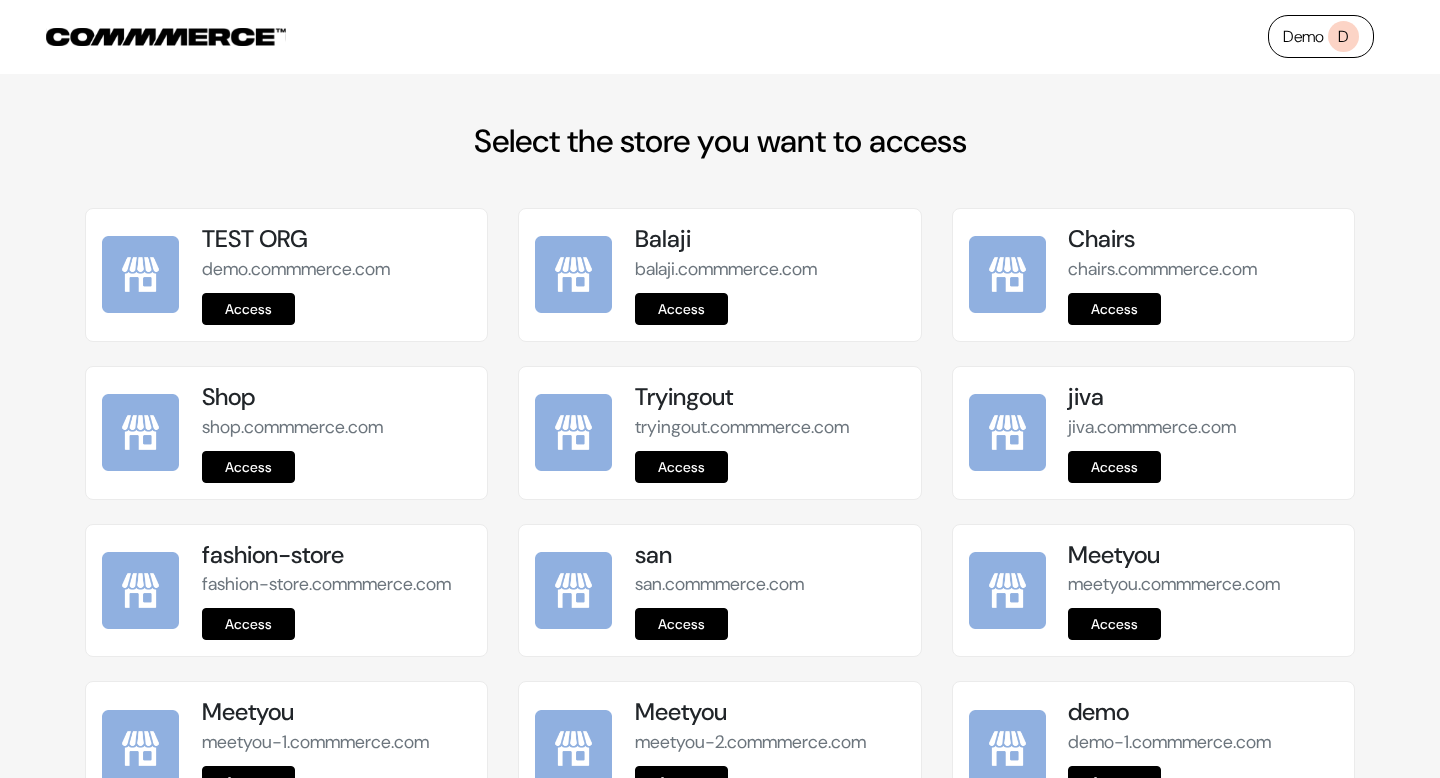 scroll, scrollTop: 2501, scrollLeft: 0, axis: vertical 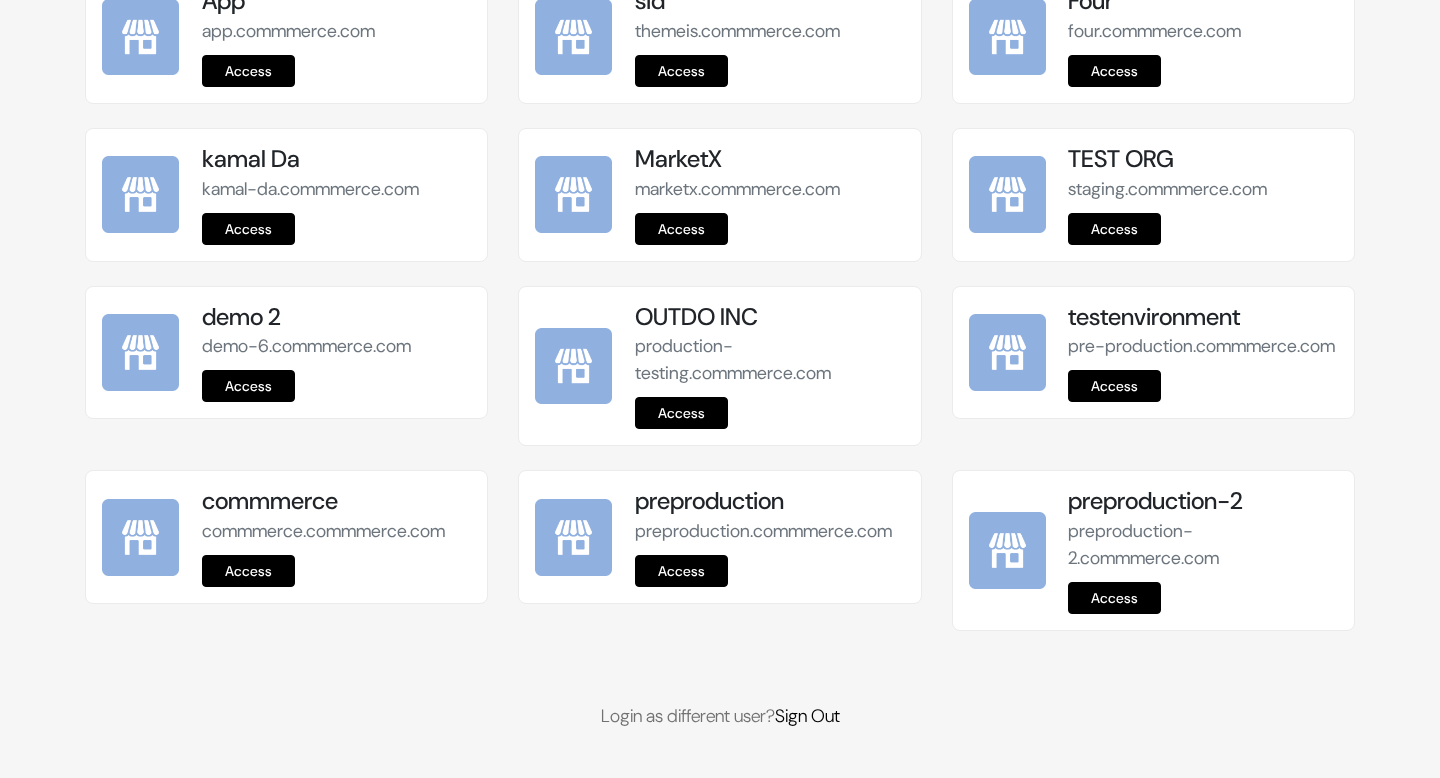 click on "Access" at bounding box center [681, 571] 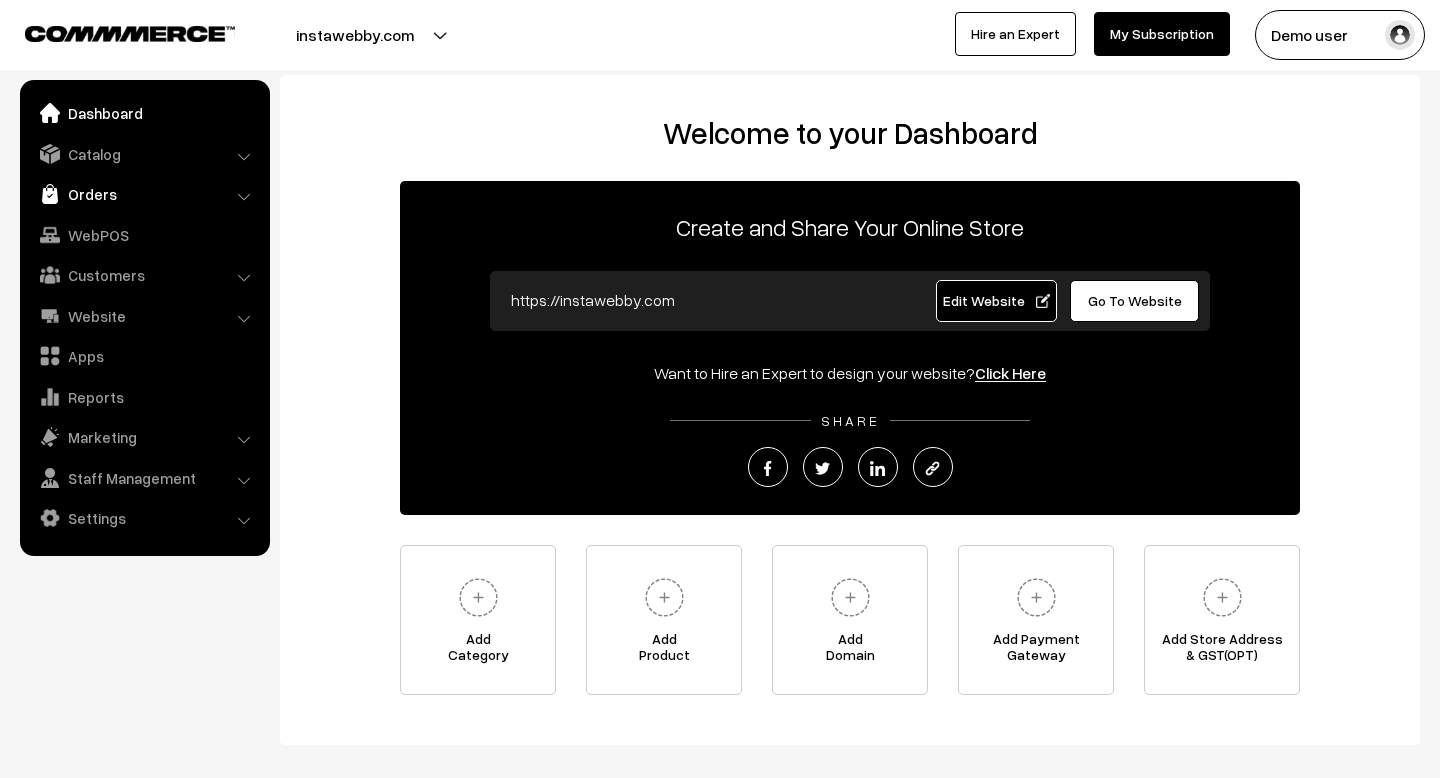 scroll, scrollTop: 0, scrollLeft: 0, axis: both 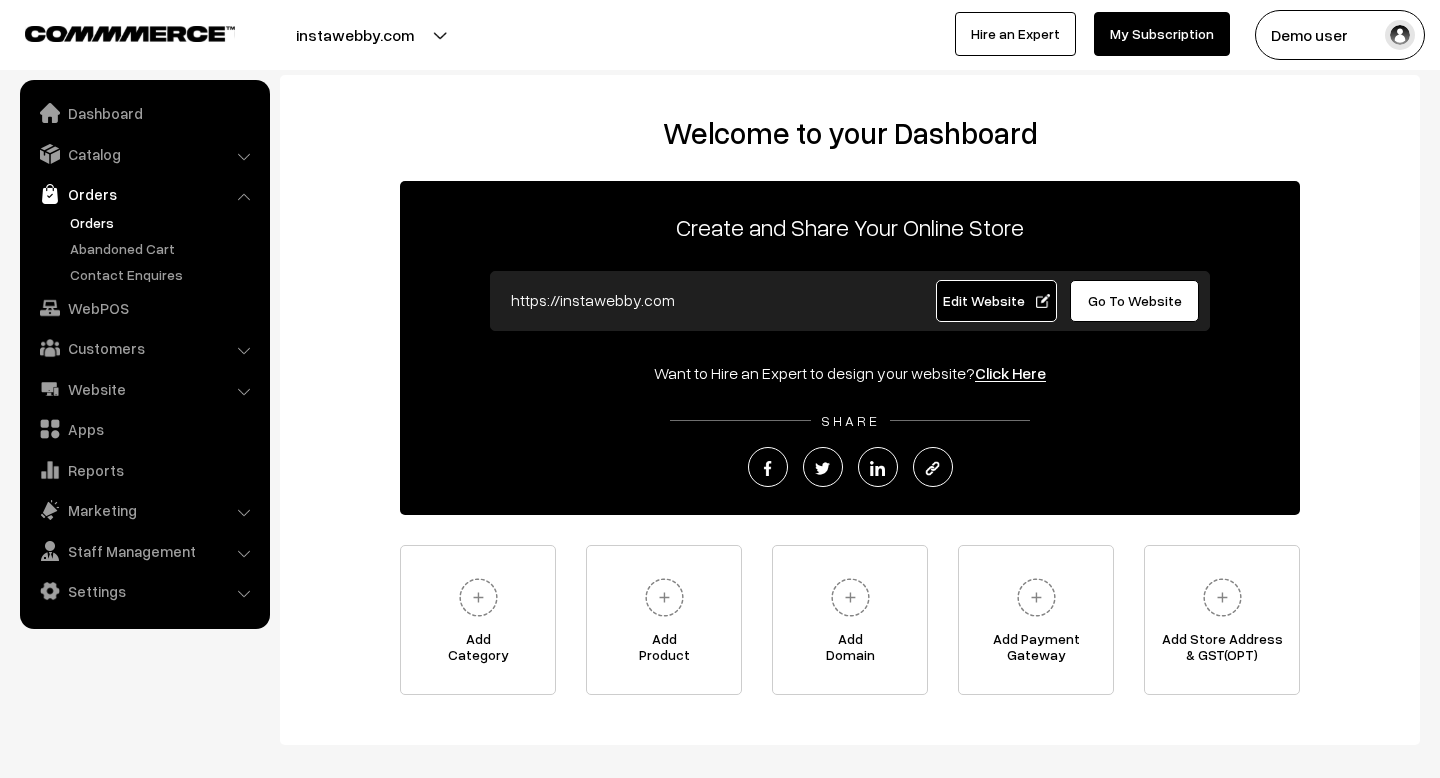 click on "Orders" at bounding box center [164, 222] 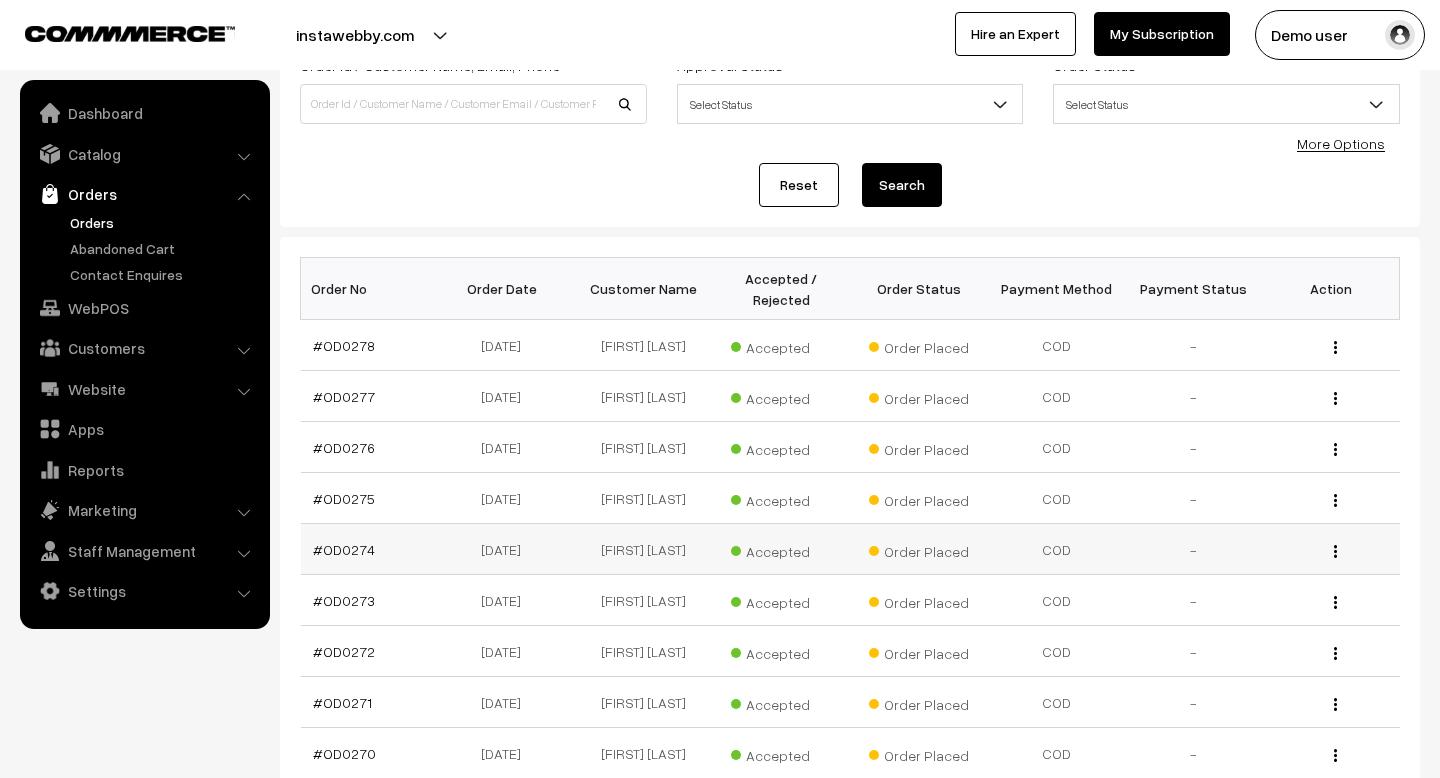 scroll, scrollTop: 453, scrollLeft: 0, axis: vertical 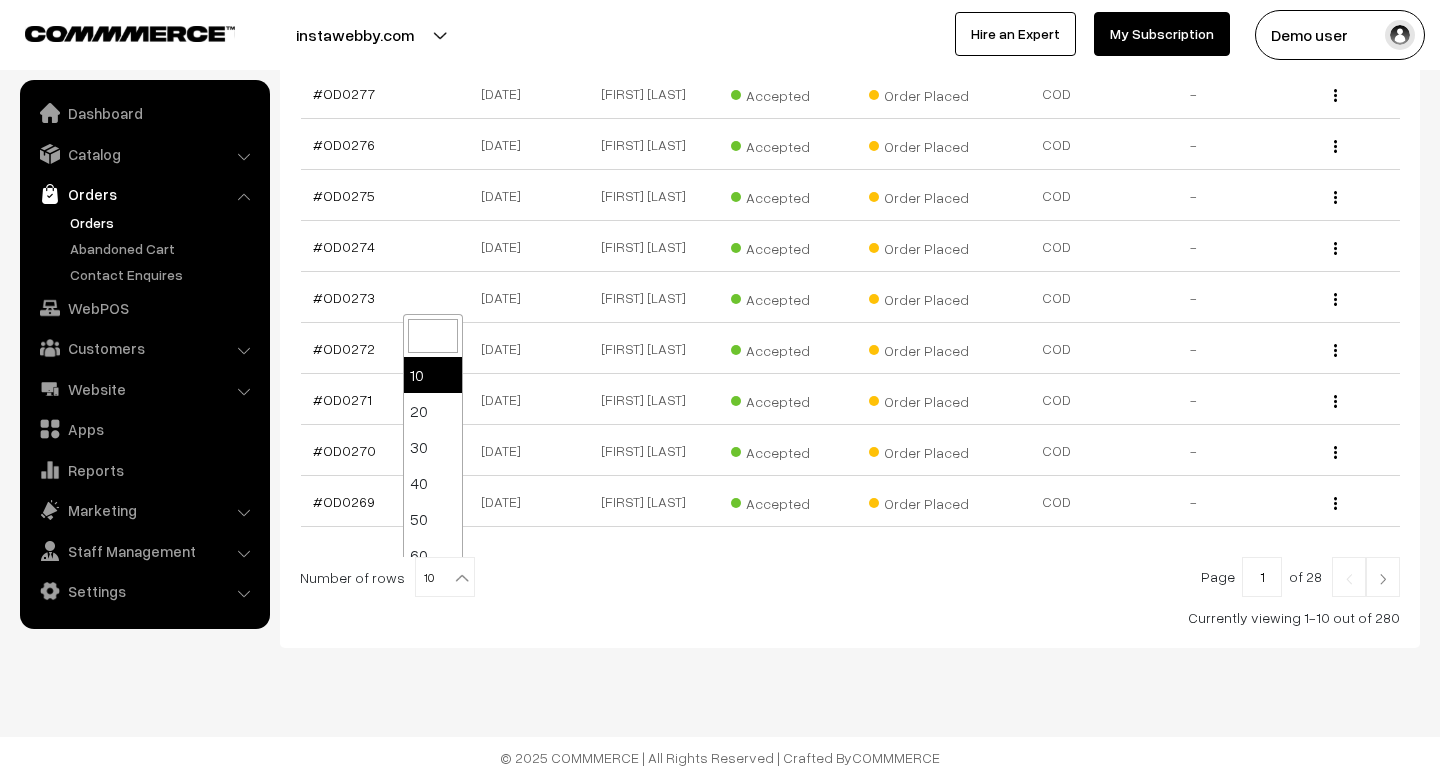 click at bounding box center [462, 578] 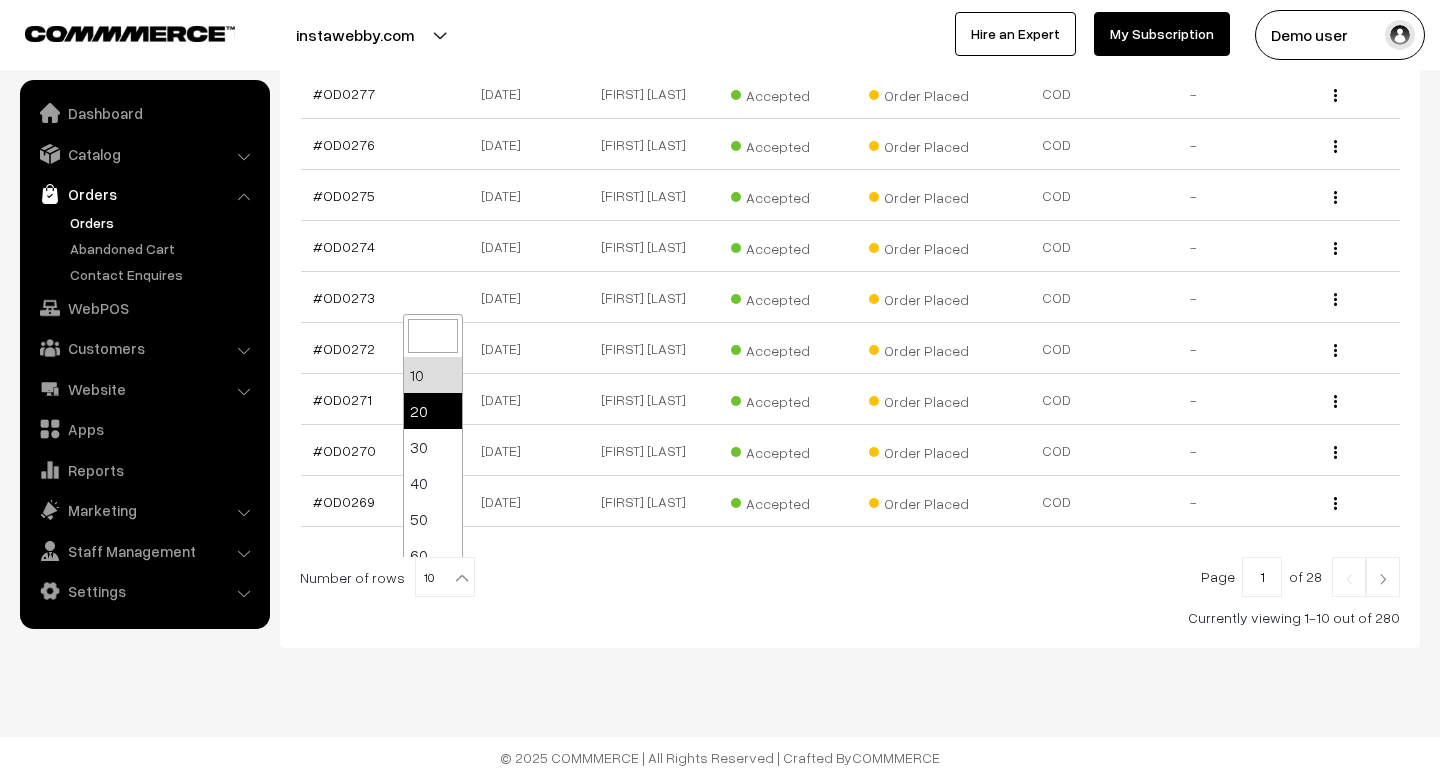 select on "20" 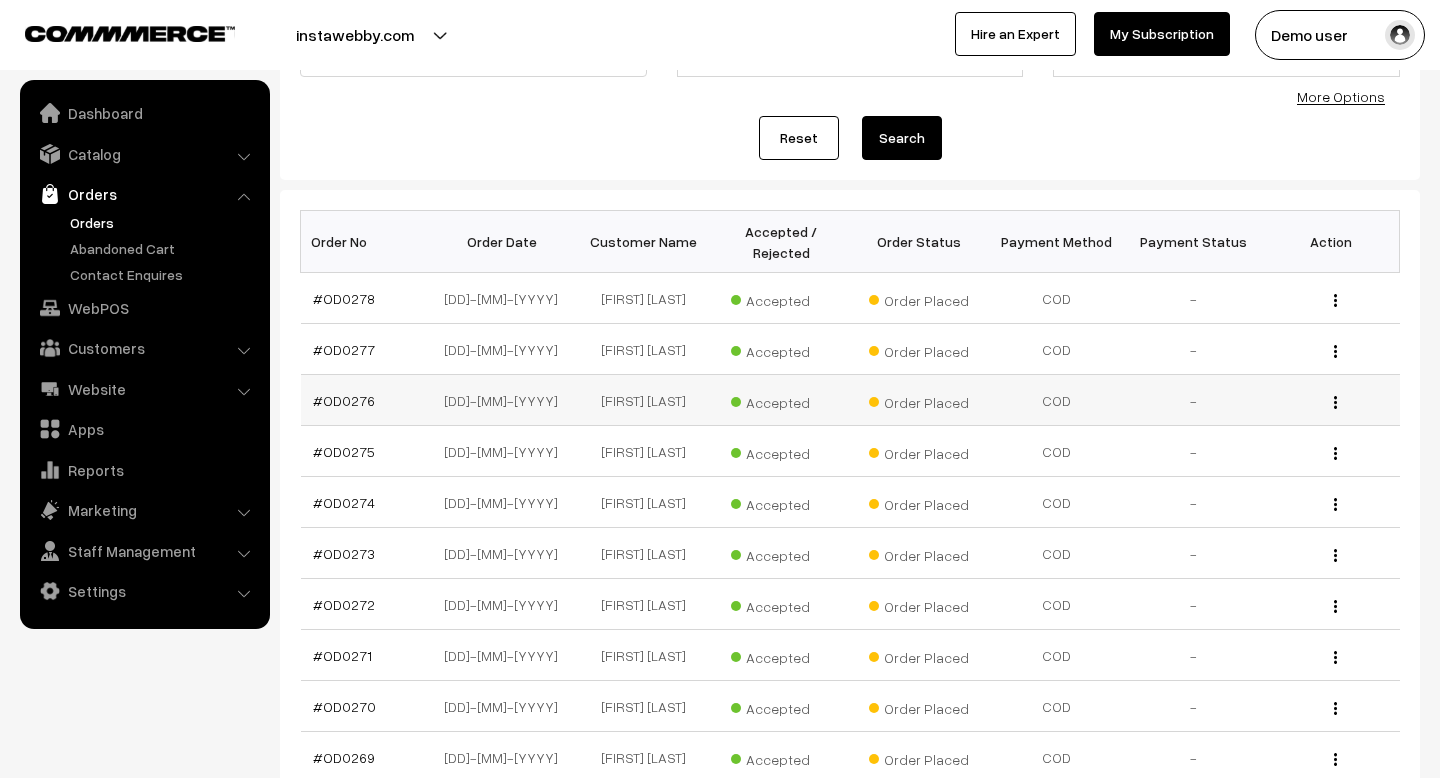 scroll, scrollTop: 402, scrollLeft: 0, axis: vertical 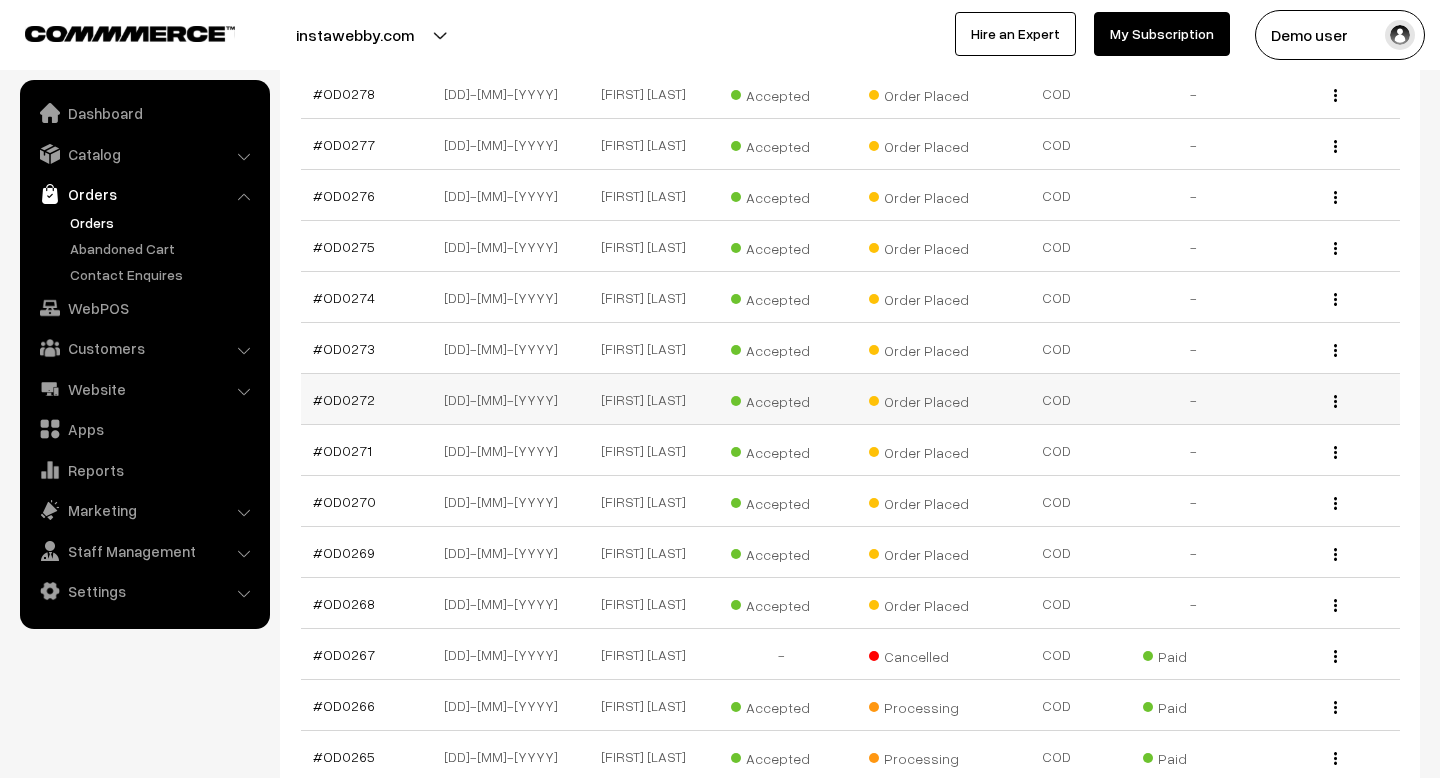 click on "View" at bounding box center [1330, 399] 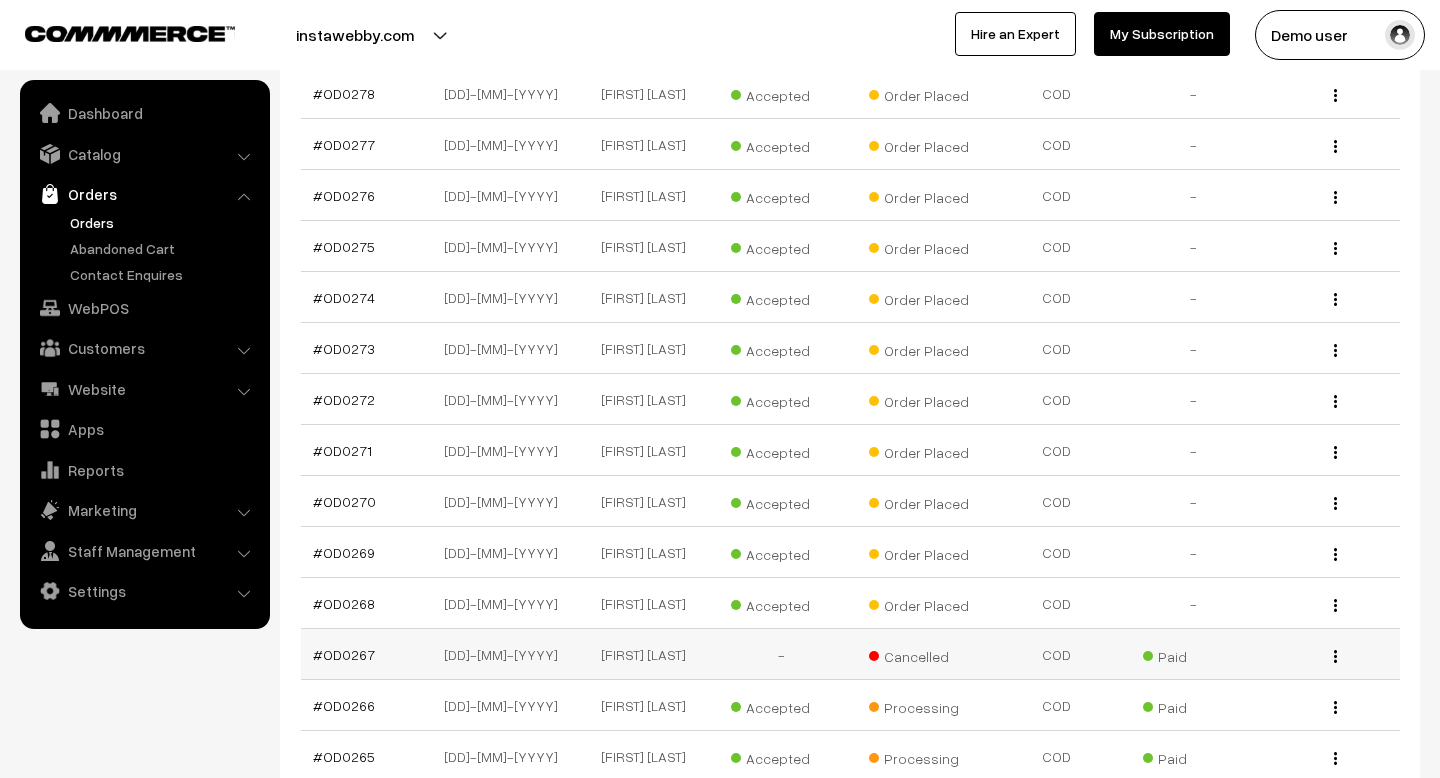 click on "View" at bounding box center [1330, 654] 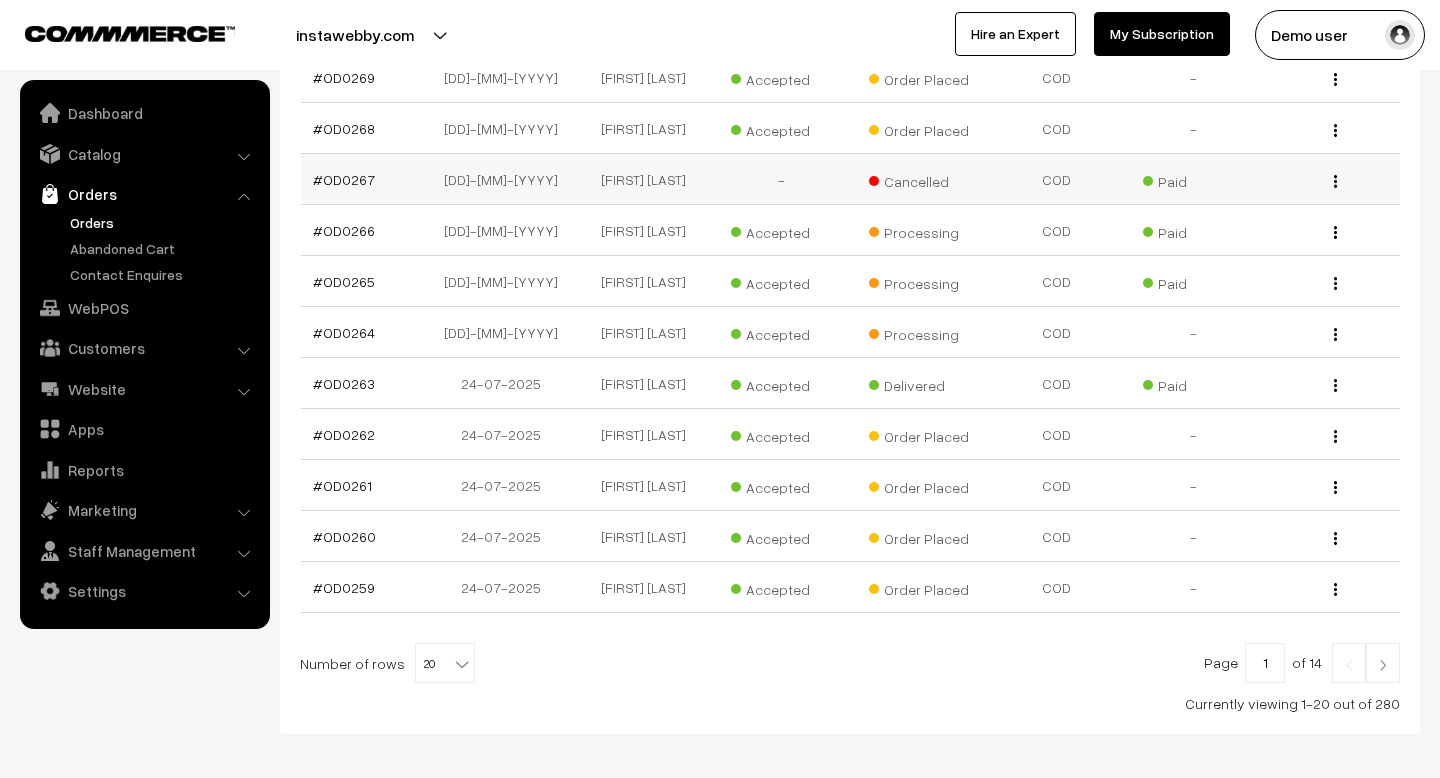 scroll, scrollTop: 963, scrollLeft: 0, axis: vertical 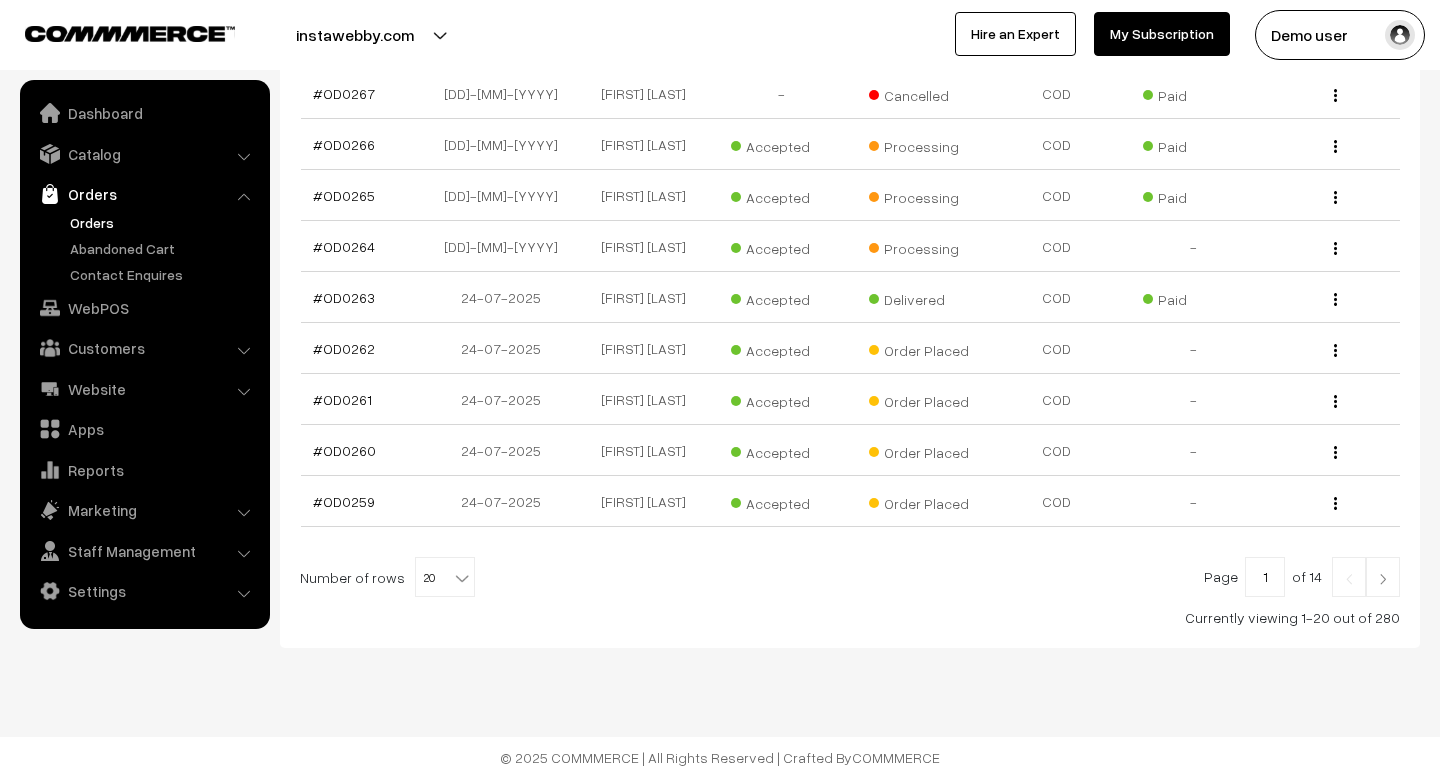 click on "20" at bounding box center [445, 578] 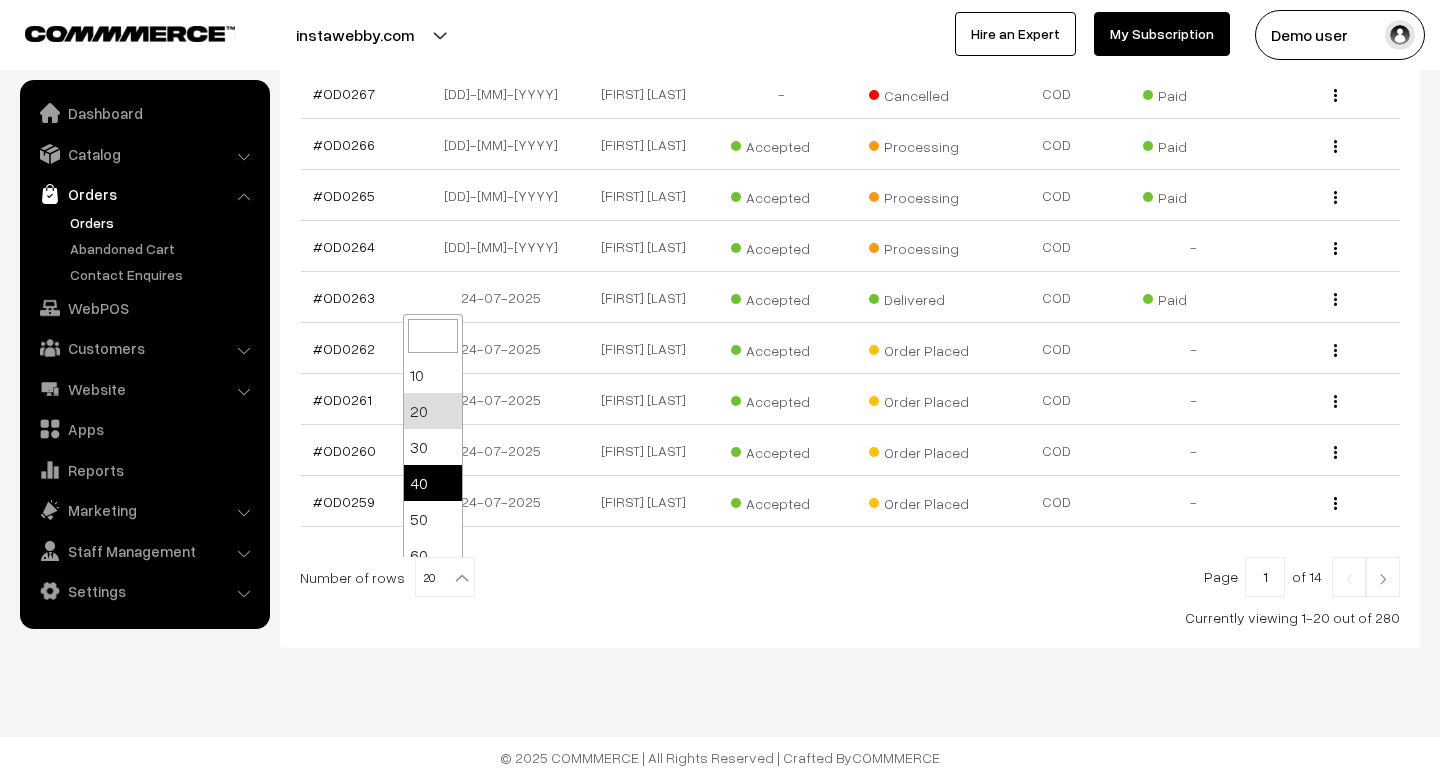 select on "30" 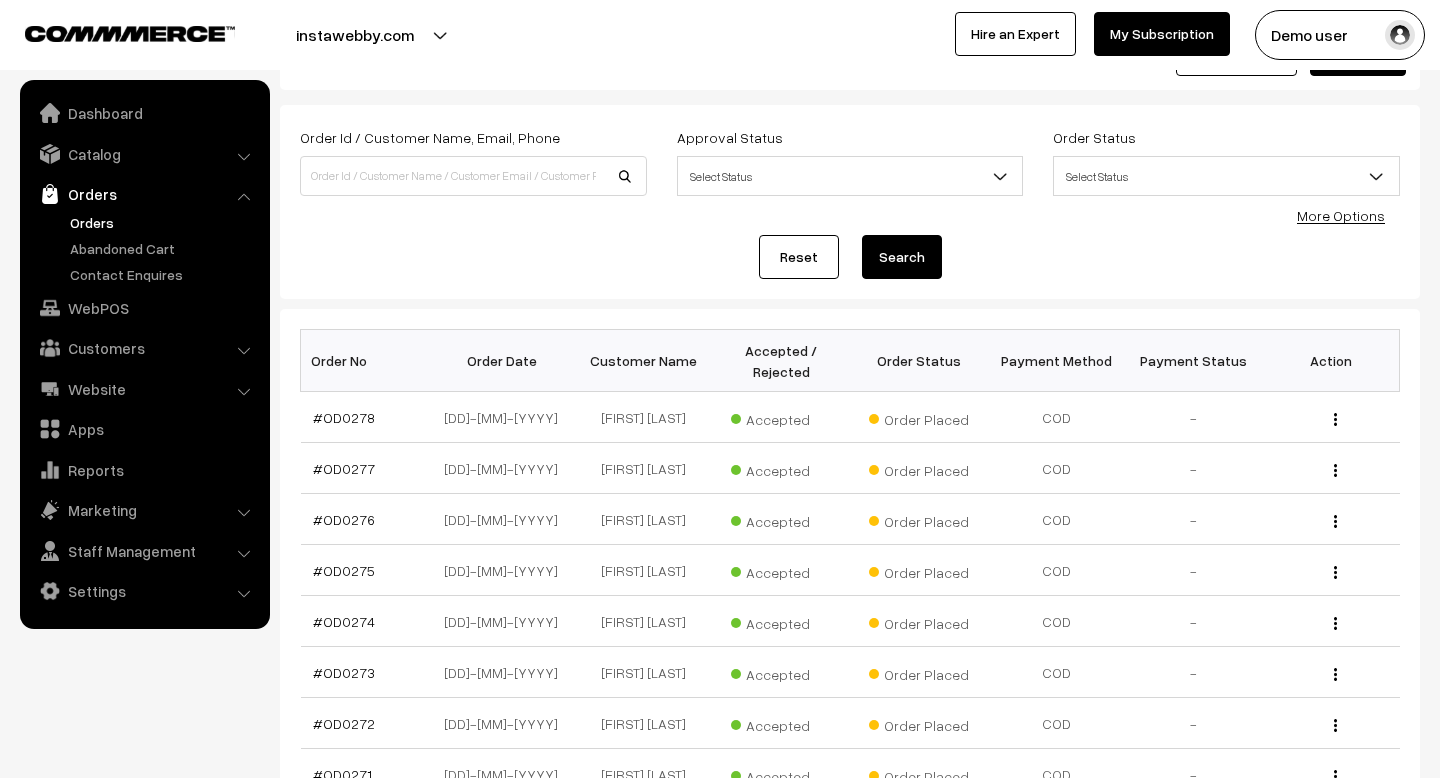 scroll, scrollTop: 0, scrollLeft: 0, axis: both 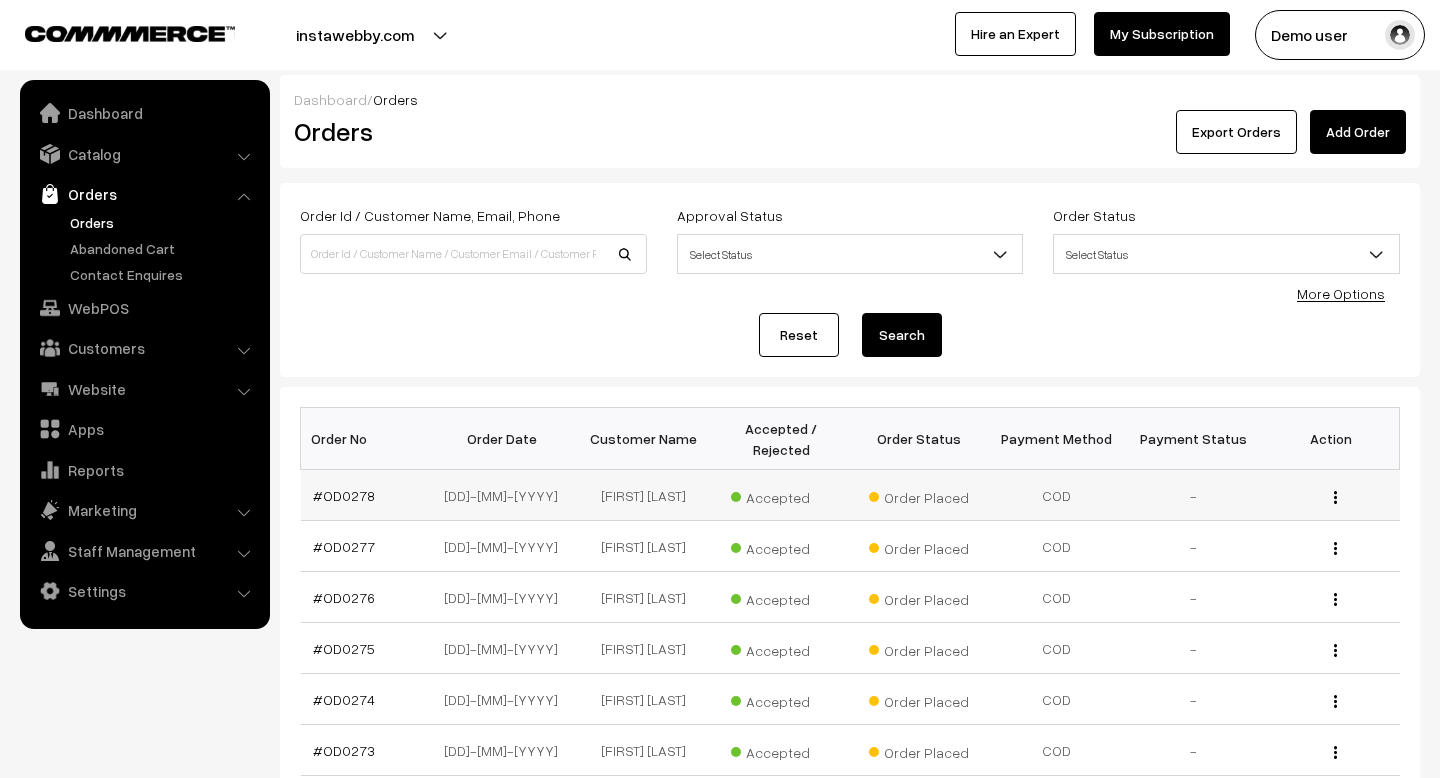 click on "View" at bounding box center [1330, 495] 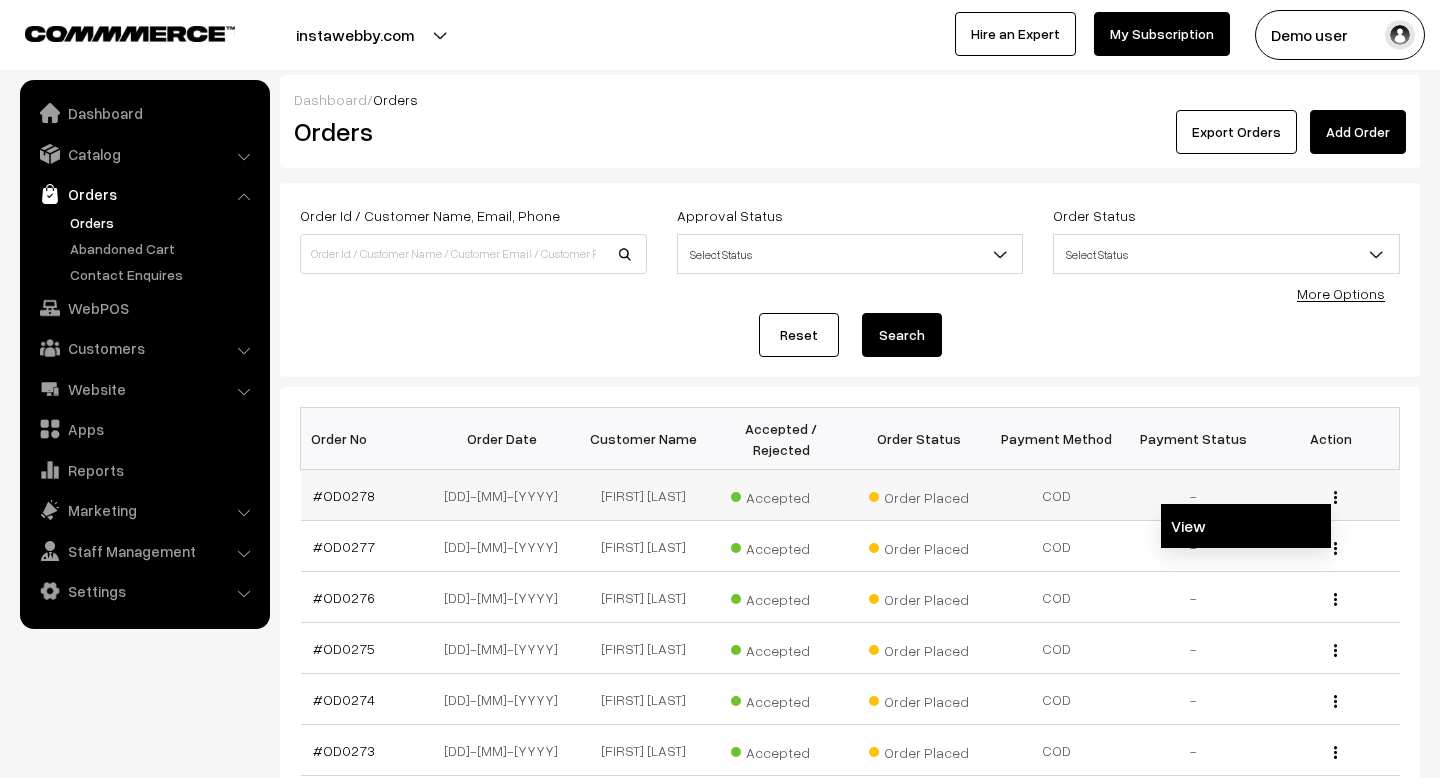 click on "View" at bounding box center [1246, 526] 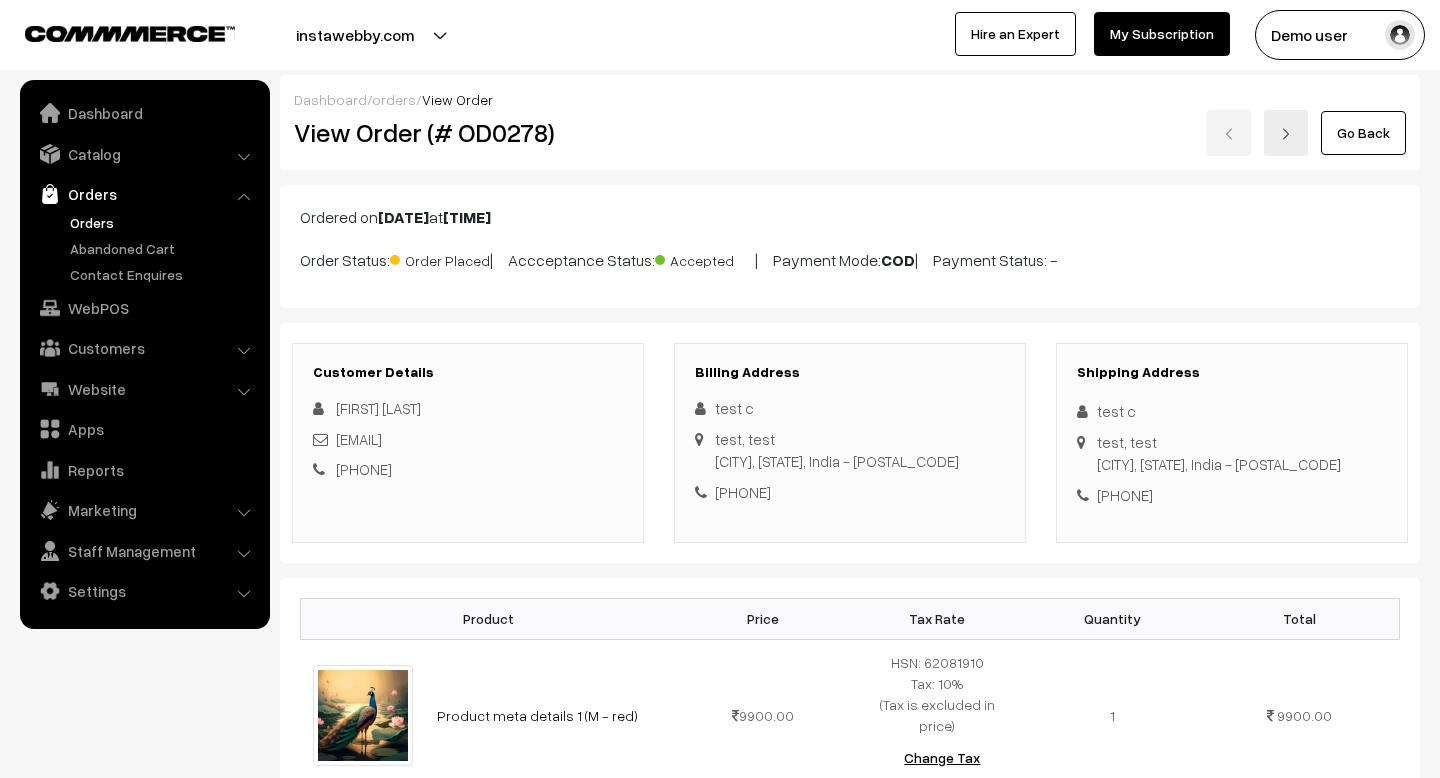scroll, scrollTop: 839, scrollLeft: 0, axis: vertical 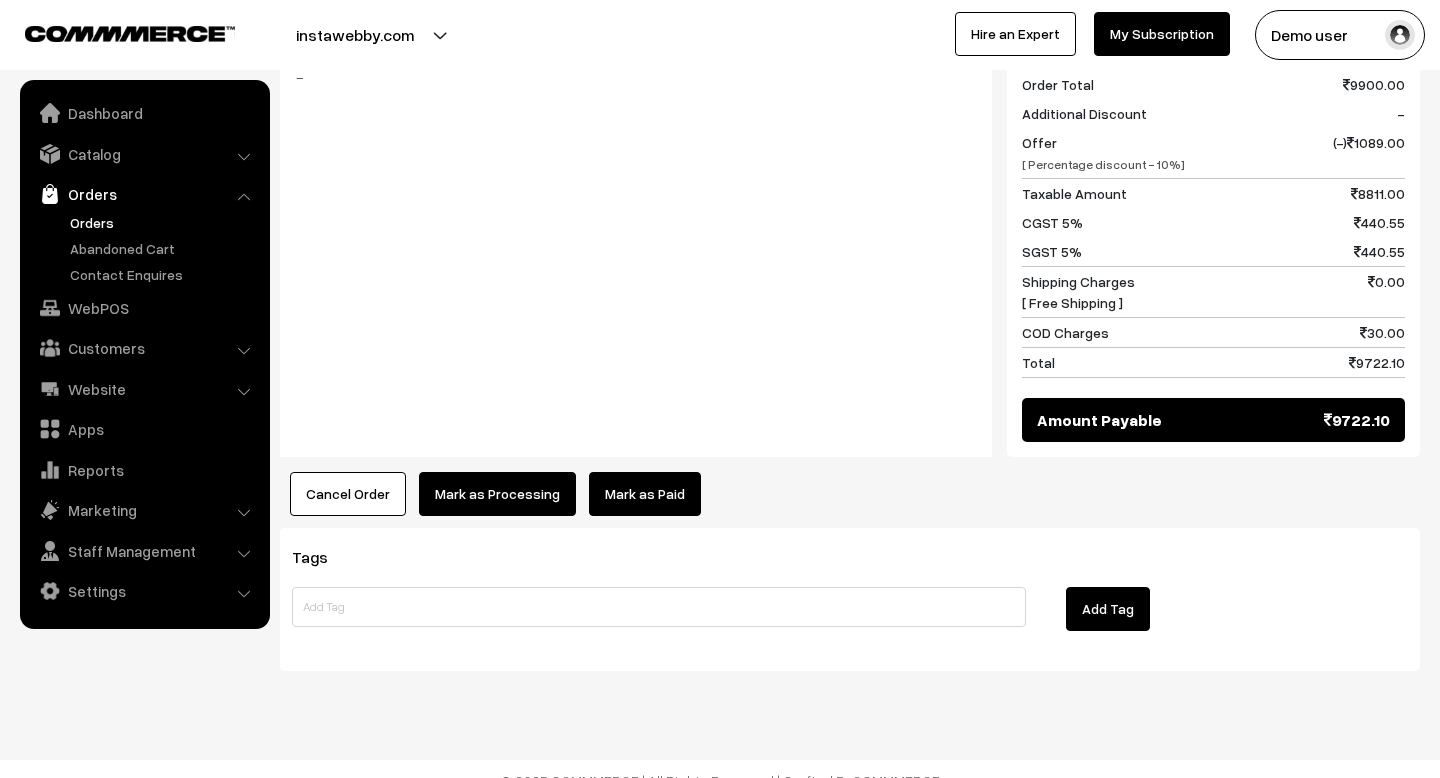 click on "Mark as Paid" at bounding box center (645, 494) 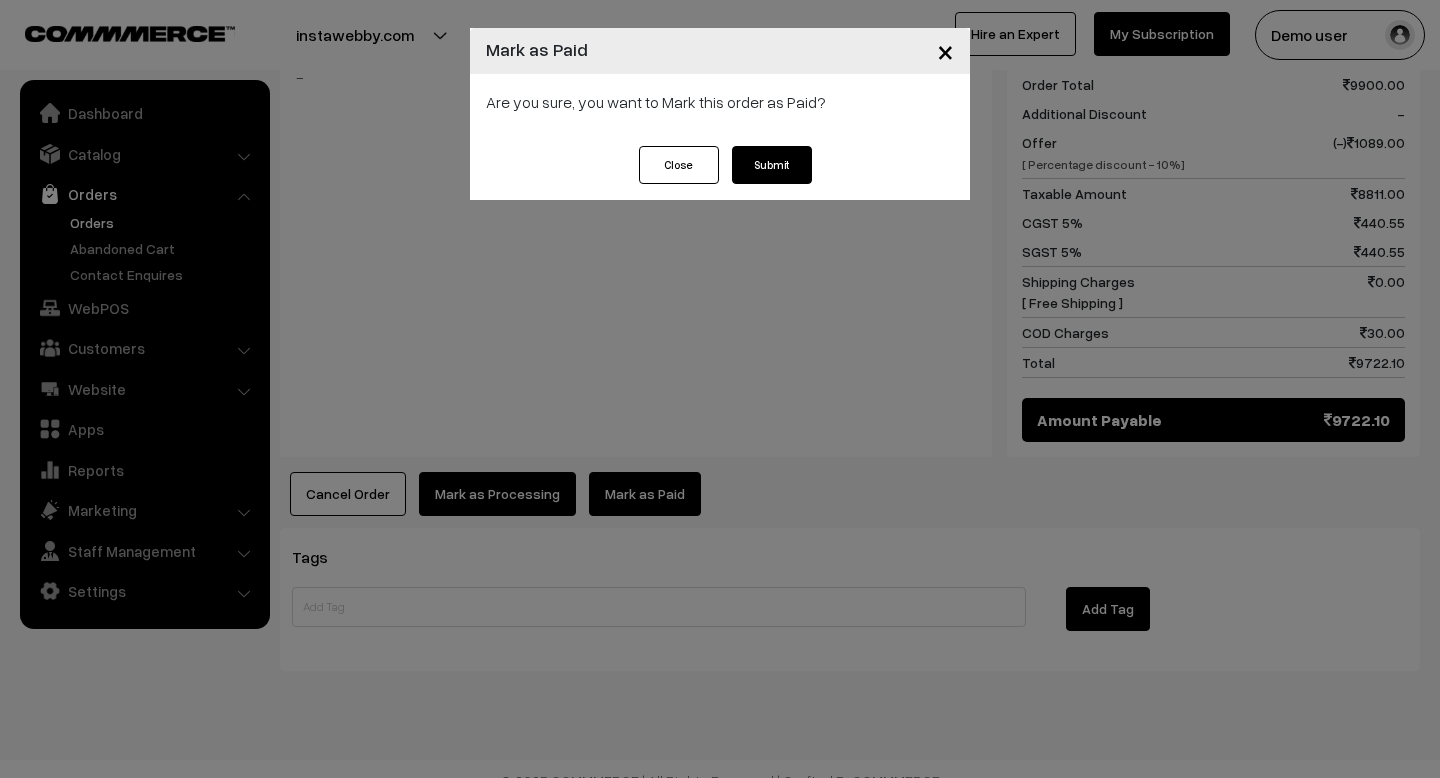 click on "Submit" at bounding box center [772, 165] 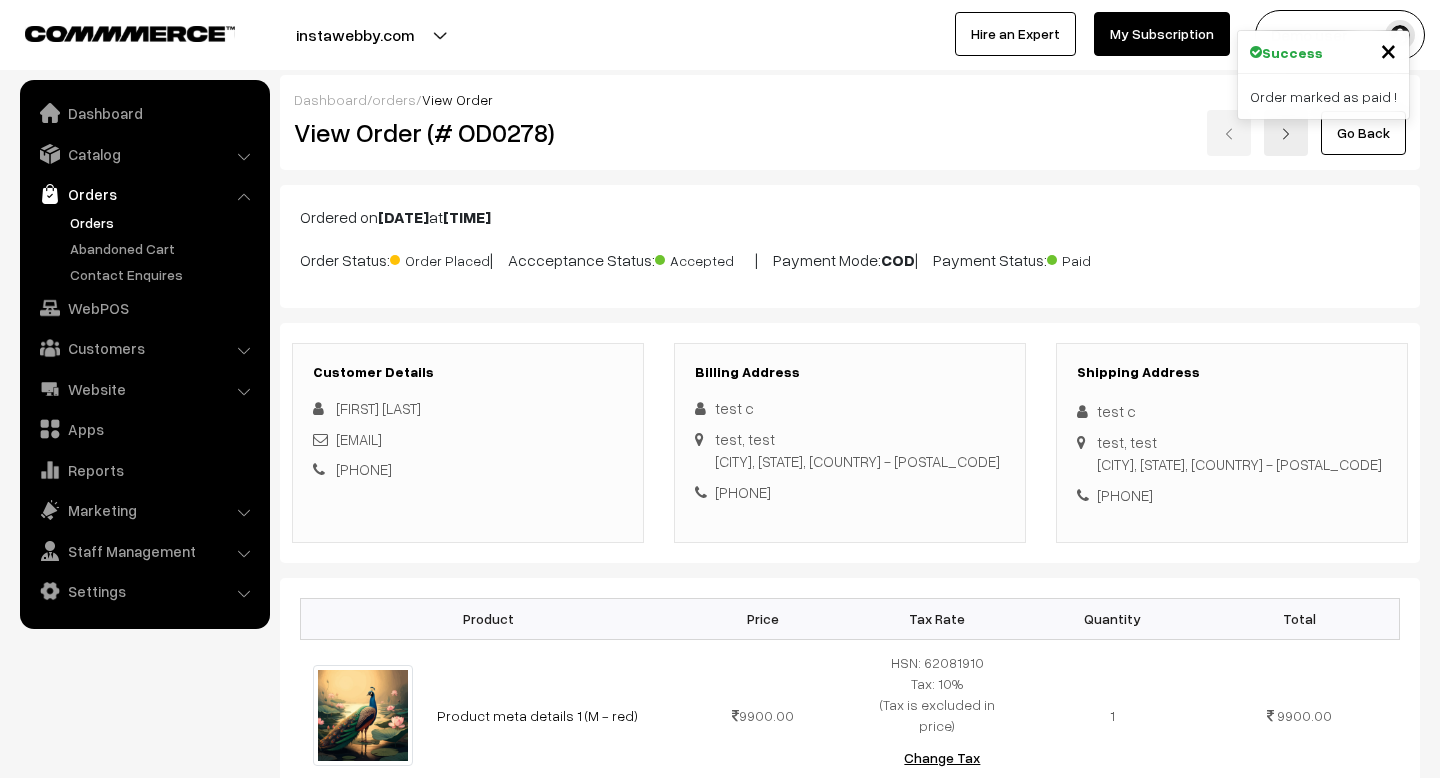 scroll, scrollTop: 839, scrollLeft: 0, axis: vertical 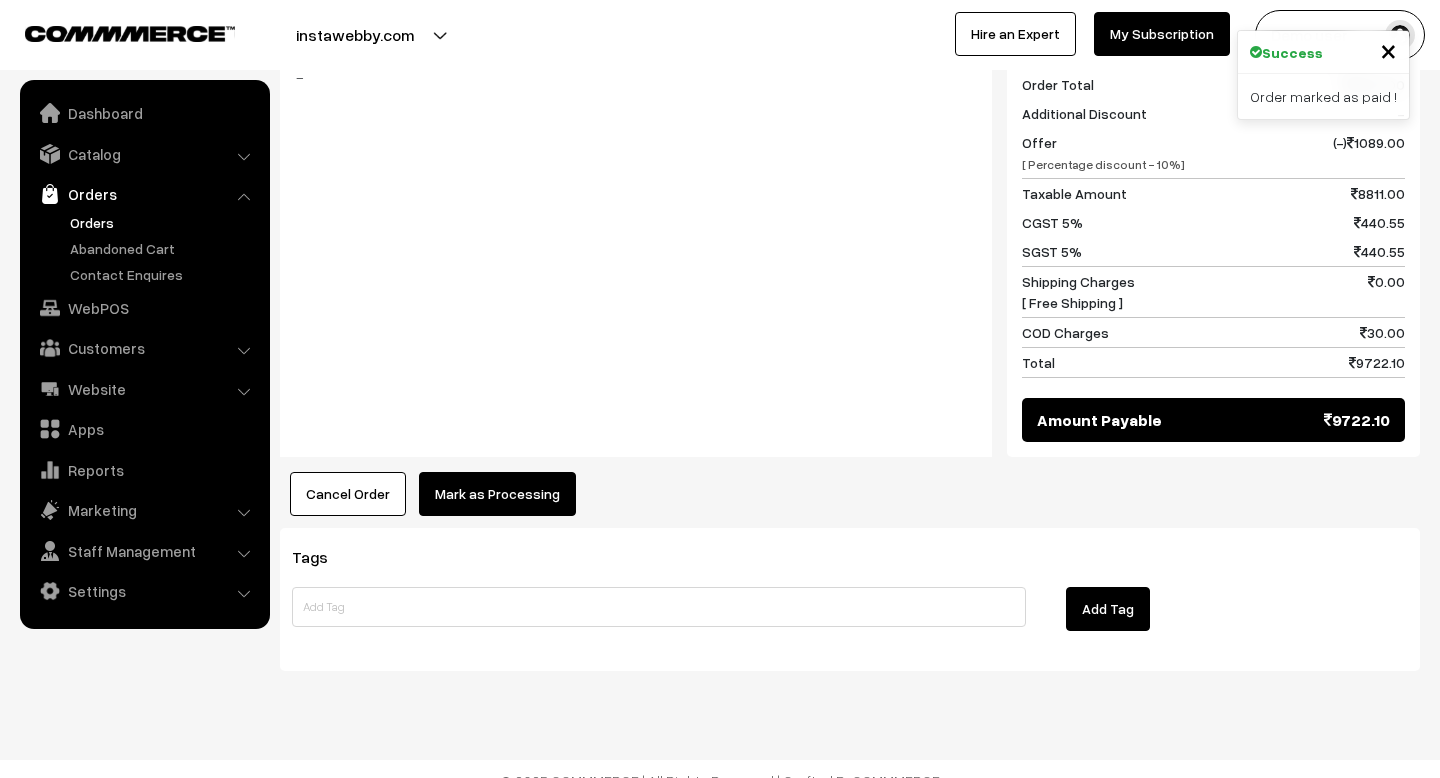 click on "Mark as Processing" at bounding box center [497, 494] 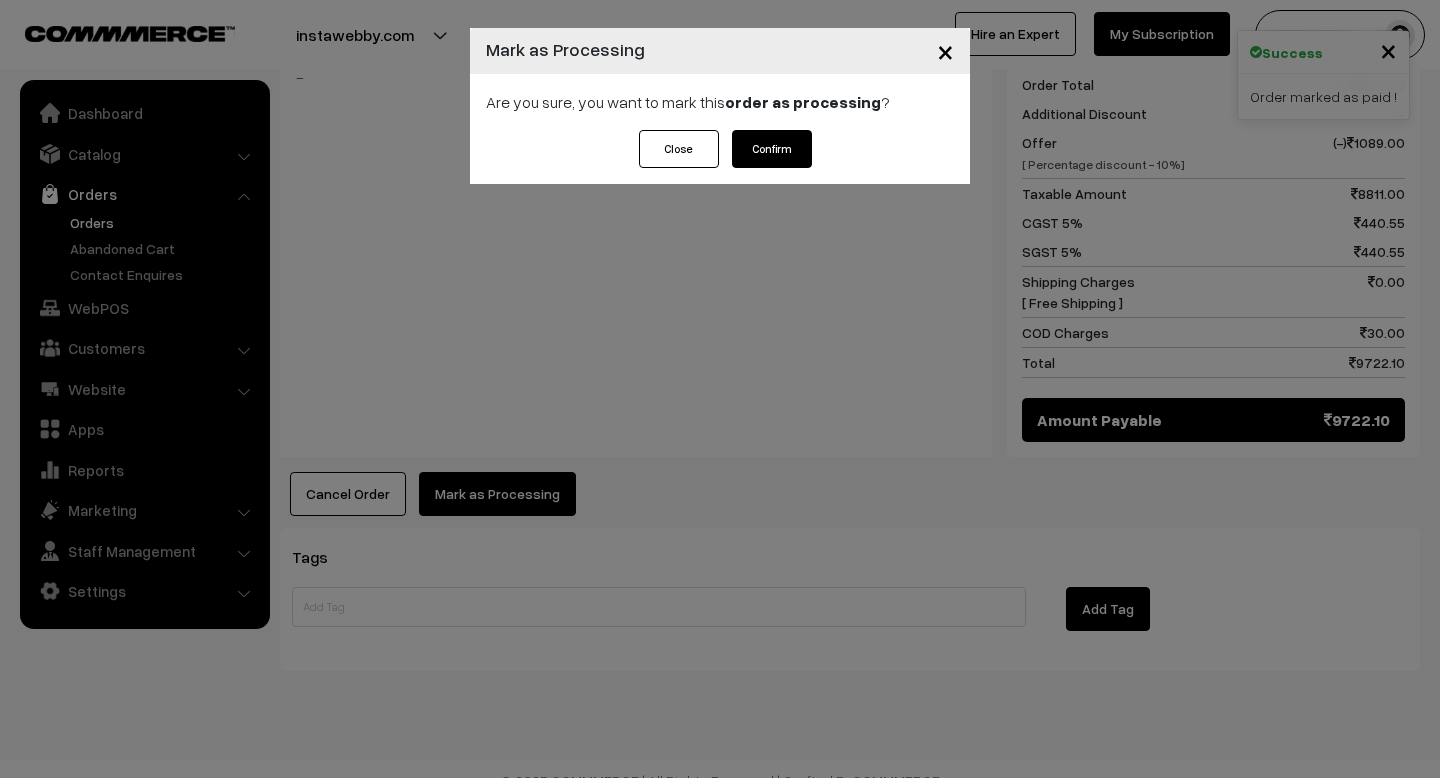 click on "Confirm" at bounding box center (772, 149) 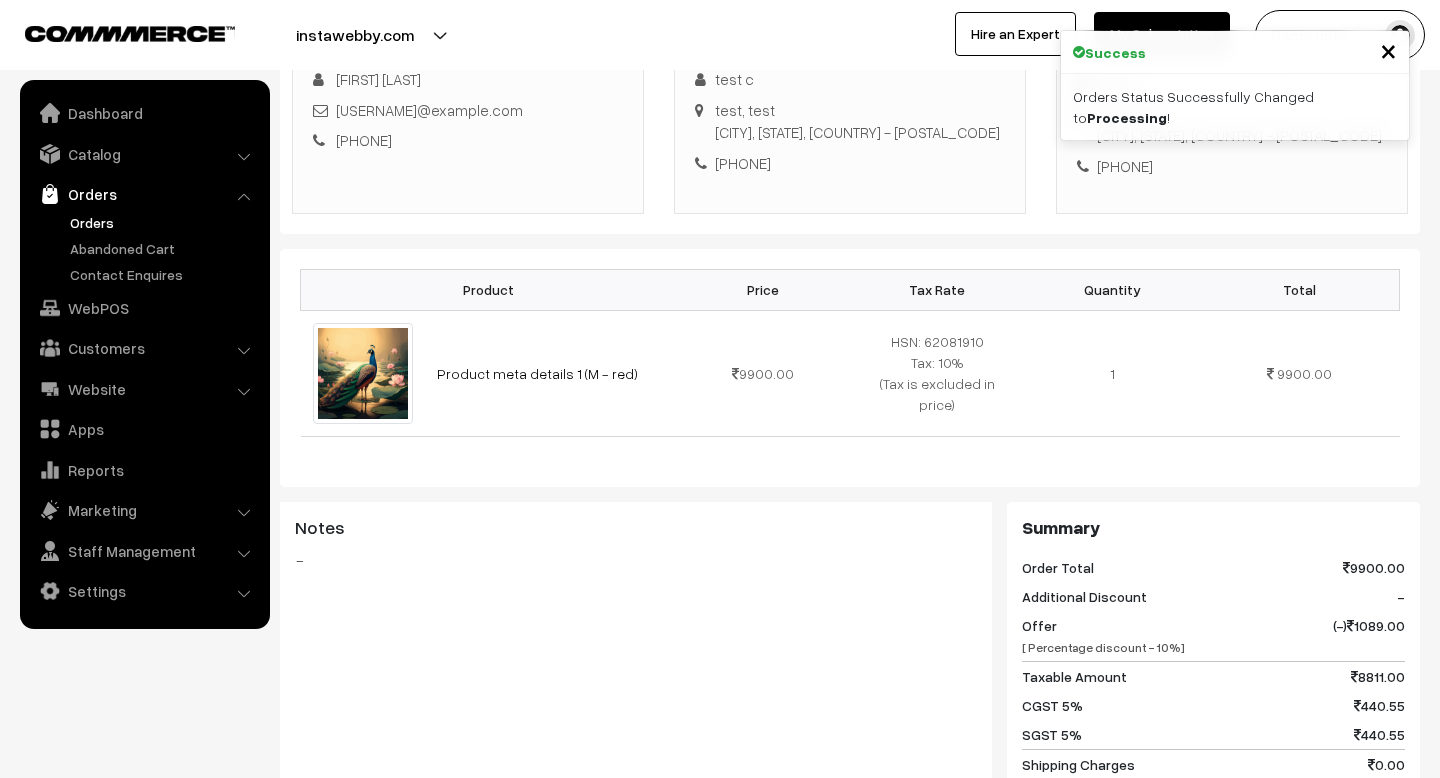 scroll, scrollTop: 833, scrollLeft: 0, axis: vertical 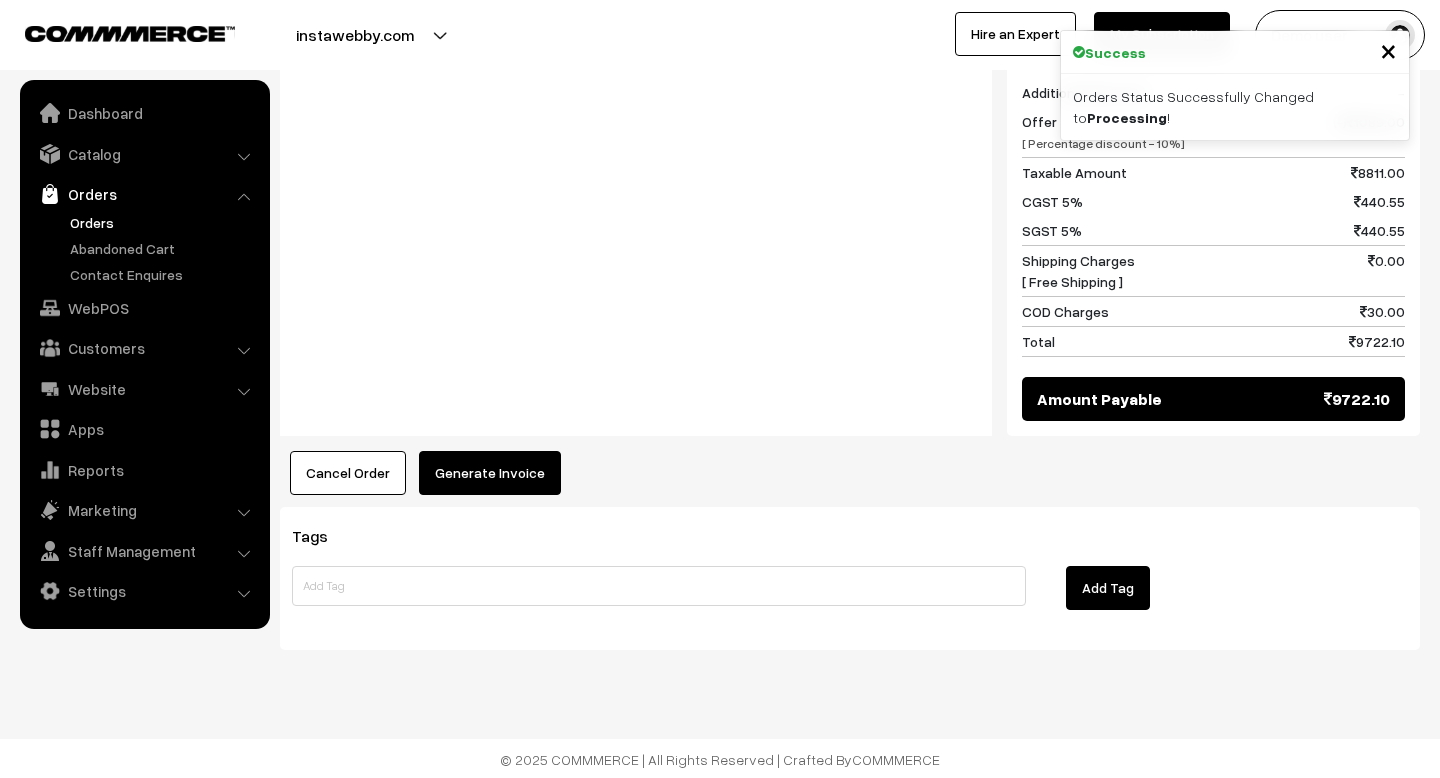 click on "Generate Invoice" at bounding box center [490, 473] 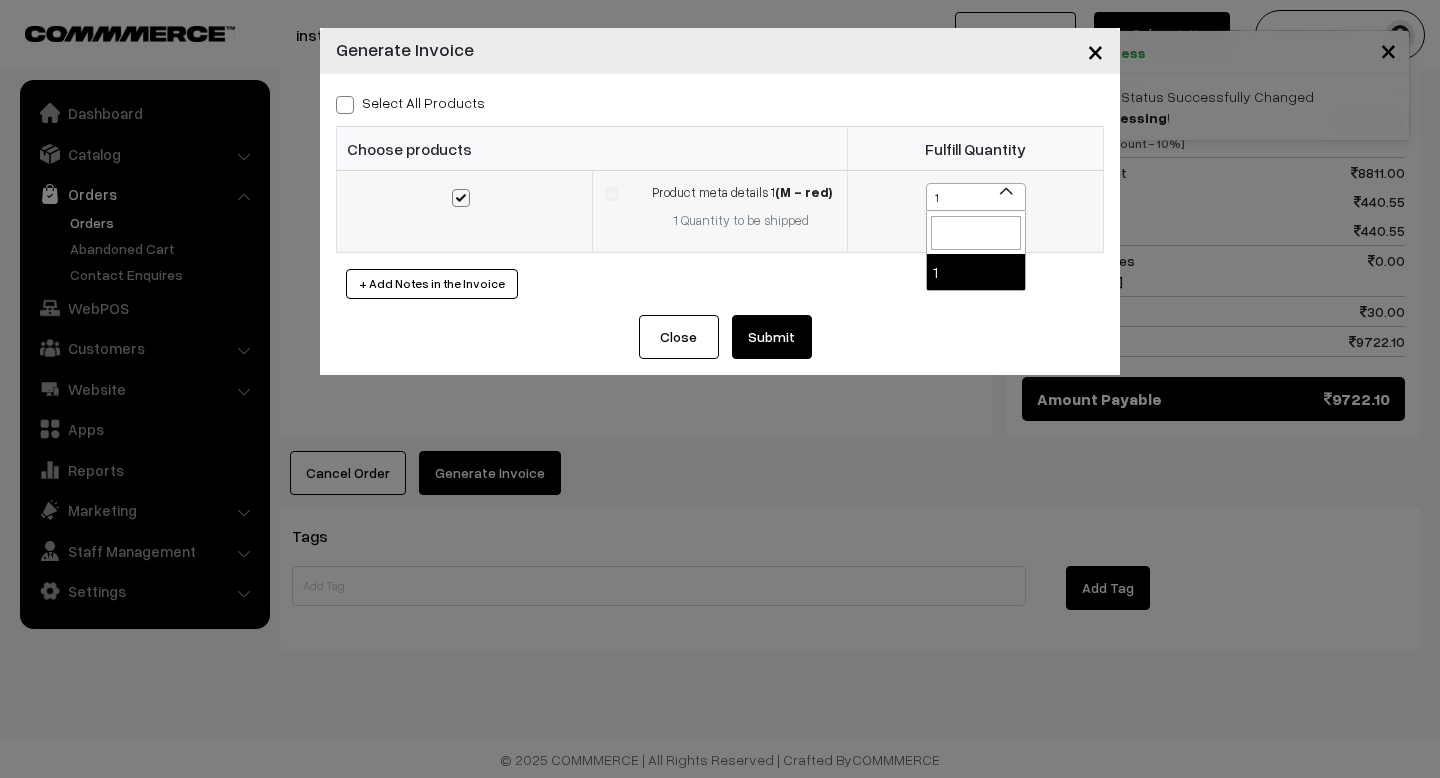click on "1" at bounding box center (976, 198) 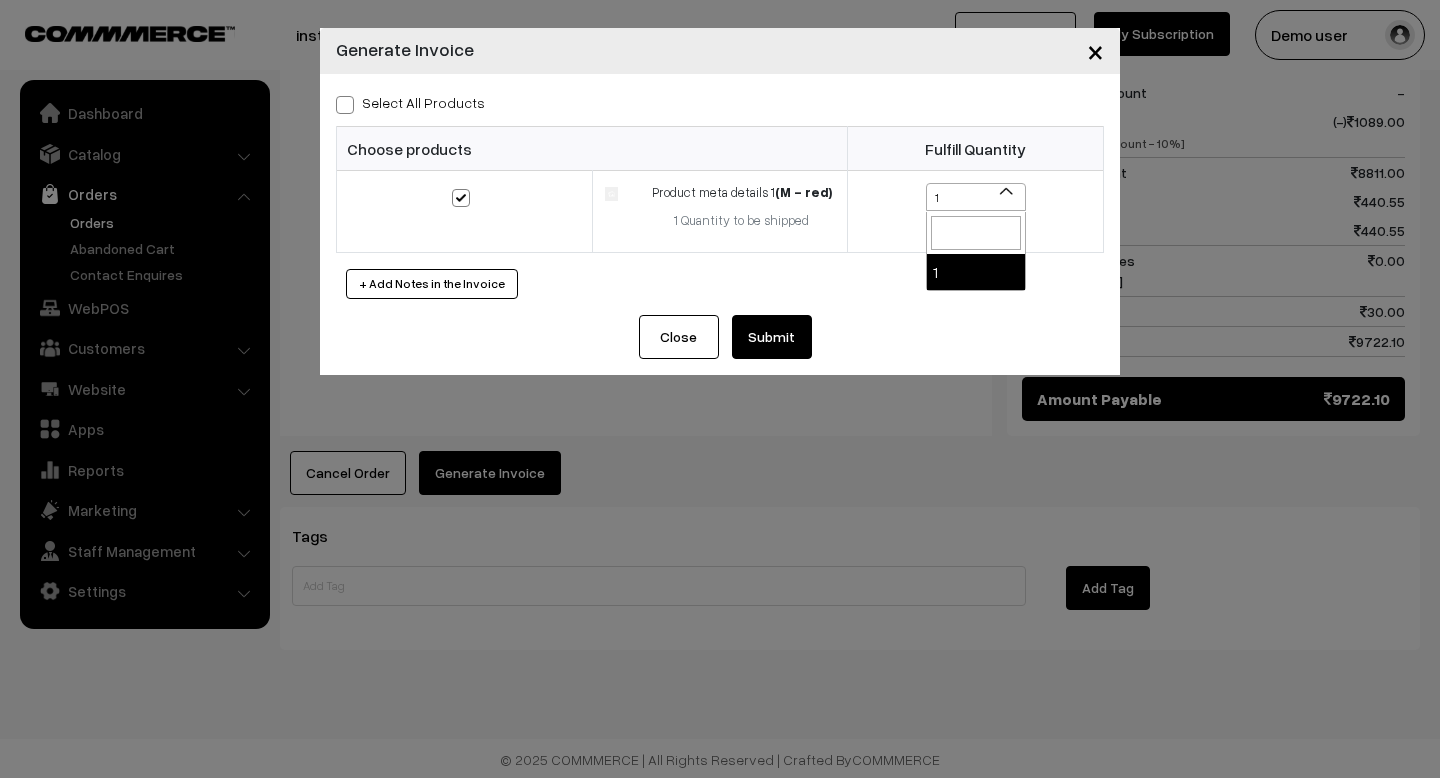 click on "Submit" at bounding box center (772, 337) 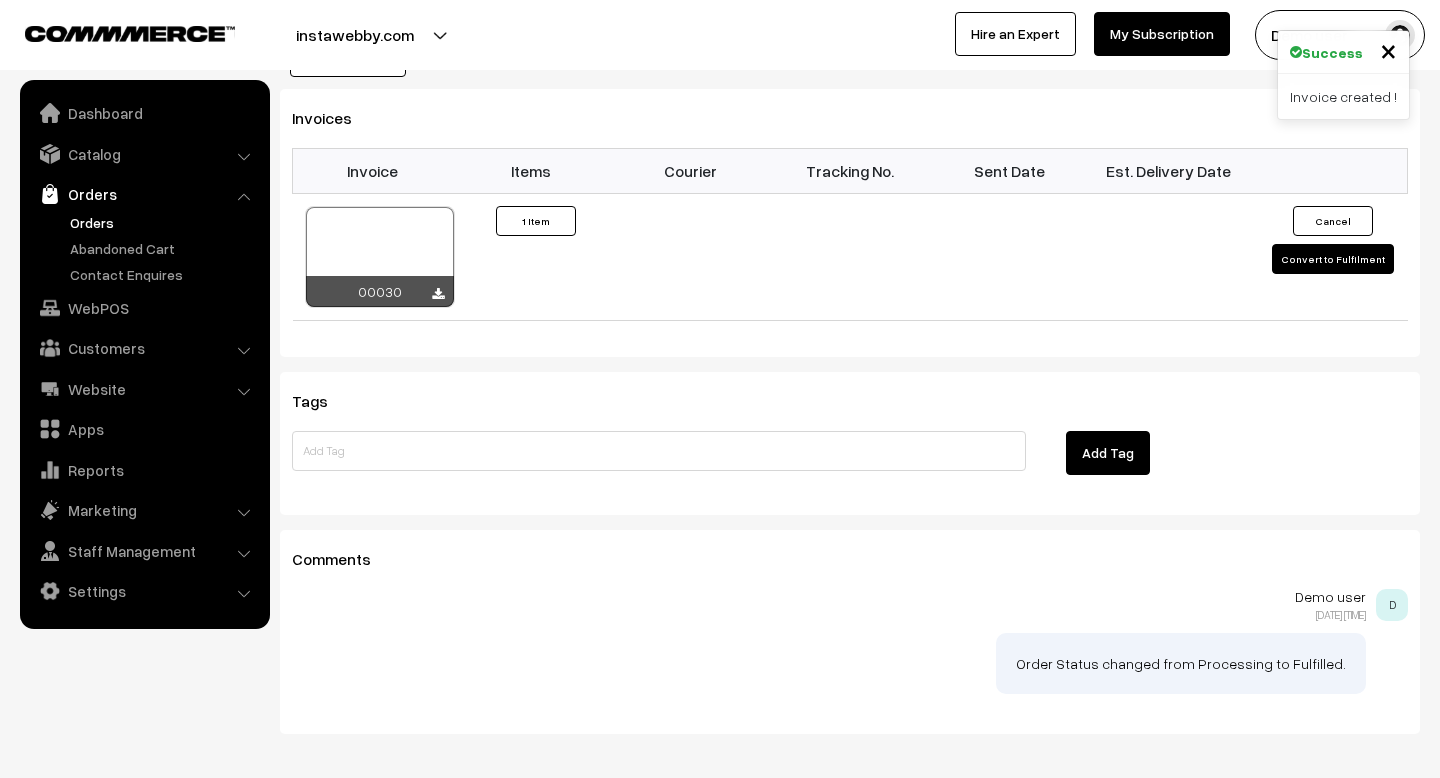 scroll, scrollTop: 1250, scrollLeft: 0, axis: vertical 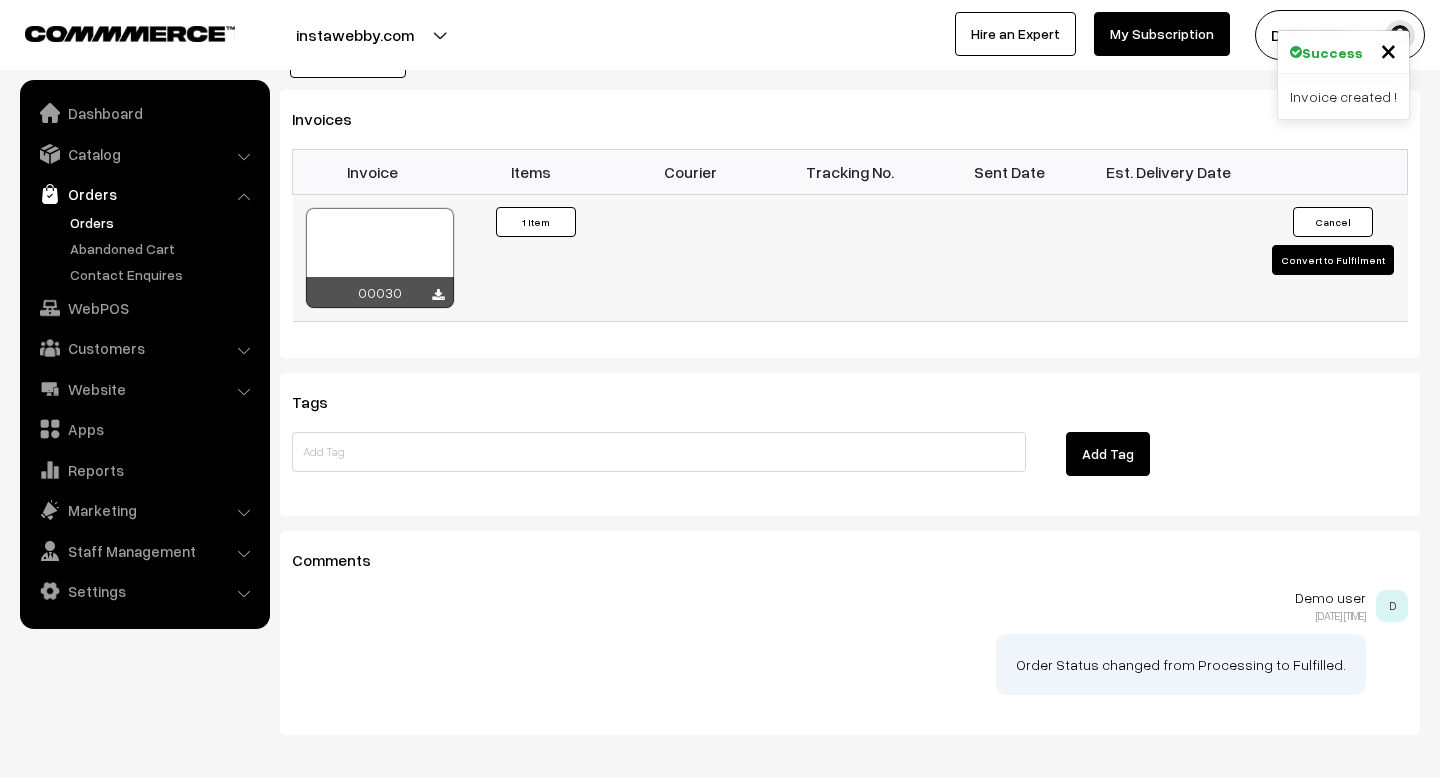 click on "Cancel
Convert to Fulfilment" at bounding box center [1327, 257] 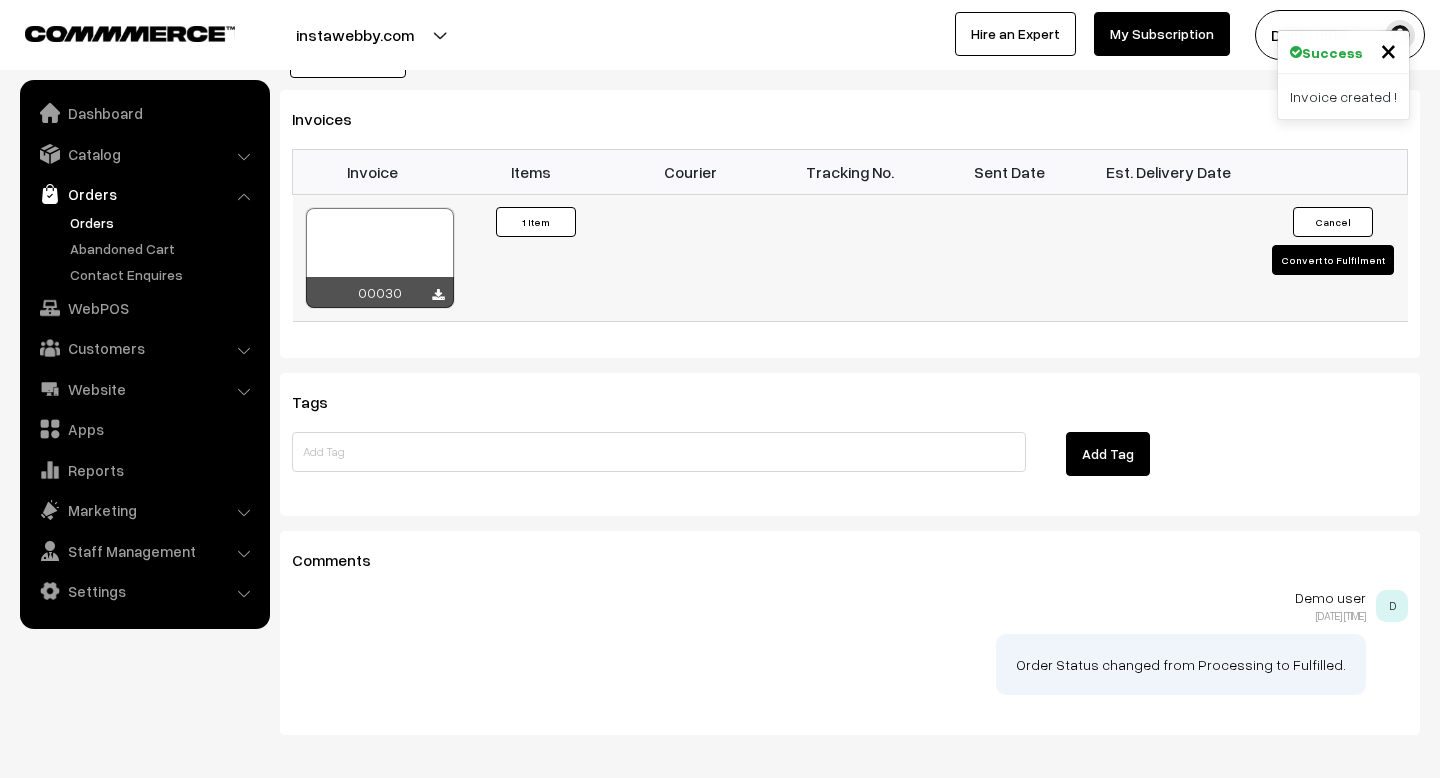 click on "Convert to Fulfilment" at bounding box center (1333, 260) 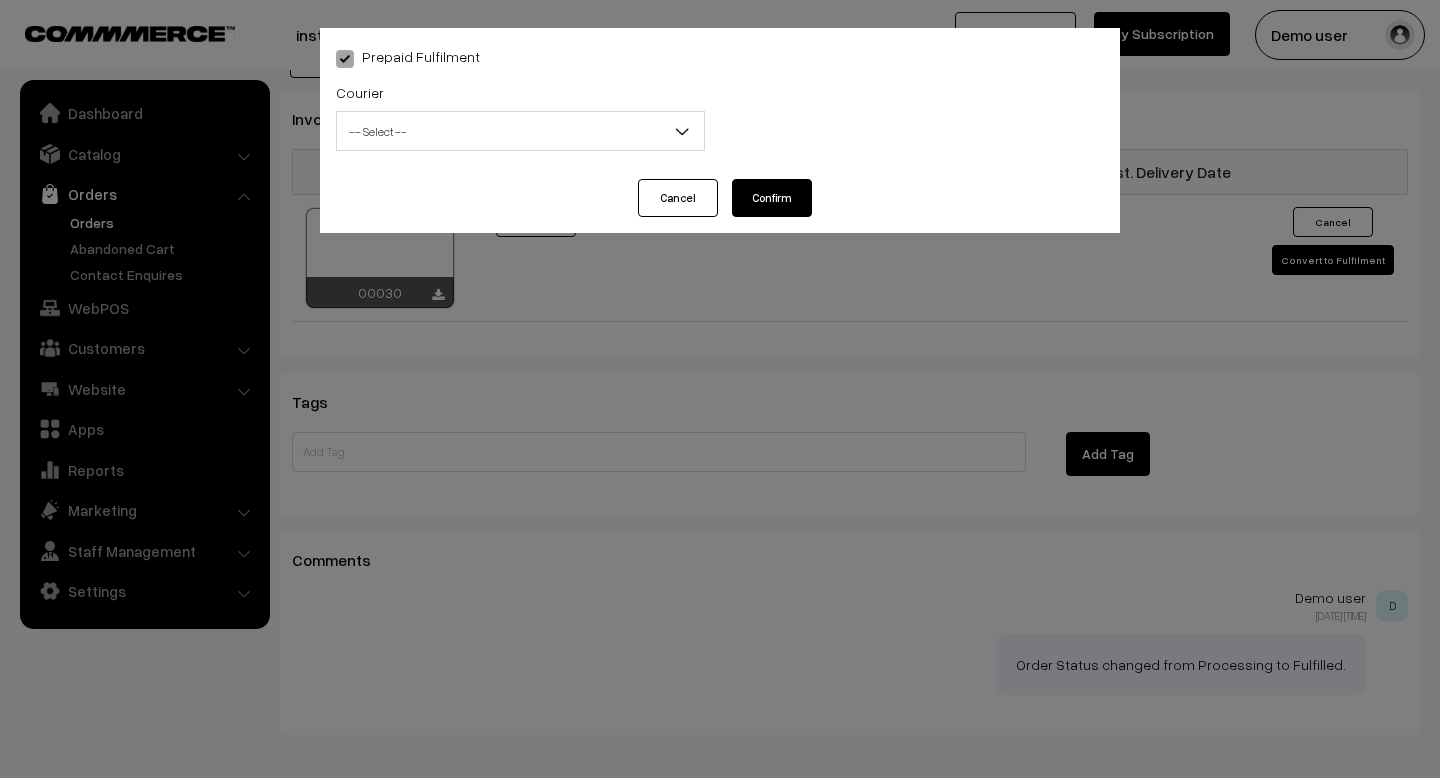 click on "Courier
-- Select --
Shiprocket
WareIQ
ICarry
Delhivery
Amazon Surface
E-Kart Logistics
Kerry Indev
Xpressbees
Speedpost Govt E COM EXPRESS SELF DELIVERY / CUSTOMER PICKUP -- Select --" at bounding box center [520, 121] 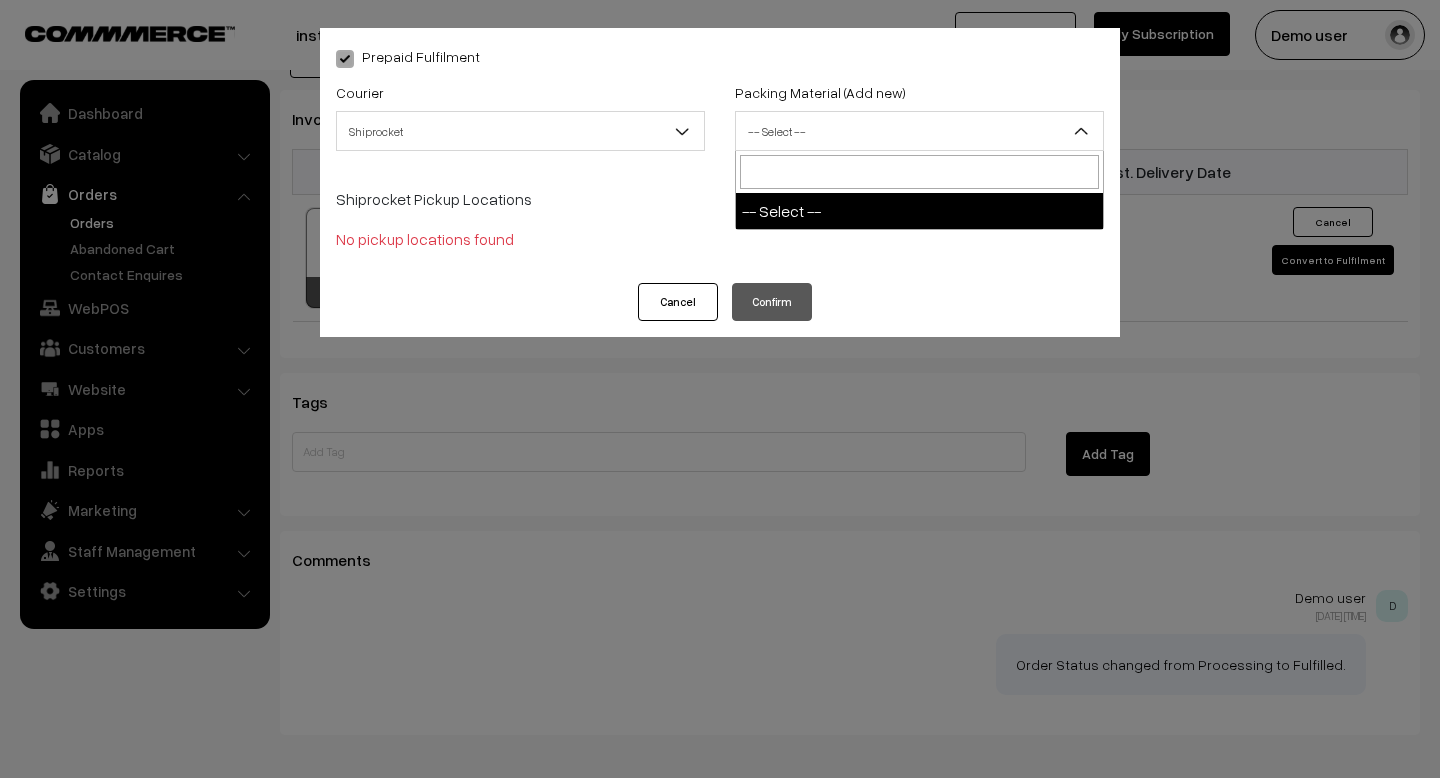 click on "-- Select --" at bounding box center [919, 131] 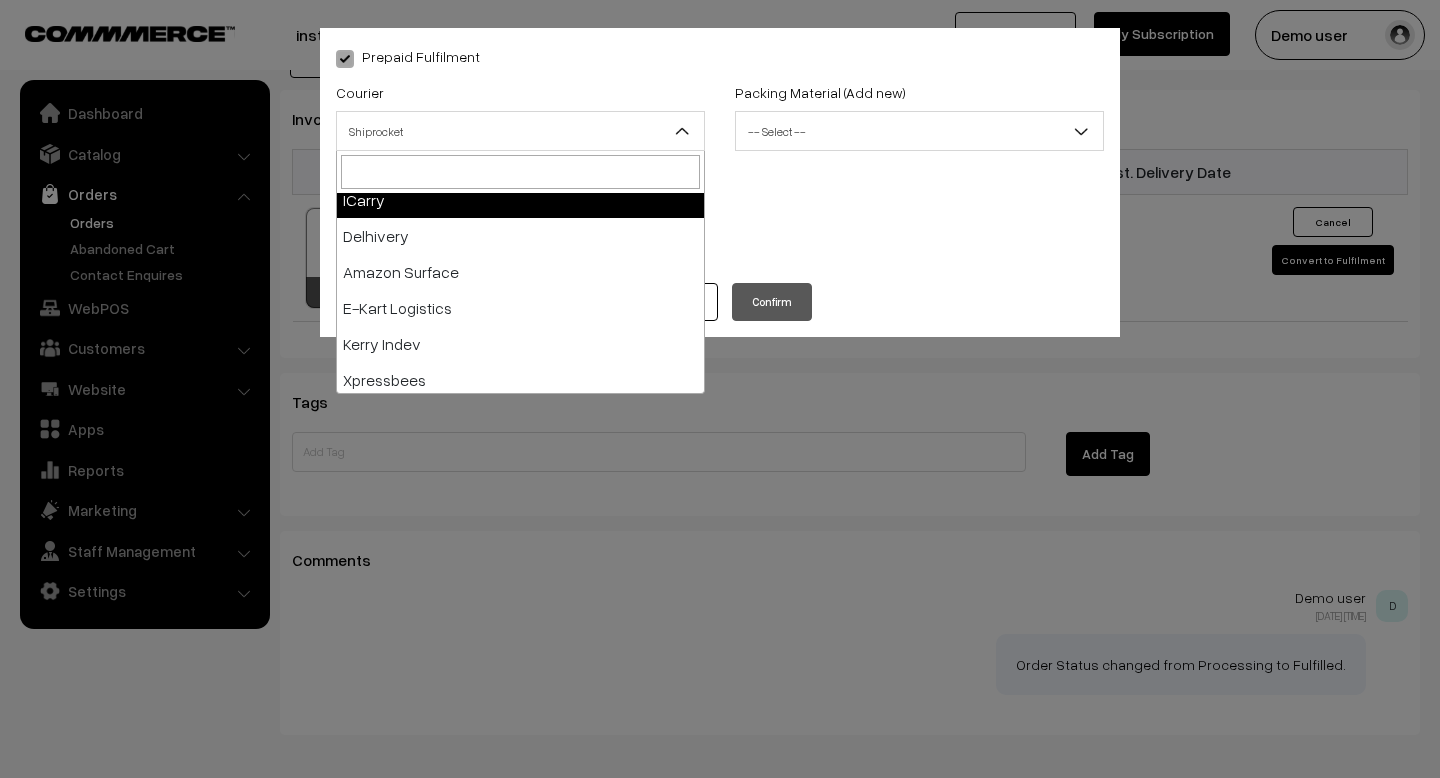 scroll, scrollTop: 232, scrollLeft: 0, axis: vertical 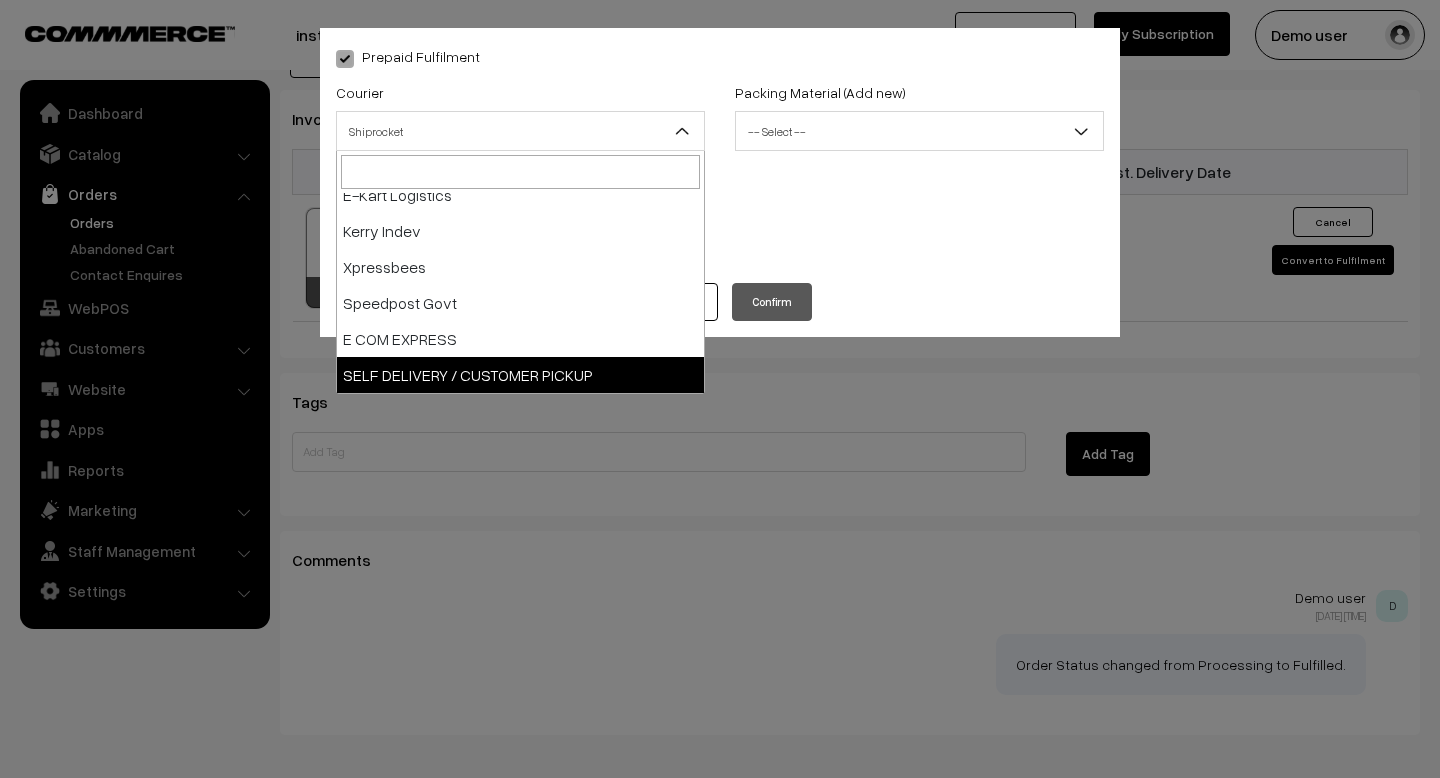 drag, startPoint x: 499, startPoint y: 379, endPoint x: 447, endPoint y: 357, distance: 56.462376 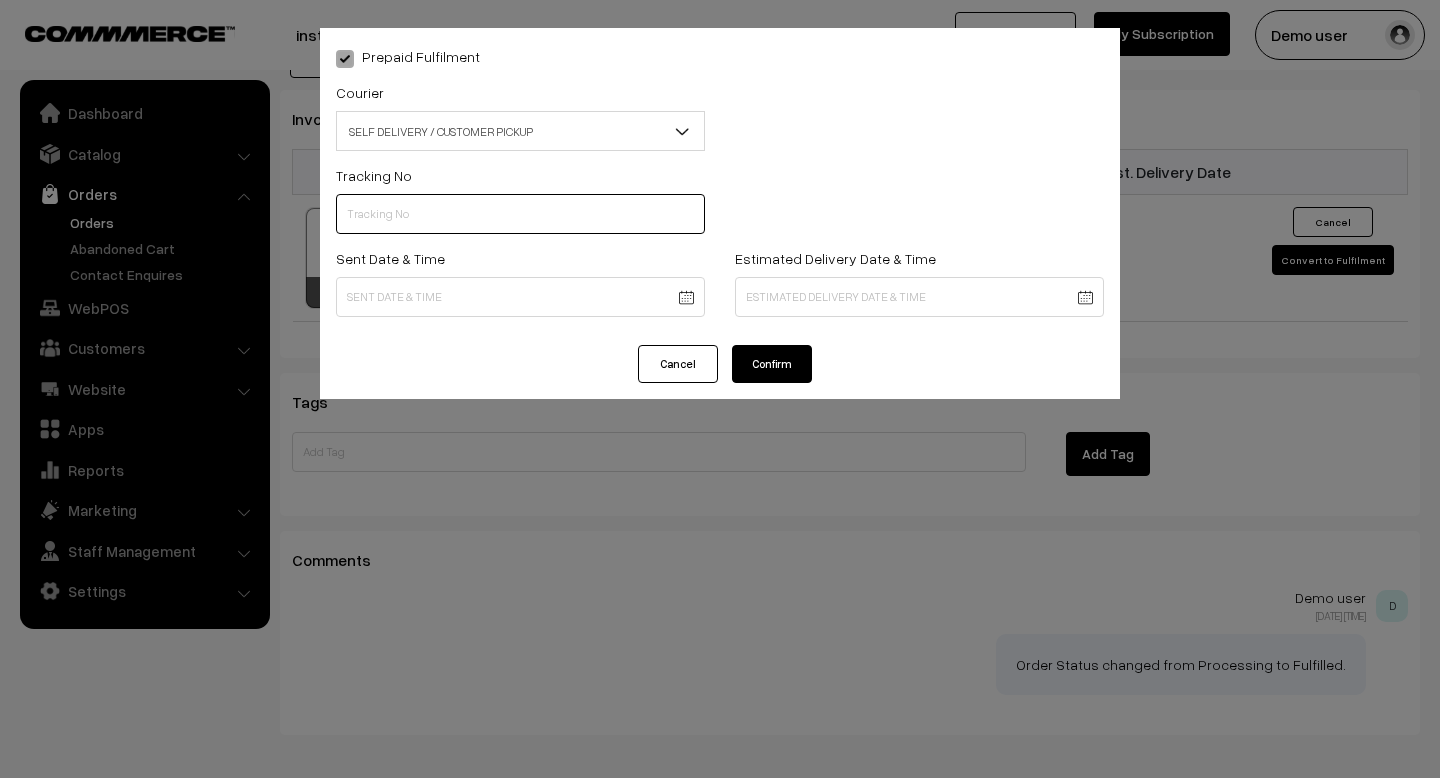 click at bounding box center [520, 214] 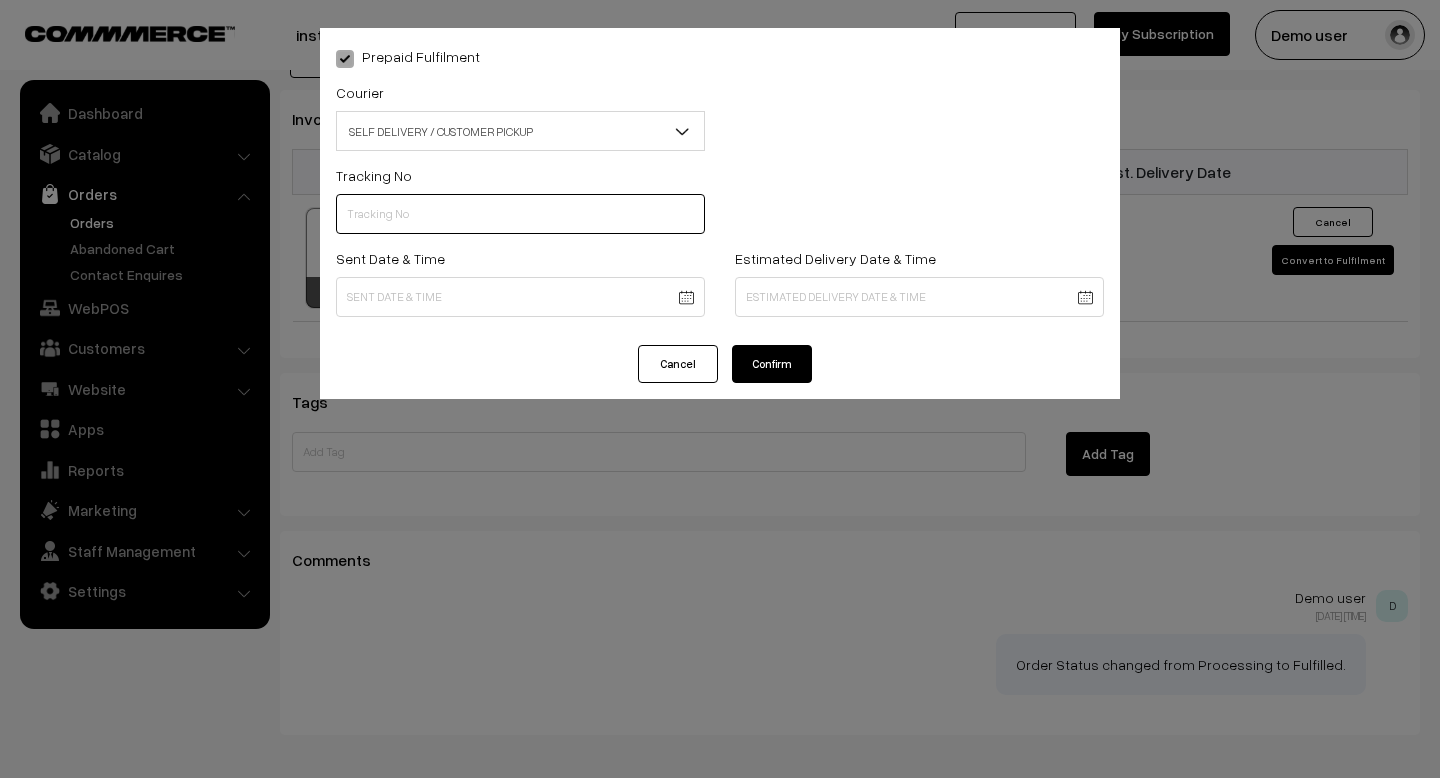 type on "0836736483993" 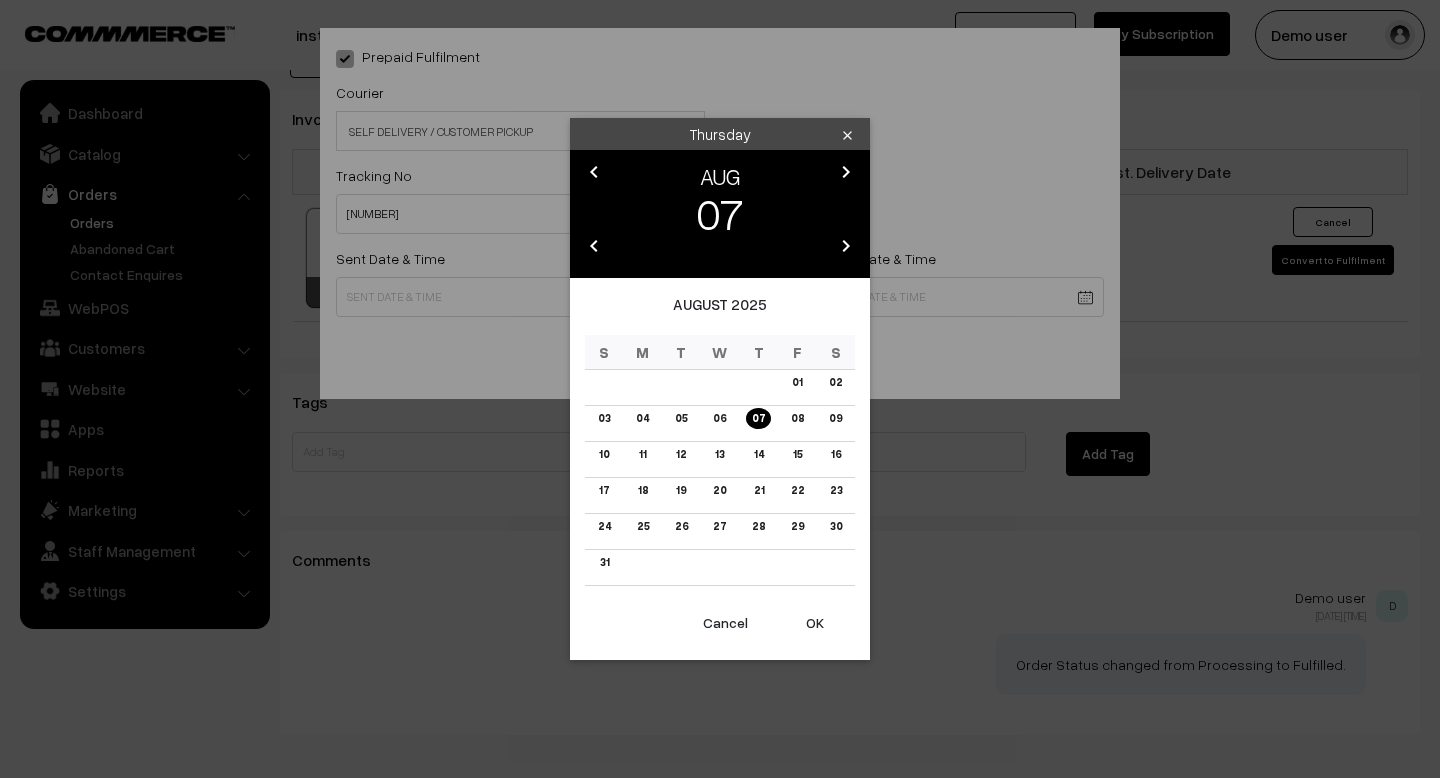 click on "Thank you for showing interest. Our team will call you shortly.
Close
instawebby.com
Go to Website
Switch Store
Create New Store
My Profile" at bounding box center (720, -193) 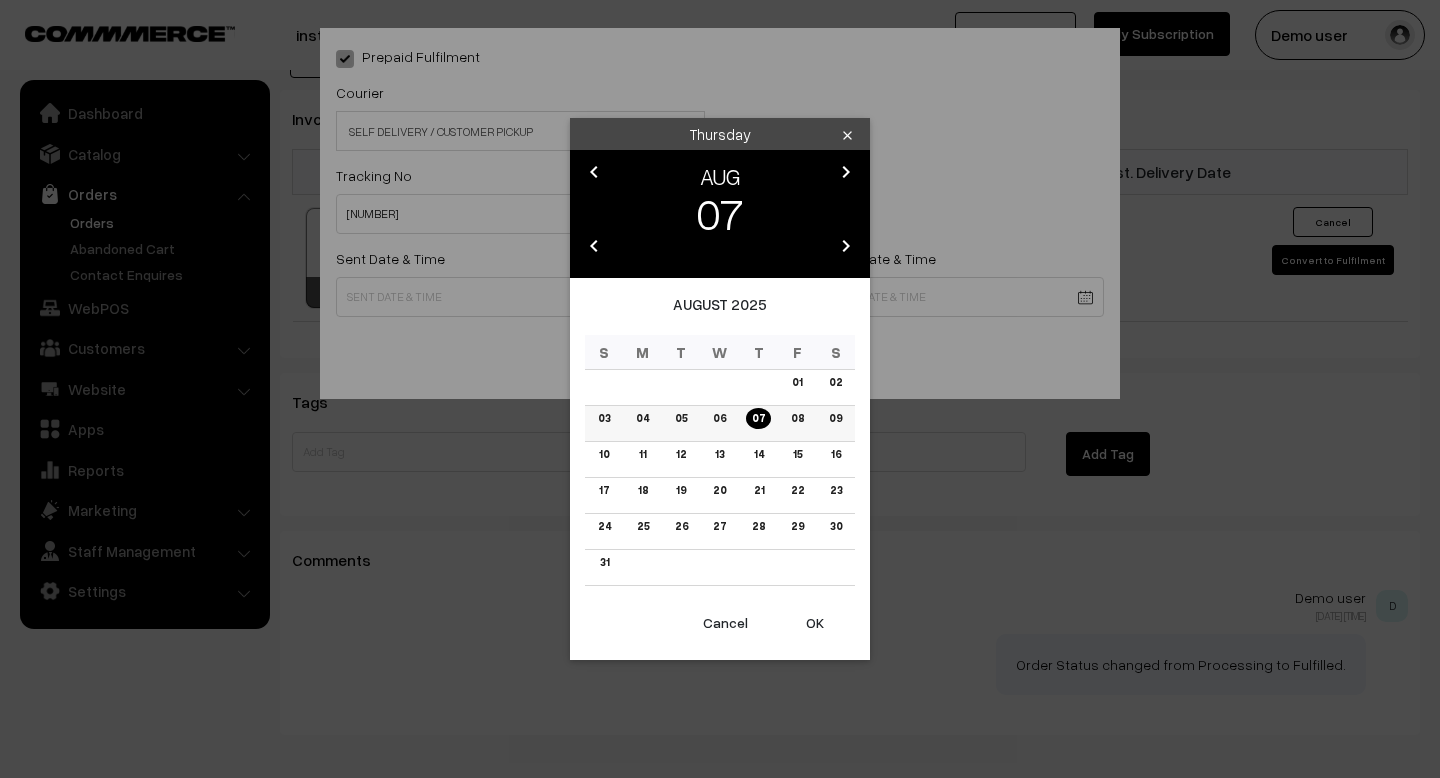 click on "08" at bounding box center (796, 418) 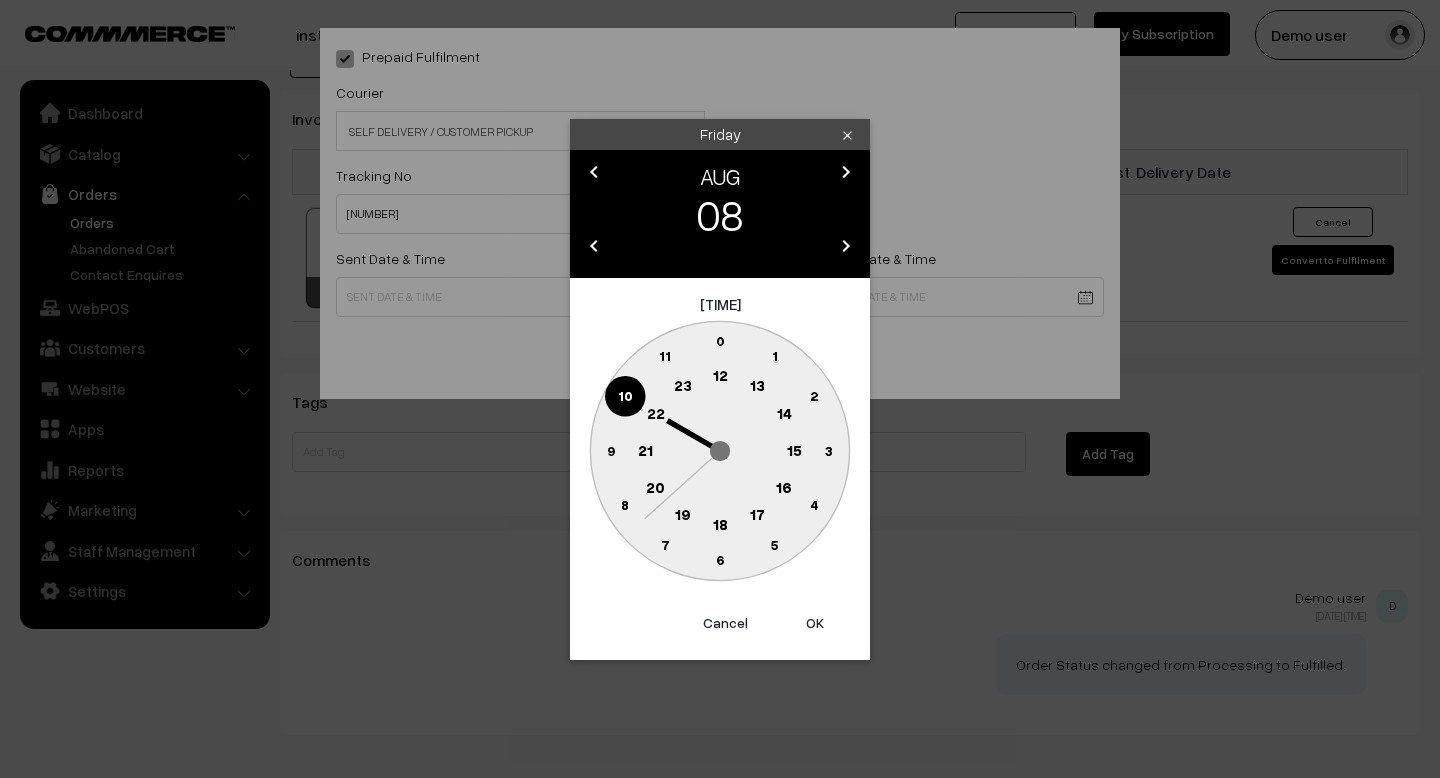 click on "OK" at bounding box center [815, 623] 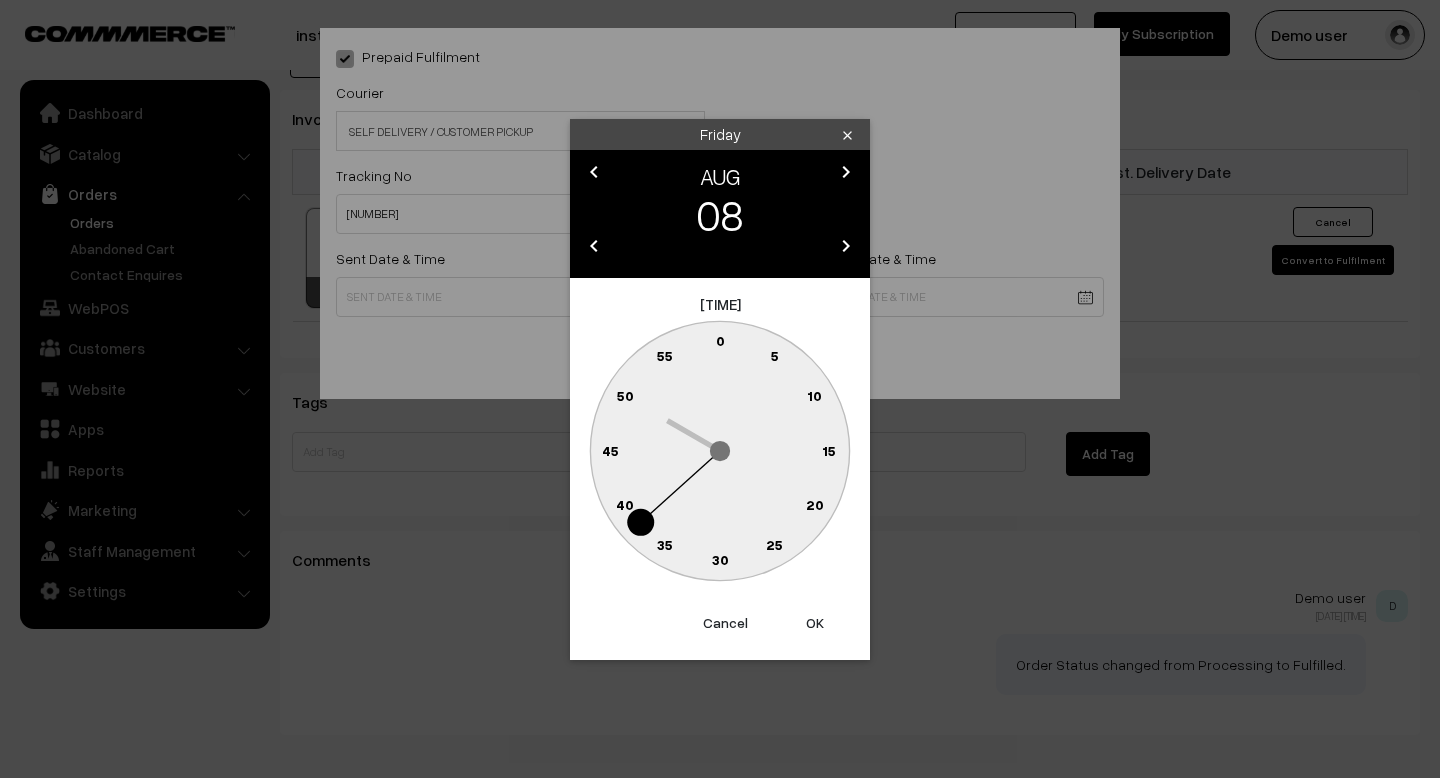 click on "OK" at bounding box center [815, 623] 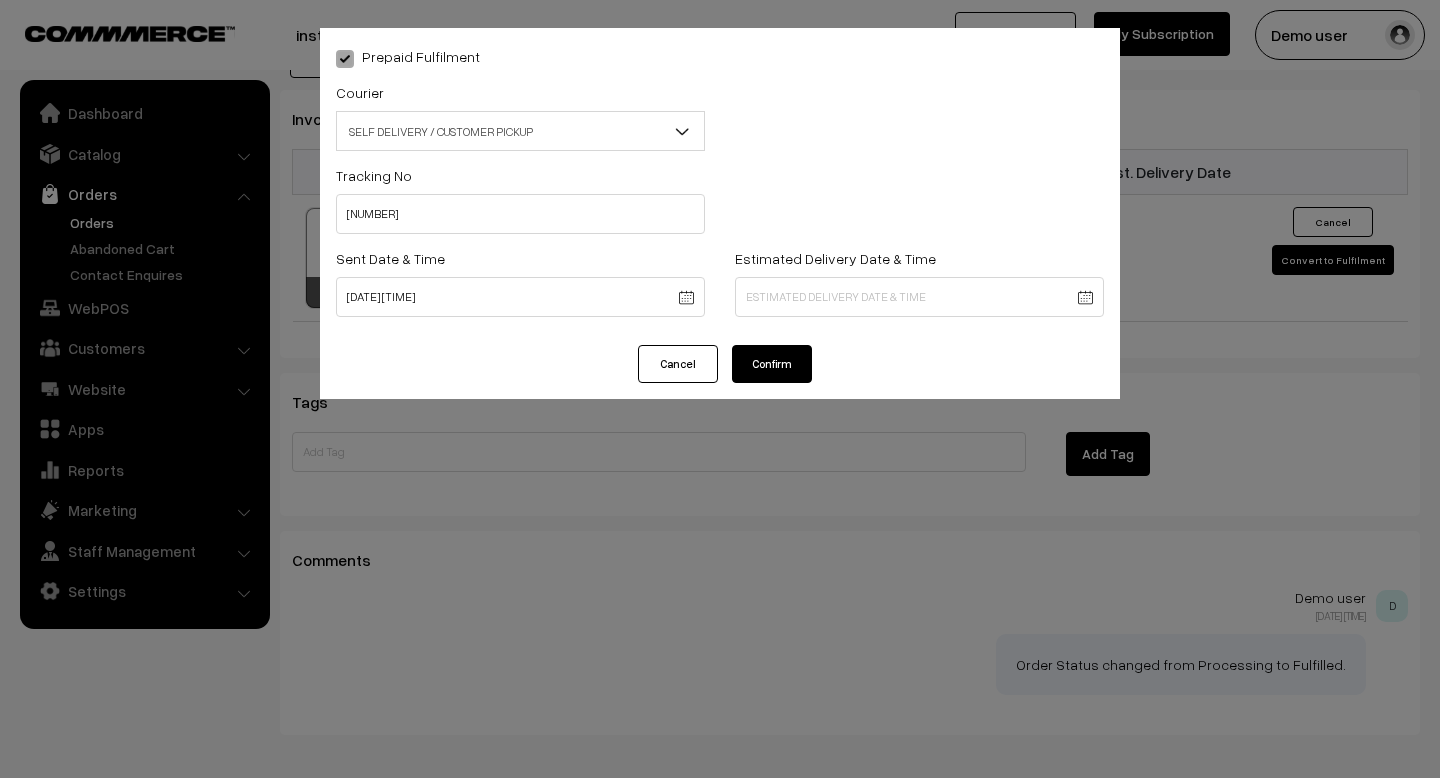 click on "Thank you for showing interest. Our team will call you shortly.
Close
instawebby.com
Go to Website
Switch Store
Create New Store
My Profile" at bounding box center (720, -193) 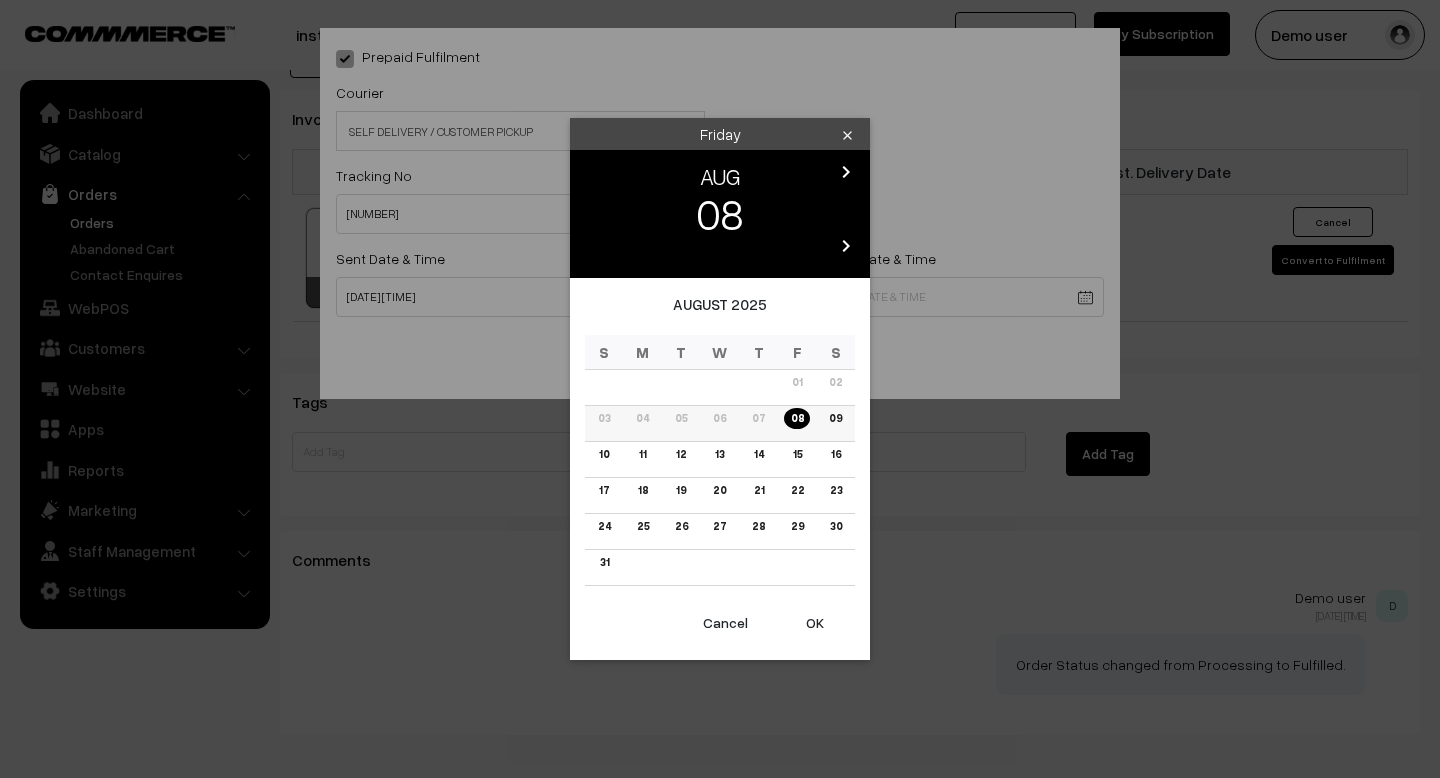 click on "09" at bounding box center [835, 418] 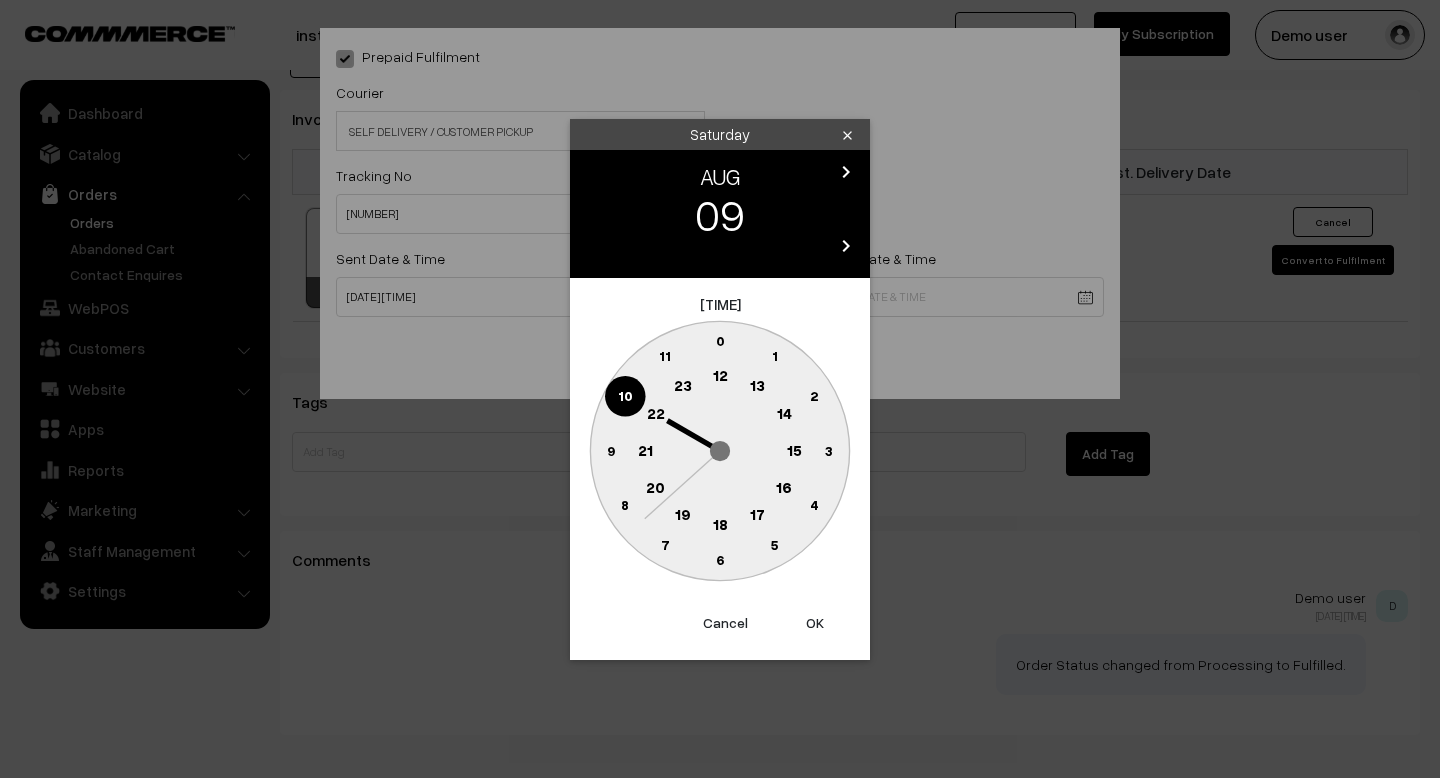 click 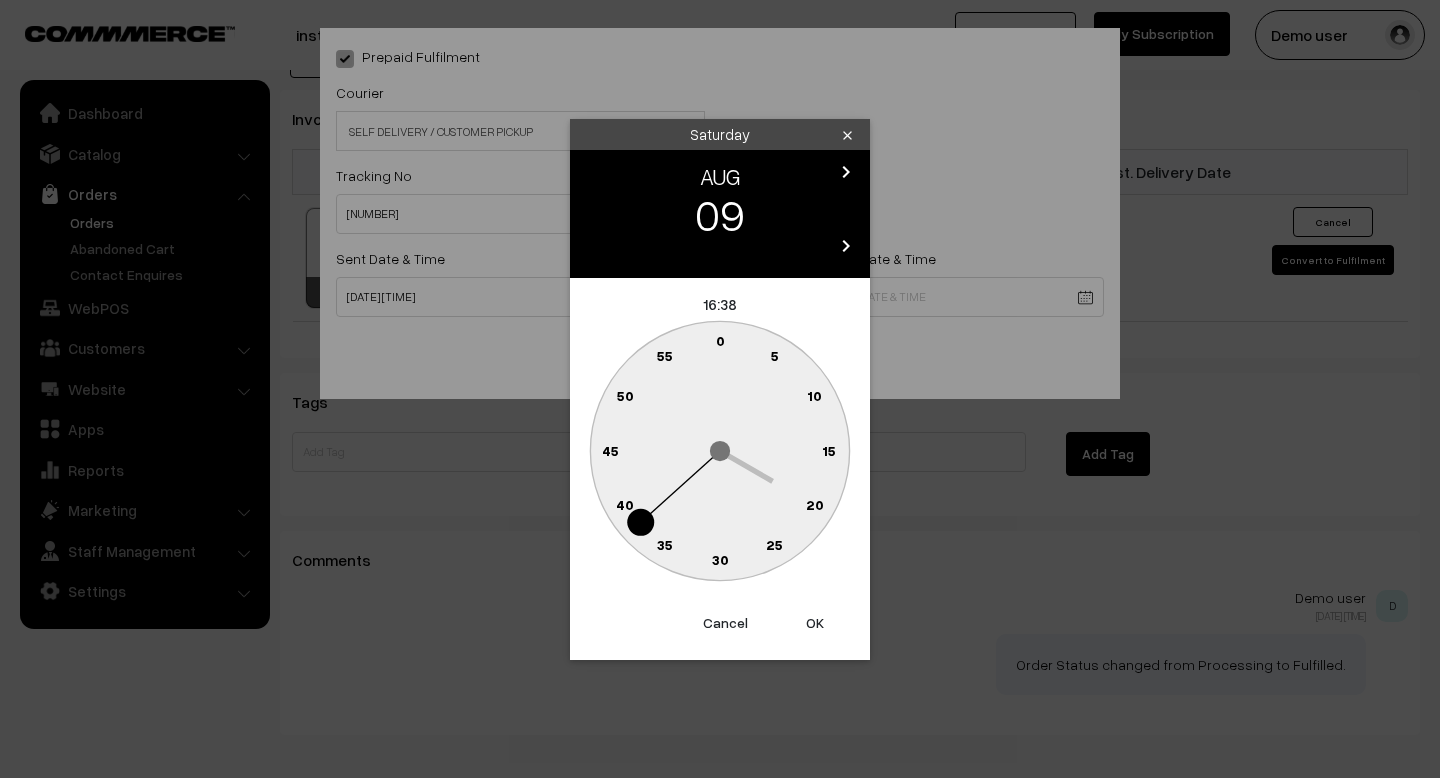 click on "OK" at bounding box center (815, 623) 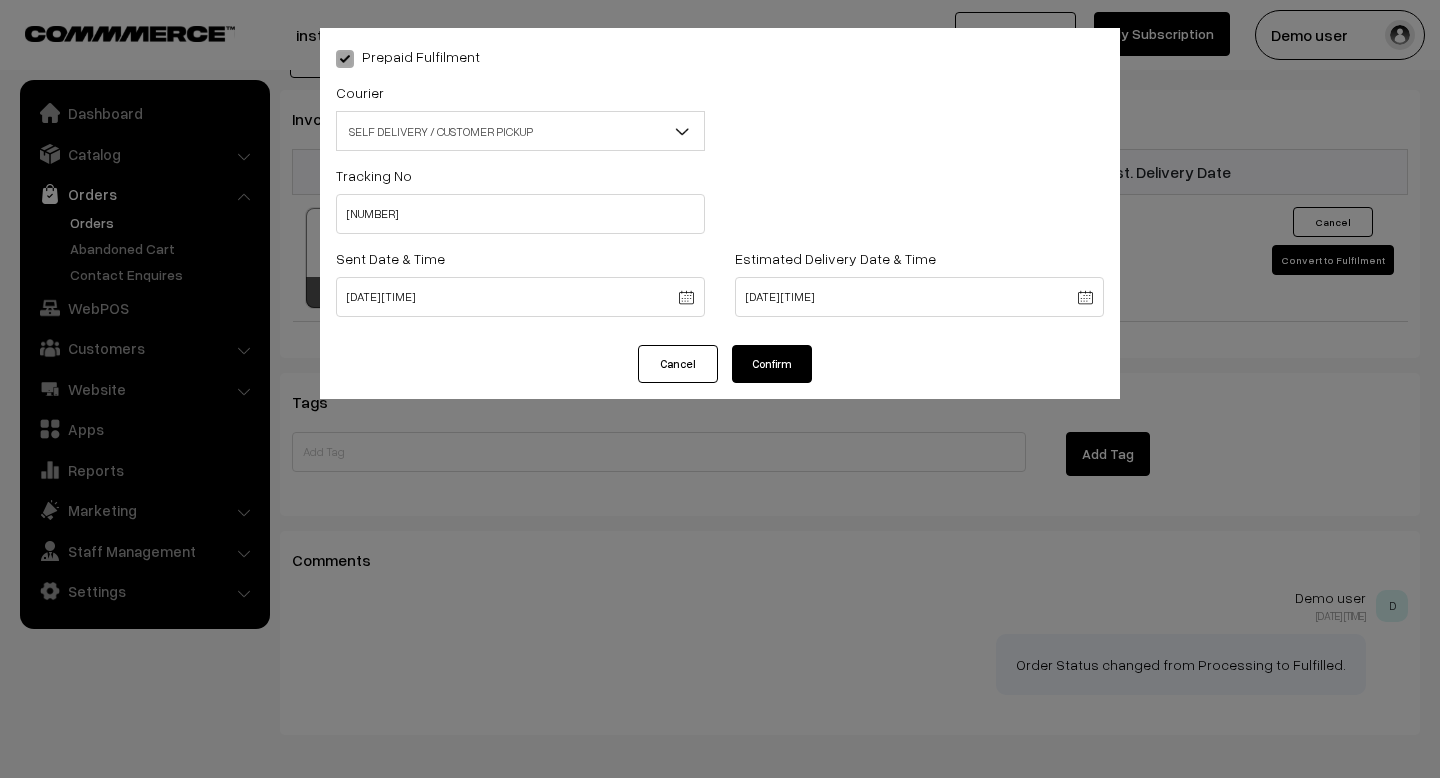 click on "Cancel
Confirm" at bounding box center (720, 372) 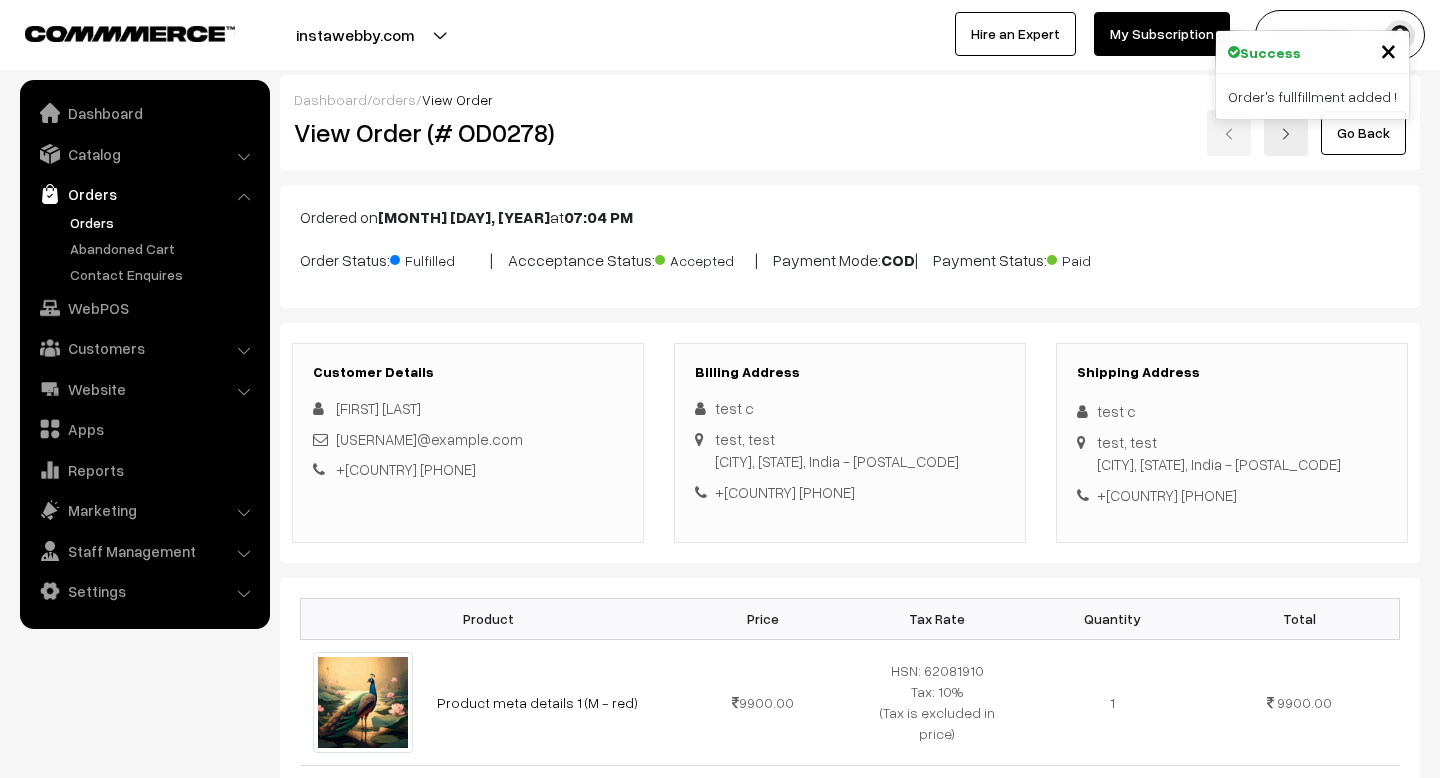 scroll, scrollTop: 1250, scrollLeft: 0, axis: vertical 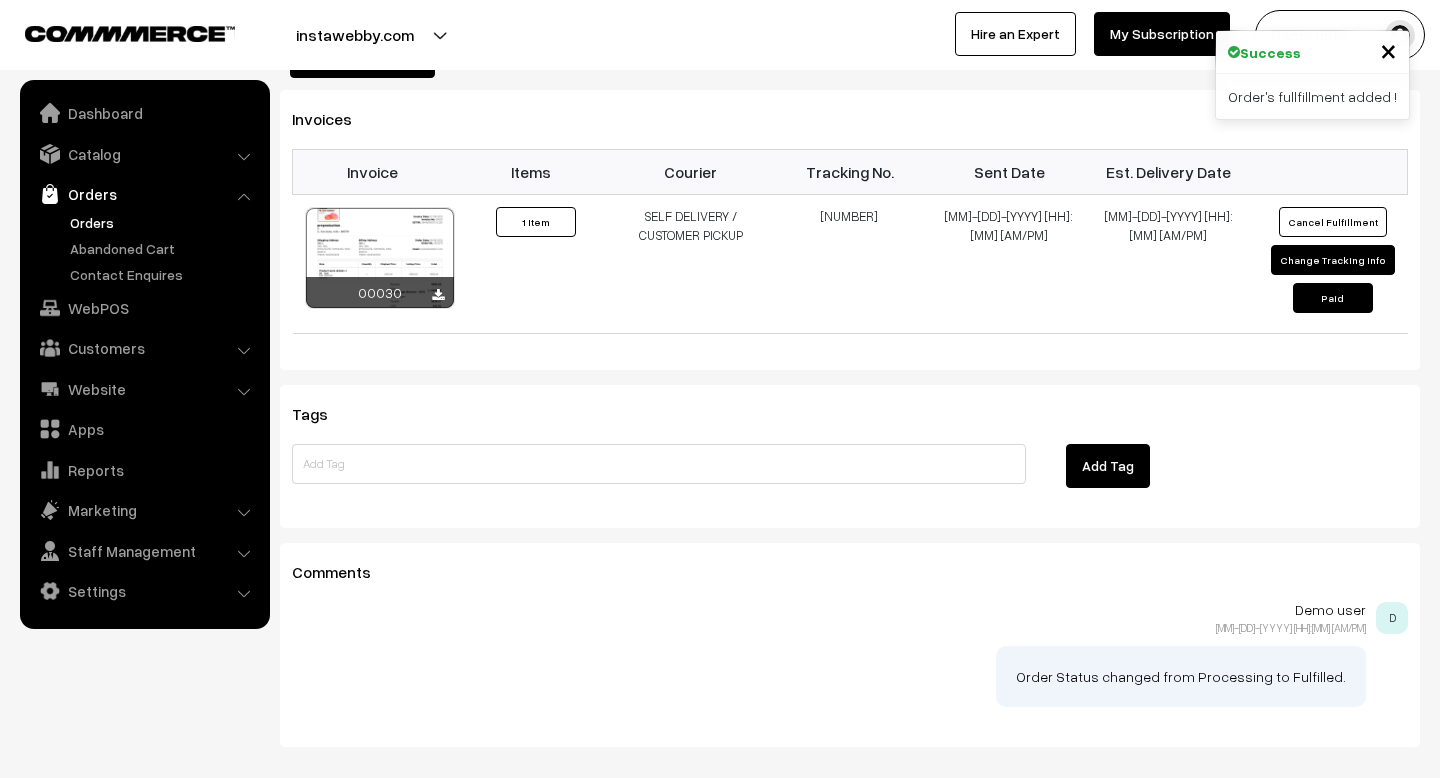 click on "×" at bounding box center (1388, 49) 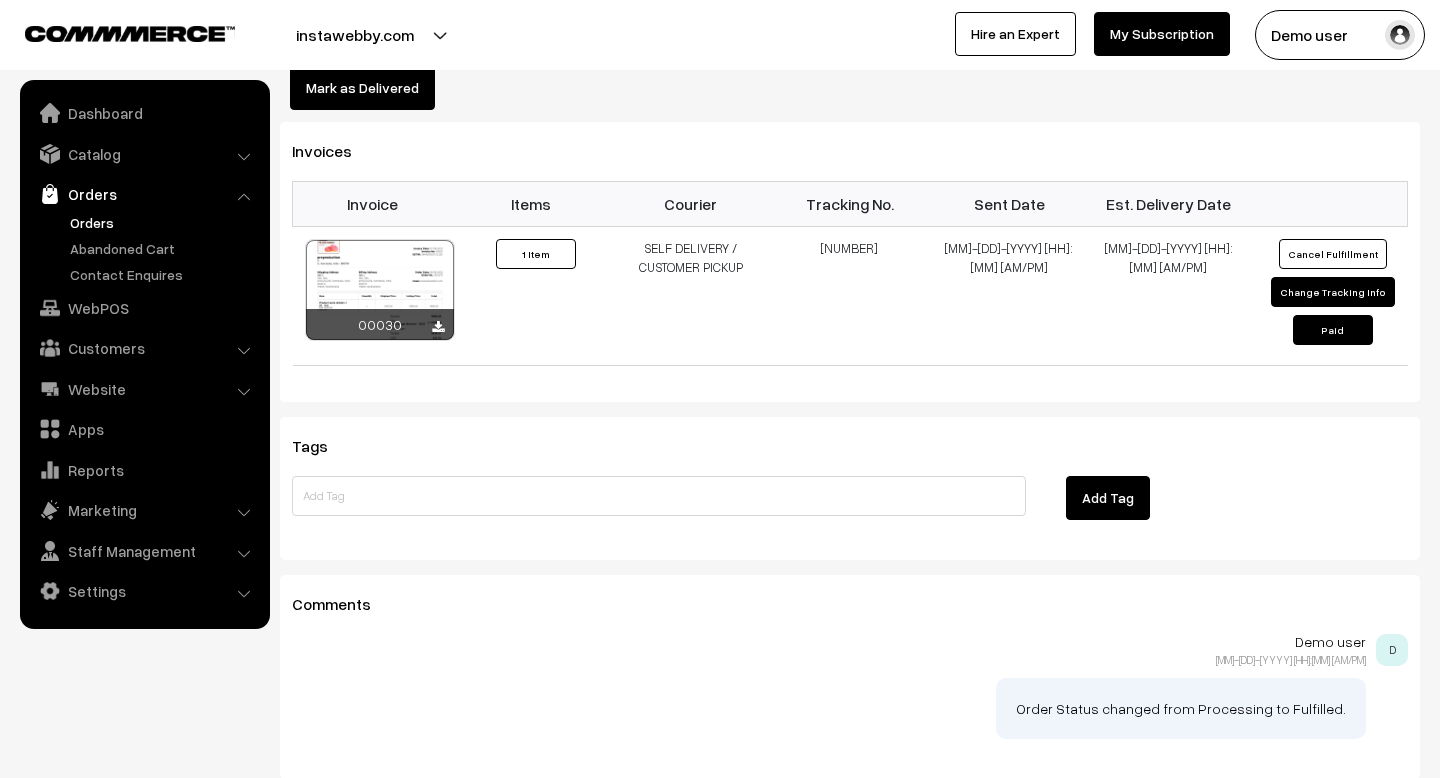 scroll, scrollTop: 1159, scrollLeft: 0, axis: vertical 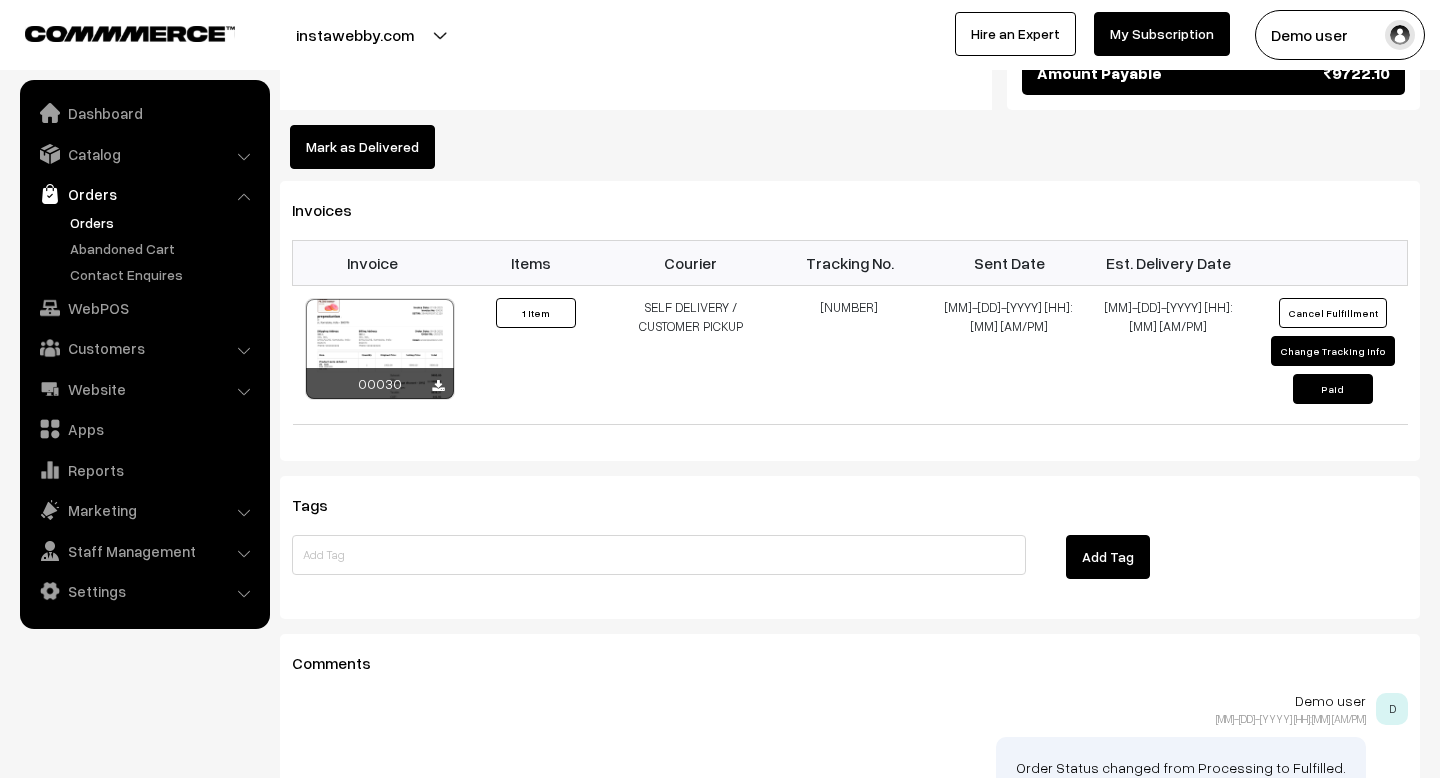 click on "Mark as Delivered" at bounding box center [362, 147] 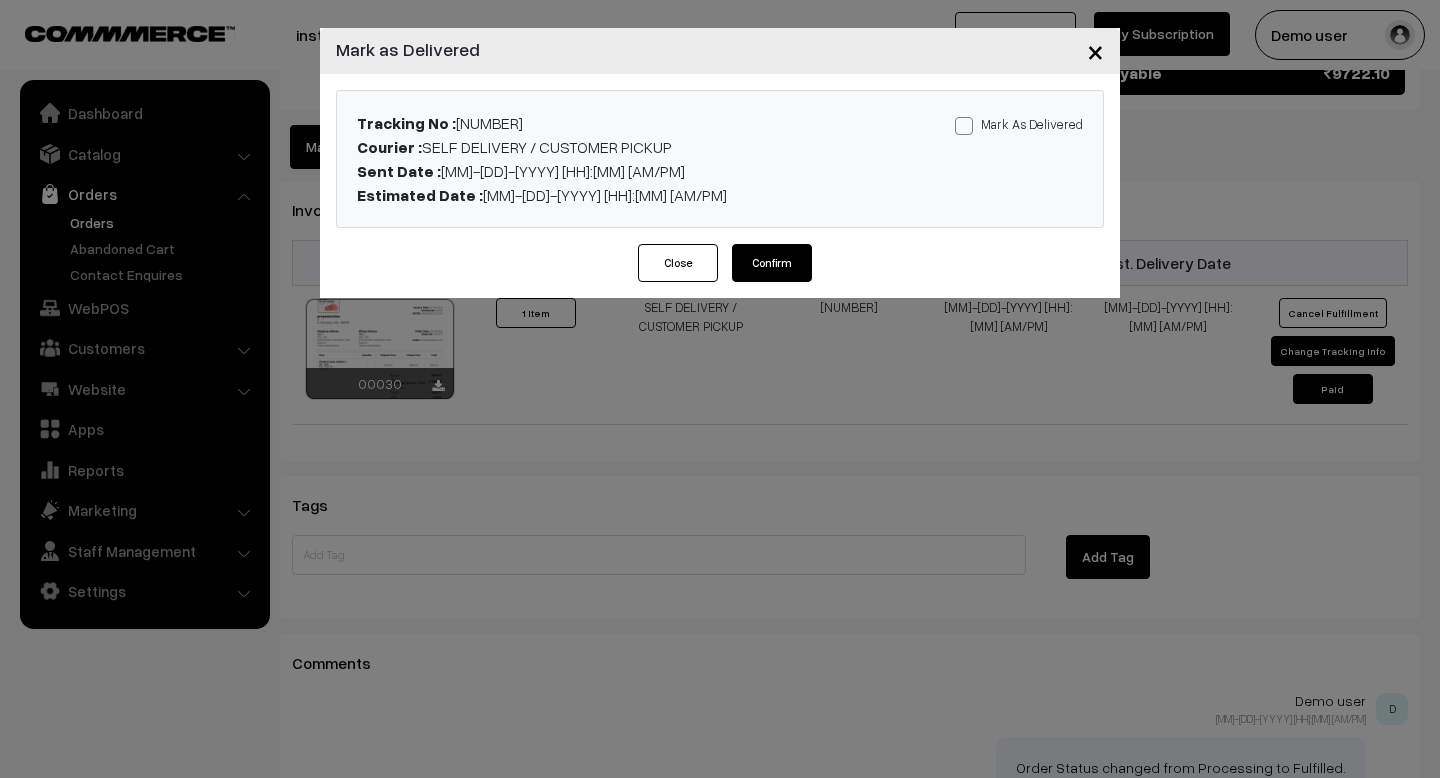 drag, startPoint x: 763, startPoint y: 265, endPoint x: 987, endPoint y: 98, distance: 279.40115 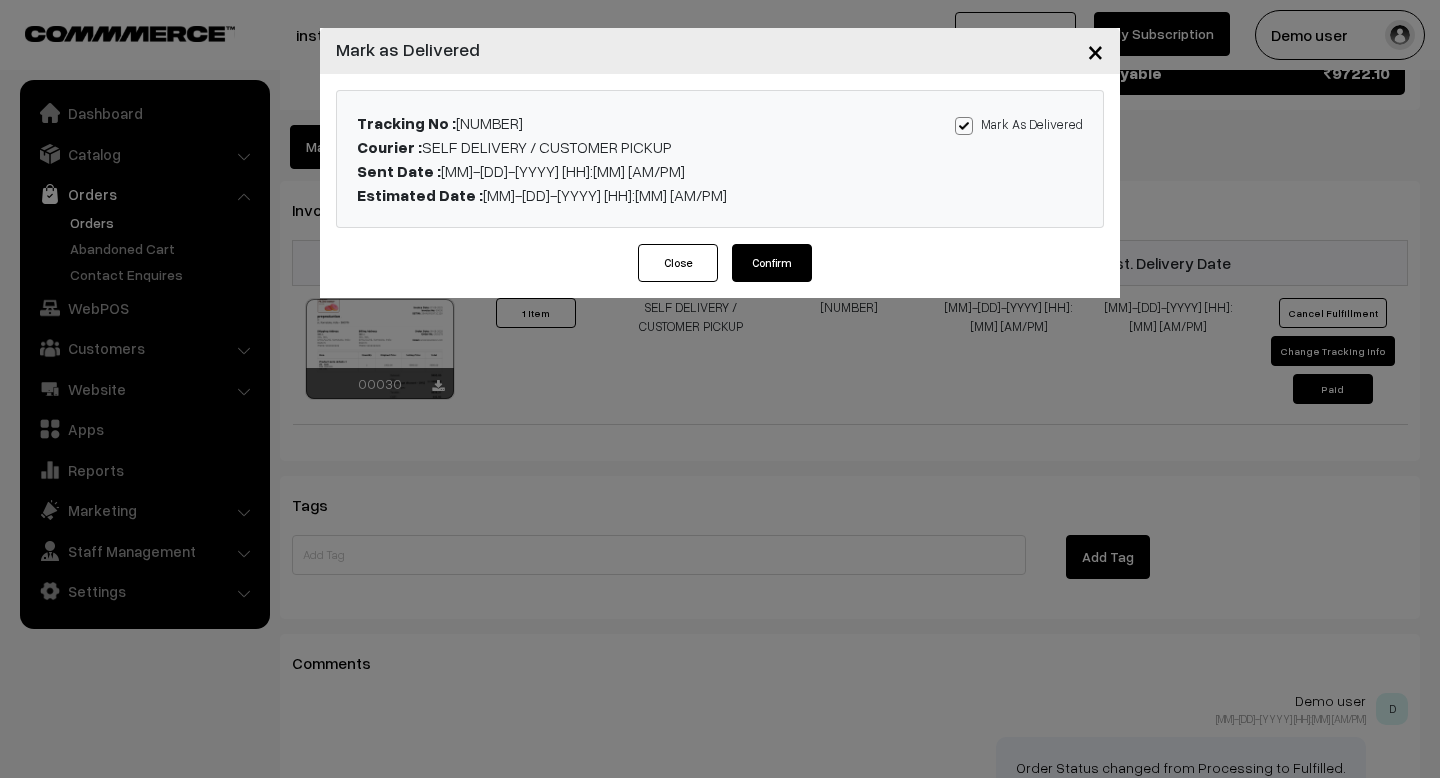 click on "Confirm" at bounding box center [772, 263] 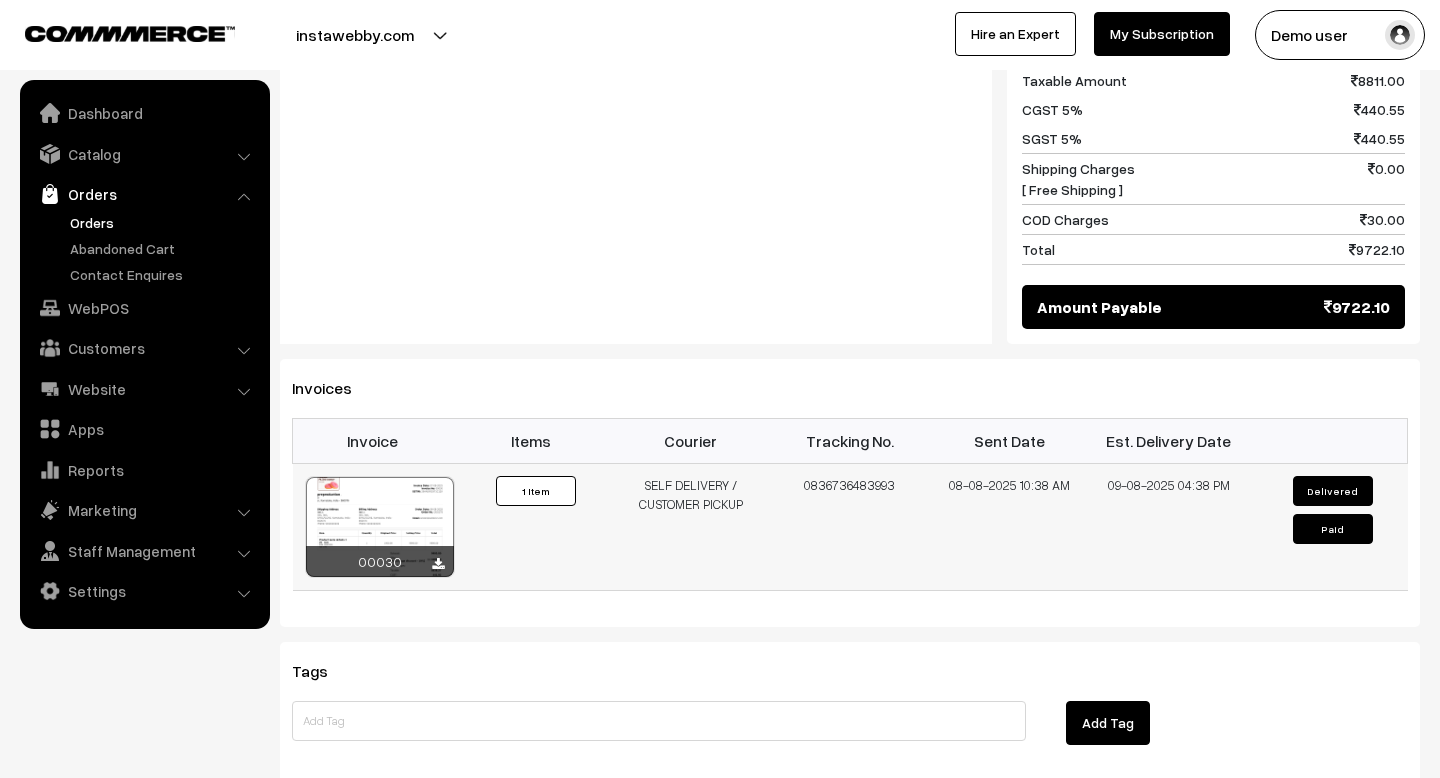 scroll, scrollTop: 941, scrollLeft: 0, axis: vertical 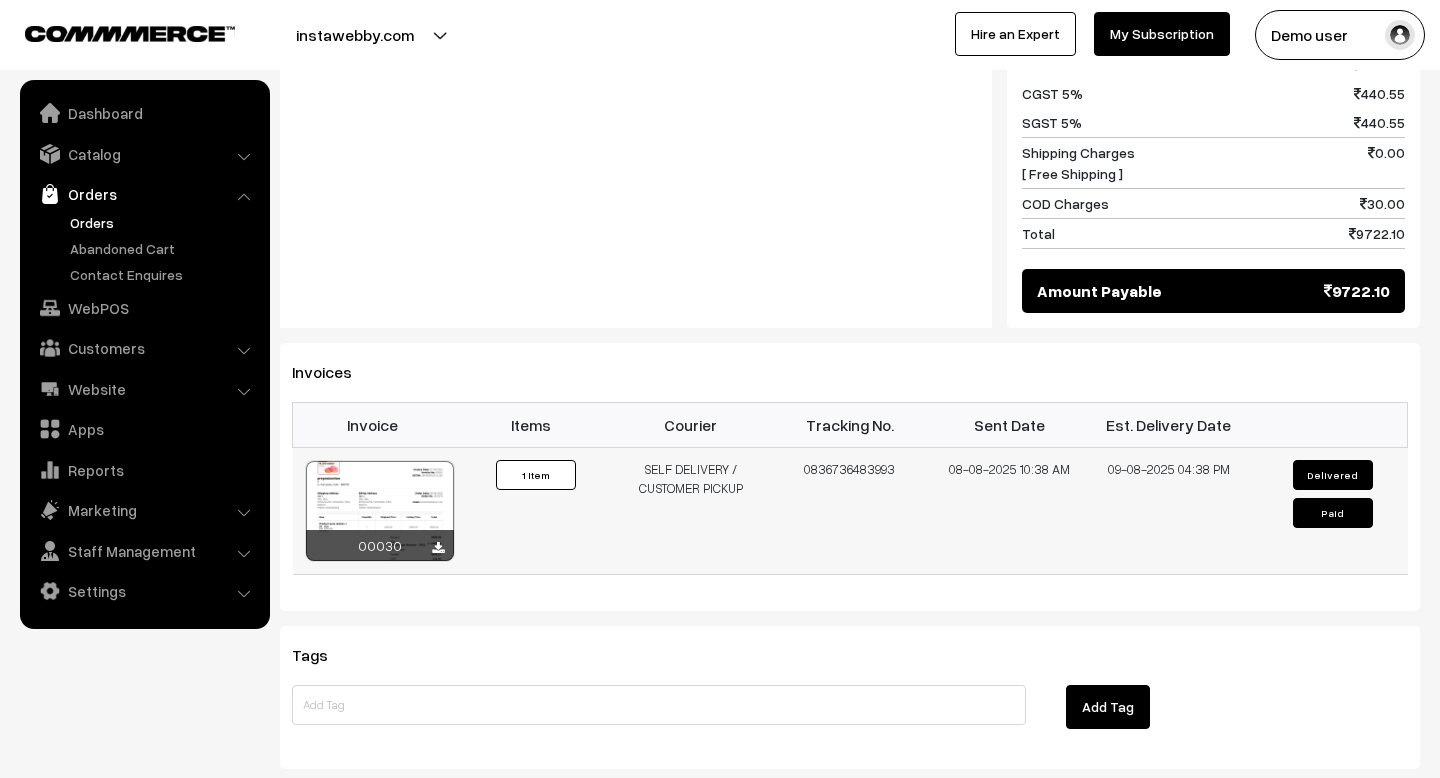 click on "Delivered" at bounding box center [1333, 475] 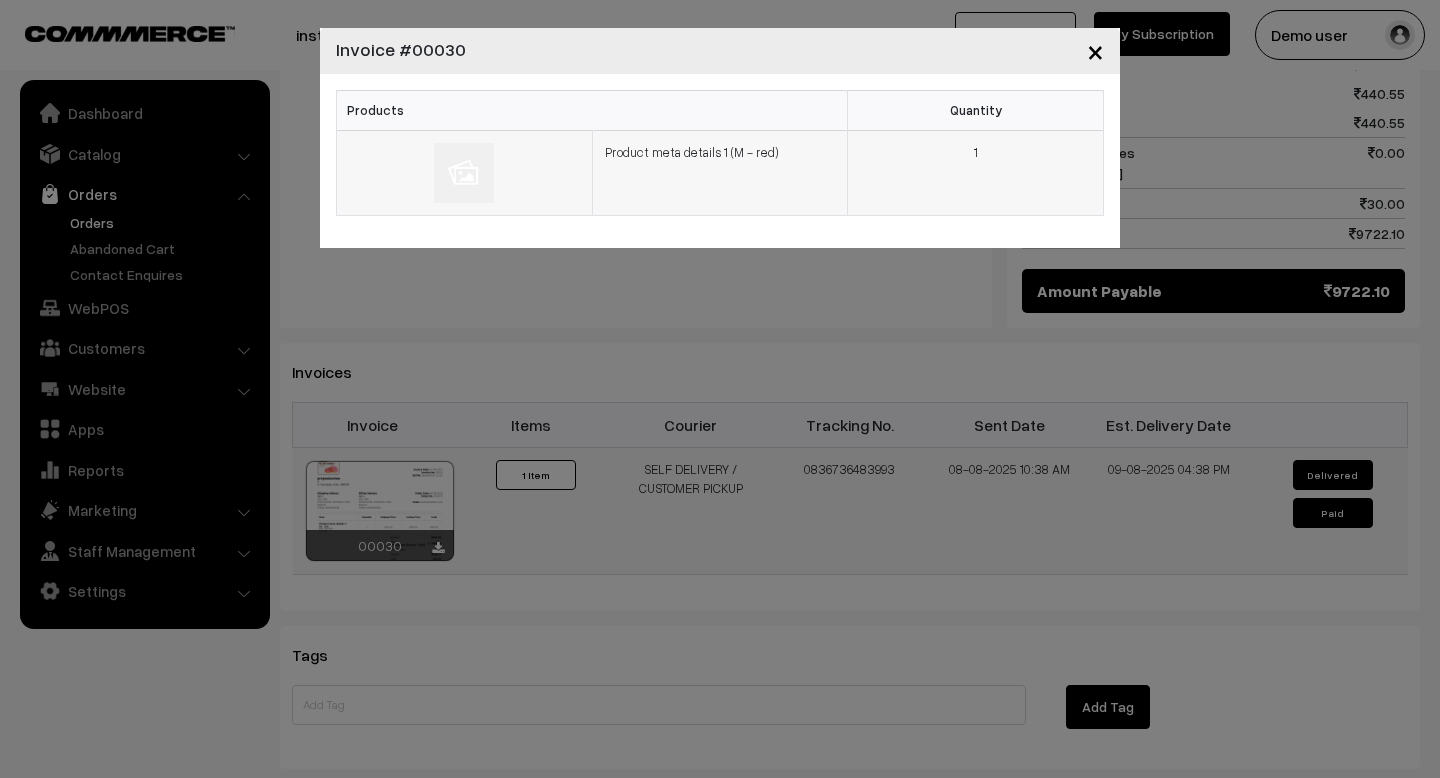 click at bounding box center [464, 173] 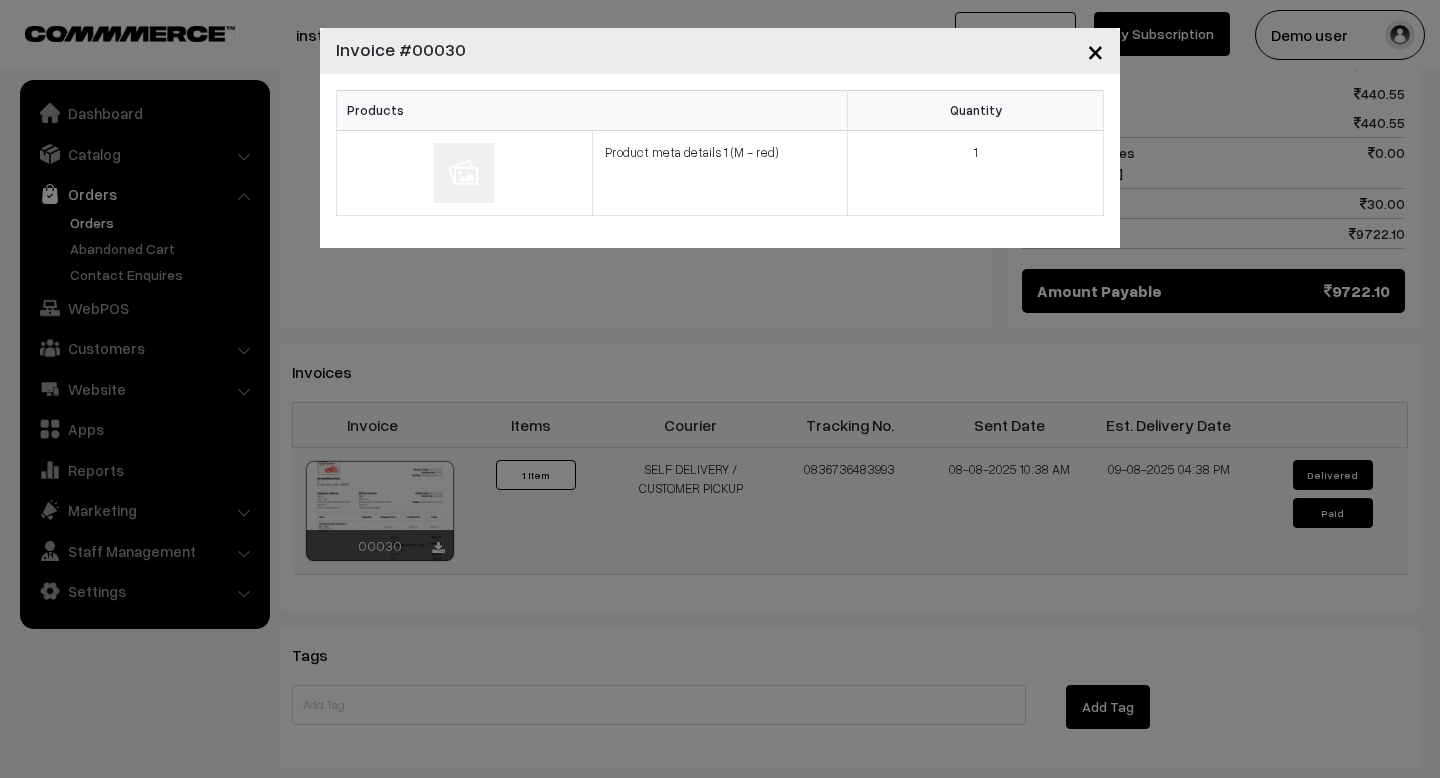 click on "×" at bounding box center (1095, 50) 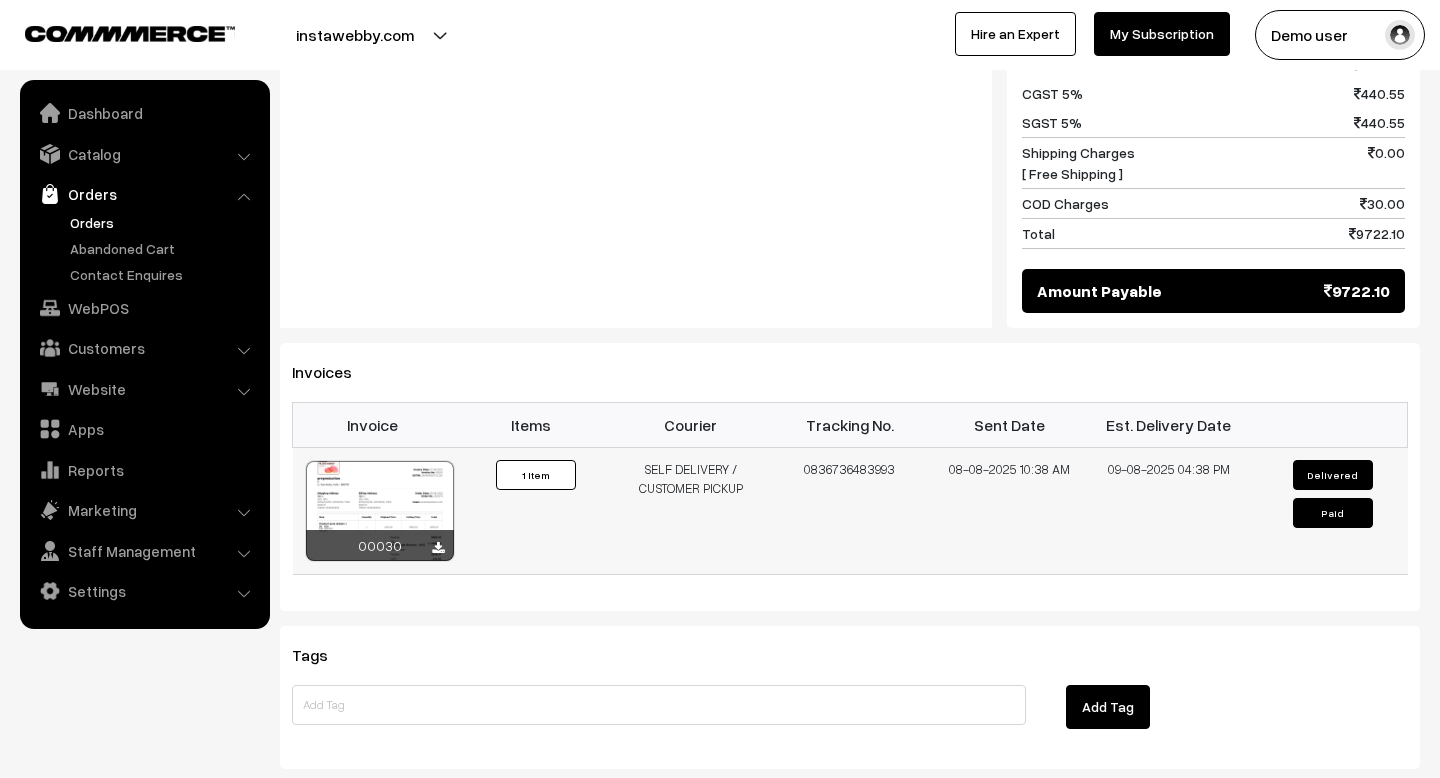 click on "09-08-2025 04:38 PM" at bounding box center (1168, 510) 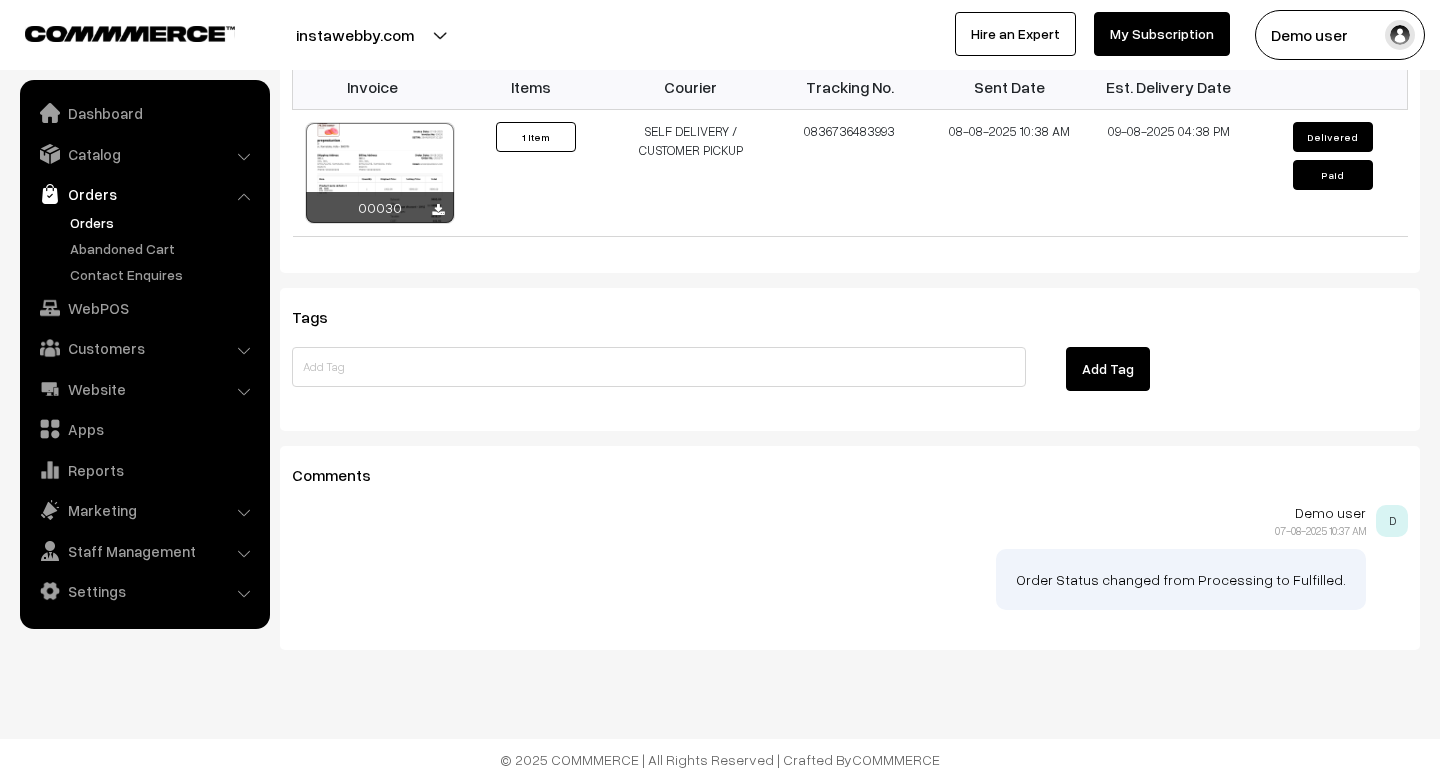 scroll, scrollTop: 1257, scrollLeft: 0, axis: vertical 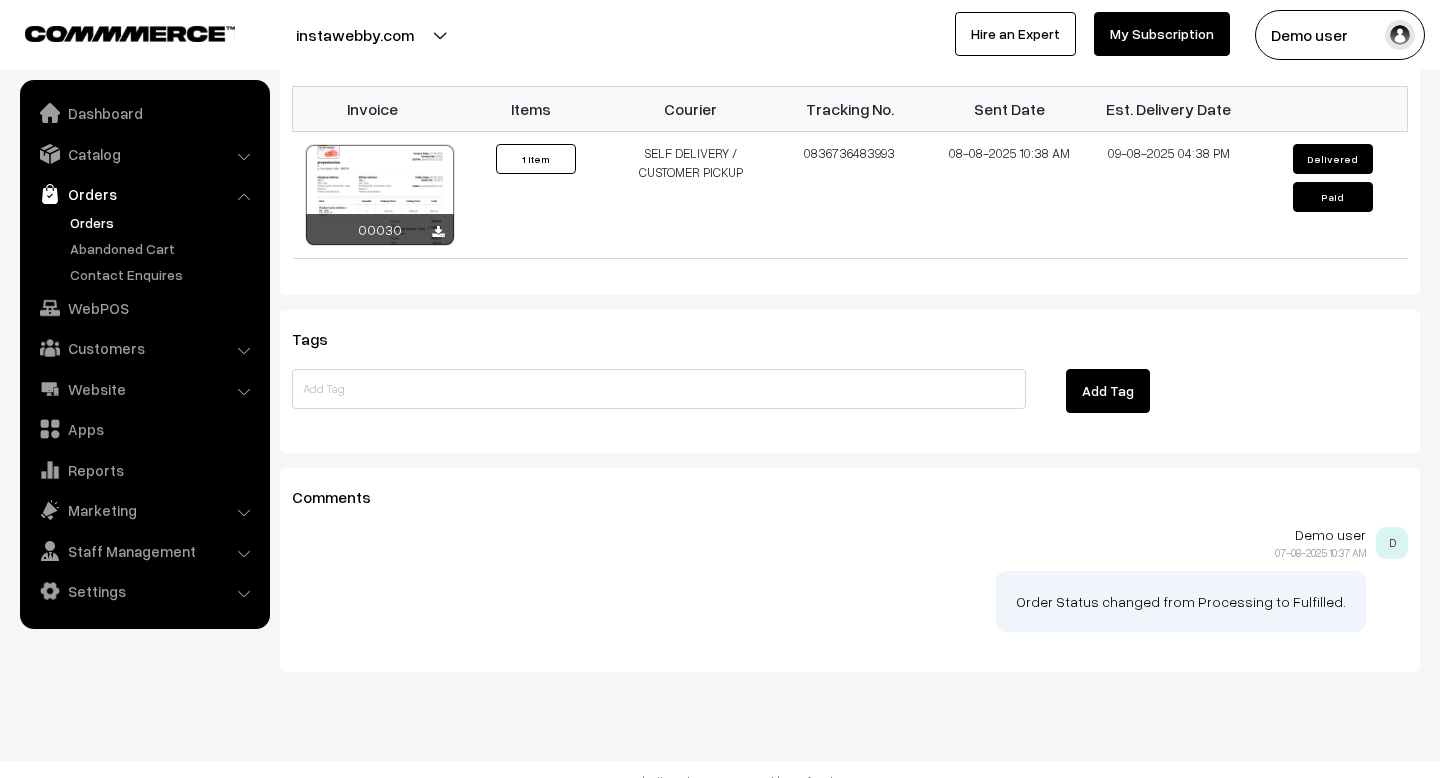click on "instawebby.com" at bounding box center (355, 35) 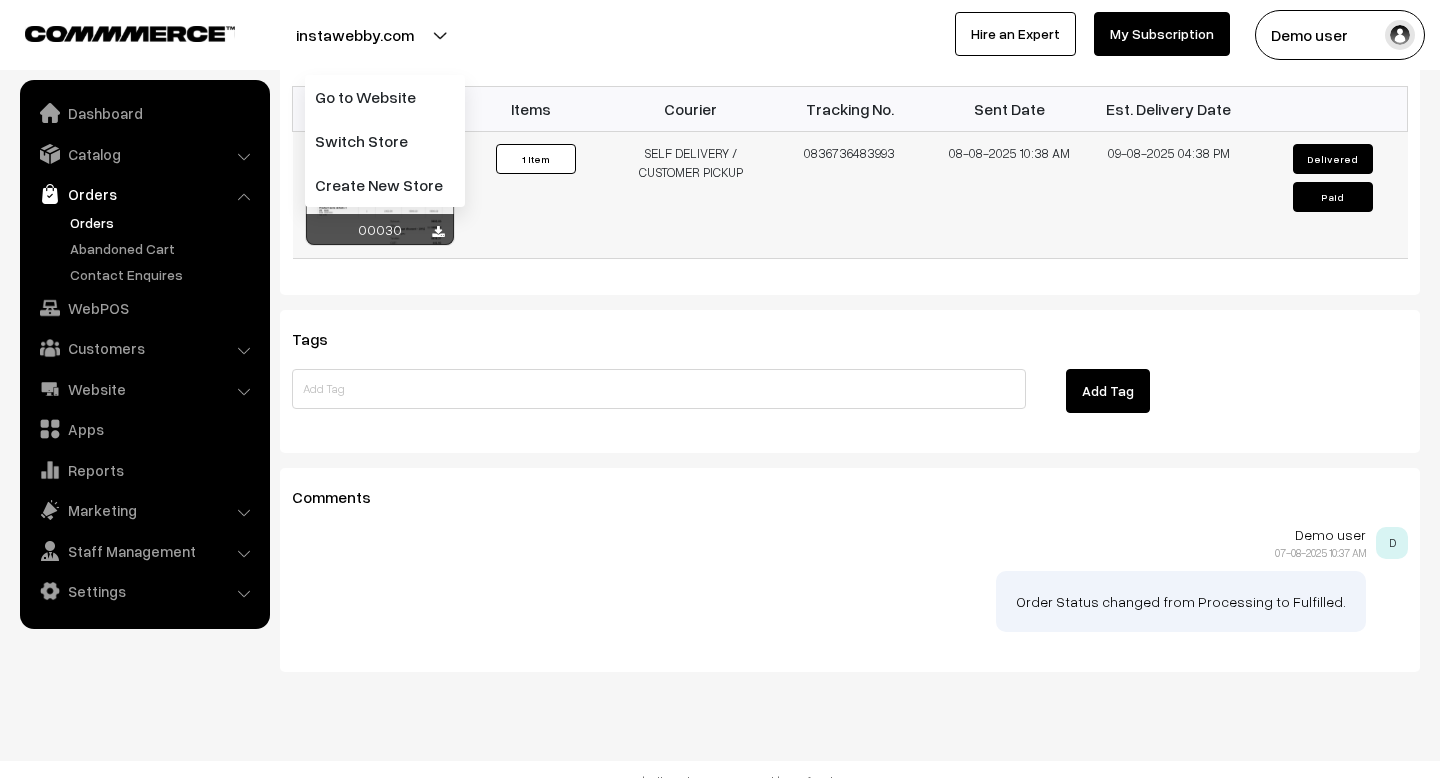 click on "SELF DELIVERY / CUSTOMER PICKUP" at bounding box center [690, 194] 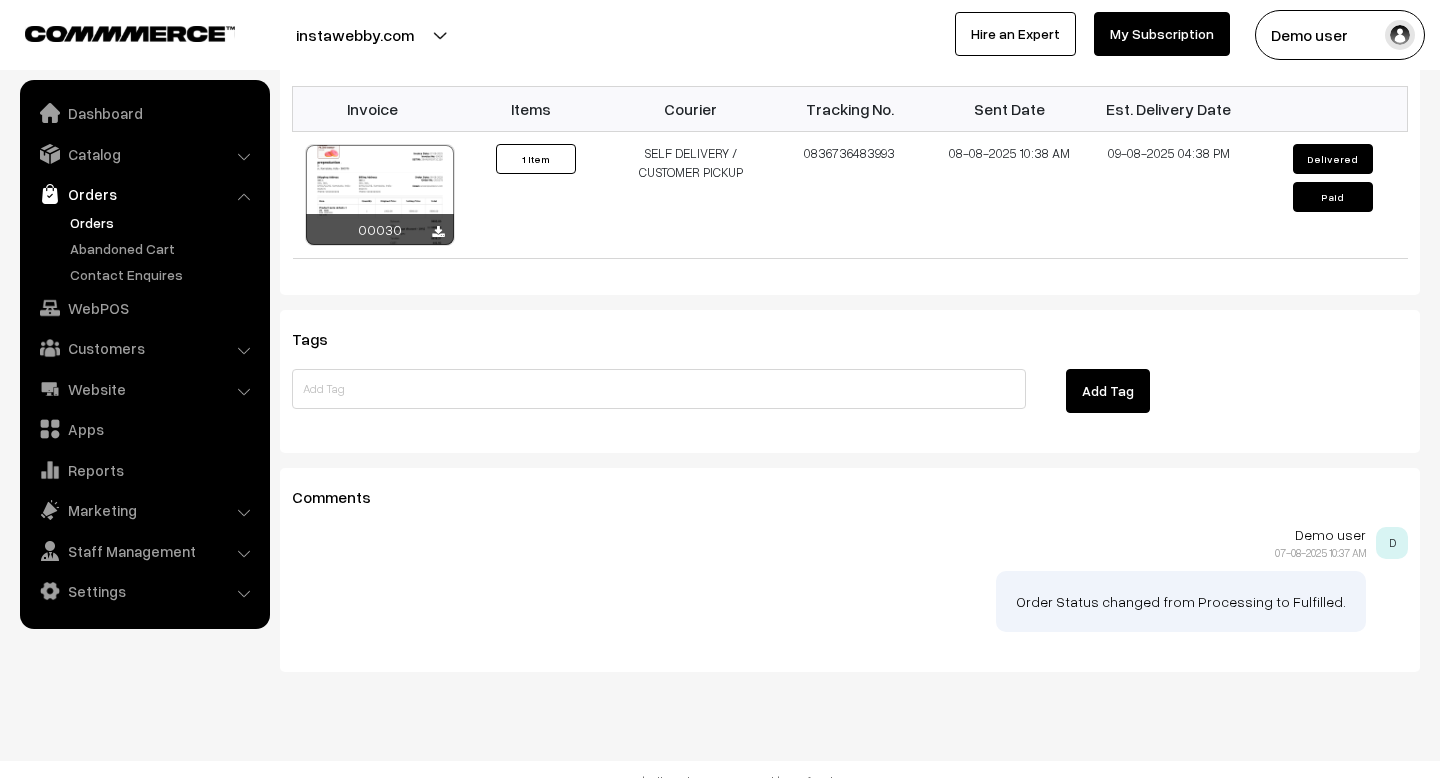 click on "Demo user" at bounding box center [1340, 35] 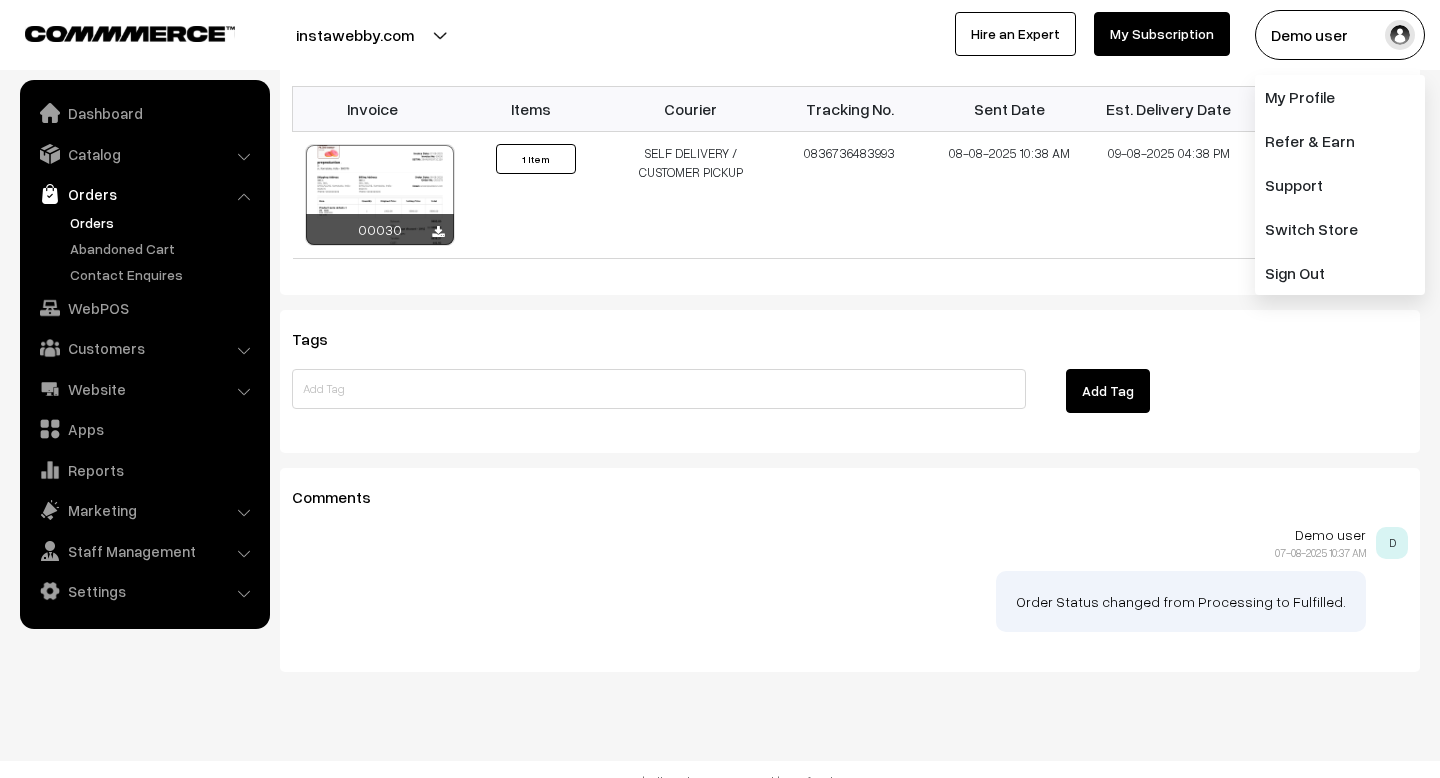 click on "Demo user" at bounding box center (1340, 35) 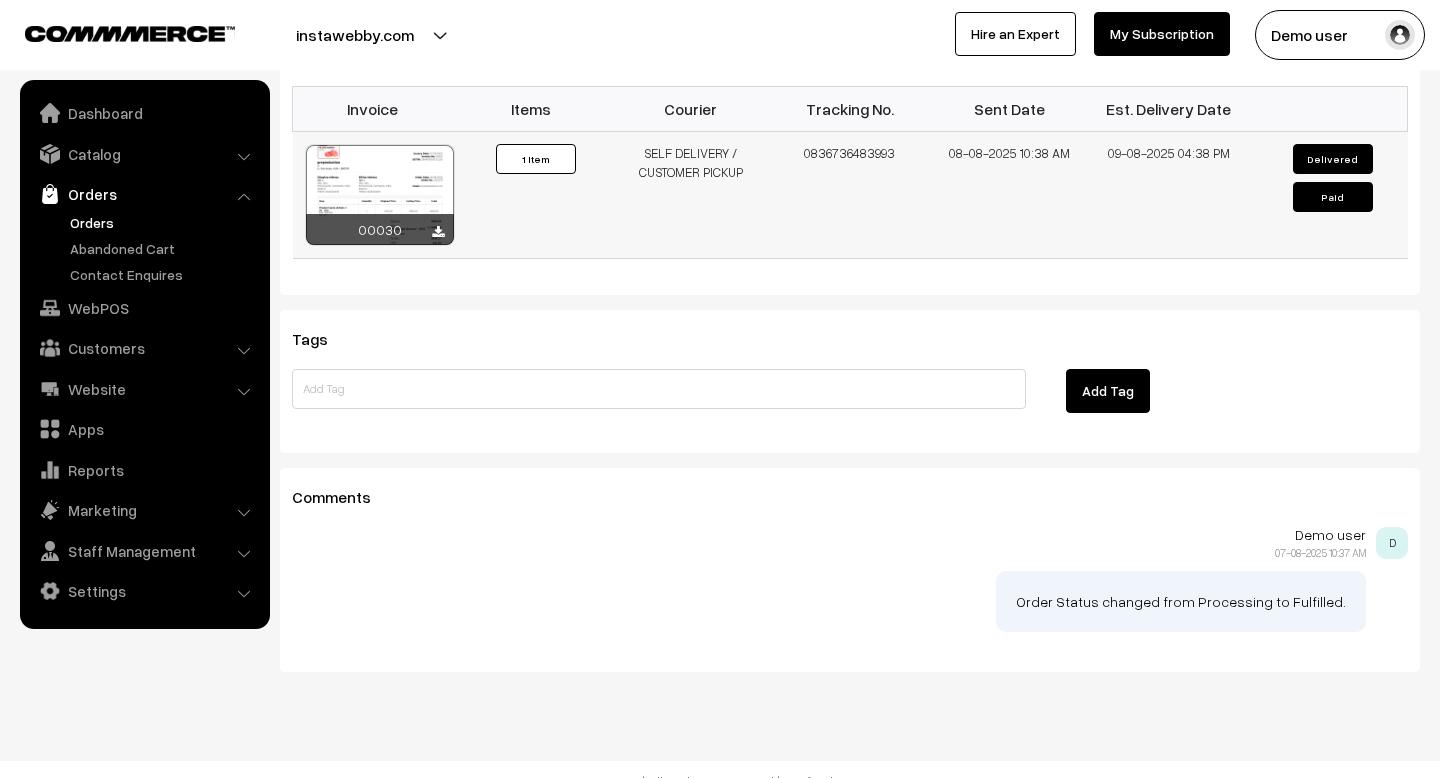 click on "SELF DELIVERY / CUSTOMER PICKUP" at bounding box center (690, 194) 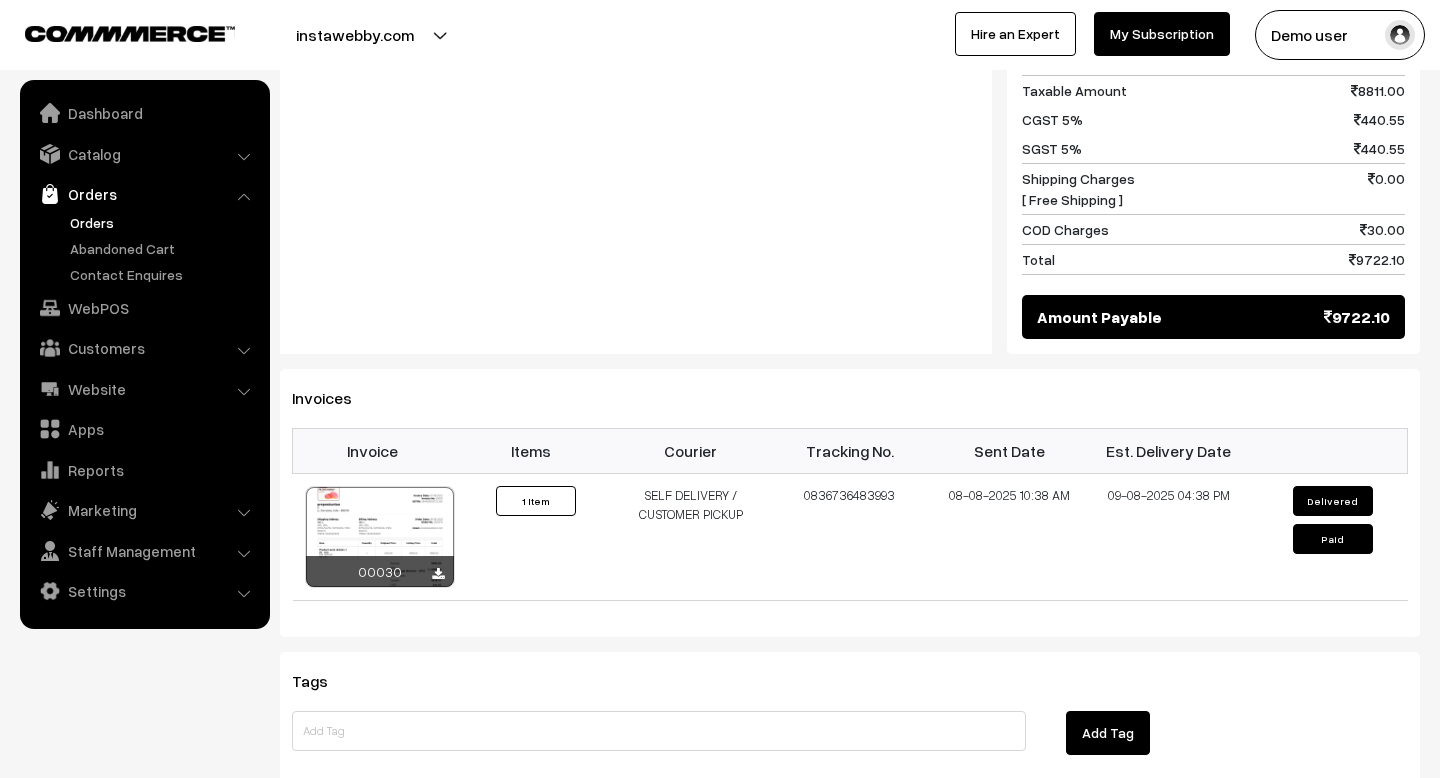 scroll, scrollTop: 898, scrollLeft: 0, axis: vertical 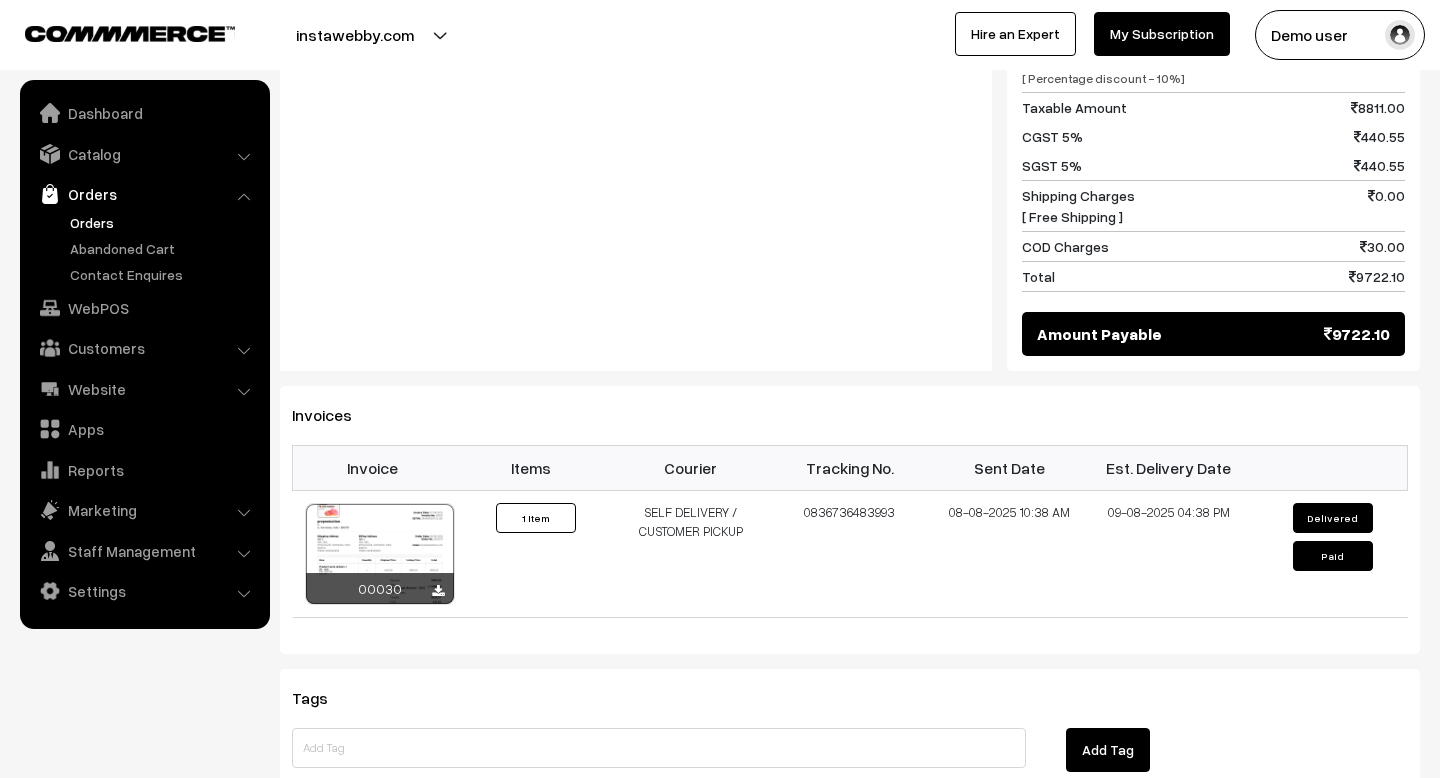 click on "Notes
-
Summary
Order Total
9900.00
Additional Discount
-
Offer  [ Percentage discount - 10%]
(-)   1089.00
8811.00" at bounding box center (850, 152) 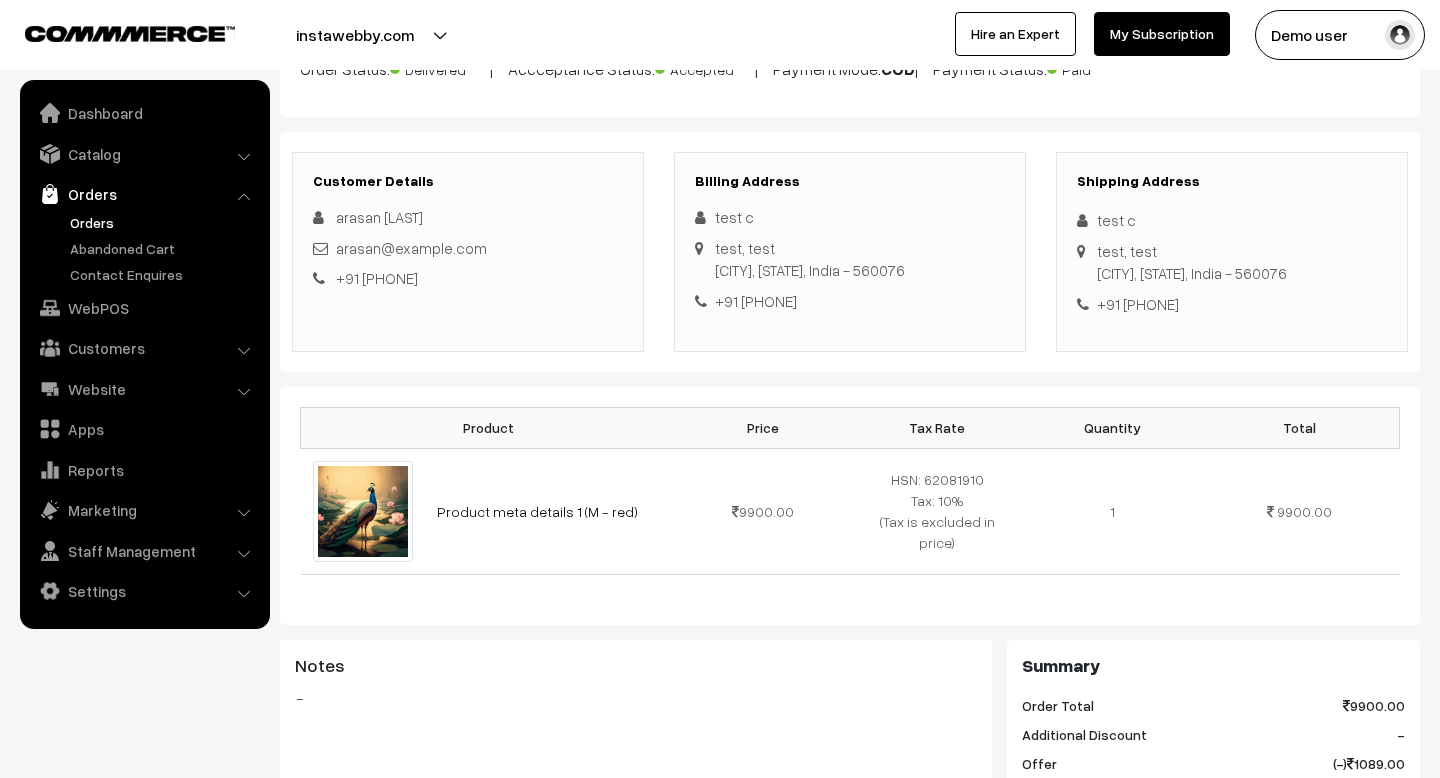 scroll, scrollTop: 192, scrollLeft: 0, axis: vertical 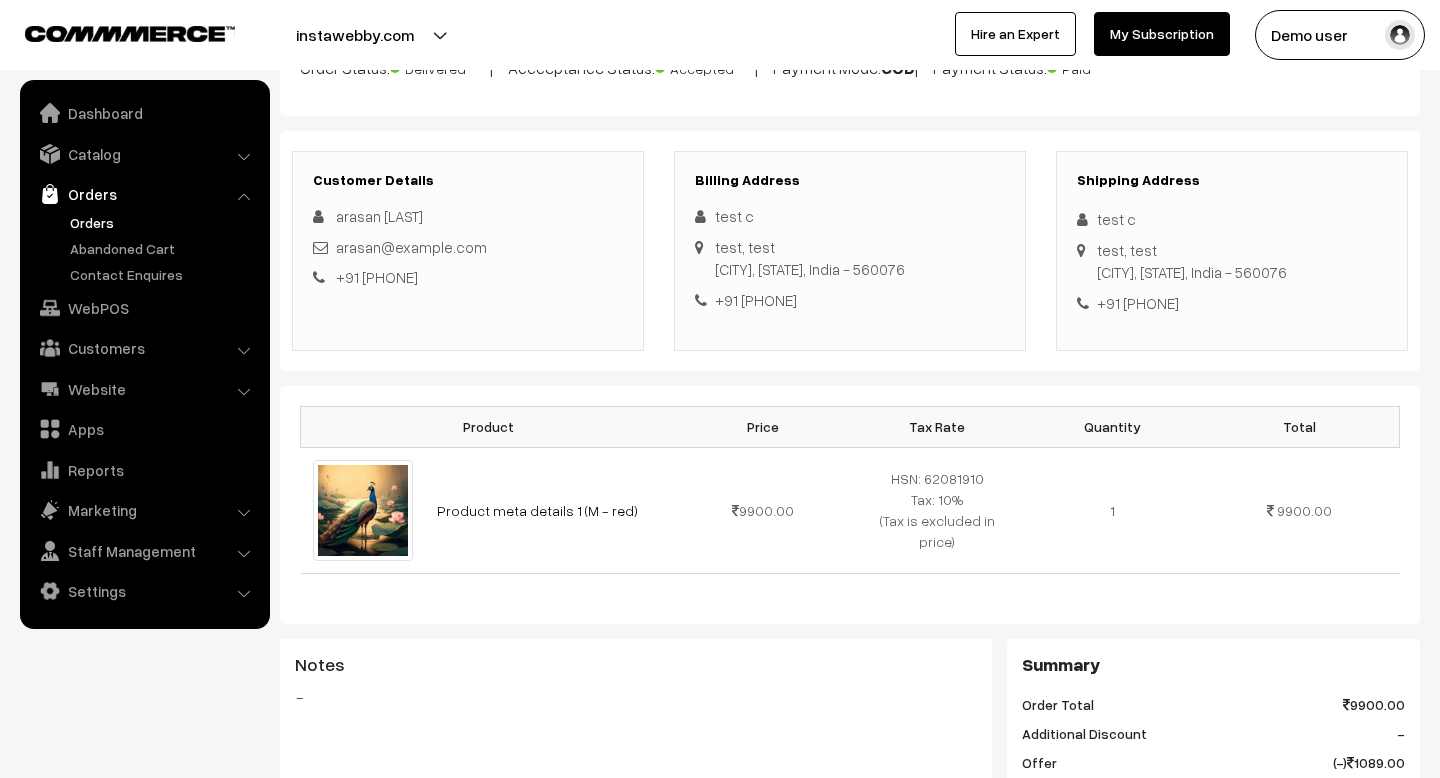 drag, startPoint x: 818, startPoint y: 298, endPoint x: 713, endPoint y: 217, distance: 132.61221 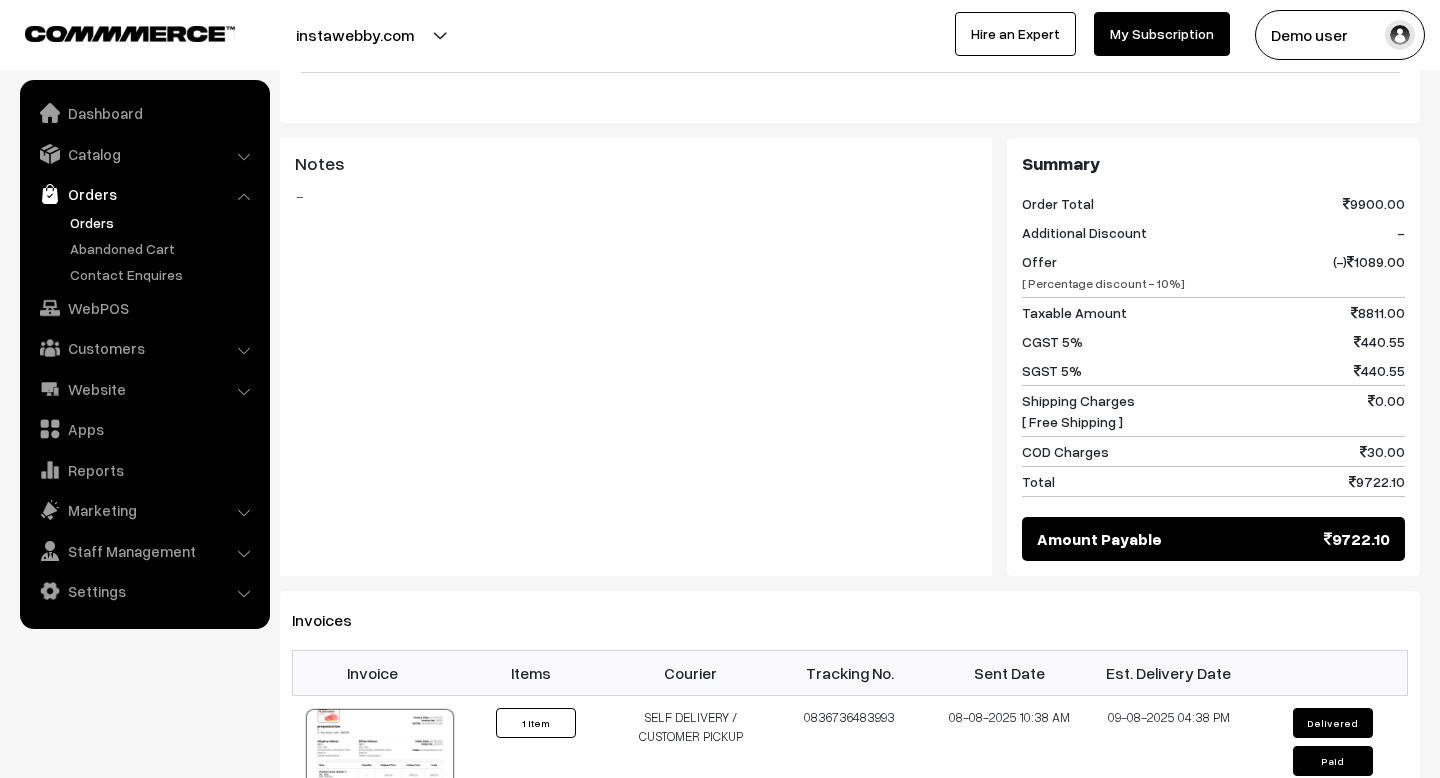 scroll, scrollTop: 695, scrollLeft: 0, axis: vertical 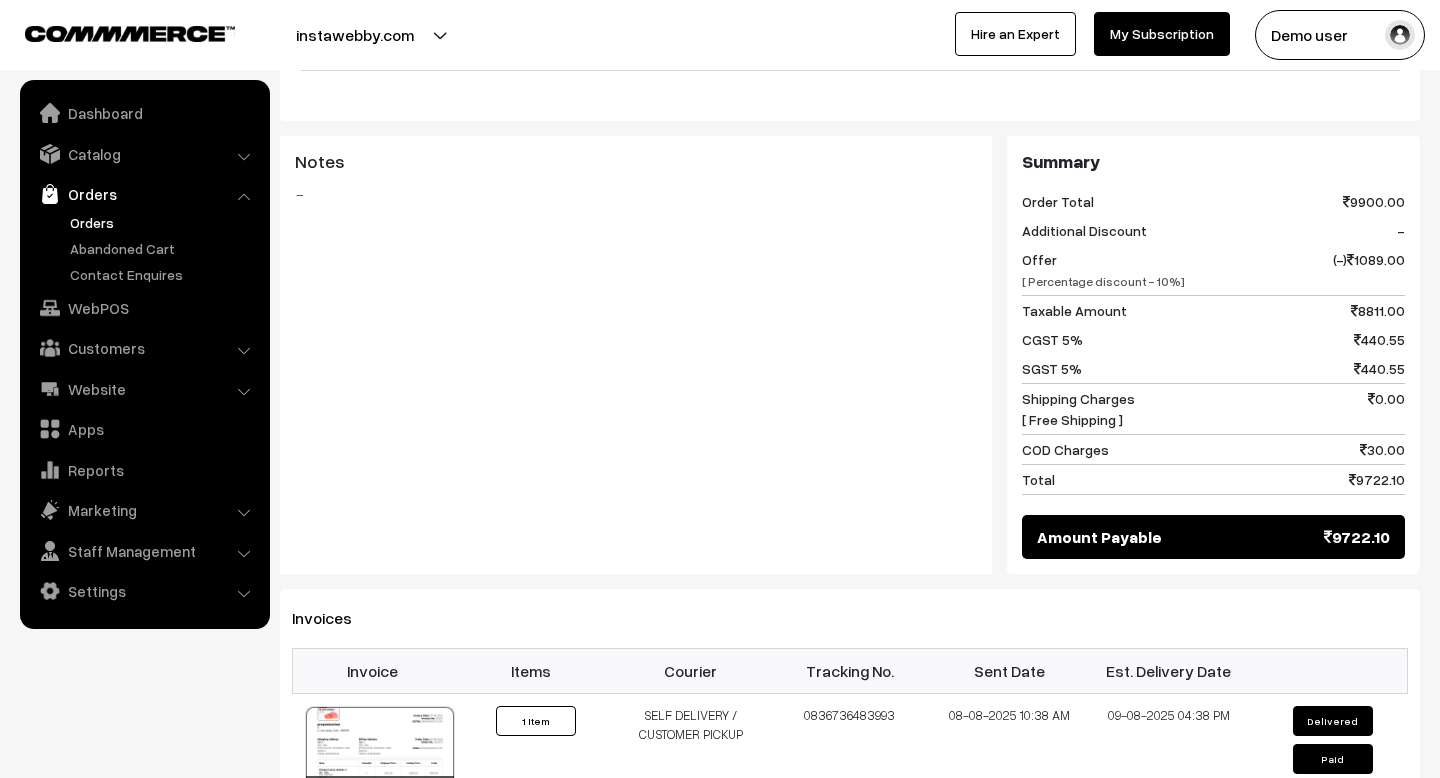 click on "Offer  [ Percentage discount - 10%]
(-)   1089.00" at bounding box center (1213, 270) 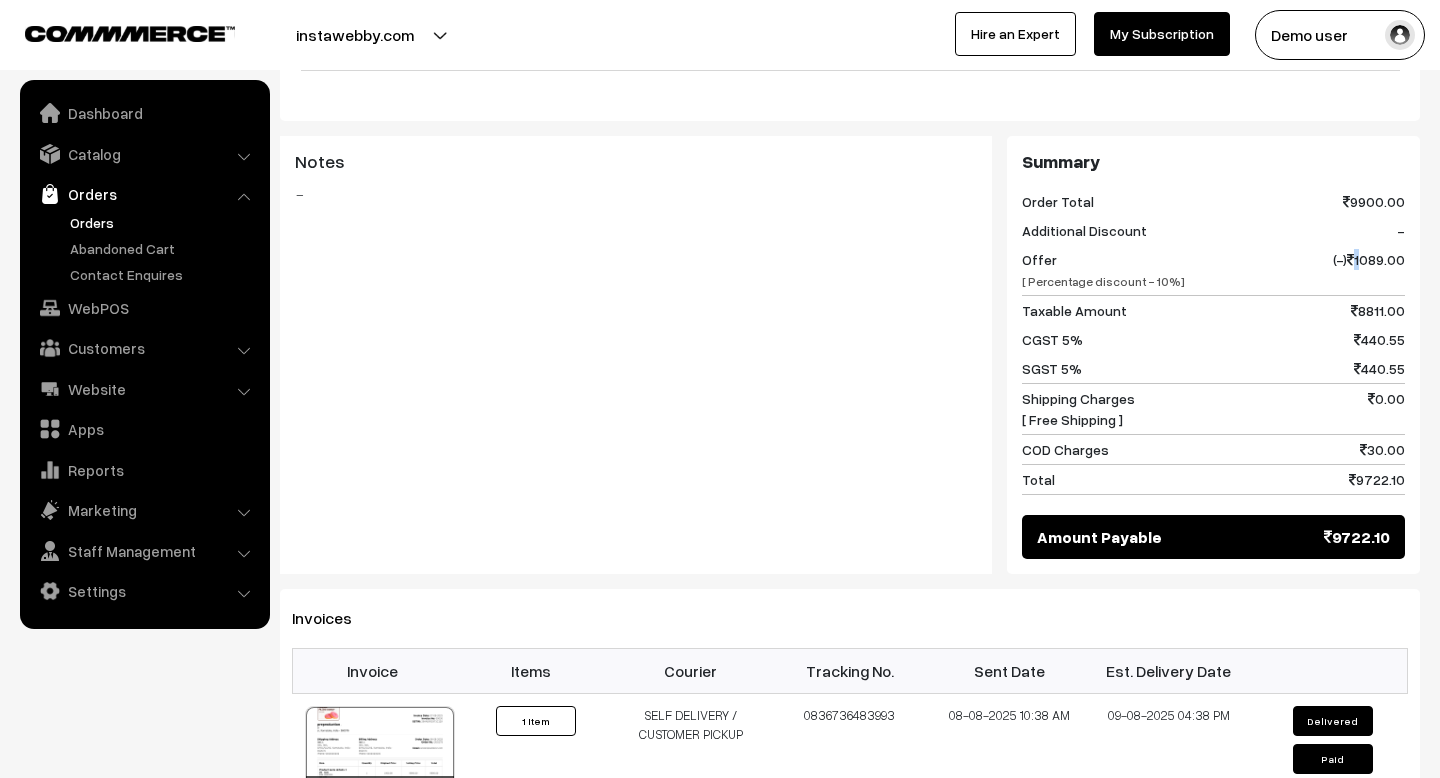click on "(-)   1089.00" at bounding box center [1369, 270] 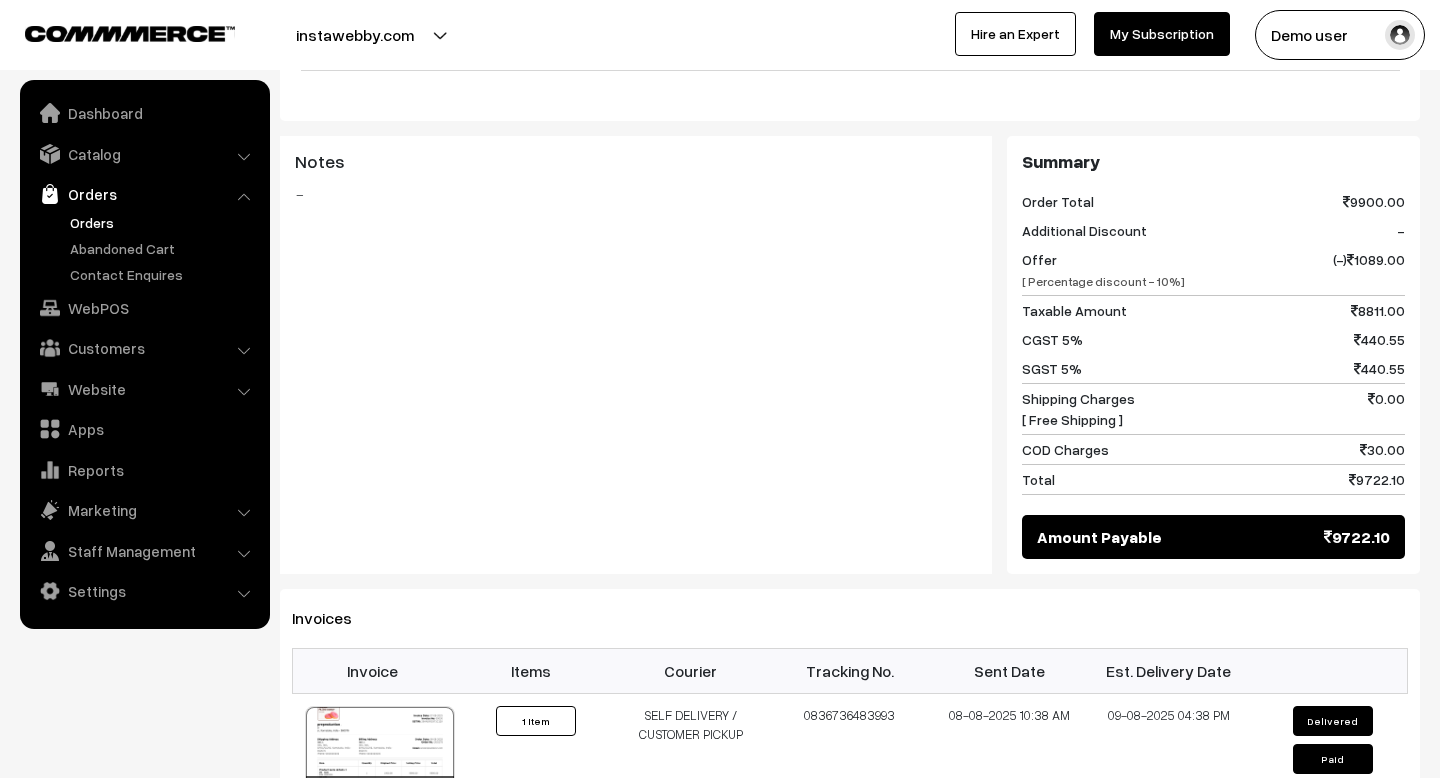 click on "Taxable Amount
8811.00" at bounding box center [1213, 310] 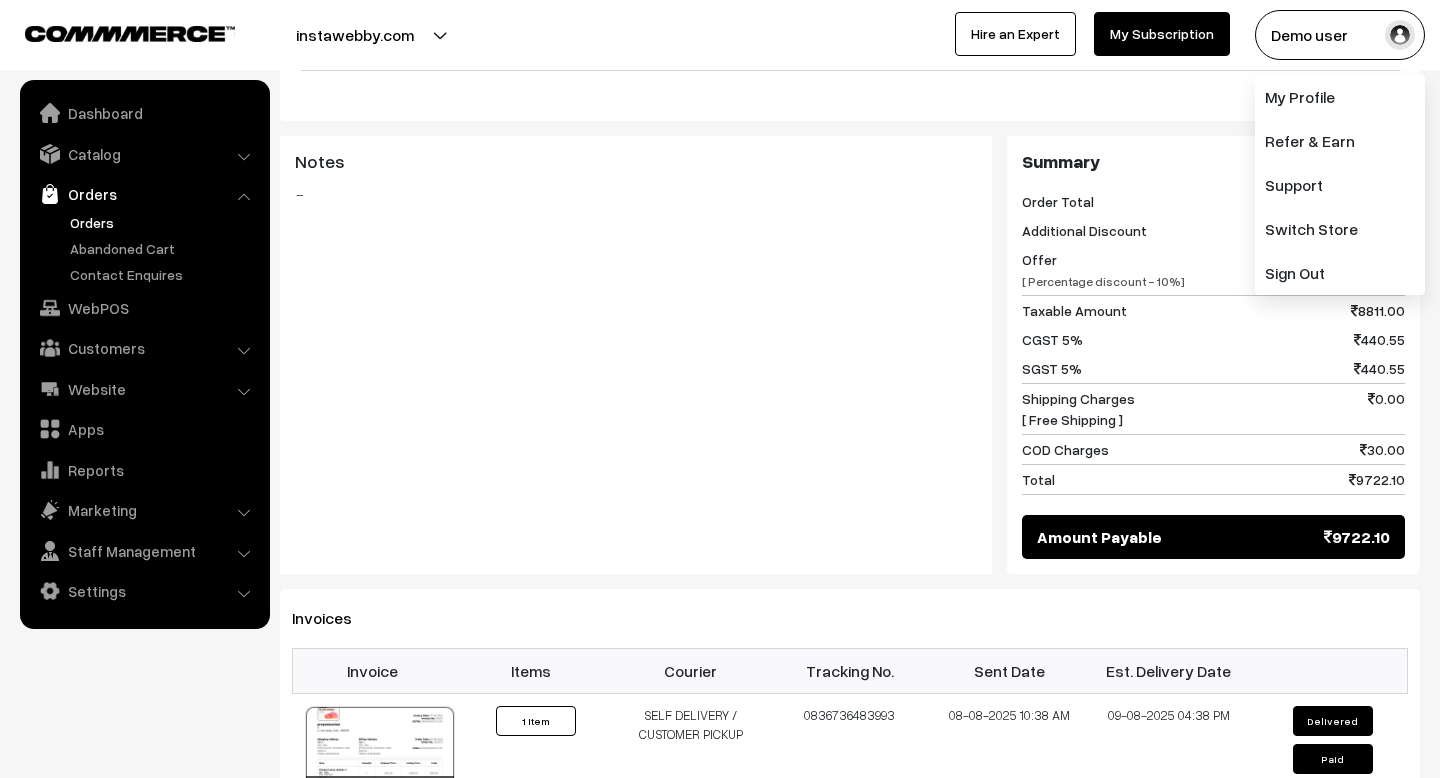 click on "Demo user" at bounding box center (1340, 35) 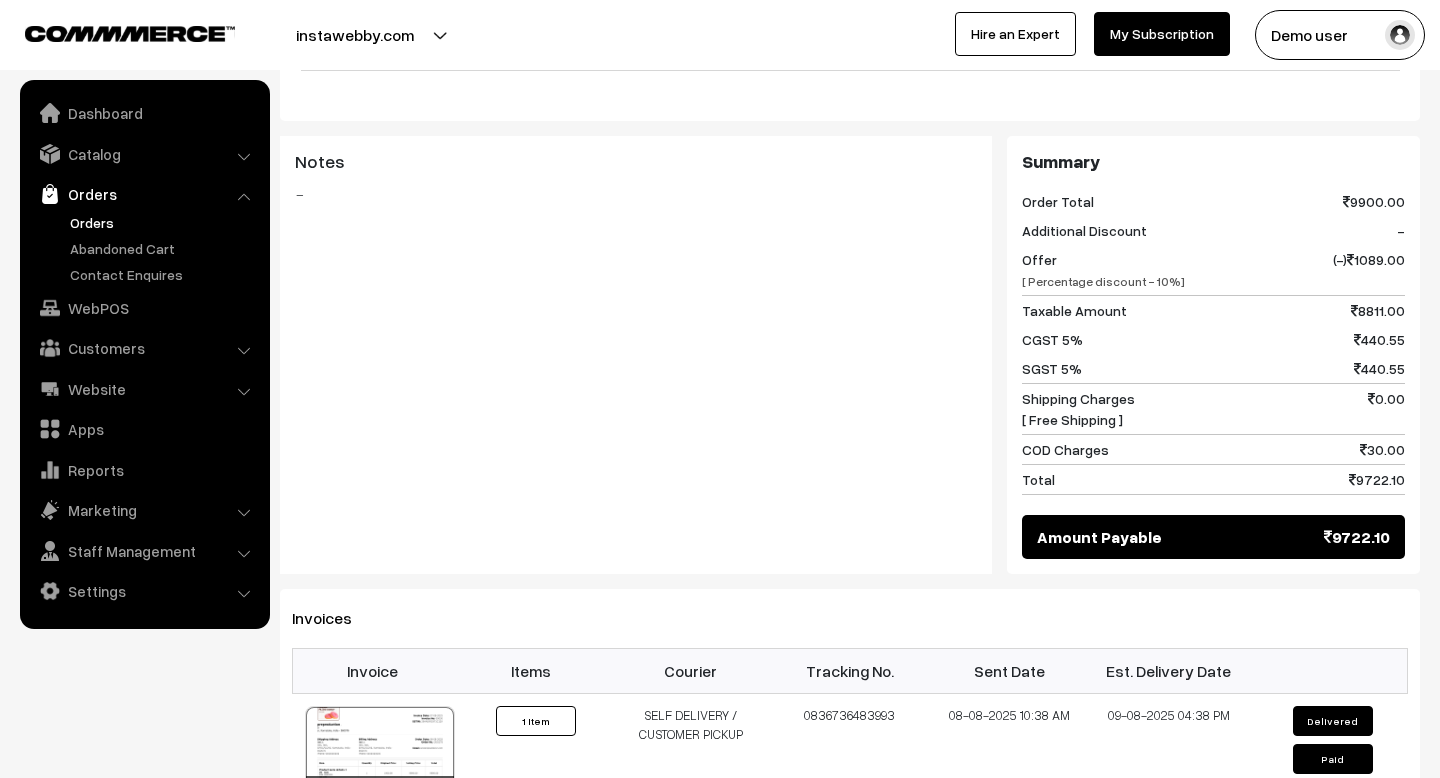 click on "Demo user" at bounding box center [1340, 35] 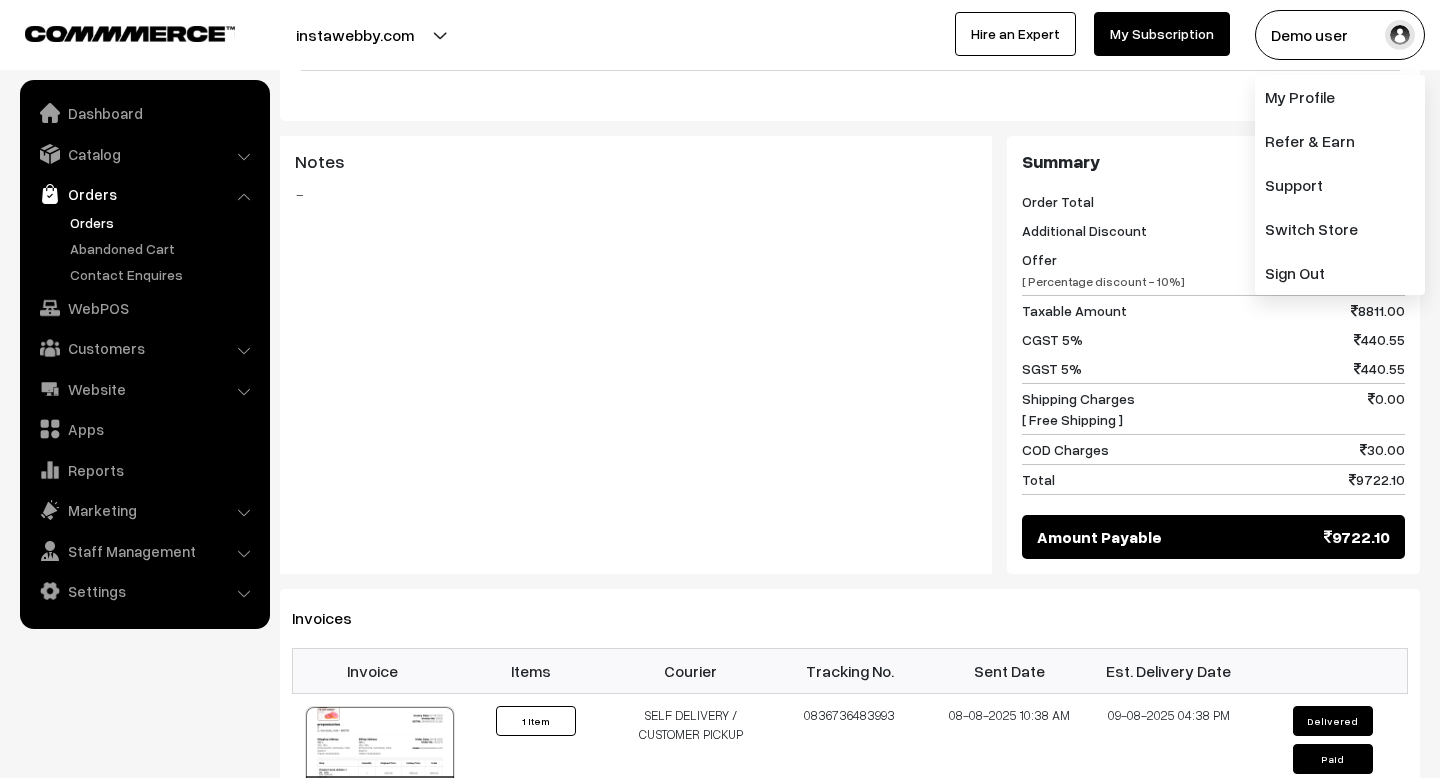 click on "Demo user" at bounding box center [1340, 35] 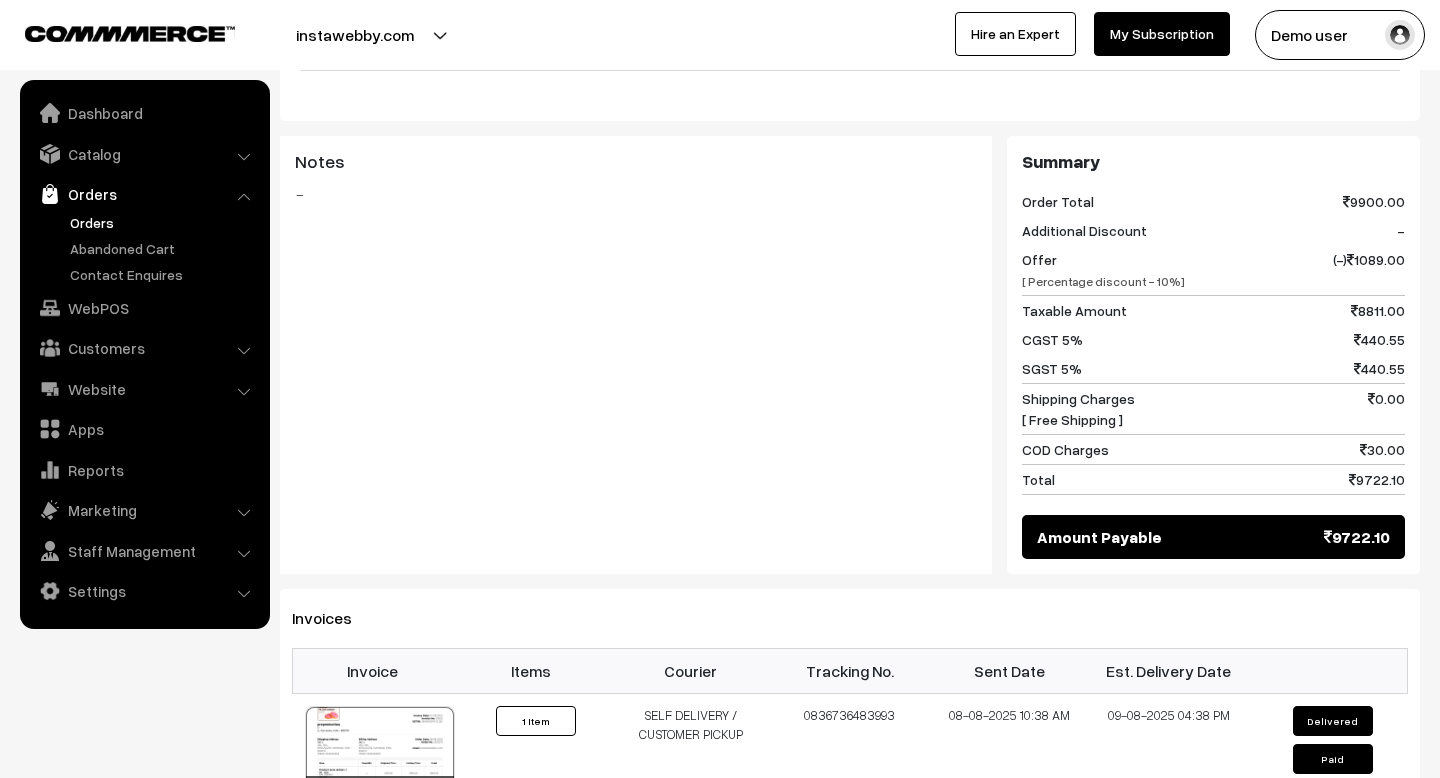 click on "Demo user" at bounding box center [1340, 35] 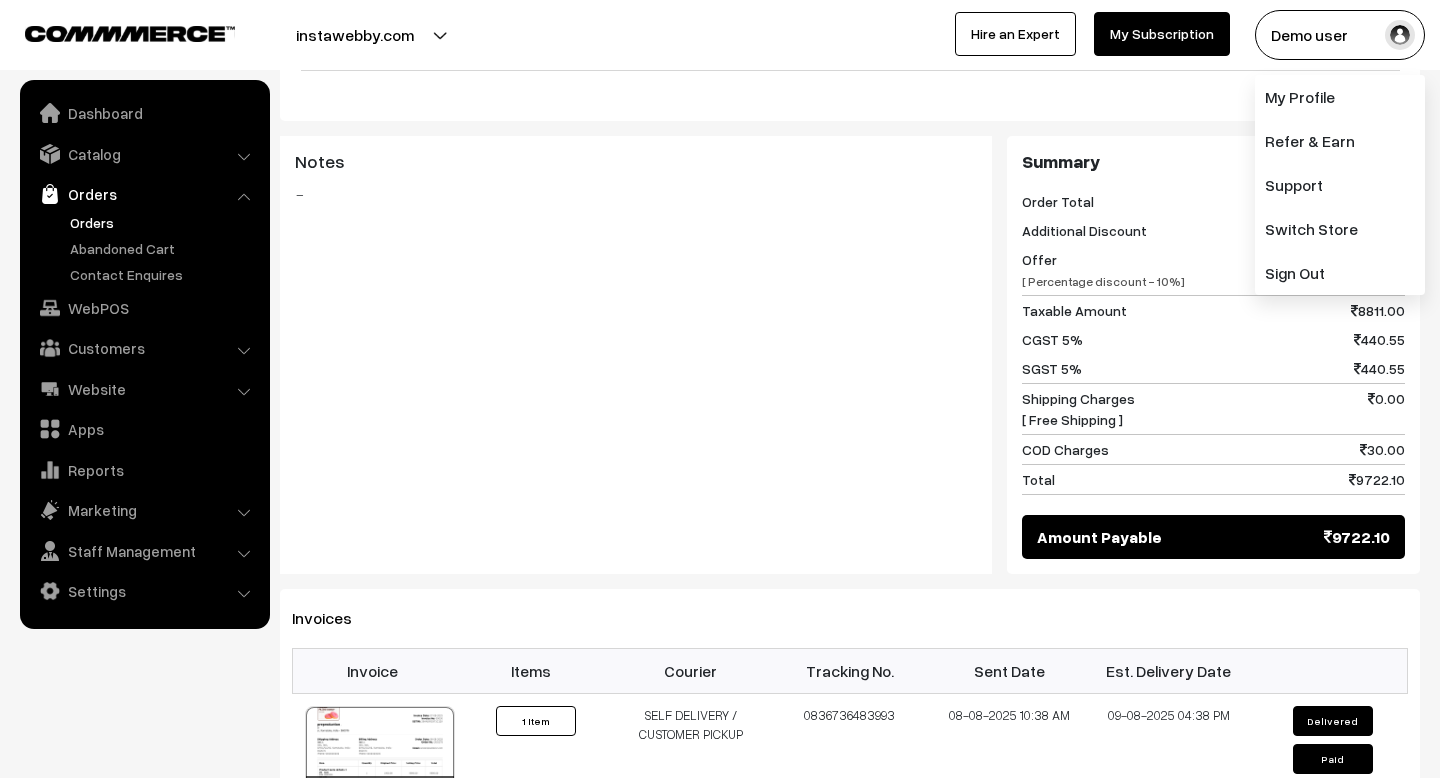 click on "Demo user" at bounding box center [1340, 35] 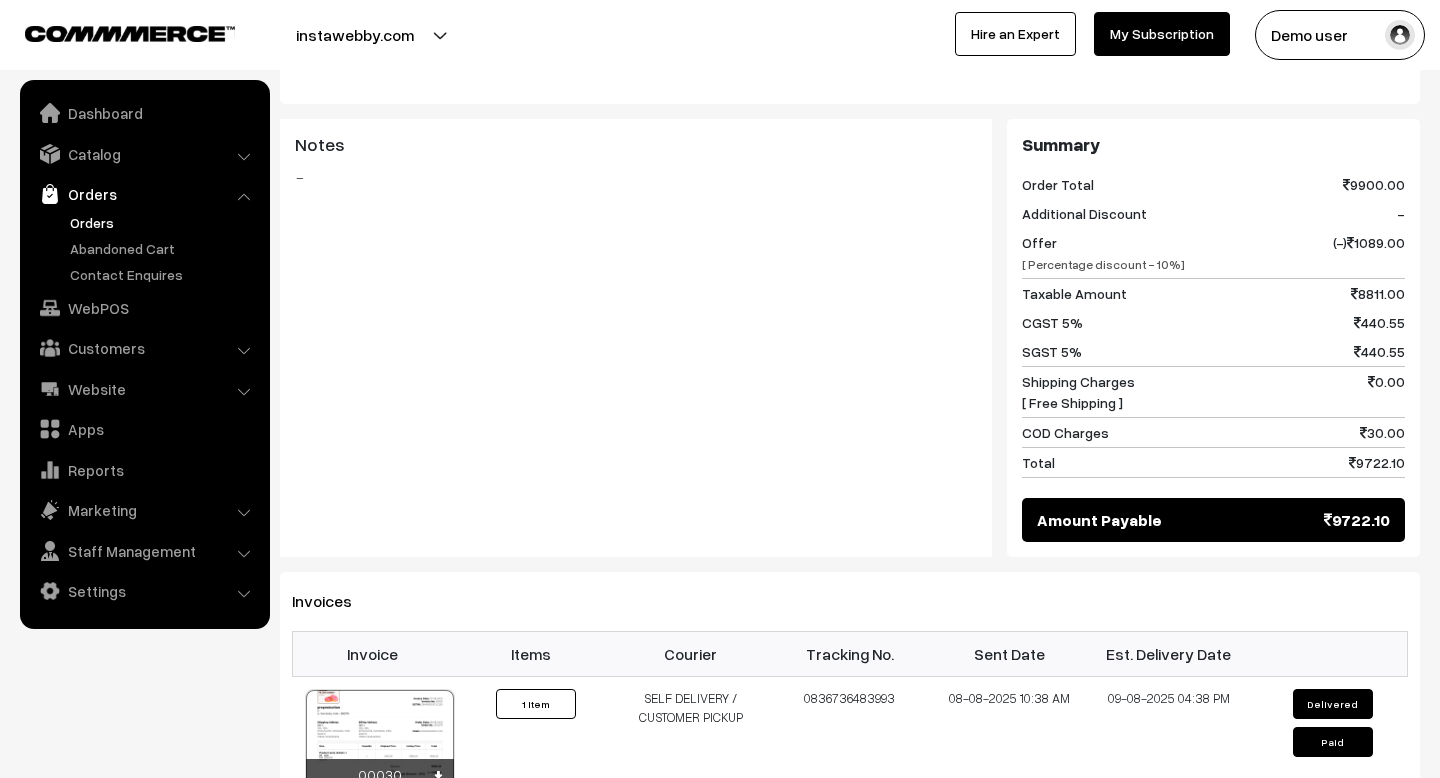 scroll, scrollTop: 715, scrollLeft: 0, axis: vertical 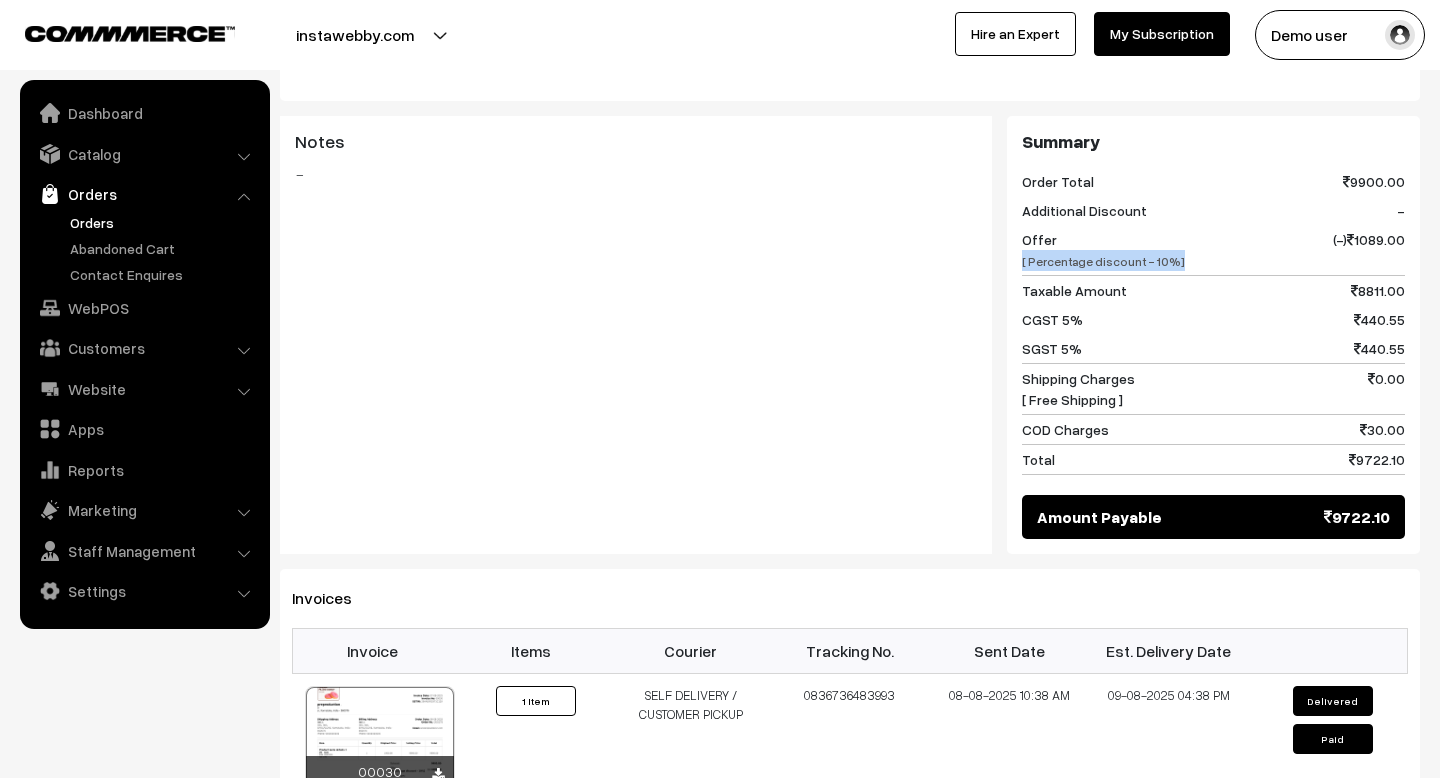 drag, startPoint x: 1022, startPoint y: 263, endPoint x: 1182, endPoint y: 257, distance: 160.11246 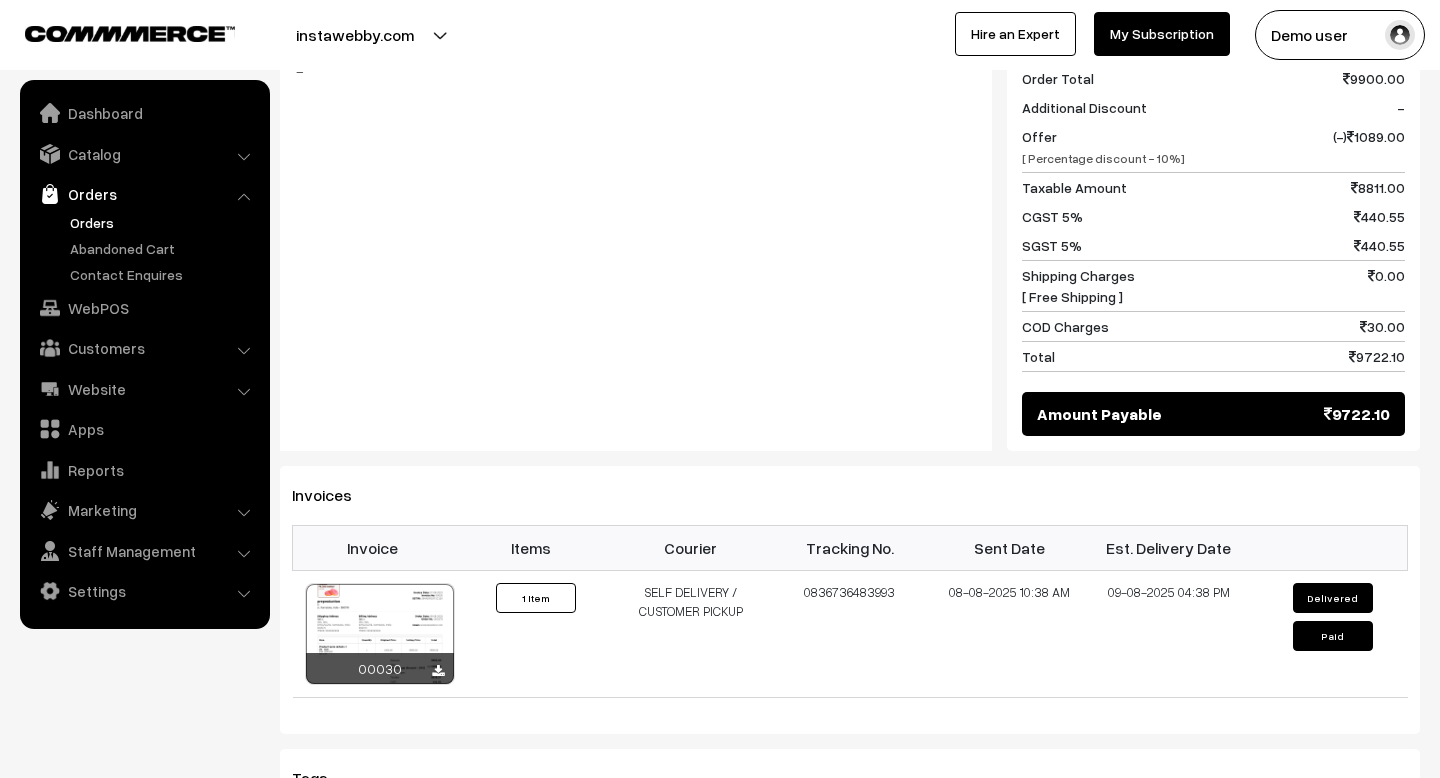 scroll, scrollTop: 1042, scrollLeft: 0, axis: vertical 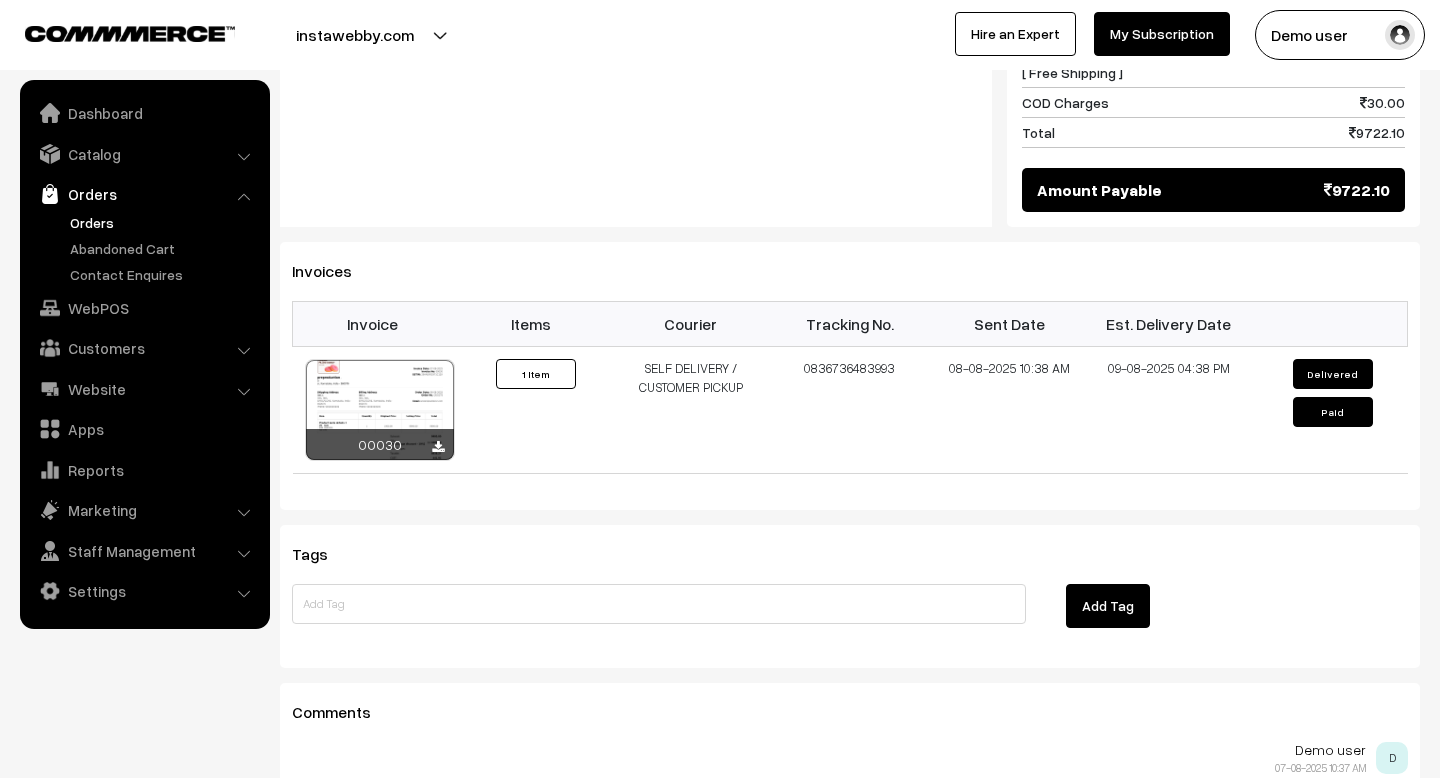 click on "Orders" at bounding box center (144, 194) 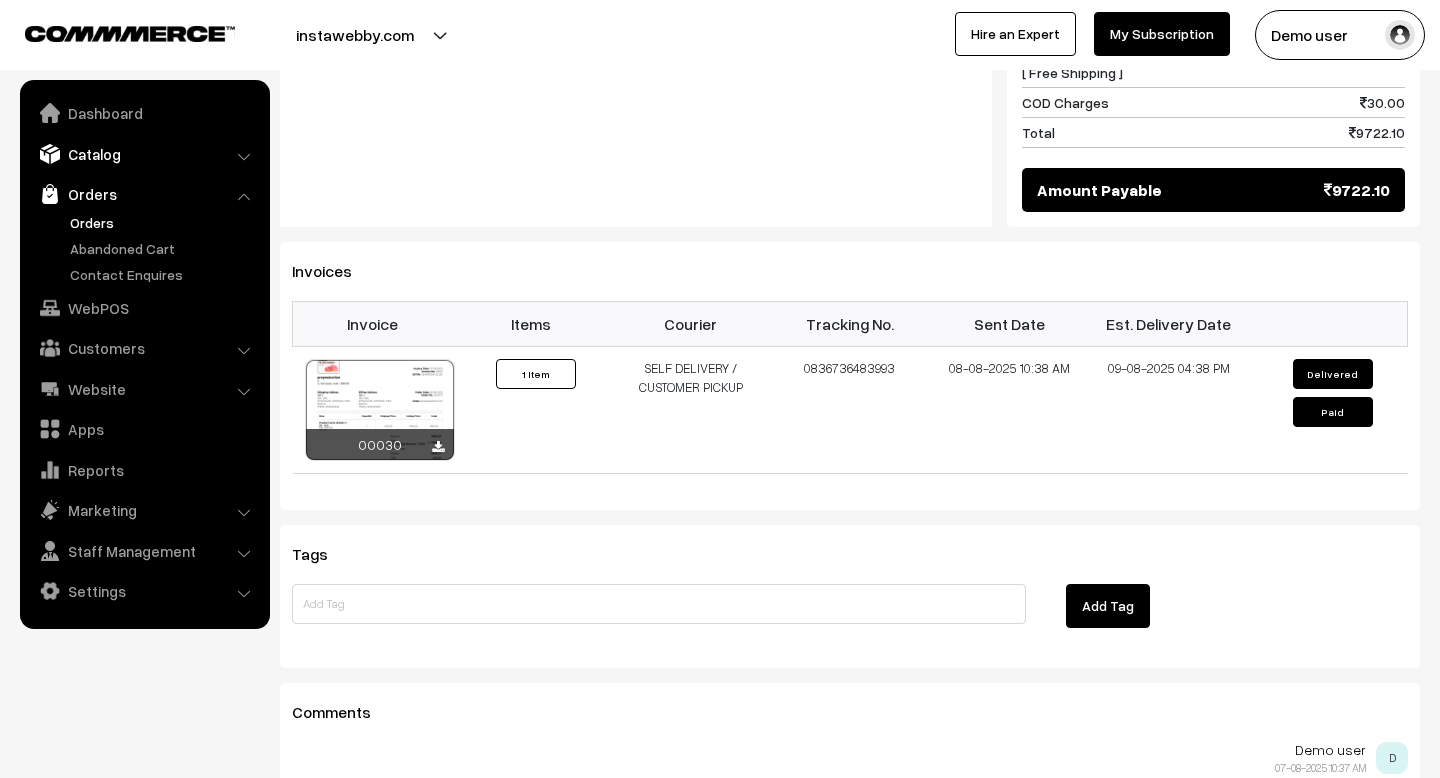 click on "Catalog" at bounding box center (144, 154) 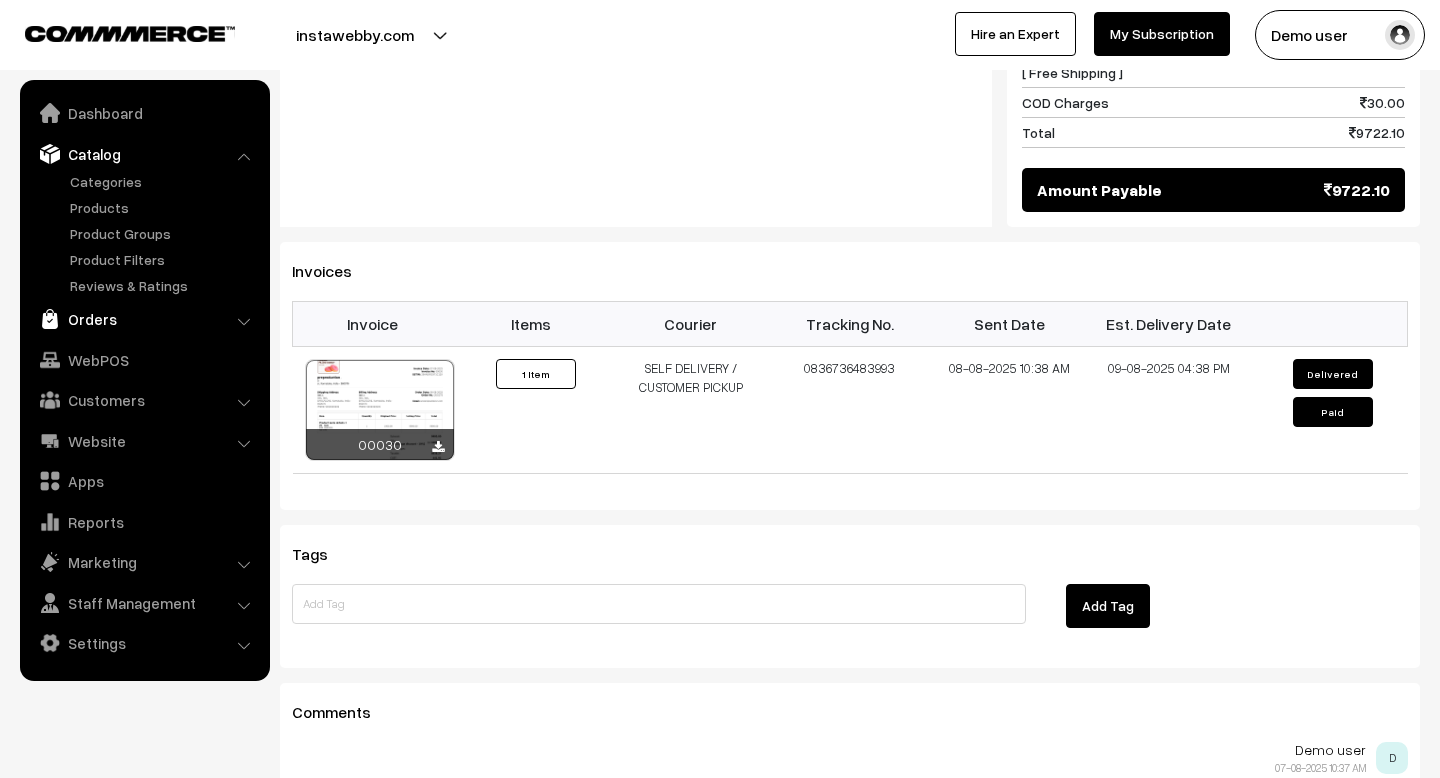 click on "Orders" at bounding box center (144, 319) 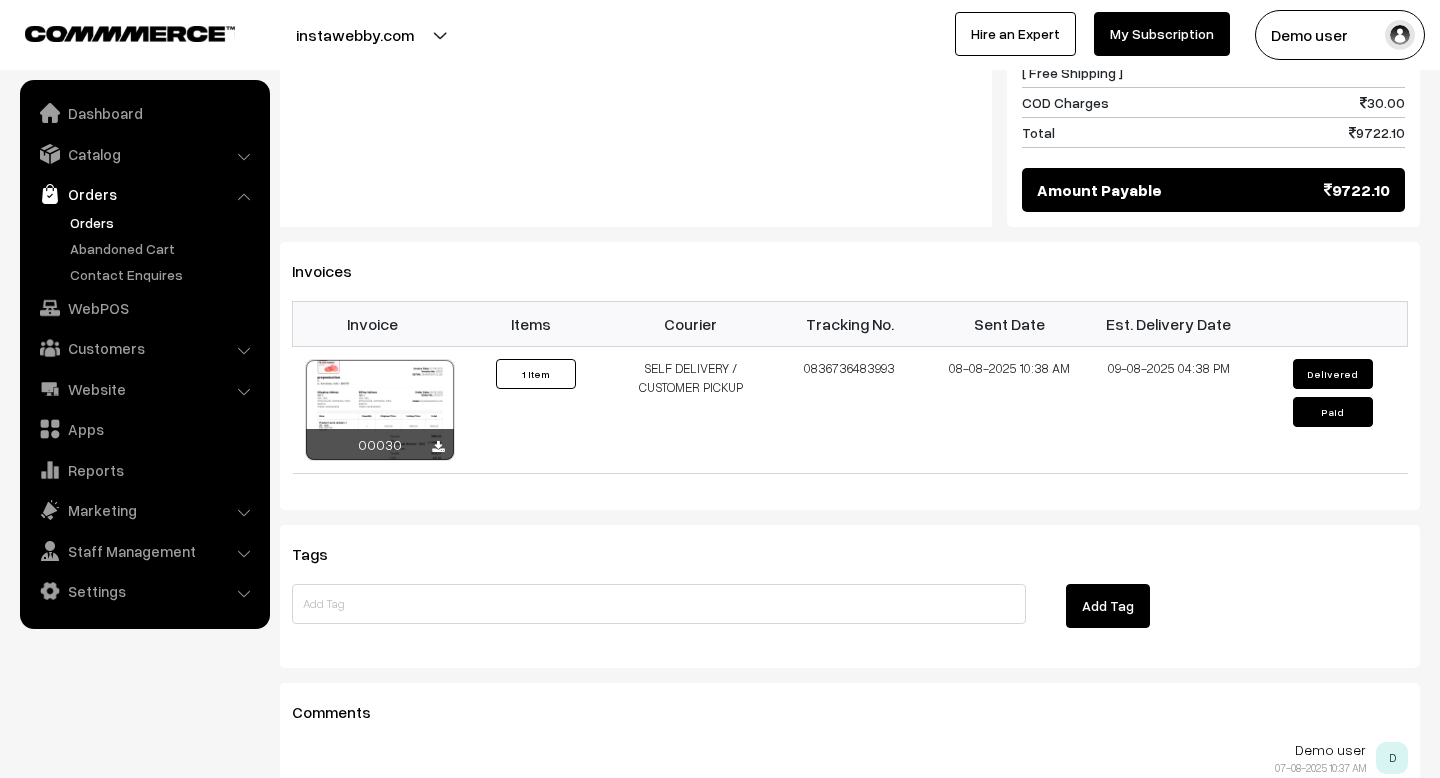 click on "instawebby.com" at bounding box center (355, 35) 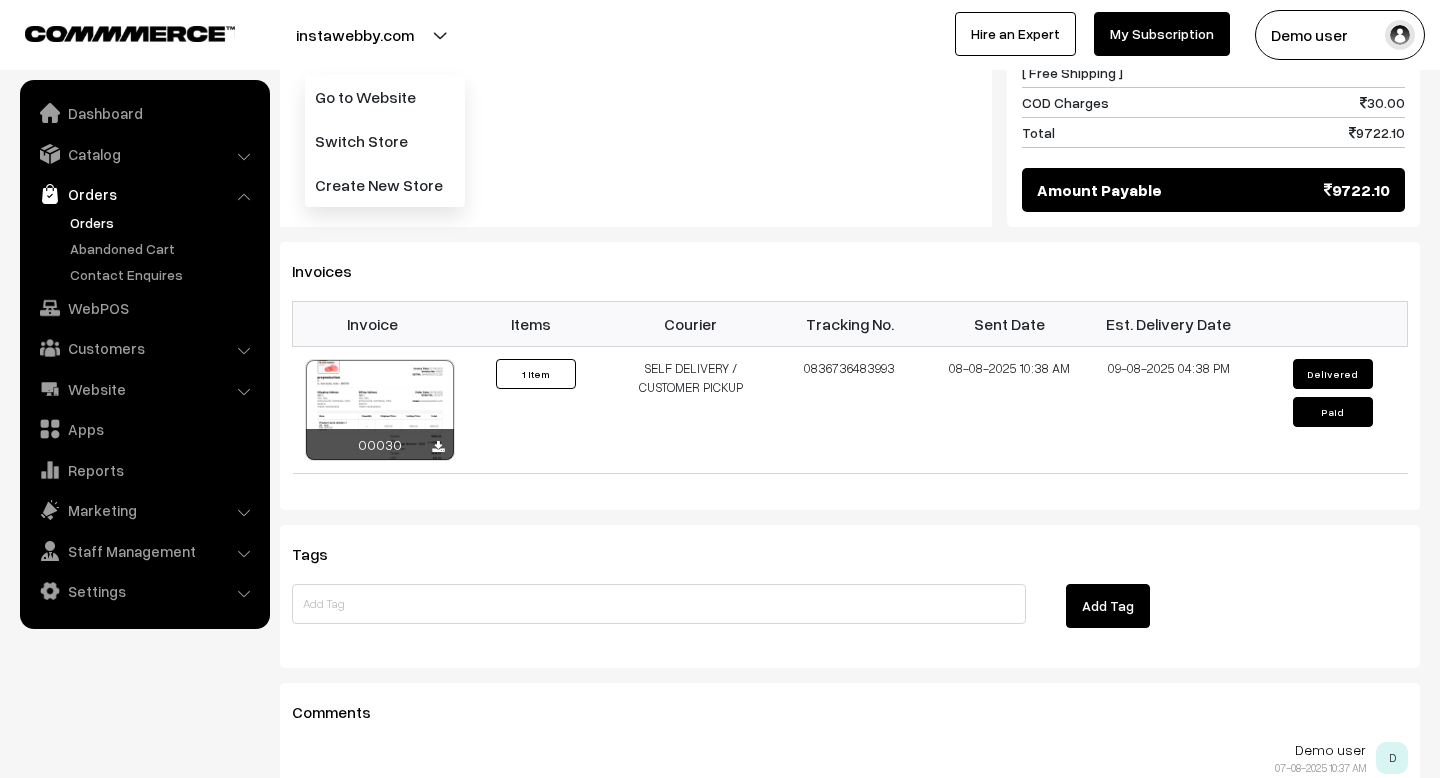click on "Notes
-" at bounding box center [636, 8] 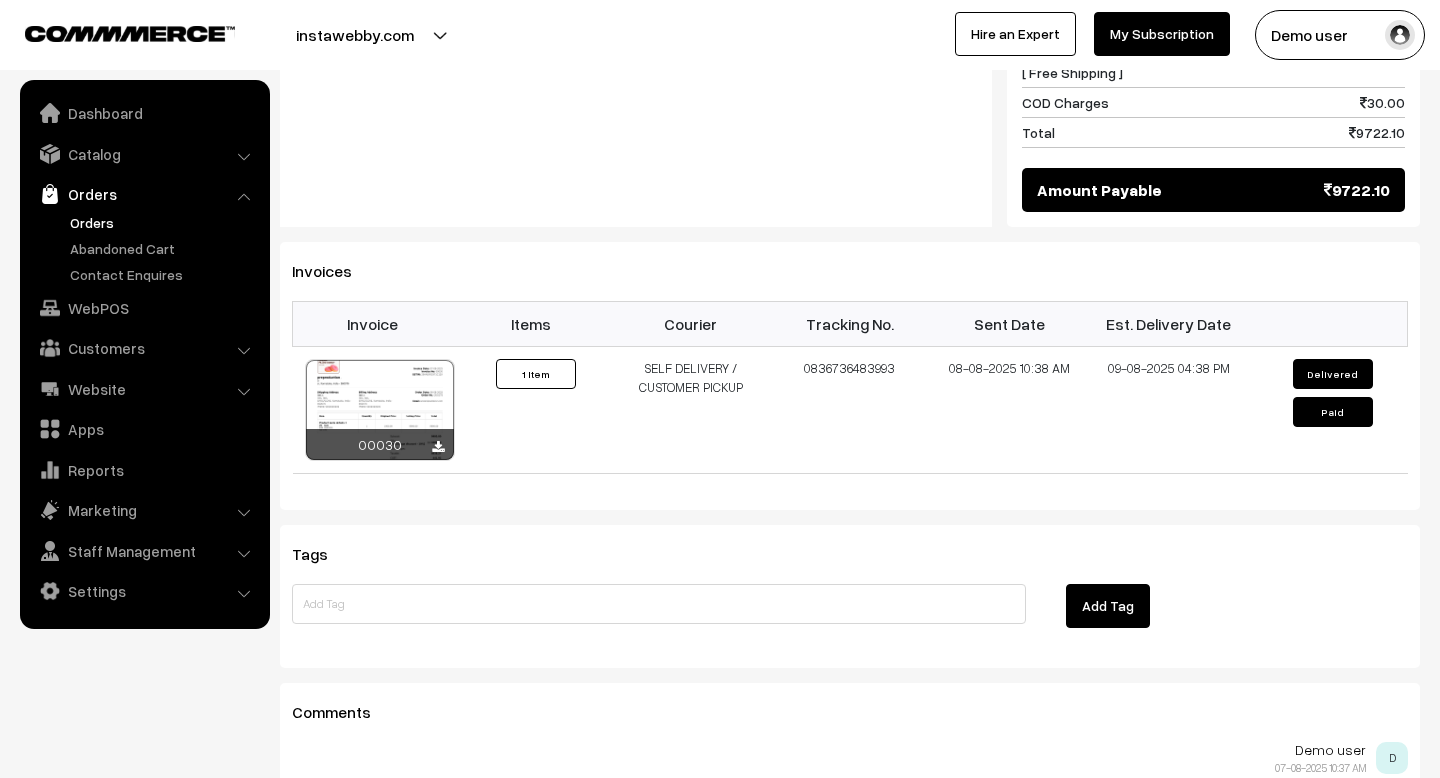 scroll, scrollTop: 1279, scrollLeft: 0, axis: vertical 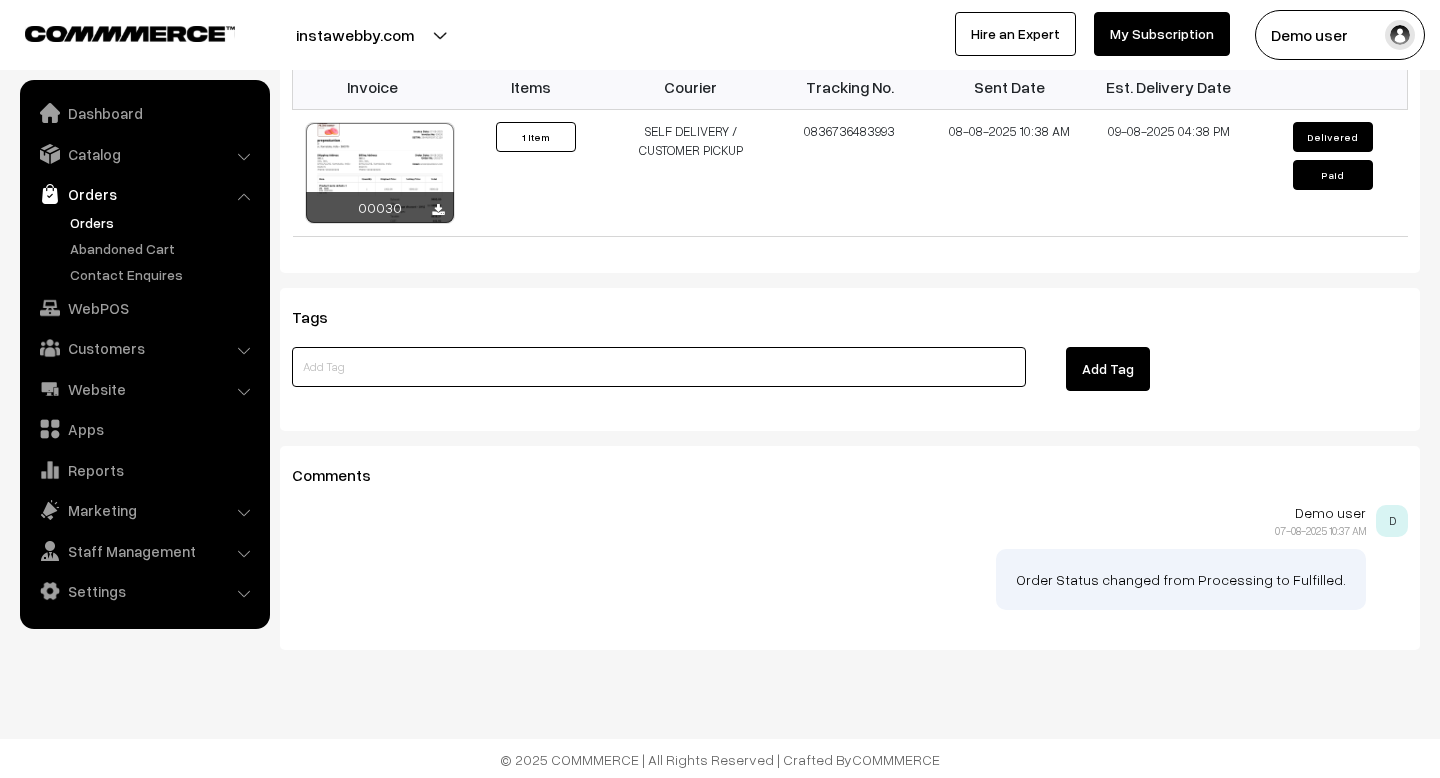 click at bounding box center (659, 367) 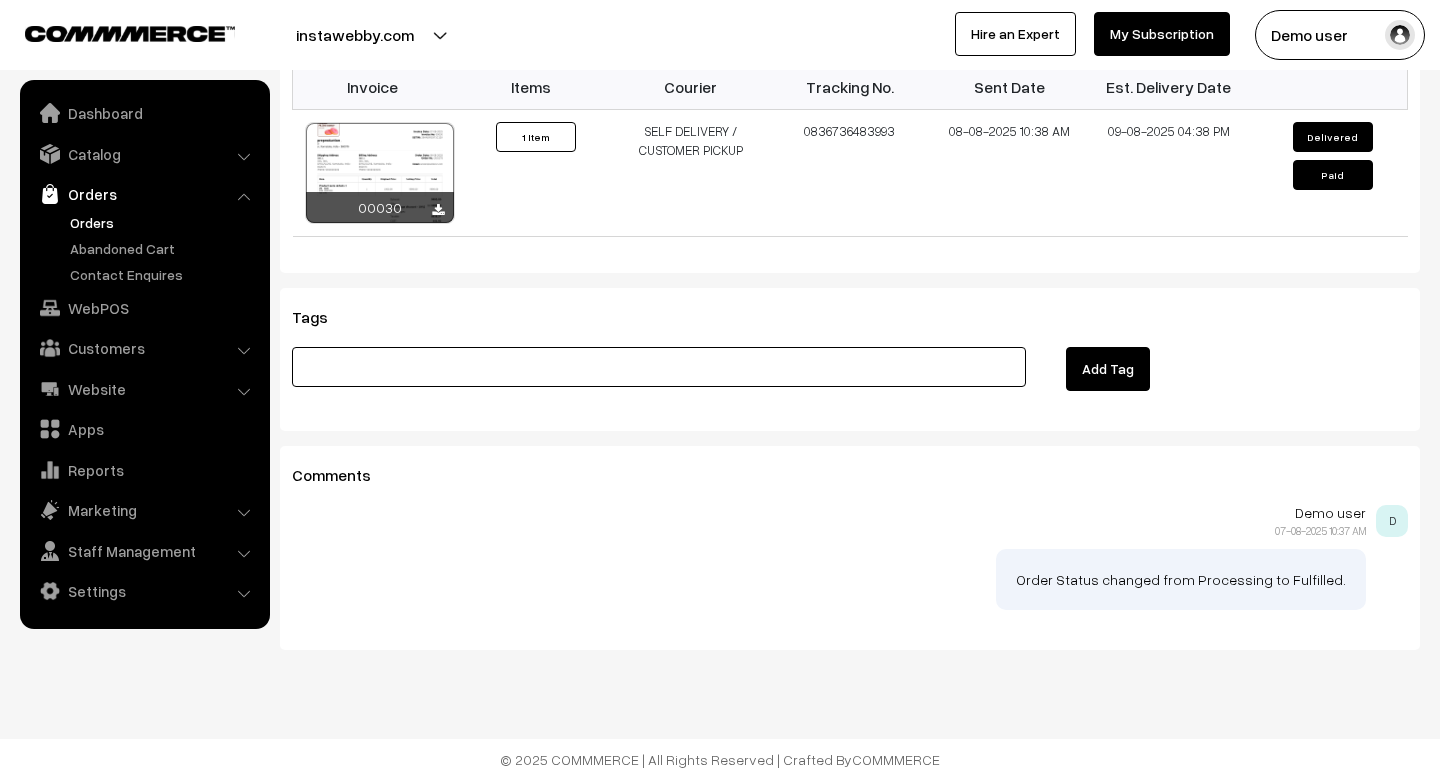 type 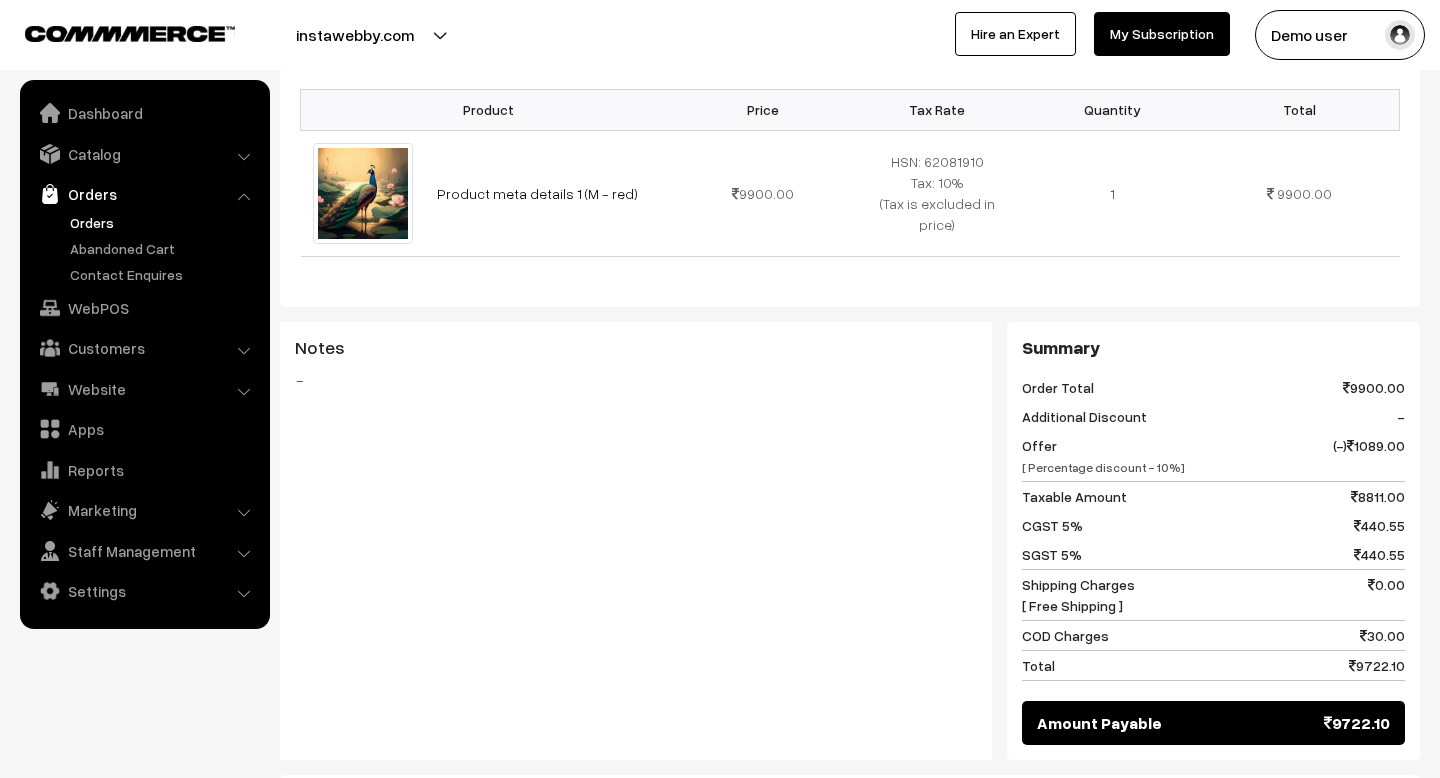 scroll, scrollTop: 473, scrollLeft: 0, axis: vertical 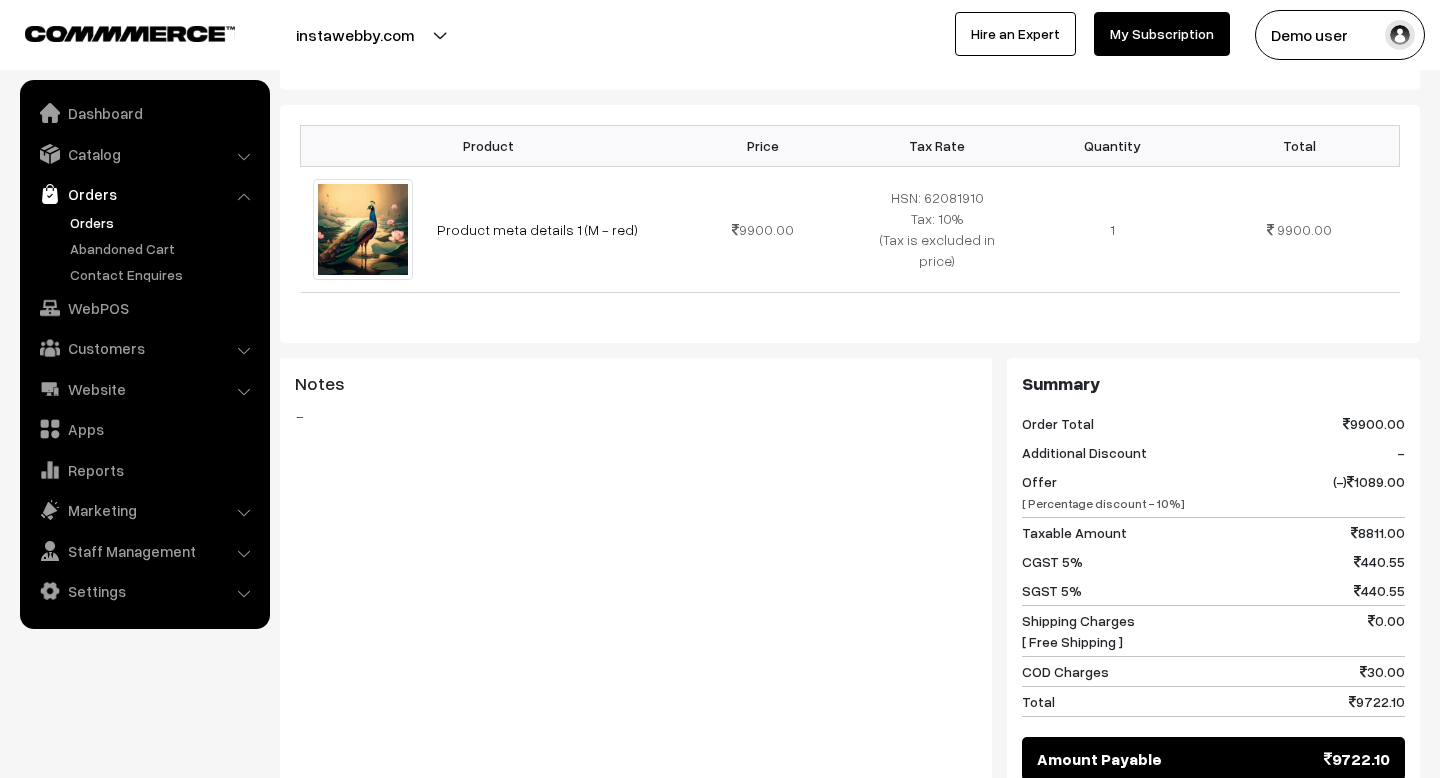 click on "Notes
-
Summary
Order Total
9900.00
Additional Discount
-
Offer  [ Percentage discount - 10%]
(-)   1089.00
8811.00" at bounding box center [850, 577] 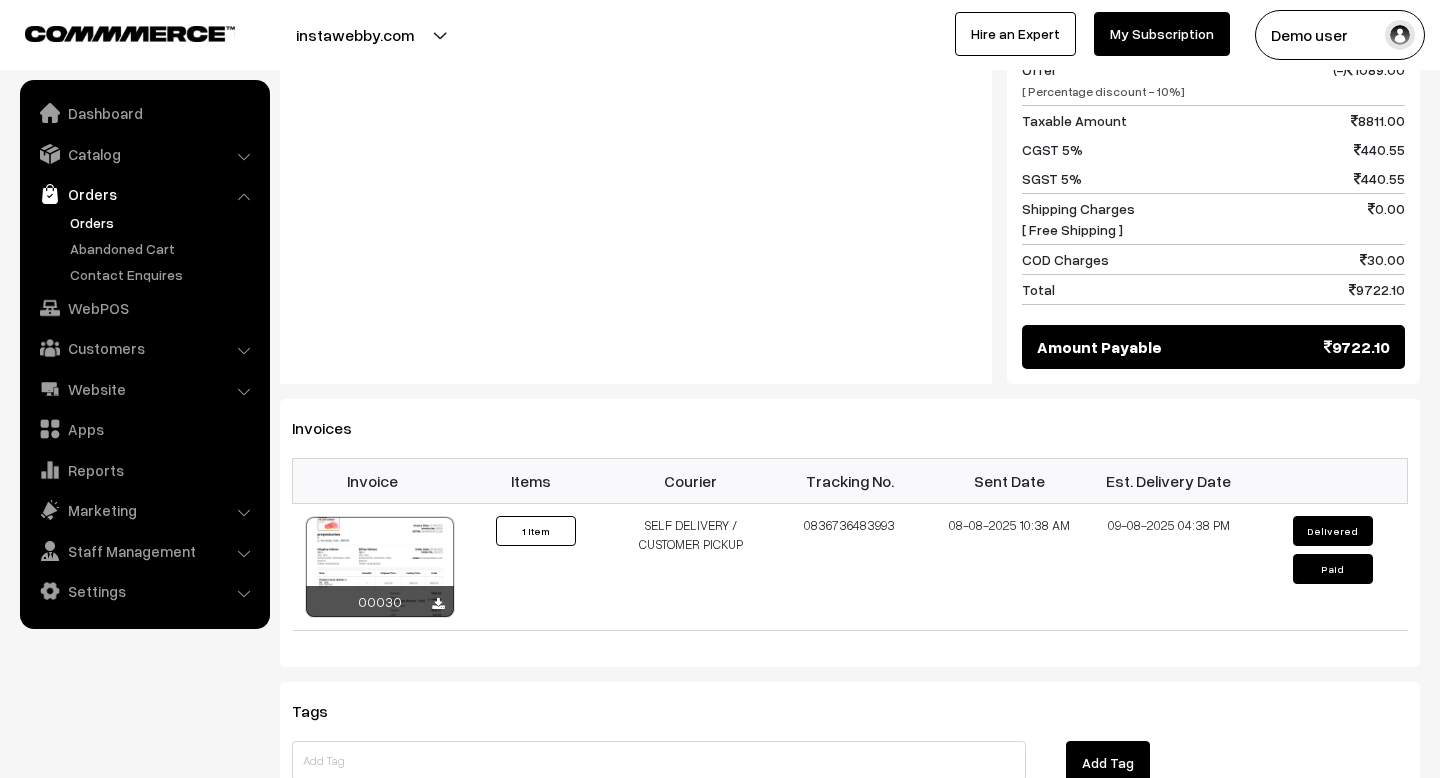 scroll, scrollTop: 893, scrollLeft: 0, axis: vertical 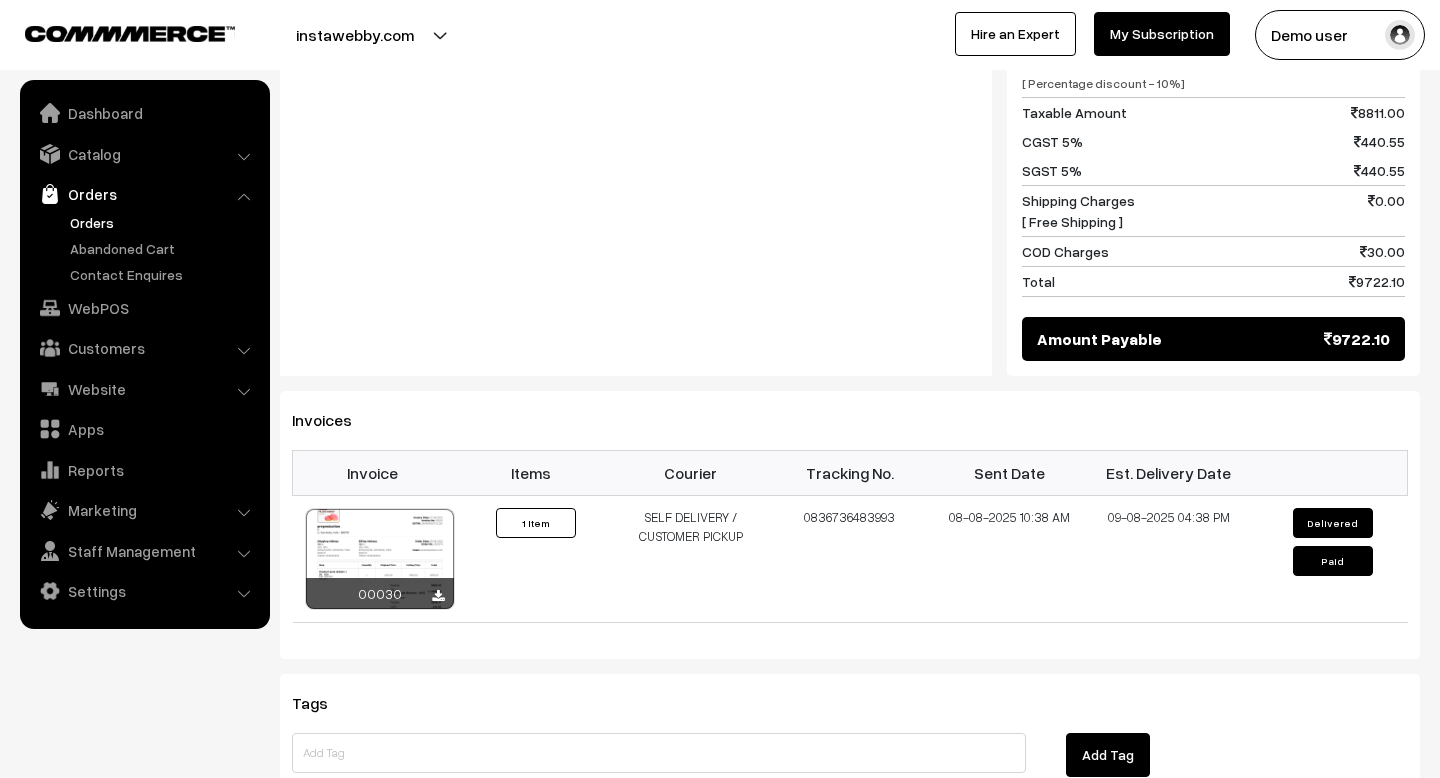 click on "Notes
-
Summary
Order Total
9900.00
Additional Discount
-
Offer  [ Percentage discount - 10%]
(-)   1089.00
8811.00" at bounding box center [850, 157] 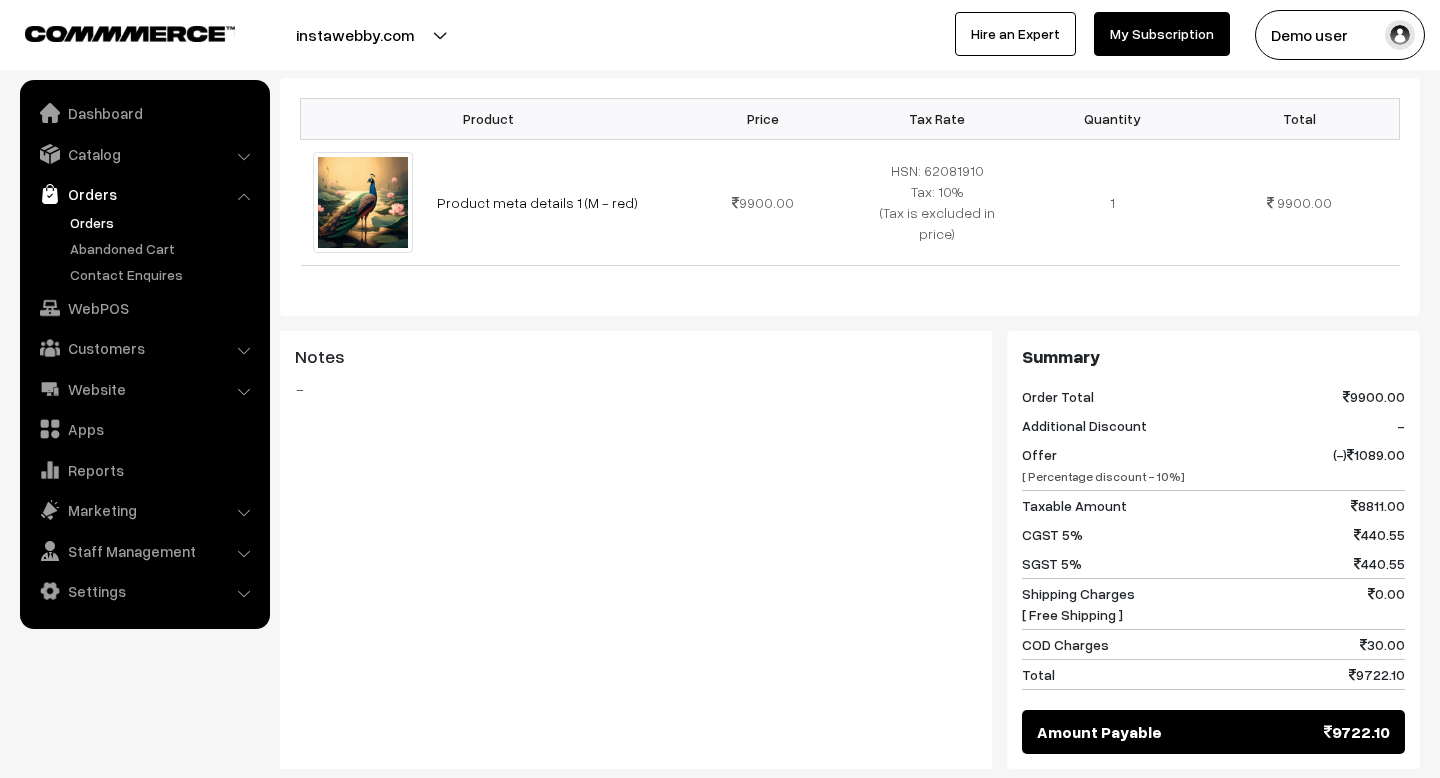 scroll, scrollTop: 389, scrollLeft: 0, axis: vertical 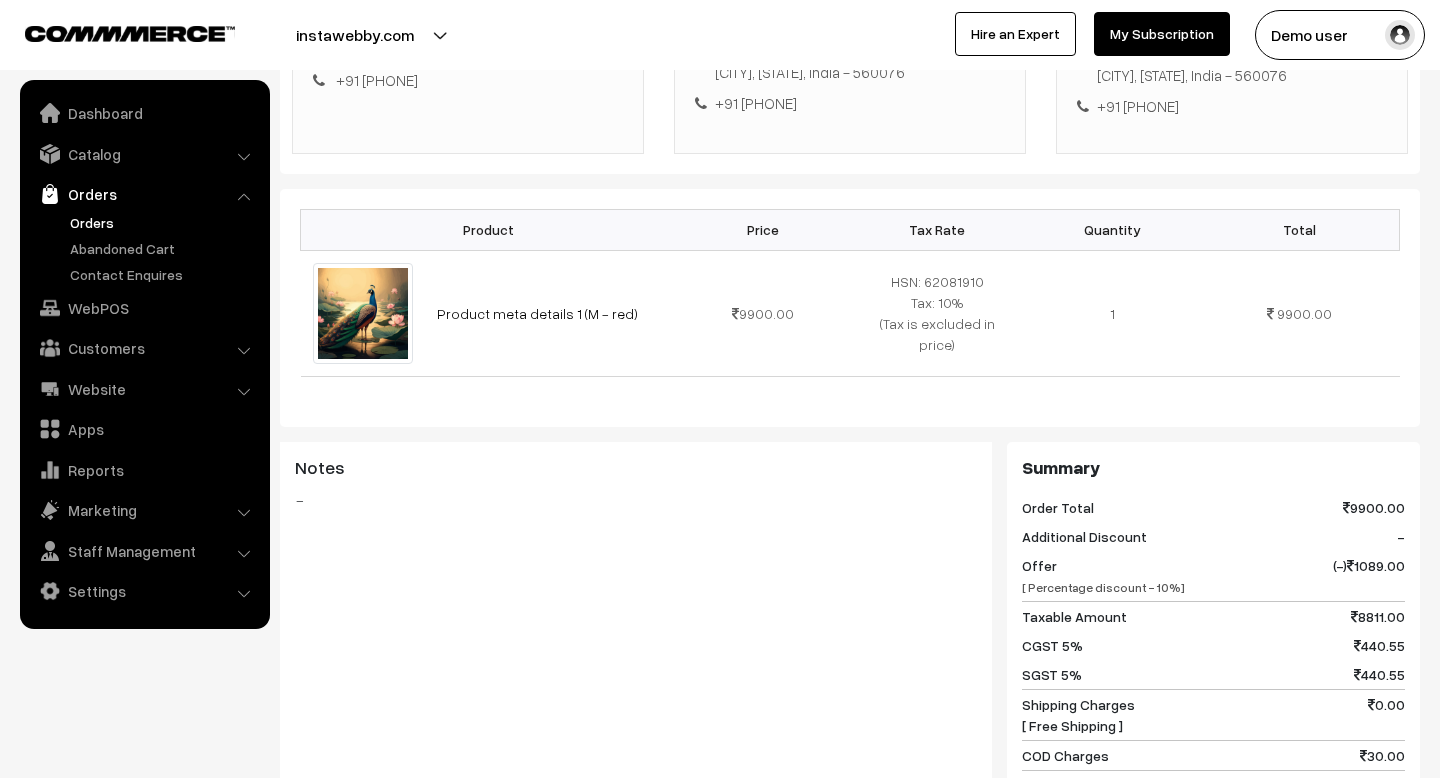 click on "Customer Details
arasan tamil
arasan@outdoinc.com
+91 9009009001" at bounding box center [468, 54] 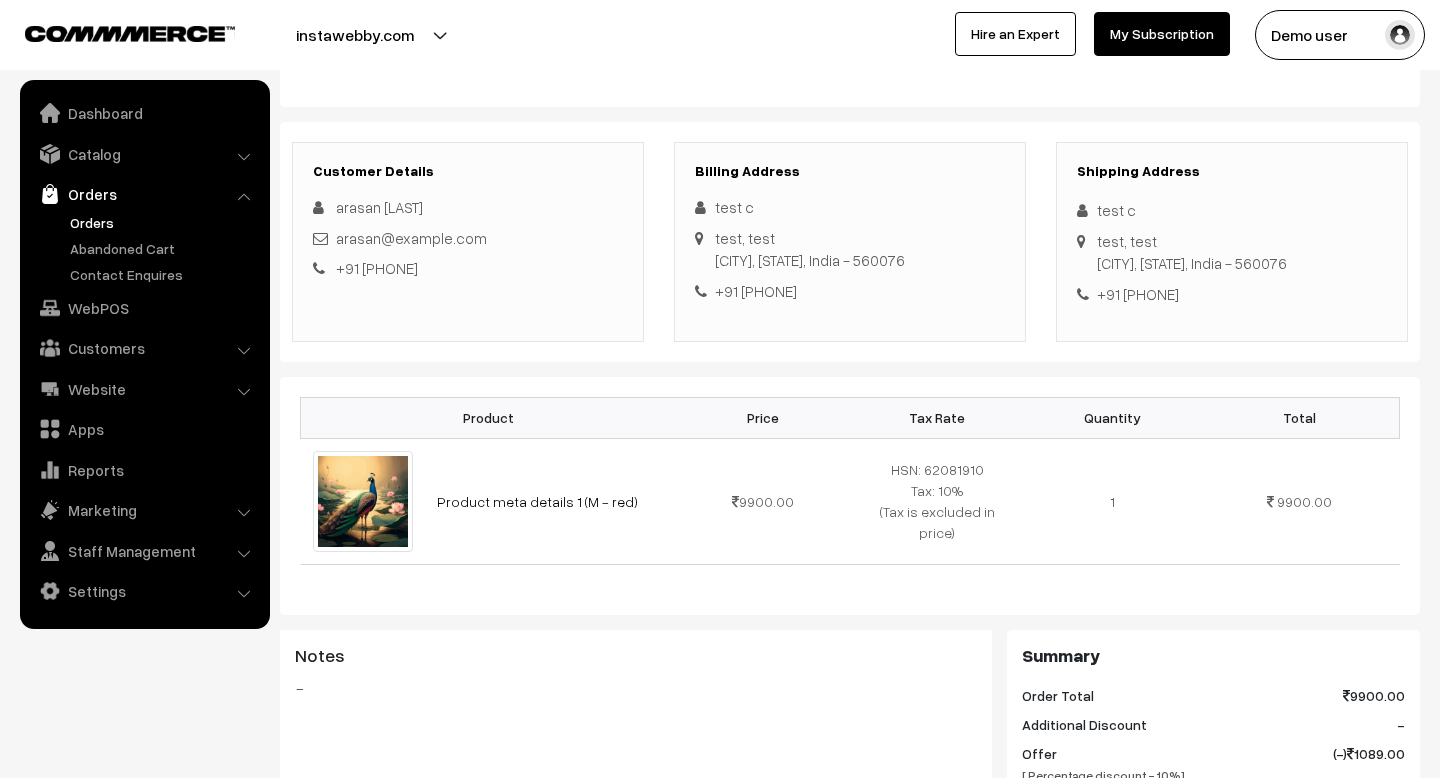 scroll, scrollTop: 203, scrollLeft: 0, axis: vertical 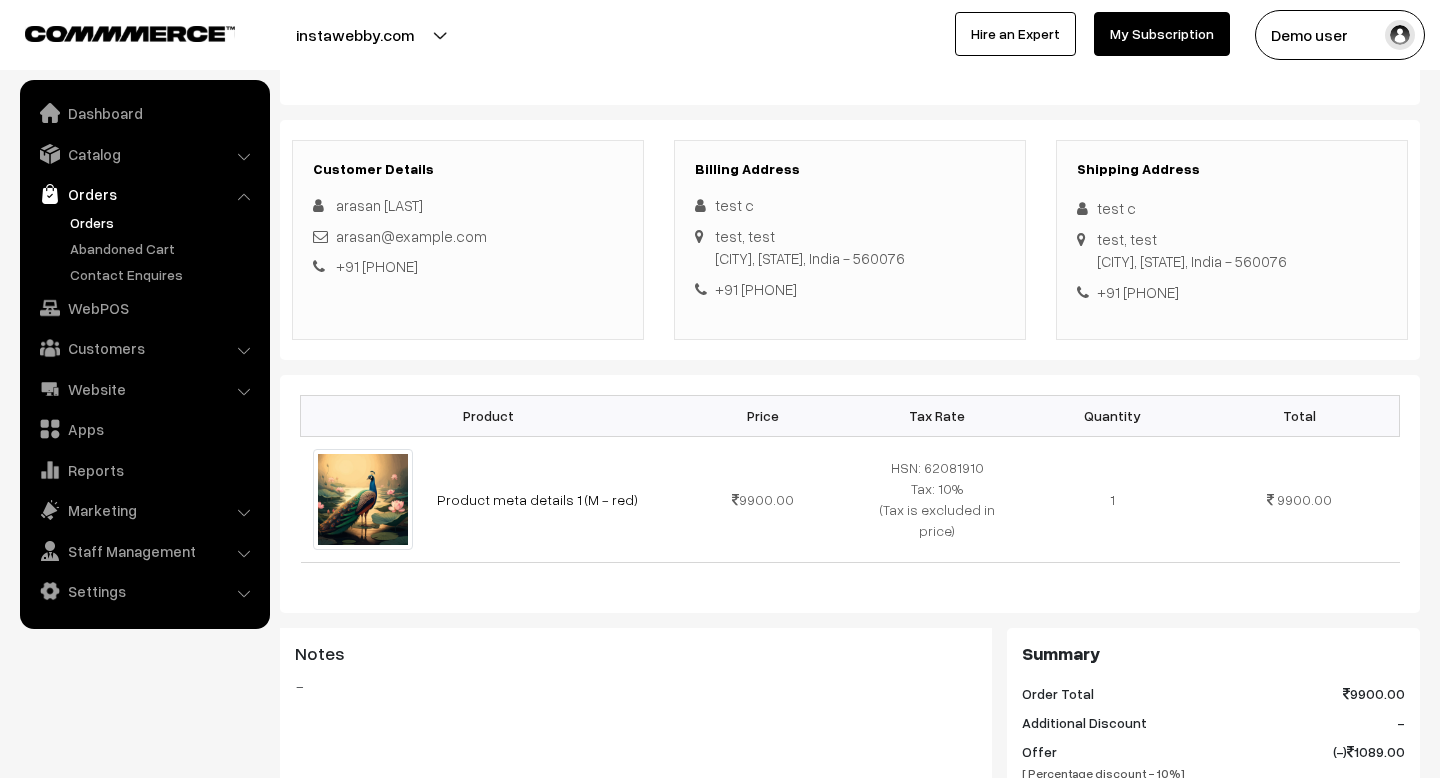 click on "Customer Details
arasan tamil
arasan@outdoinc.com
+91 9009009001" at bounding box center [468, 240] 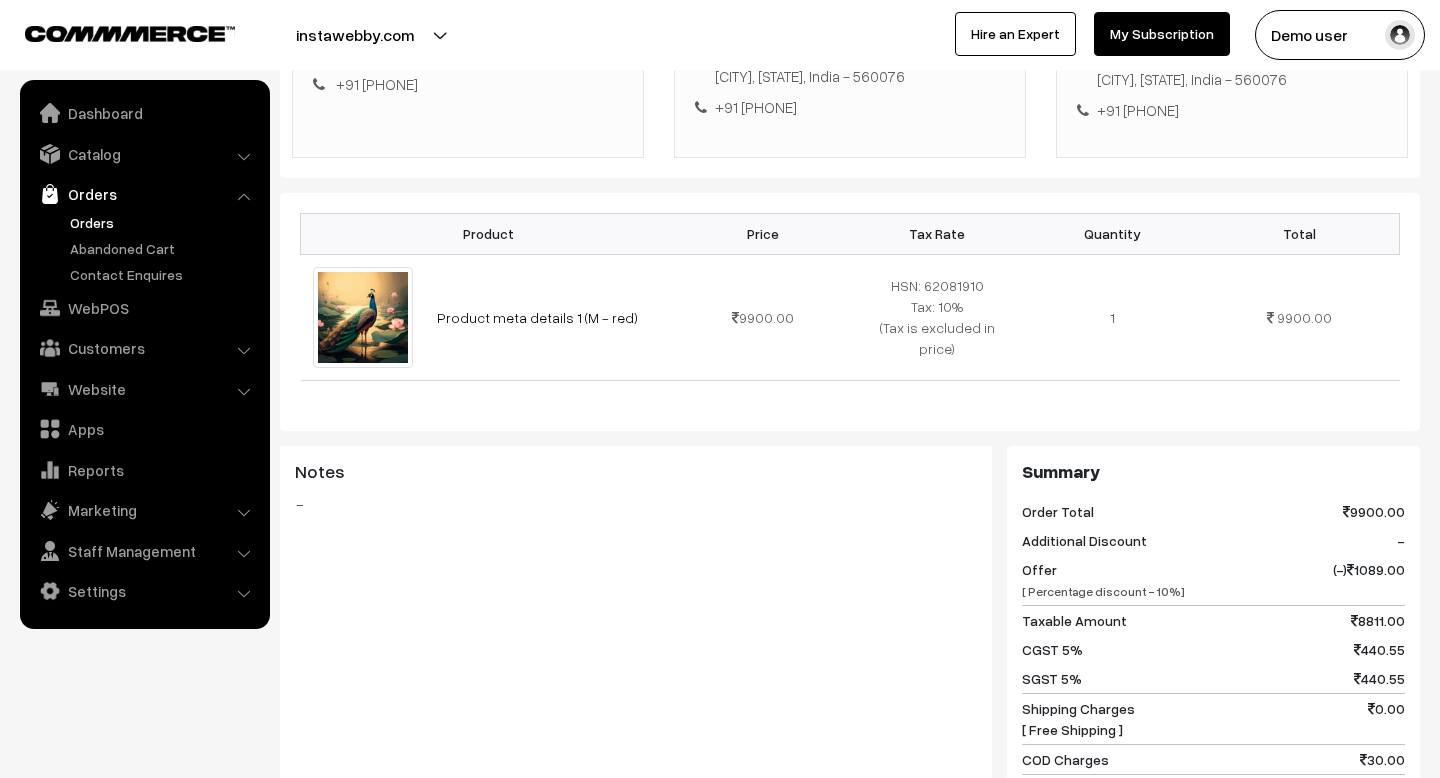 scroll, scrollTop: 386, scrollLeft: 0, axis: vertical 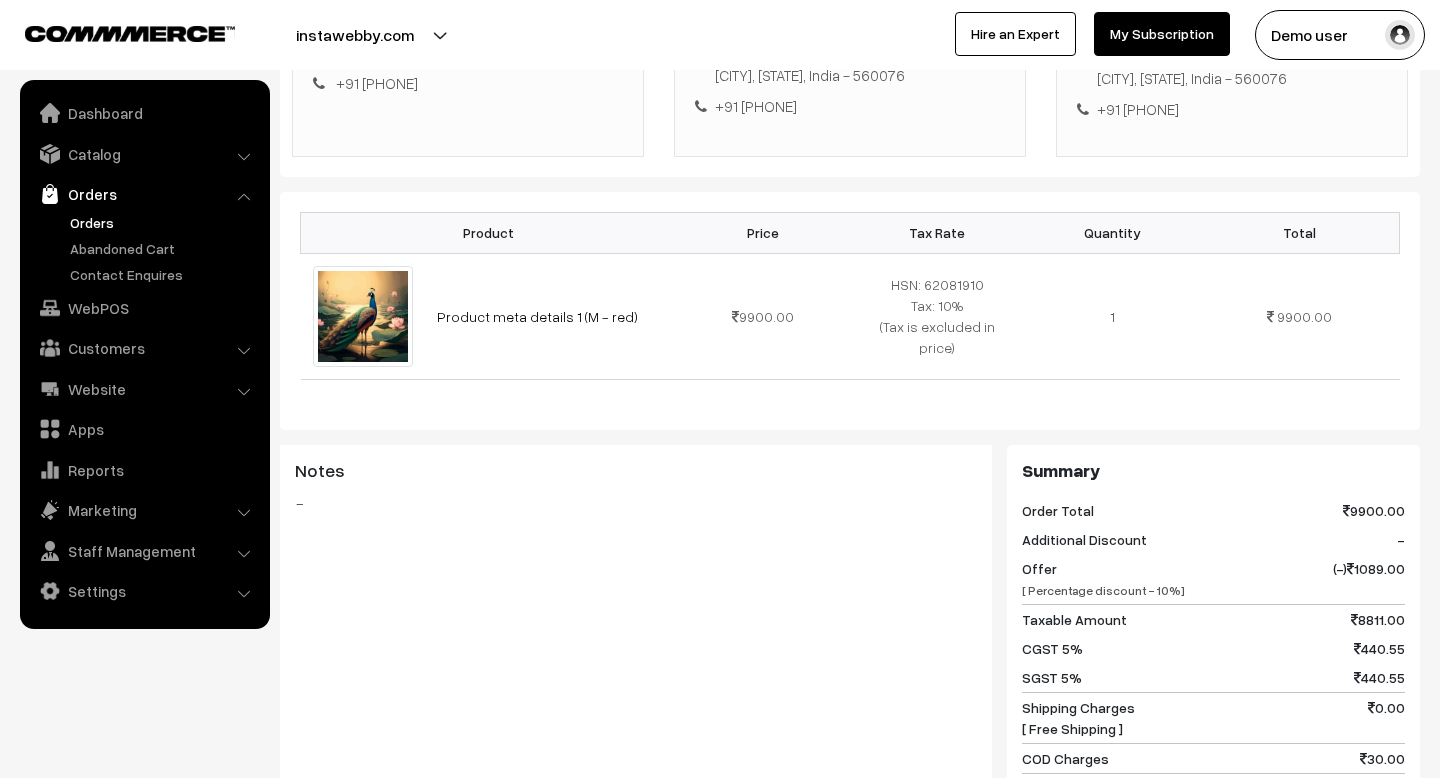 click on "Customer Details
arasan tamil
arasan@outdoinc.com
+91 9009009001" at bounding box center (468, 57) 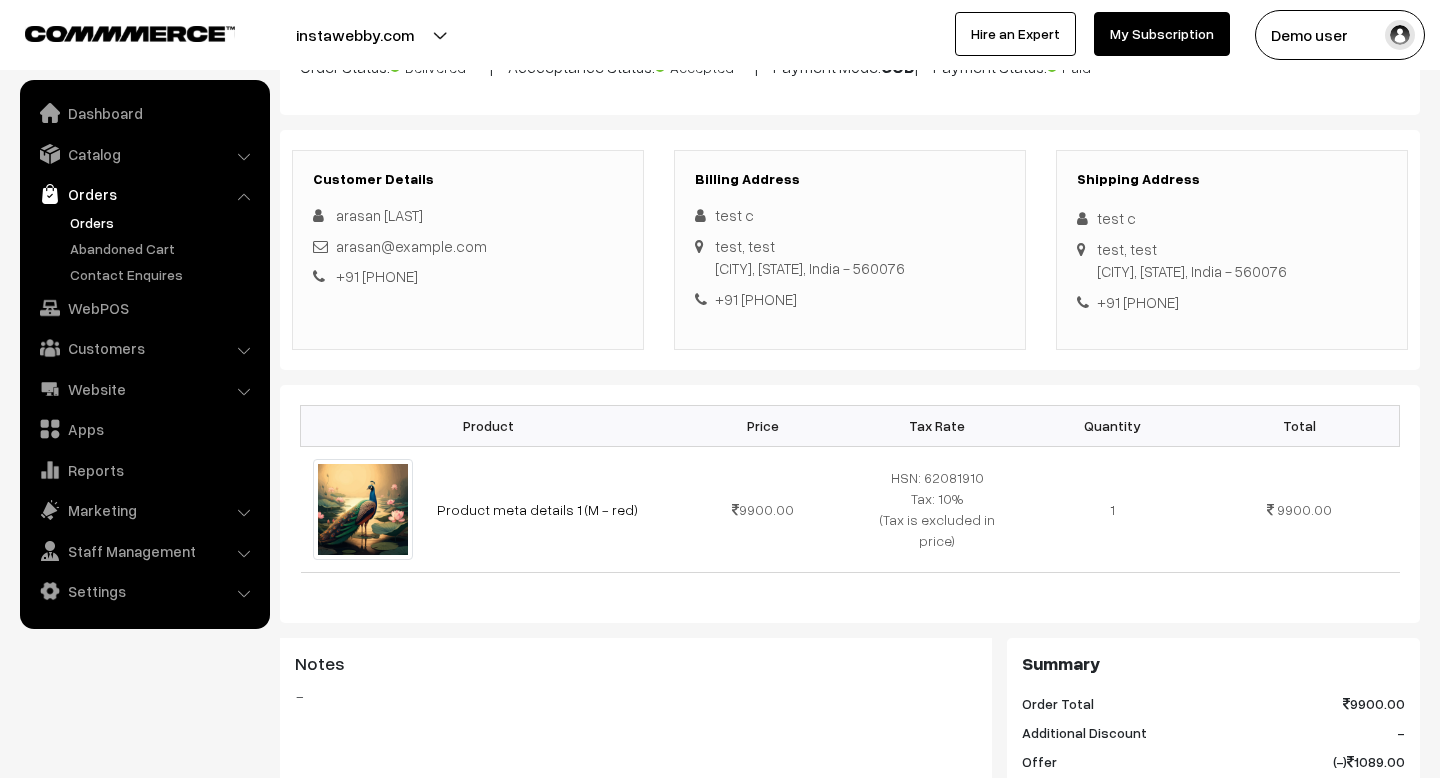 scroll, scrollTop: 0, scrollLeft: 0, axis: both 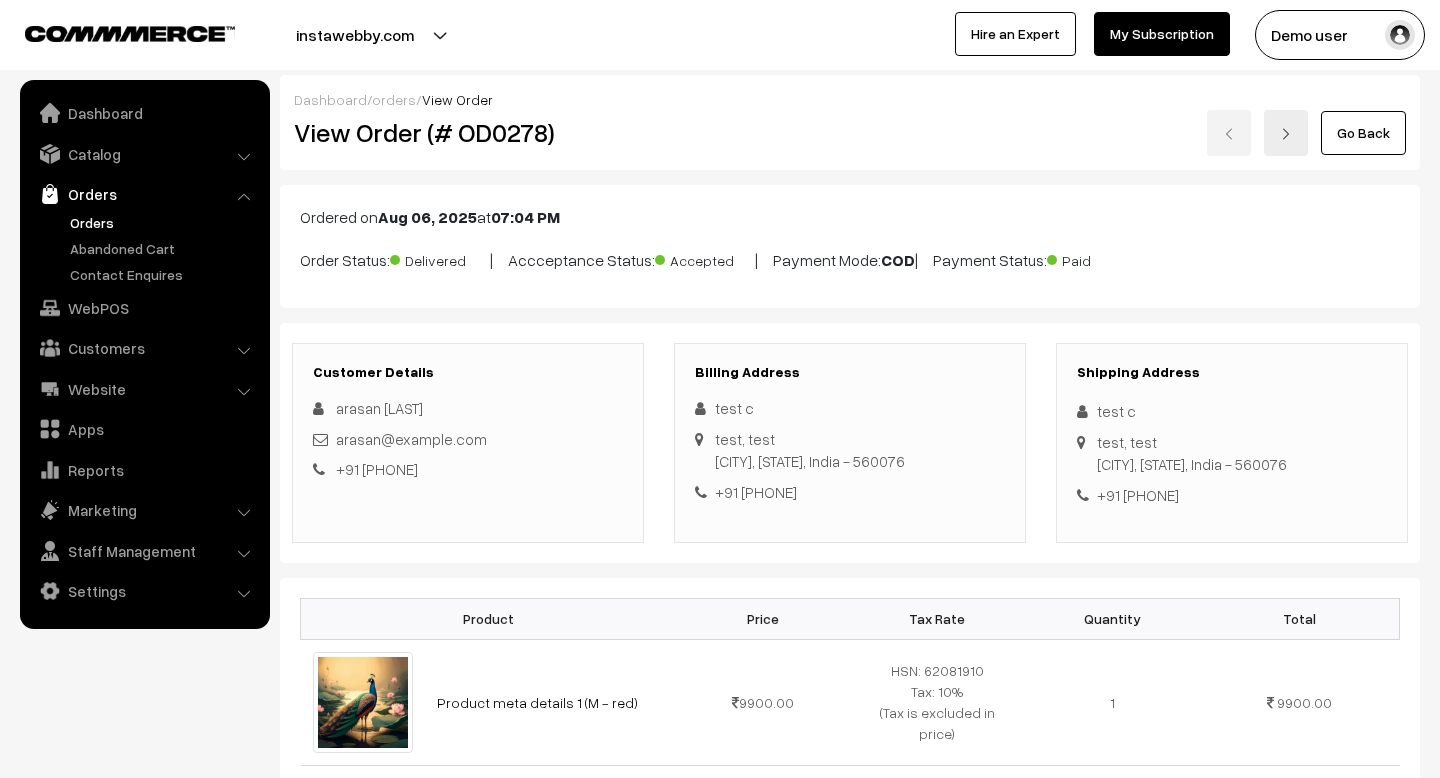 drag, startPoint x: 743, startPoint y: 259, endPoint x: 527, endPoint y: 258, distance: 216.00232 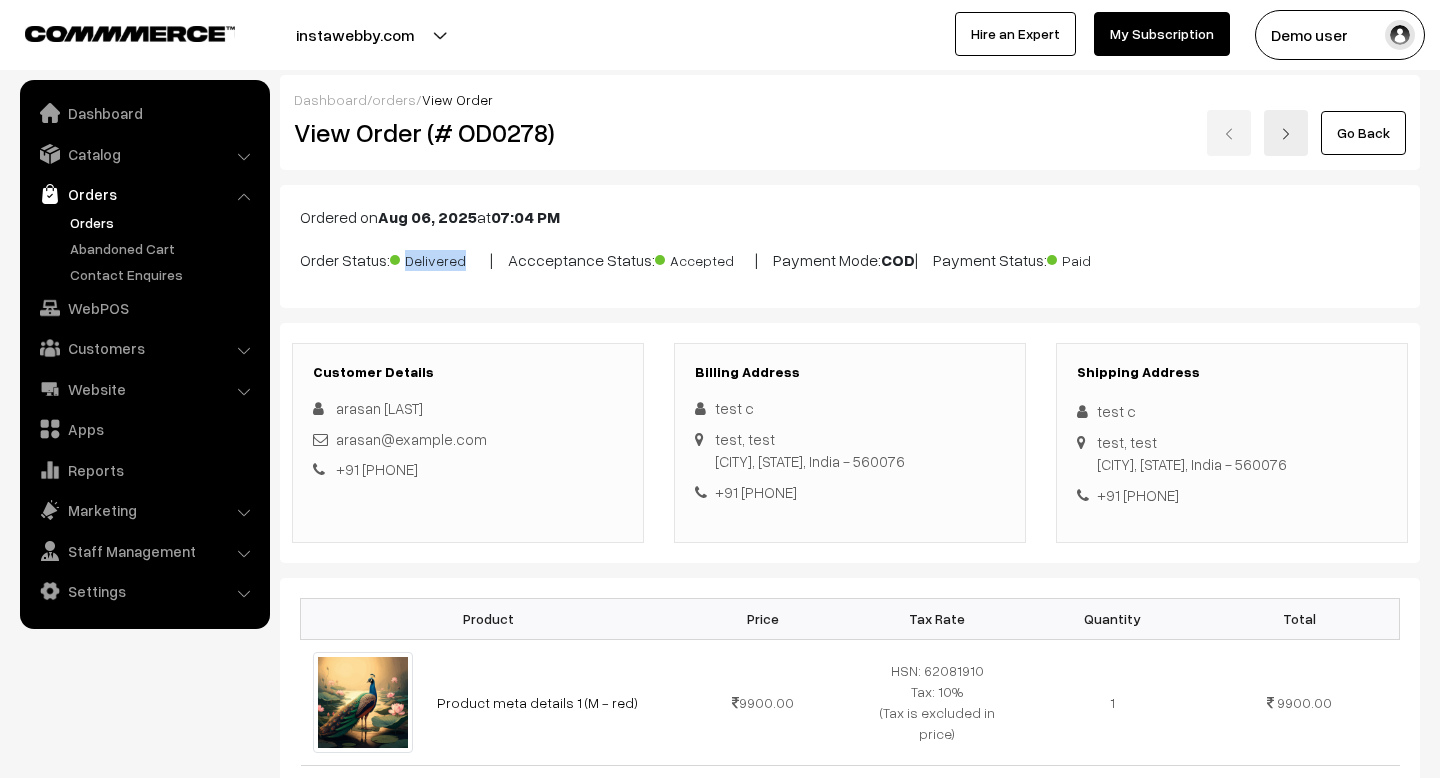 drag, startPoint x: 465, startPoint y: 261, endPoint x: 302, endPoint y: 261, distance: 163 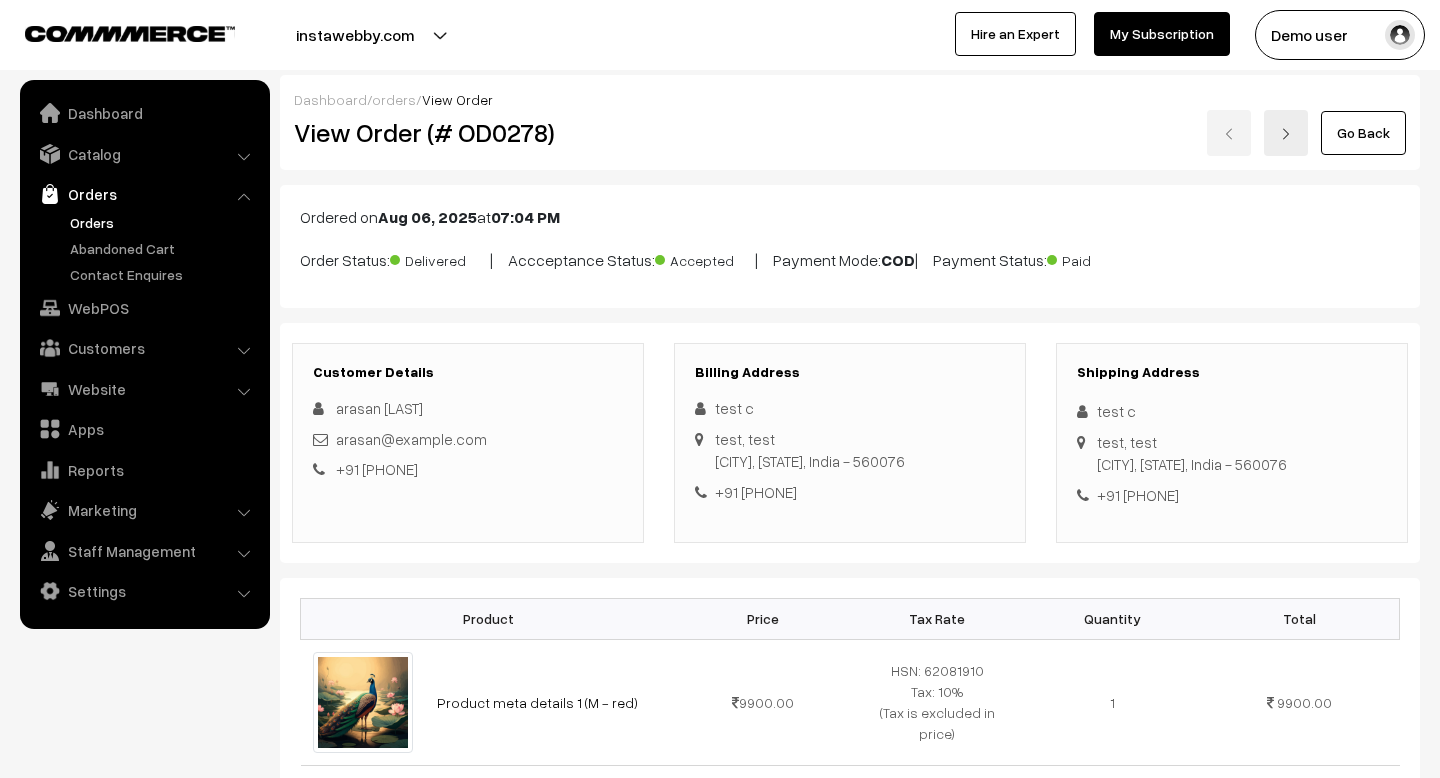 drag, startPoint x: 824, startPoint y: 262, endPoint x: 989, endPoint y: 262, distance: 165 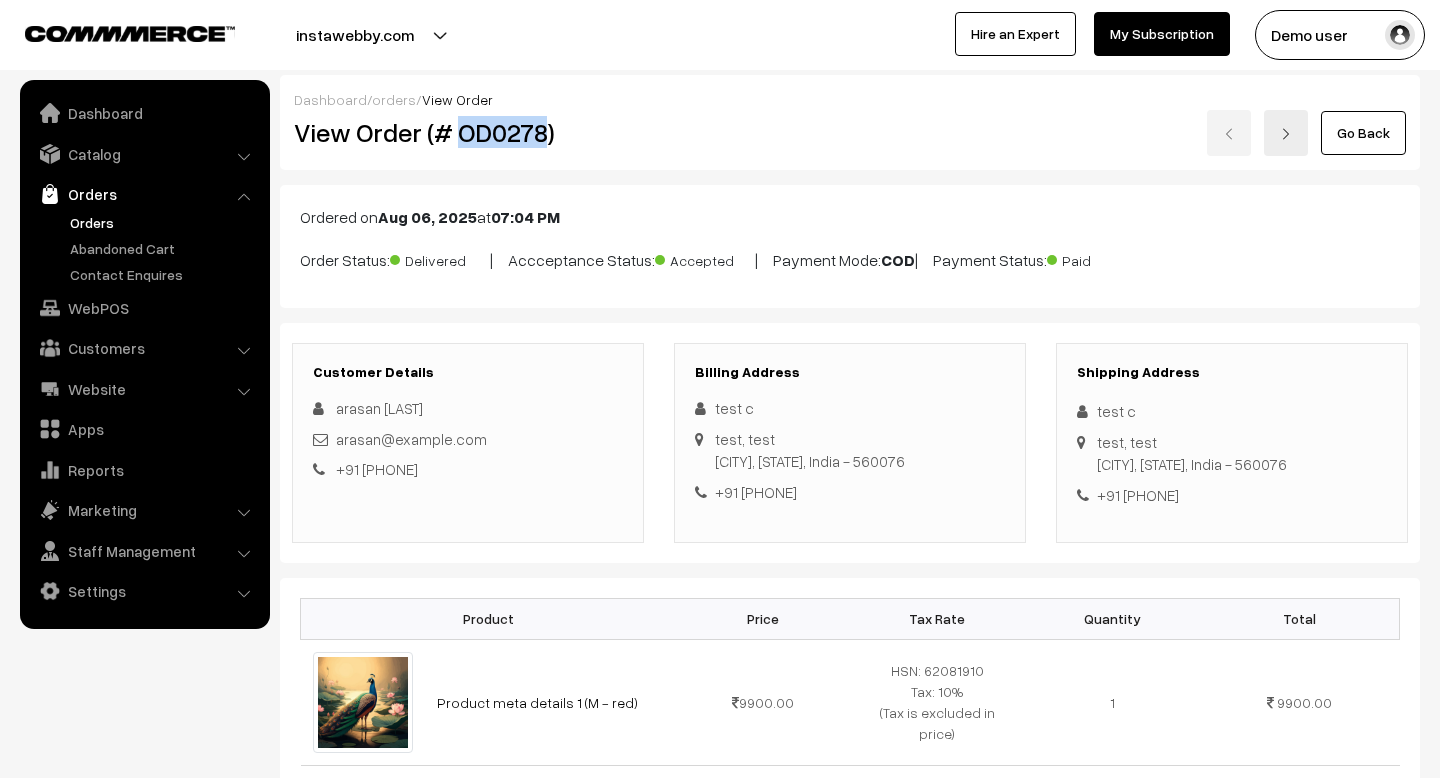 click on "View Order (# OD0278)" at bounding box center [469, 132] 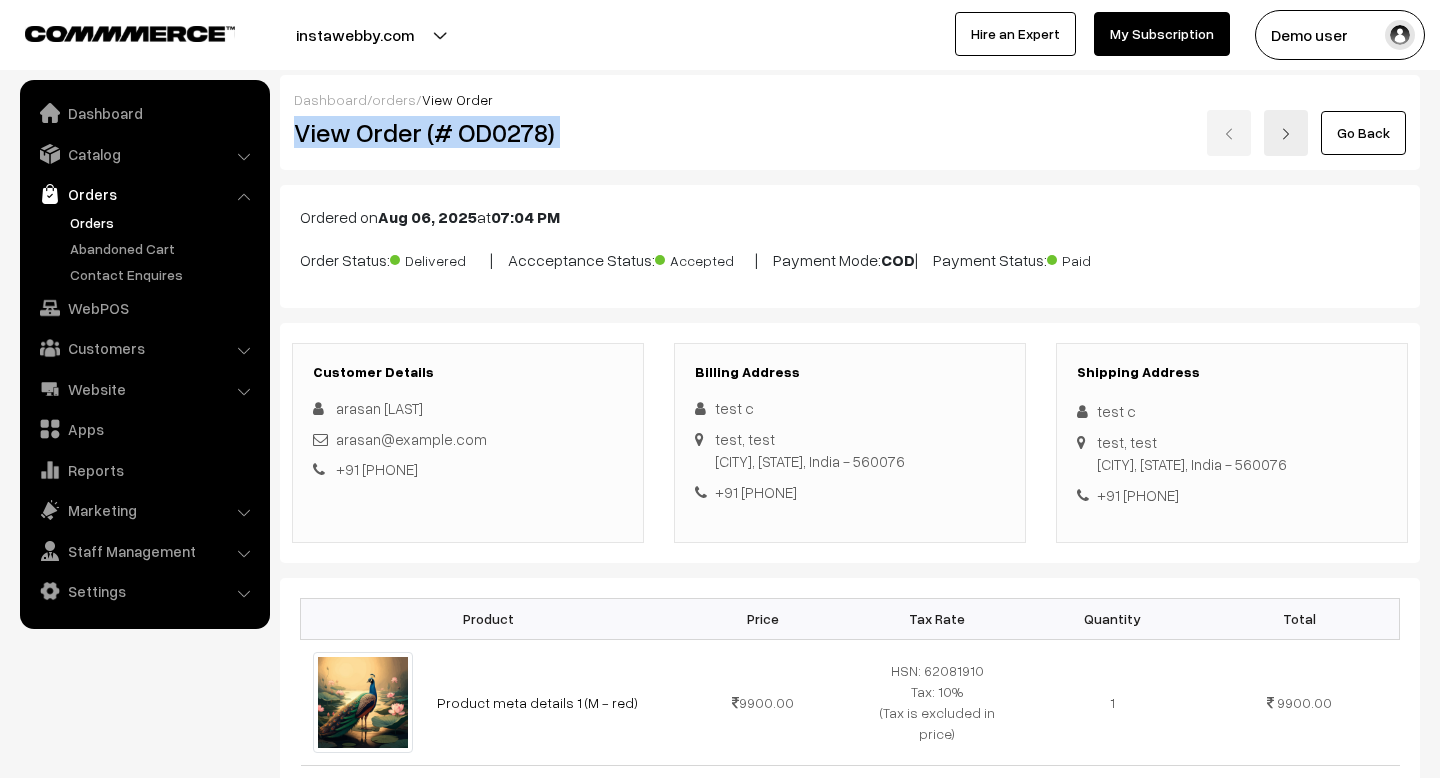 click on "View Order (# OD0278)" at bounding box center [469, 132] 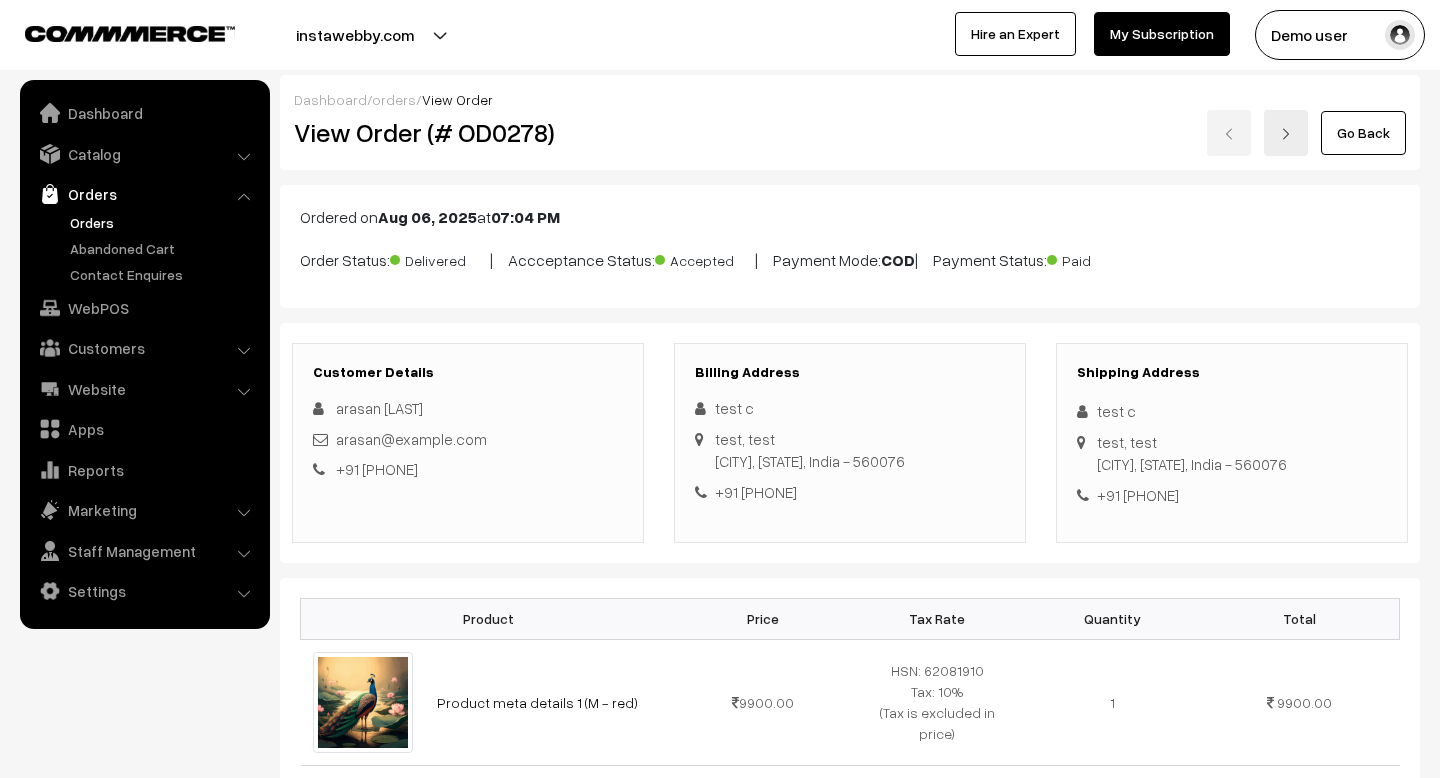 click on "Ordered on  Aug 06, 2025  at  07:04 PM
Order Status:
Delivered
|
Accceptance Status:
Accepted
|
Payment Mode:
COD
|
Payment Status:
Paid" at bounding box center [850, 246] 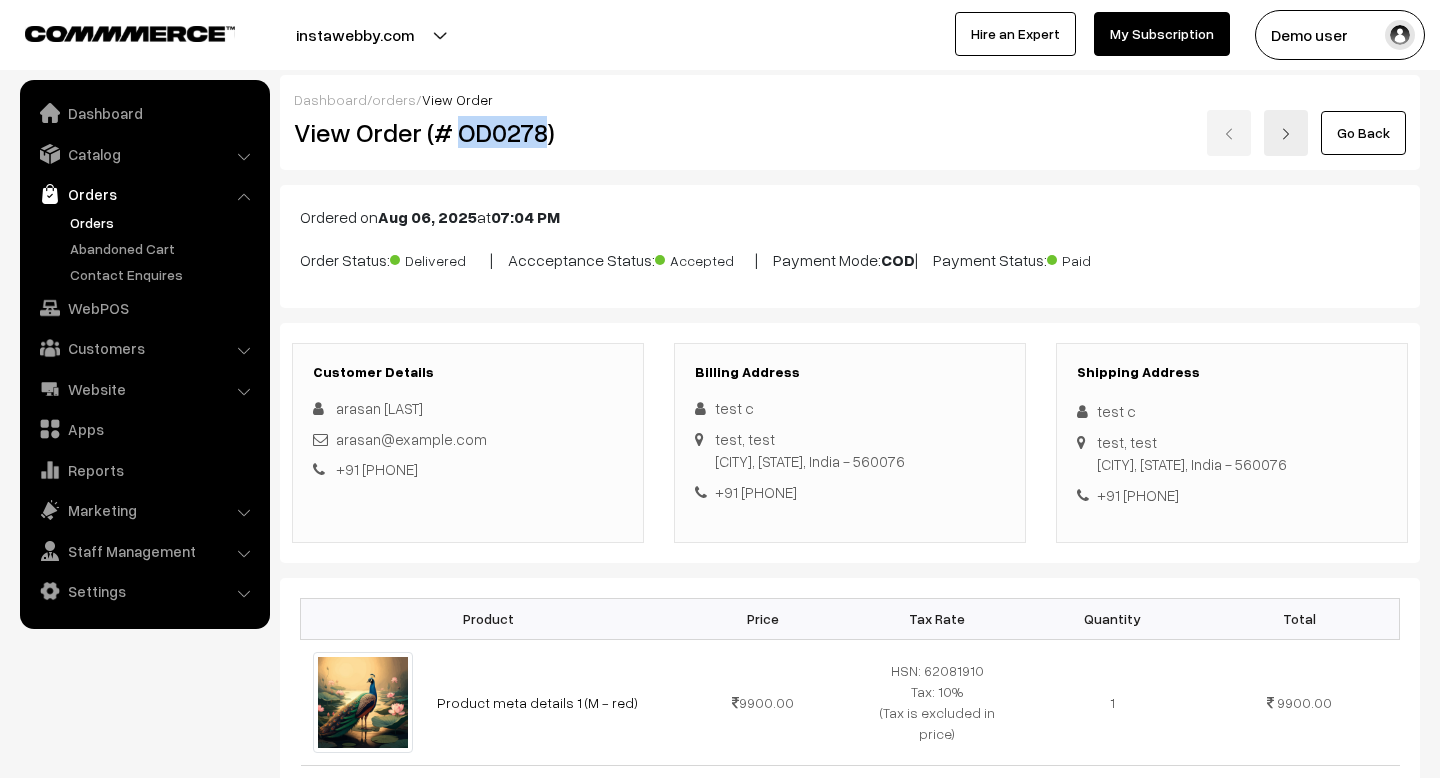 click on "View Order (# OD0278)" at bounding box center [469, 132] 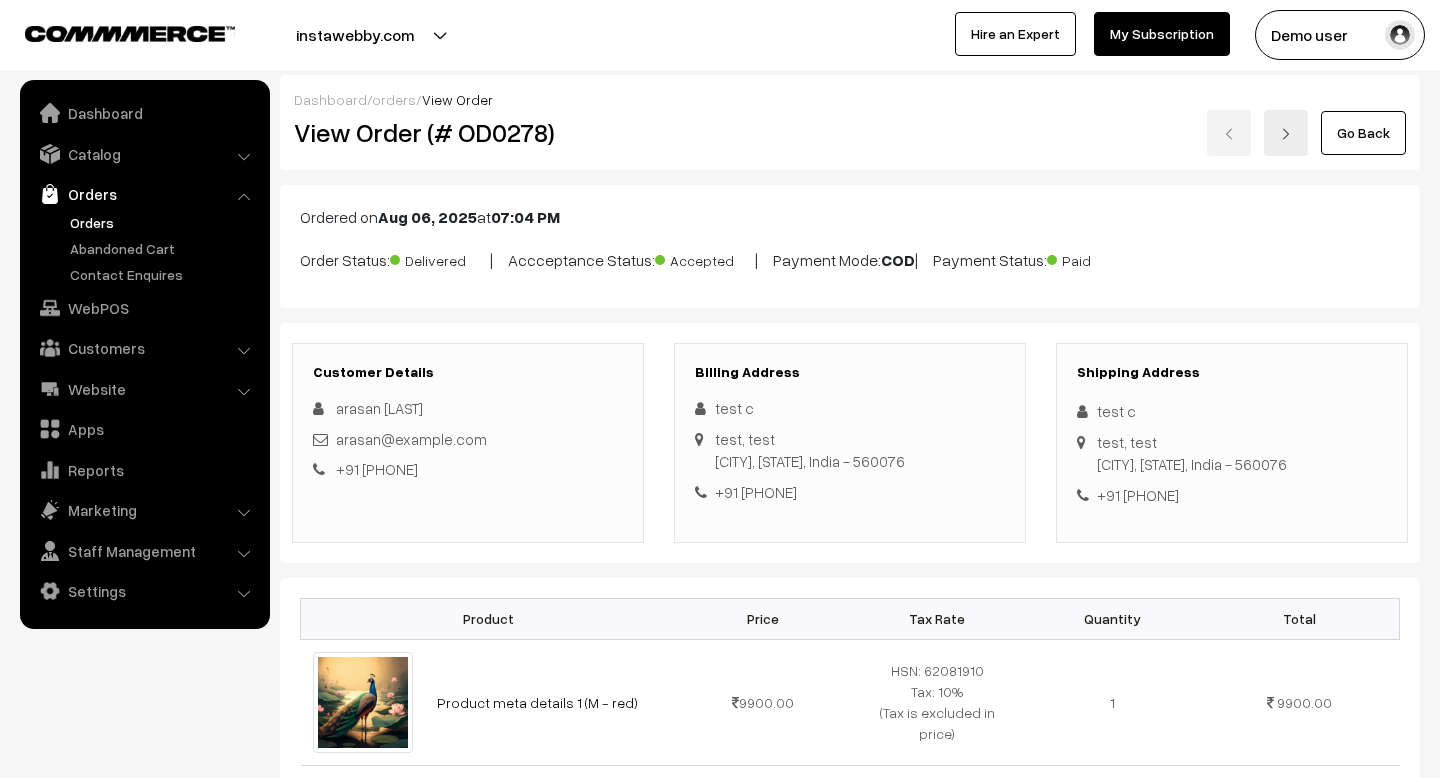 click on "View Order (# OD0278)" at bounding box center (469, 132) 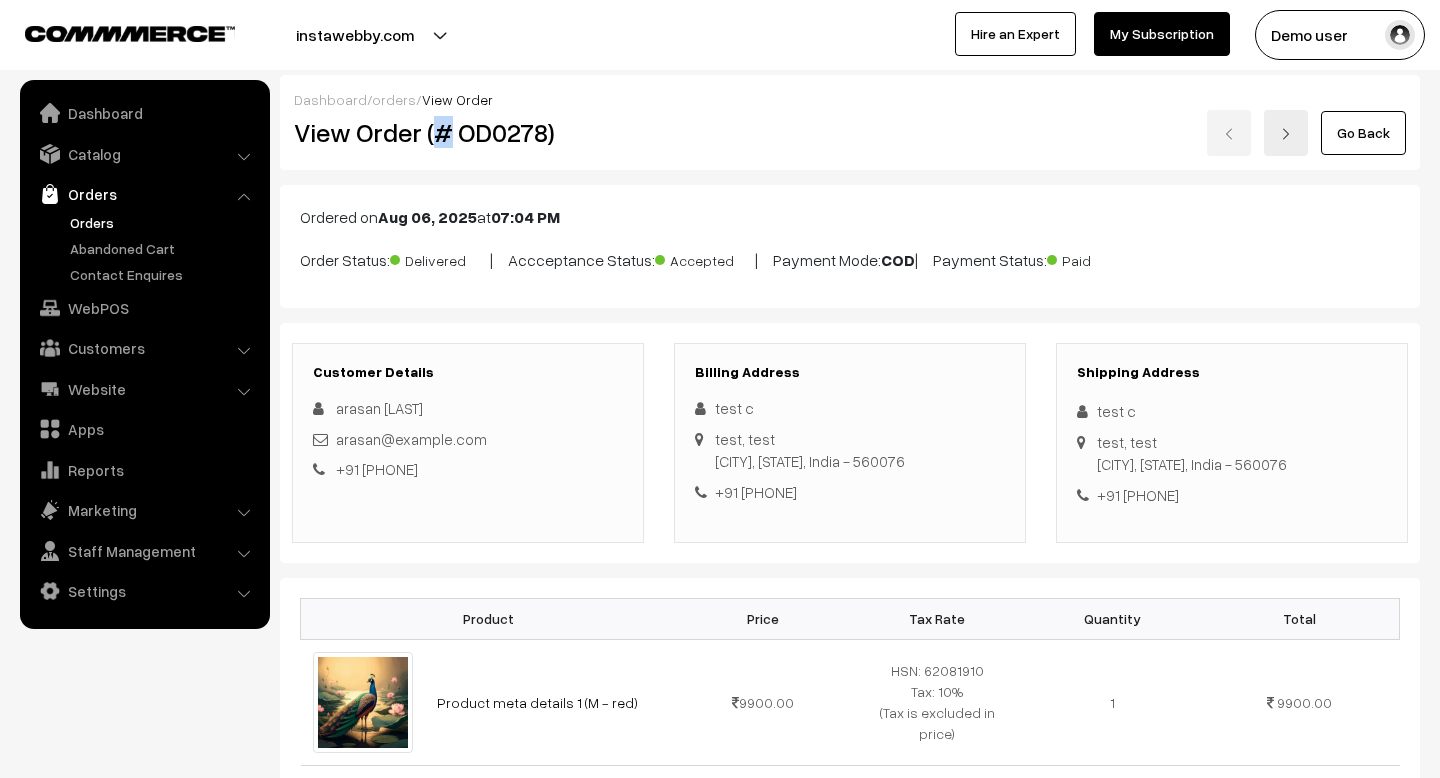 click on "View Order (# OD0278)" at bounding box center [469, 132] 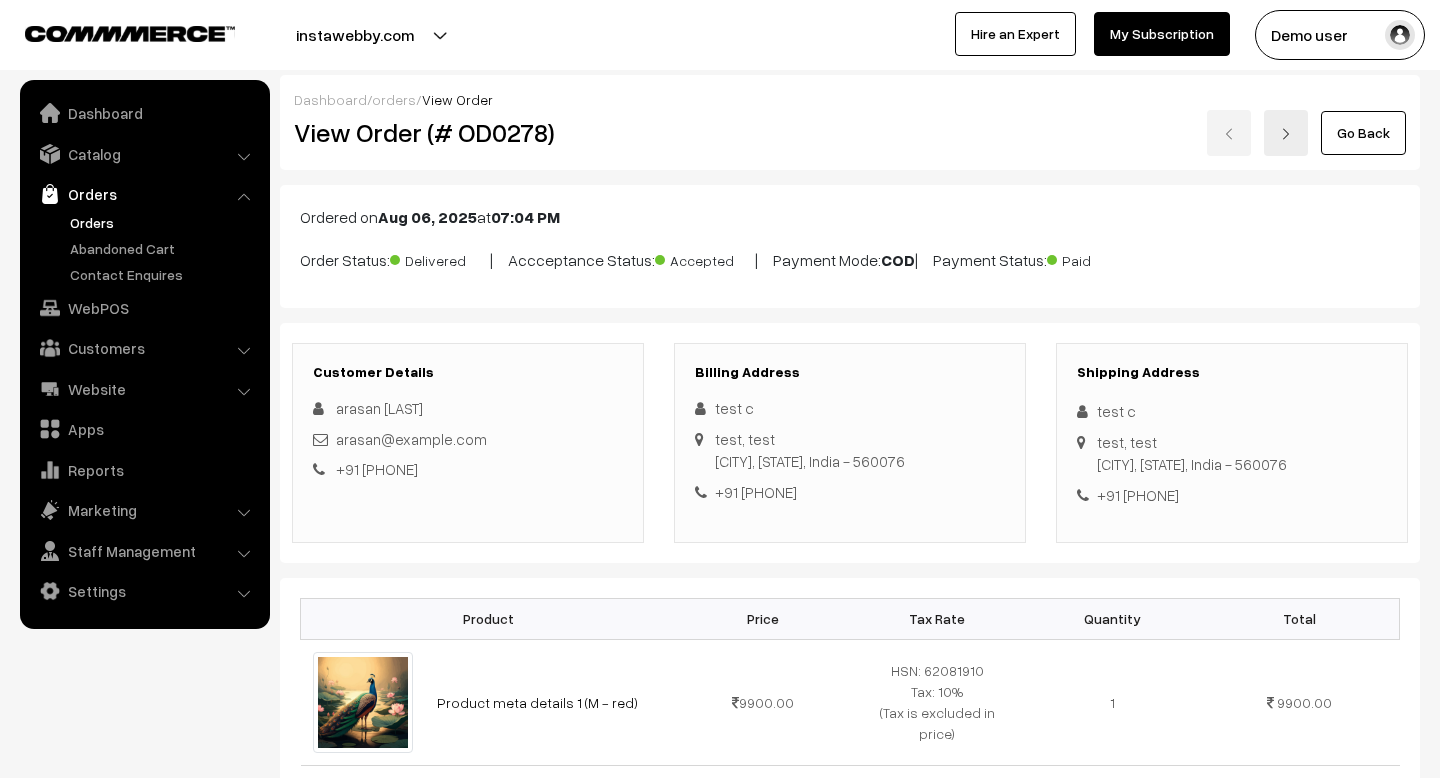 click on "View Order (# OD0278)" at bounding box center (469, 132) 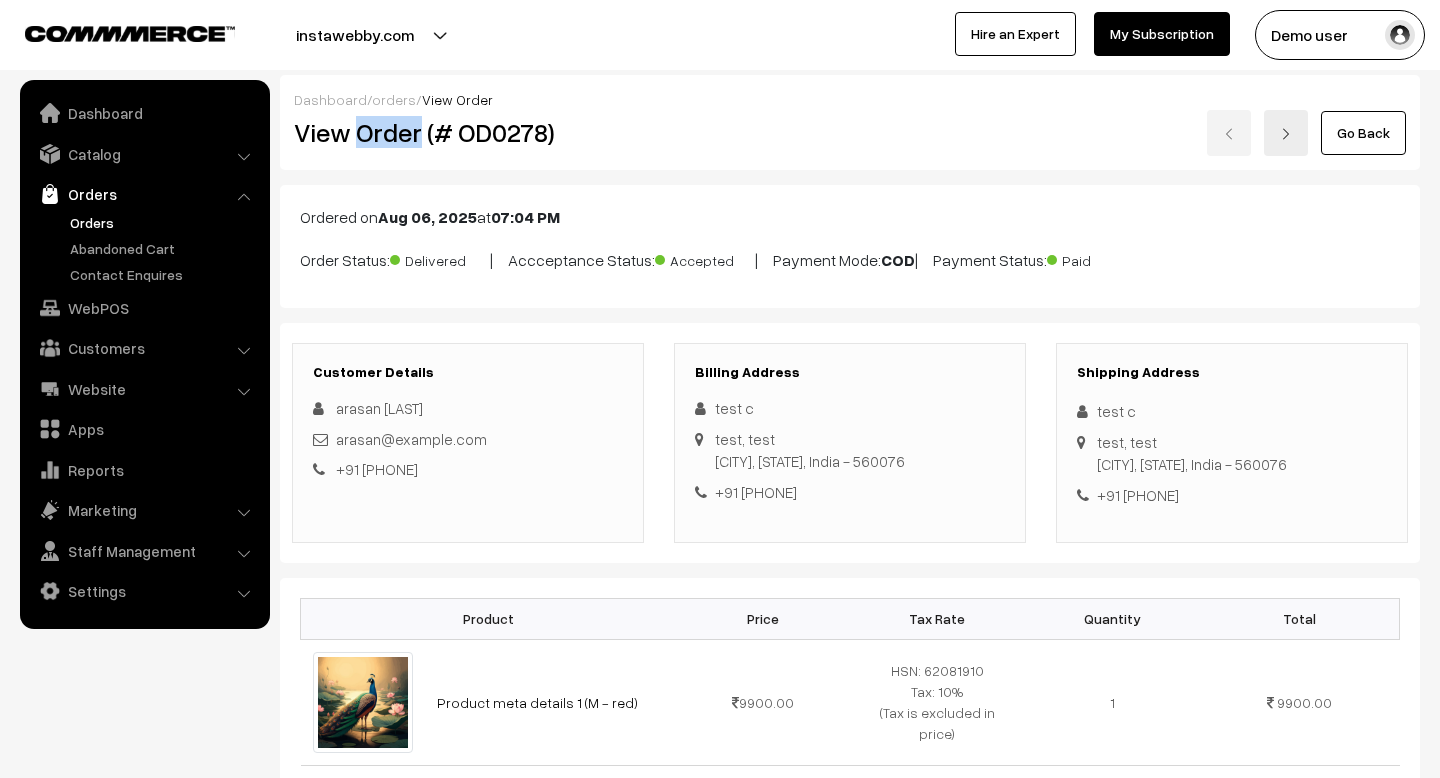 click on "View Order (# OD0278)" at bounding box center [469, 132] 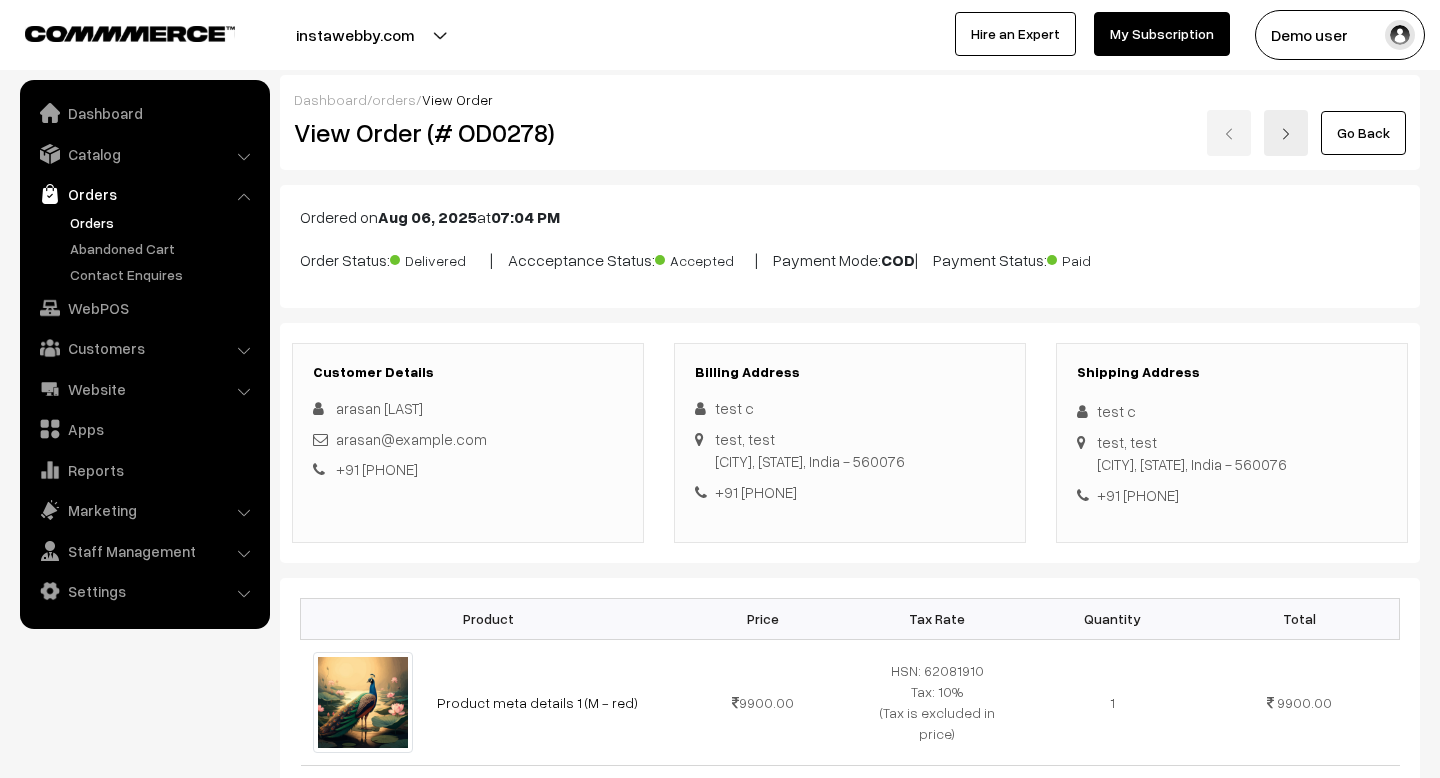 click on "View Order (# OD0278)" at bounding box center (469, 132) 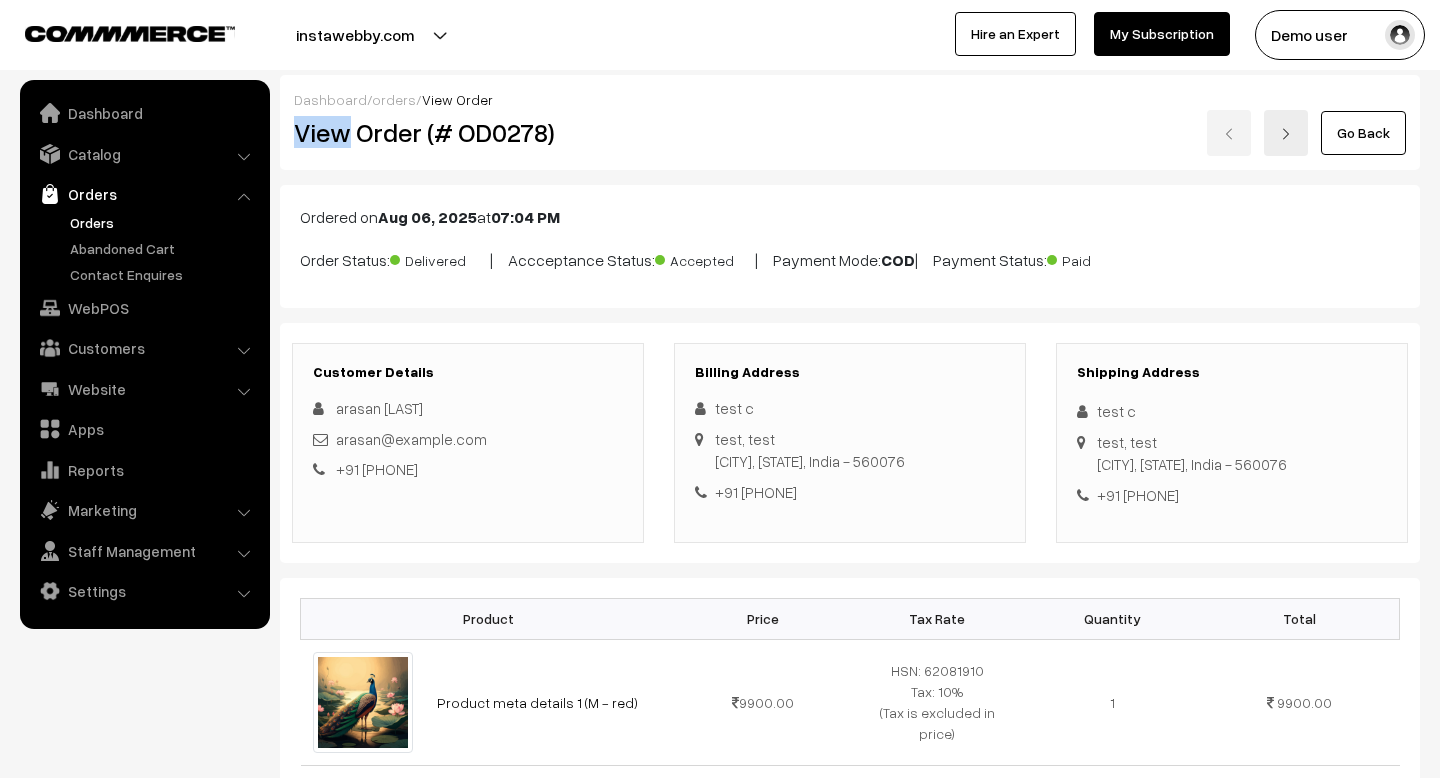 click on "View Order (# OD0278)" at bounding box center [469, 132] 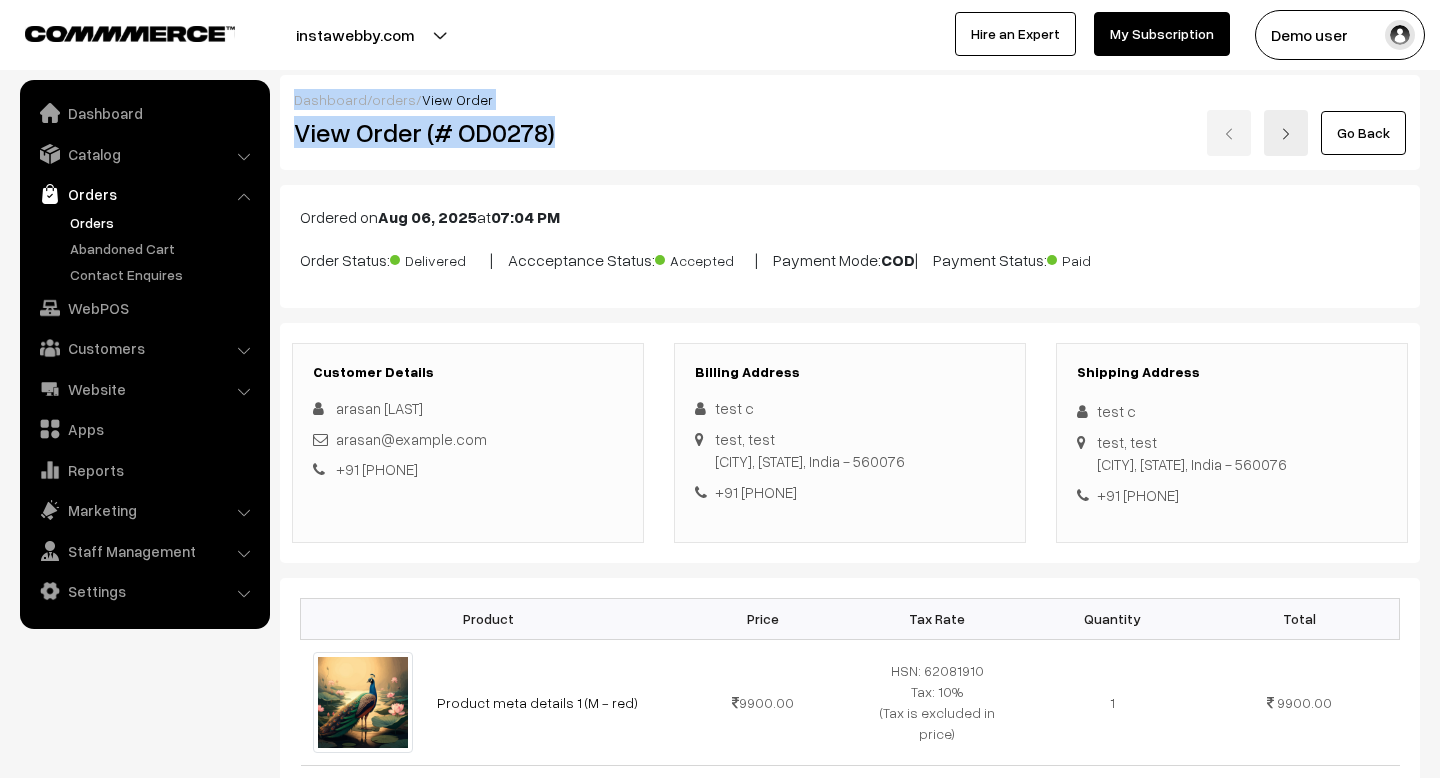 drag, startPoint x: 296, startPoint y: 100, endPoint x: 653, endPoint y: 124, distance: 357.80582 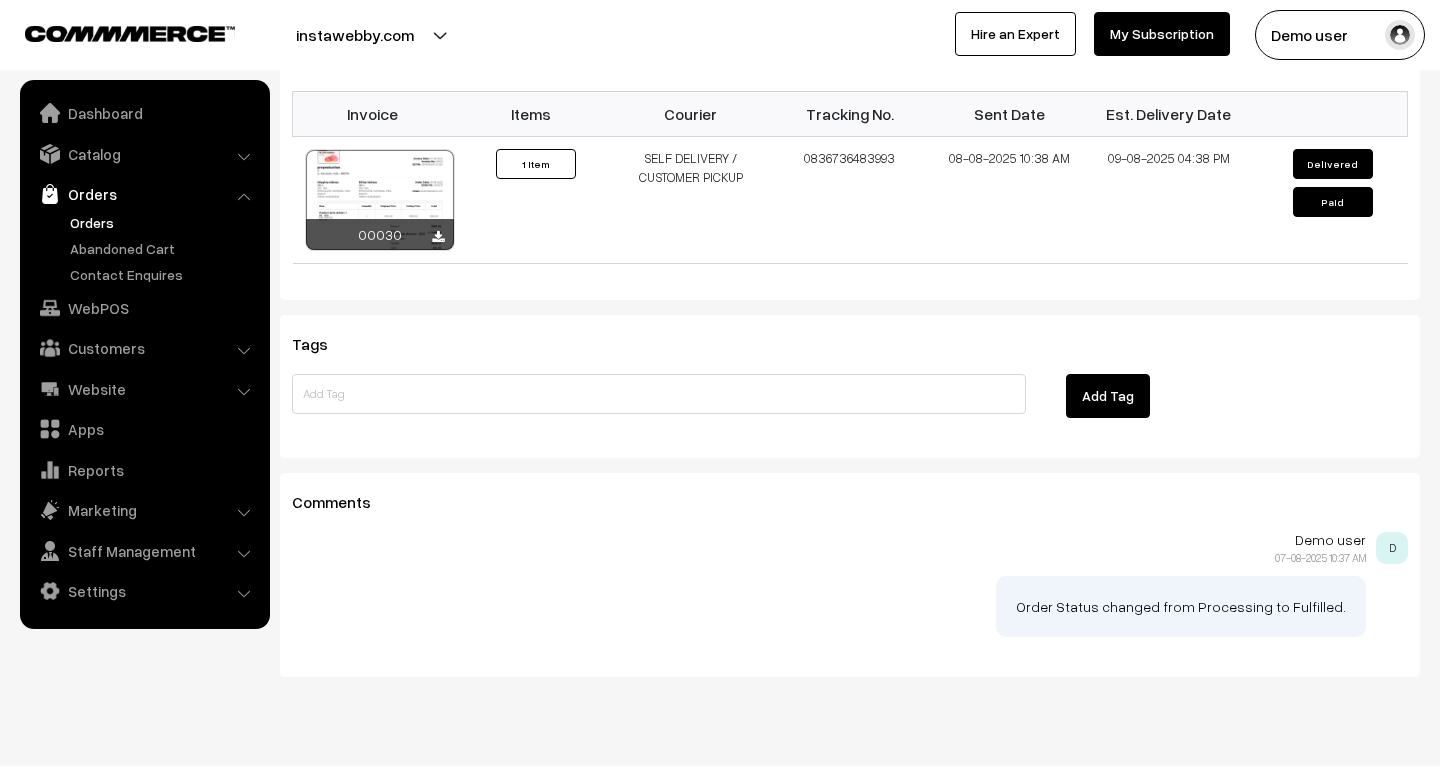 scroll, scrollTop: 1245, scrollLeft: 0, axis: vertical 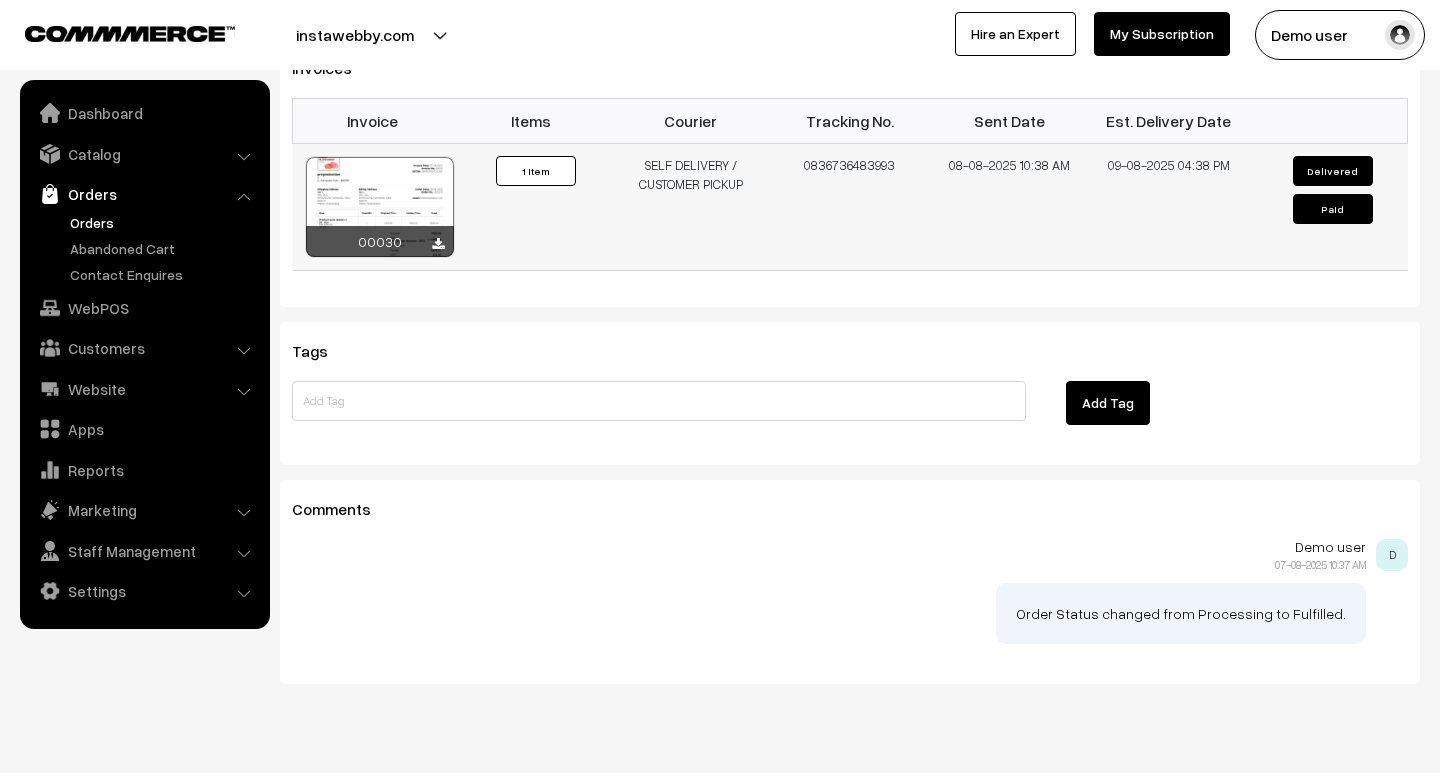 click on "1 Item" at bounding box center [536, 171] 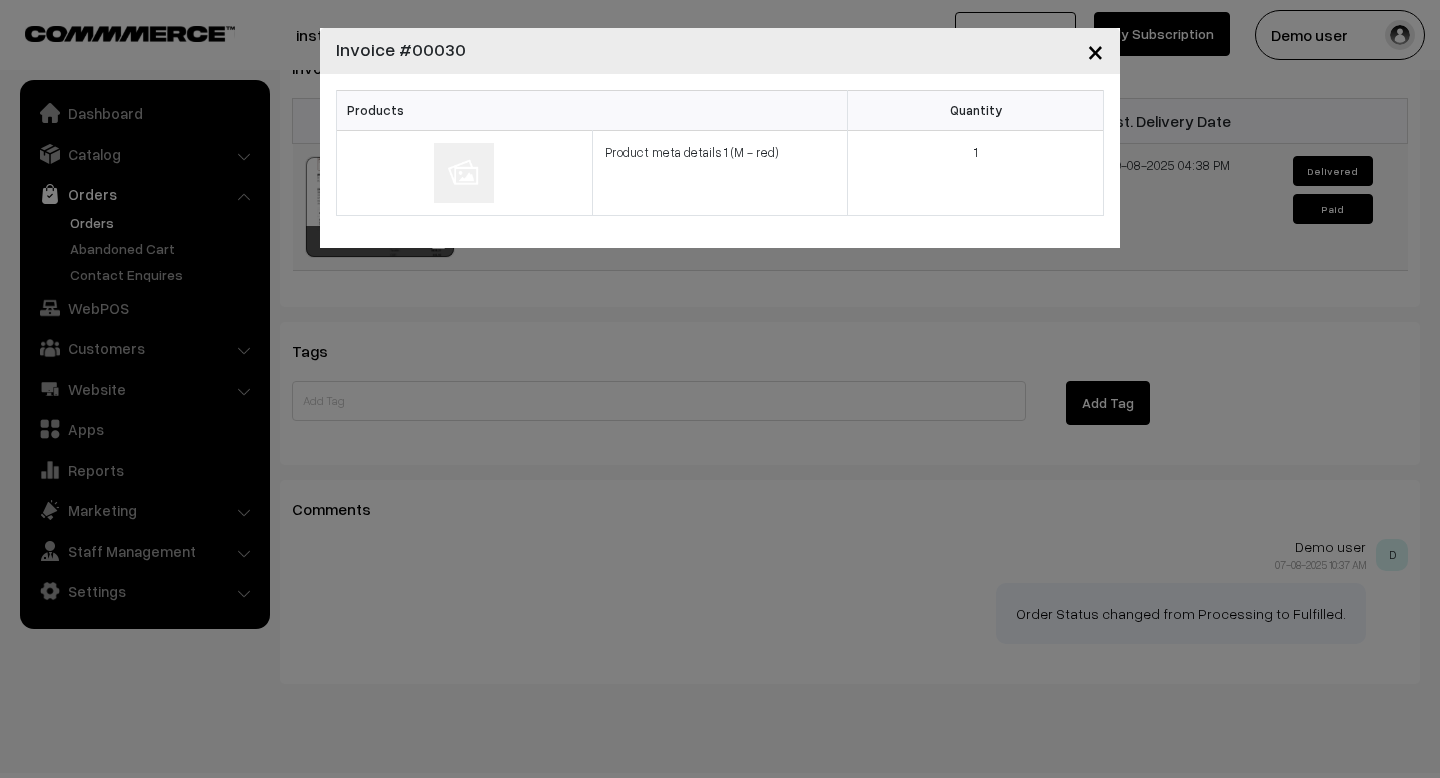 click on "×" at bounding box center (1095, 50) 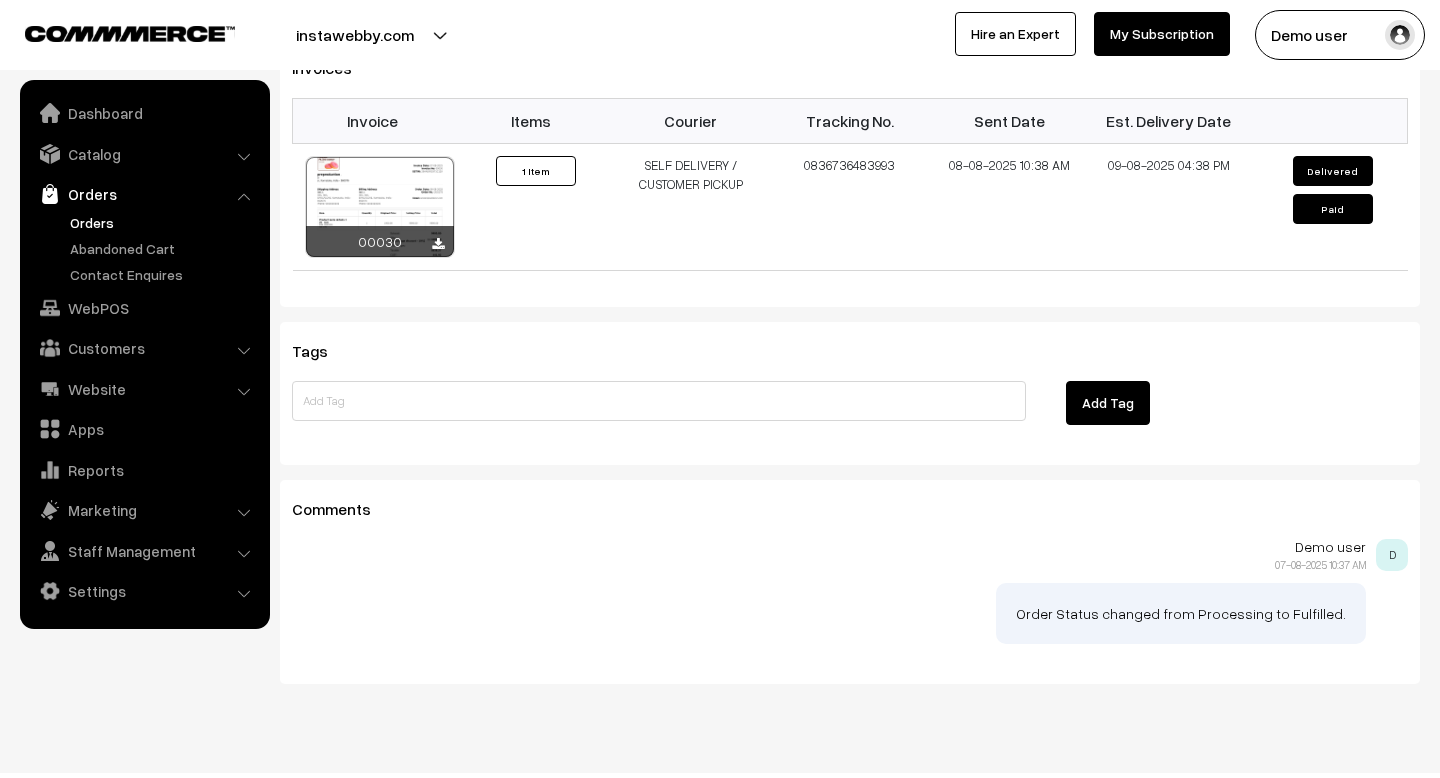 click on "Tags" at bounding box center [850, 351] 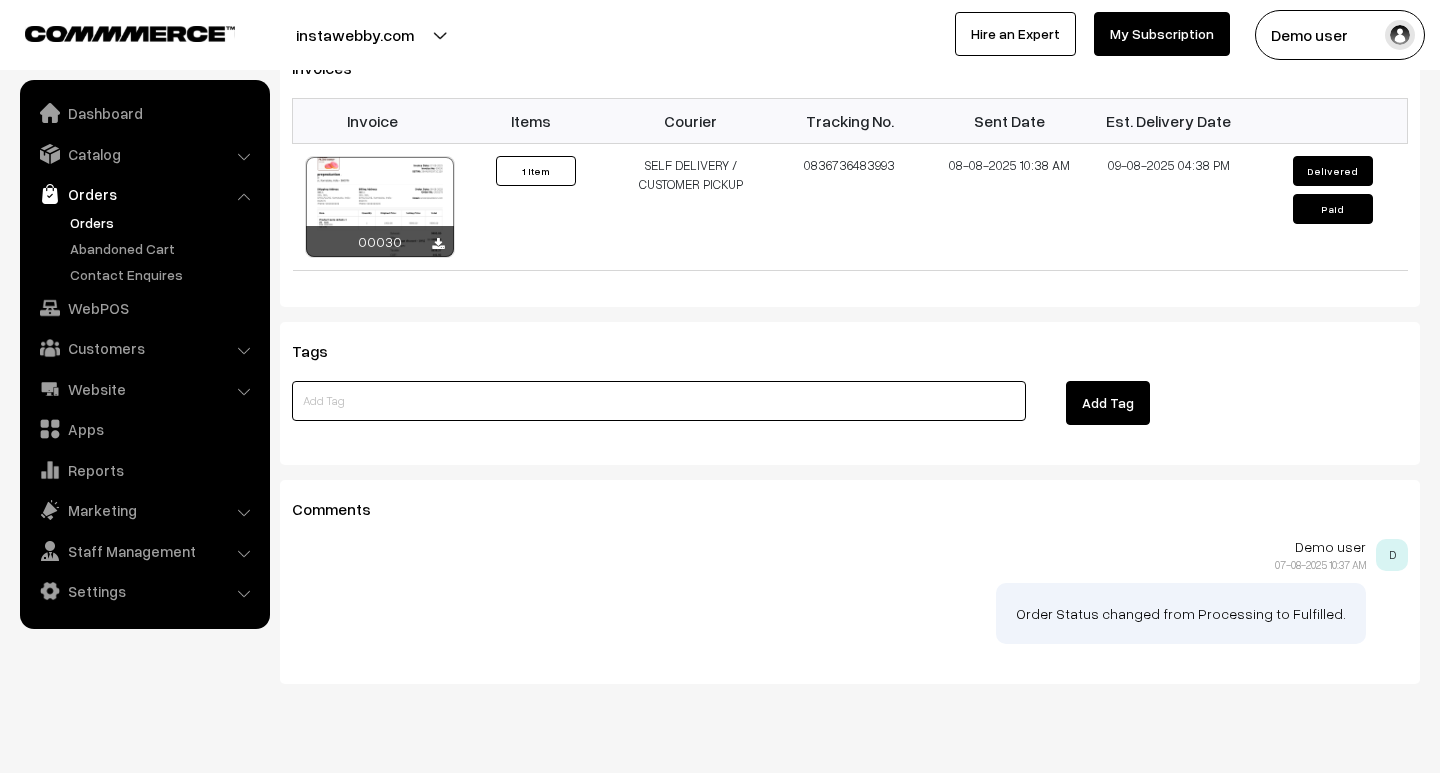 click at bounding box center [659, 401] 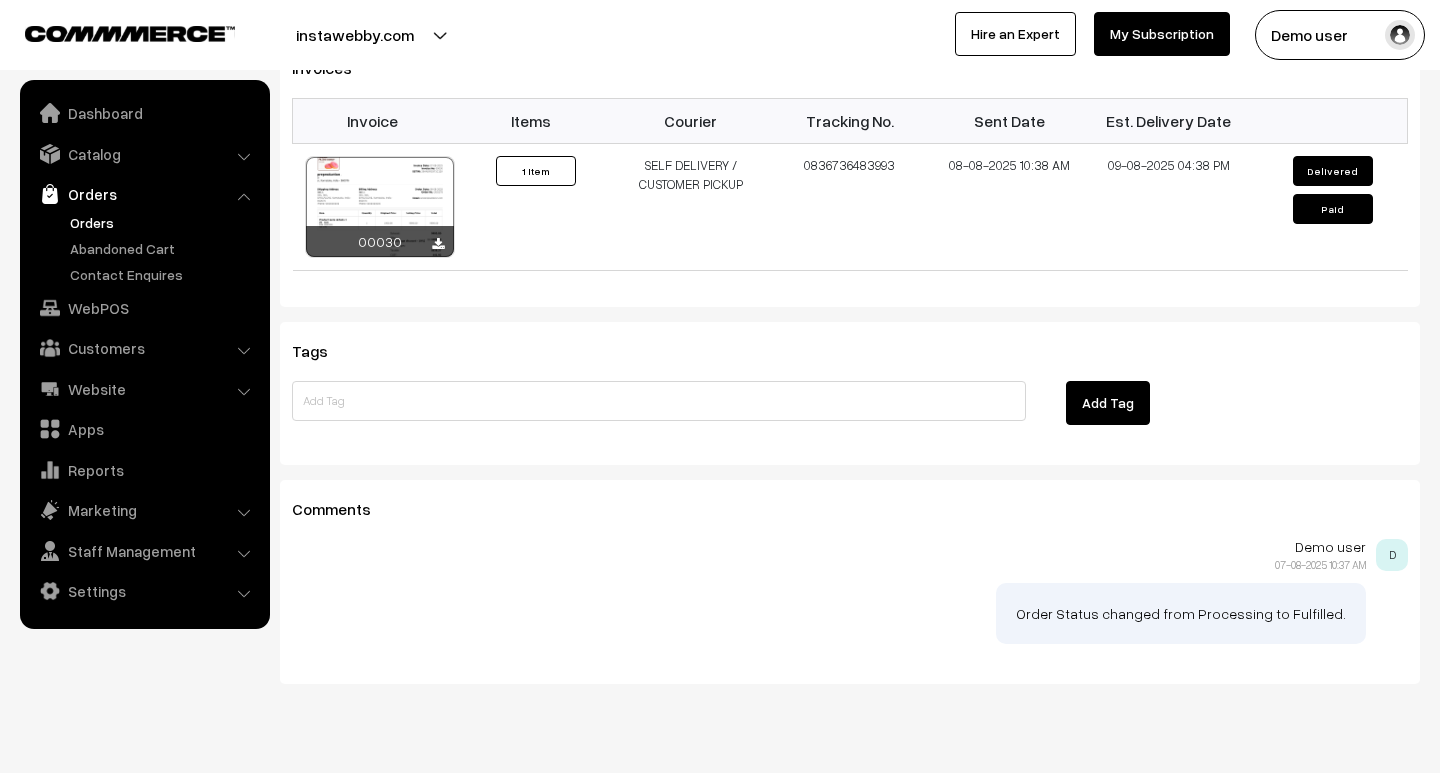 click on "Tags" at bounding box center [850, 351] 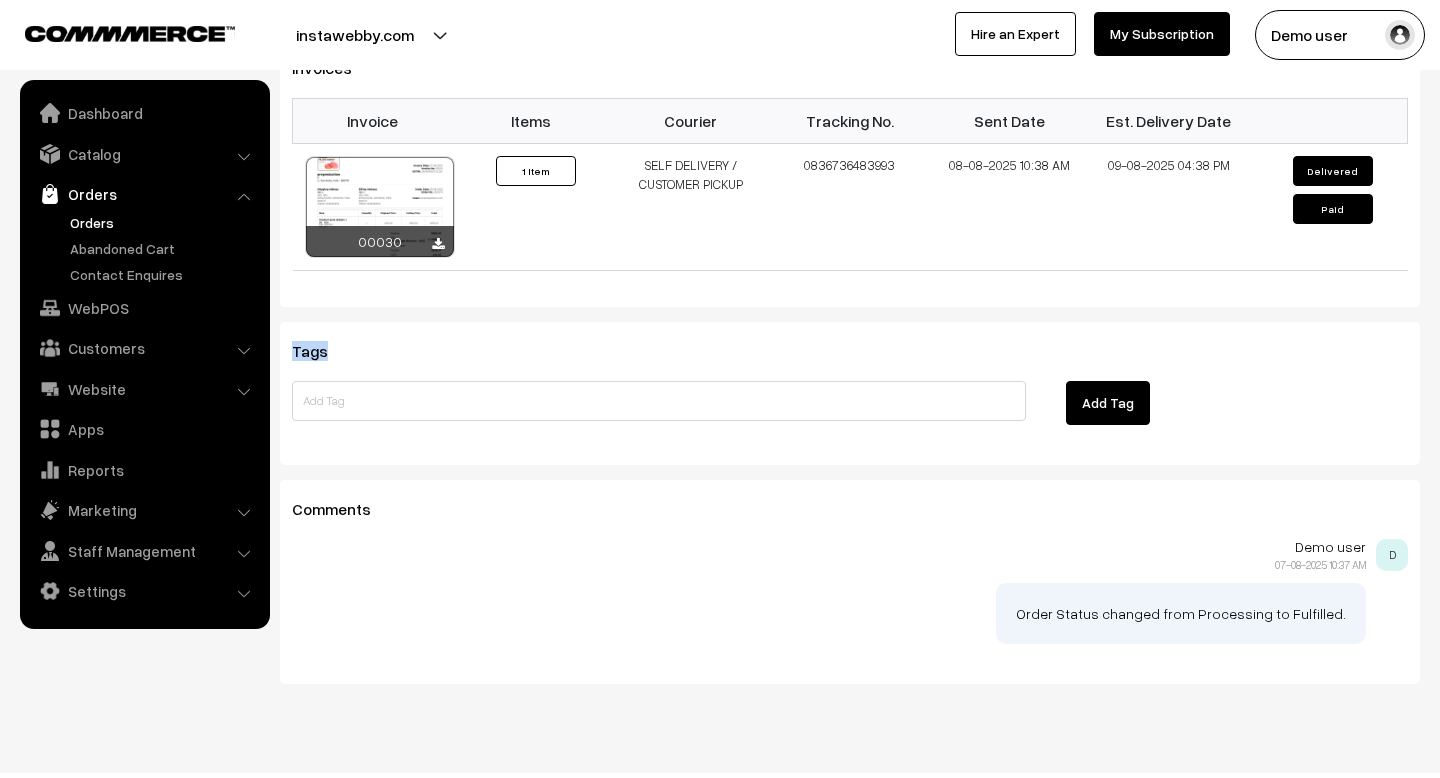 drag, startPoint x: 293, startPoint y: 349, endPoint x: 347, endPoint y: 349, distance: 54 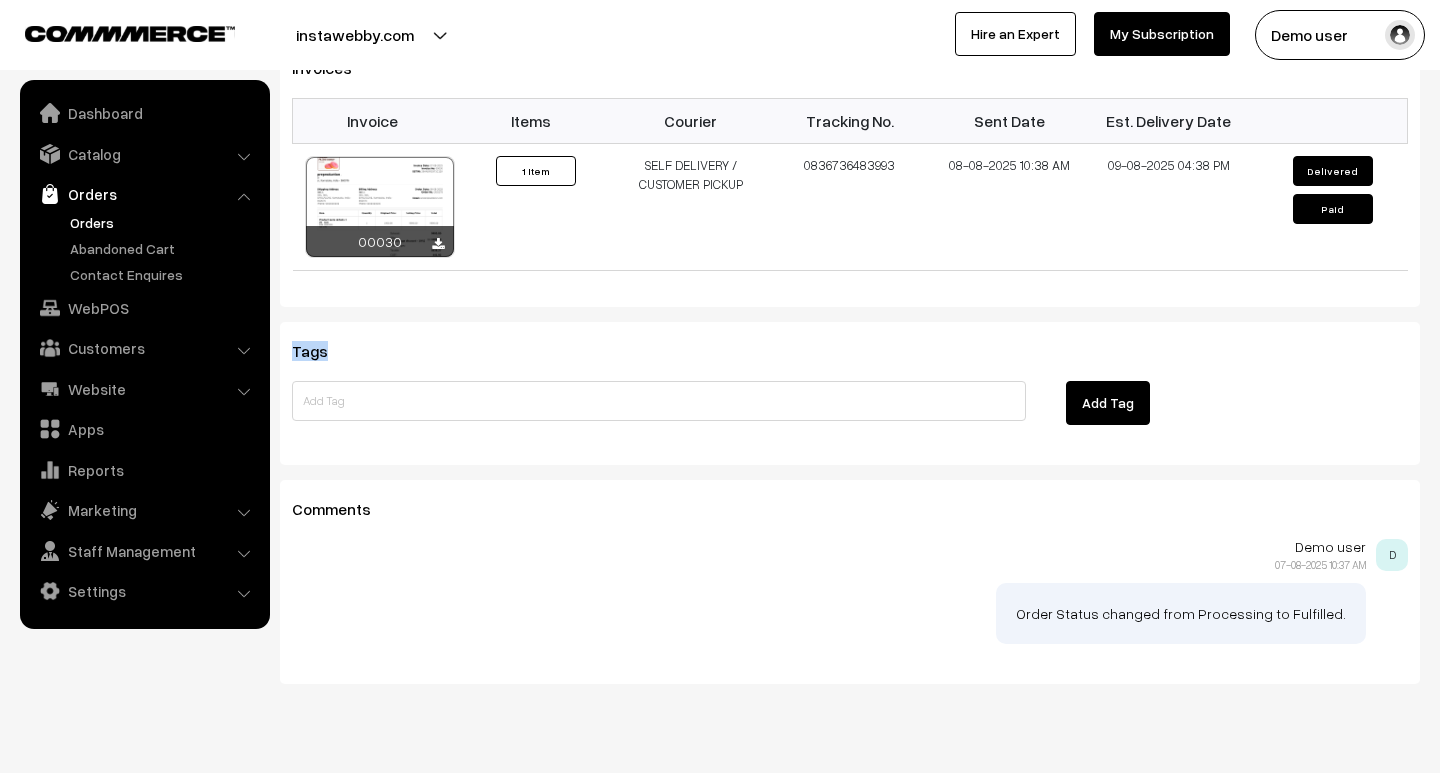 click on "Tags" at bounding box center [322, 351] 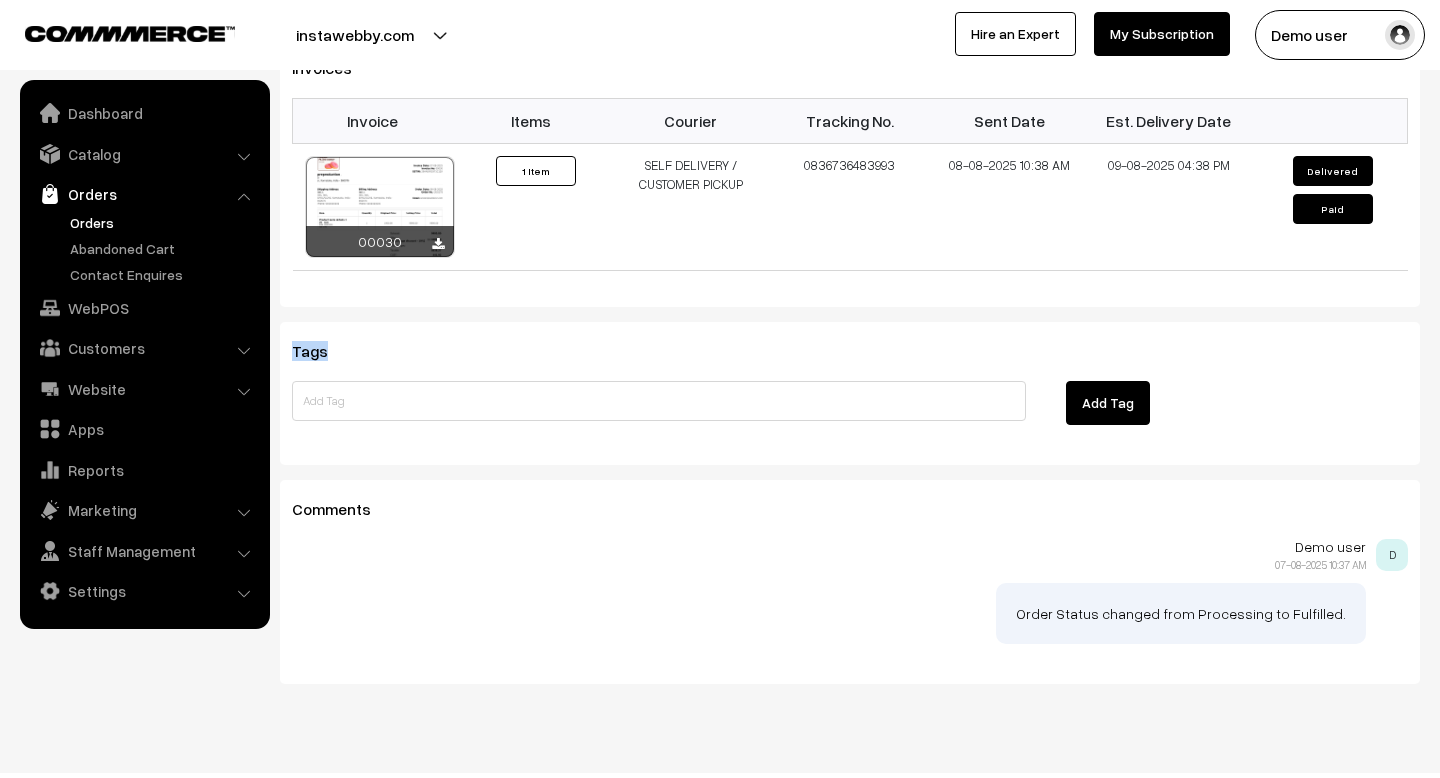drag, startPoint x: 324, startPoint y: 348, endPoint x: 284, endPoint y: 348, distance: 40 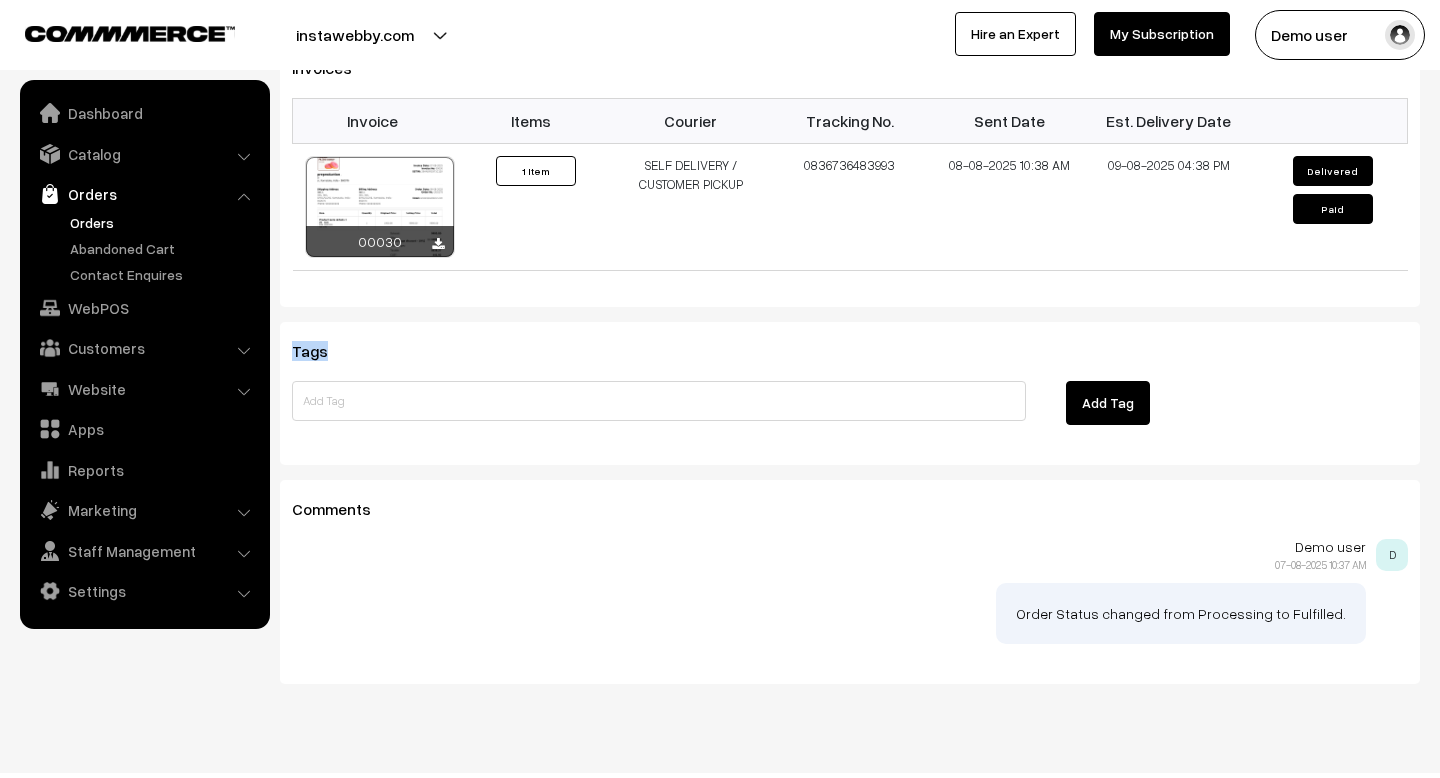 drag, startPoint x: 291, startPoint y: 347, endPoint x: 331, endPoint y: 347, distance: 40 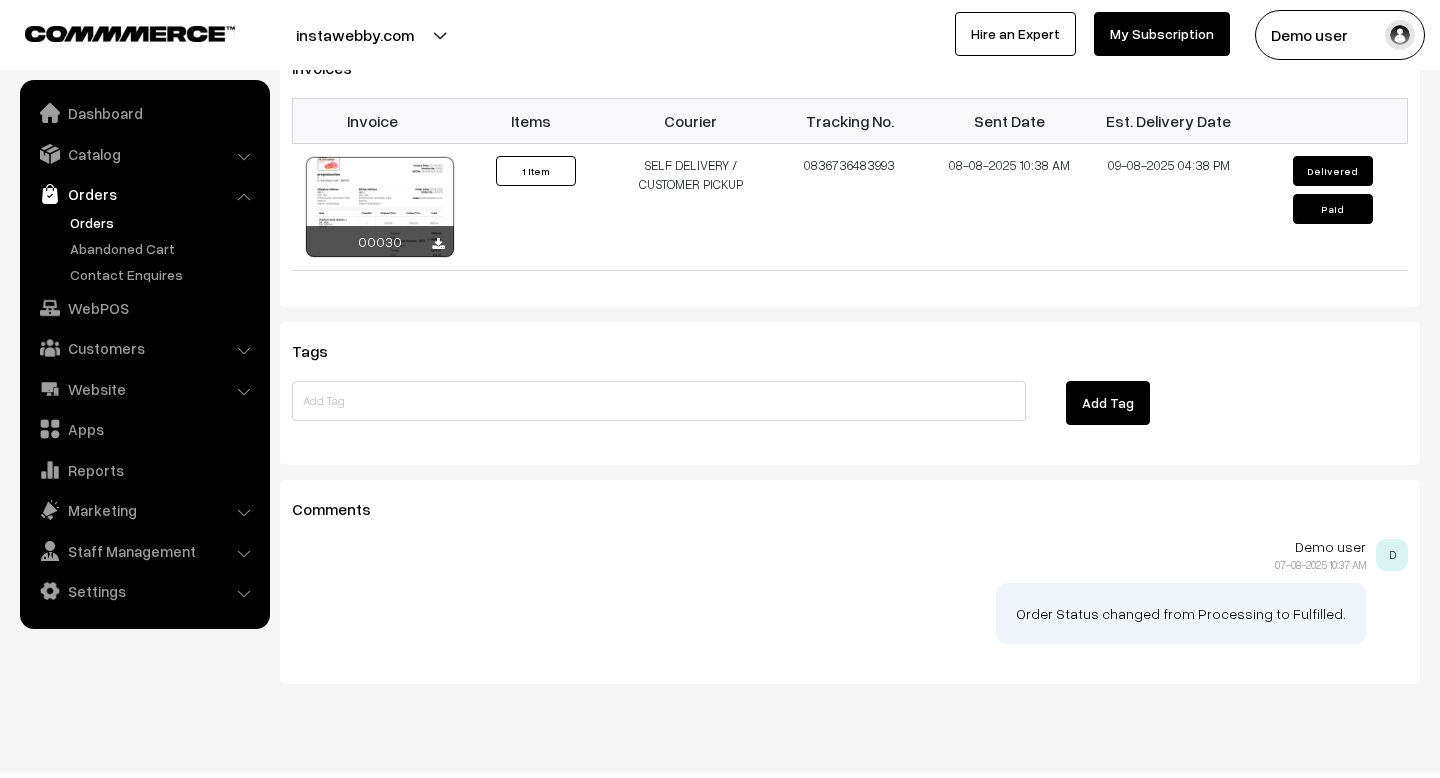 click on "Tags" at bounding box center [322, 351] 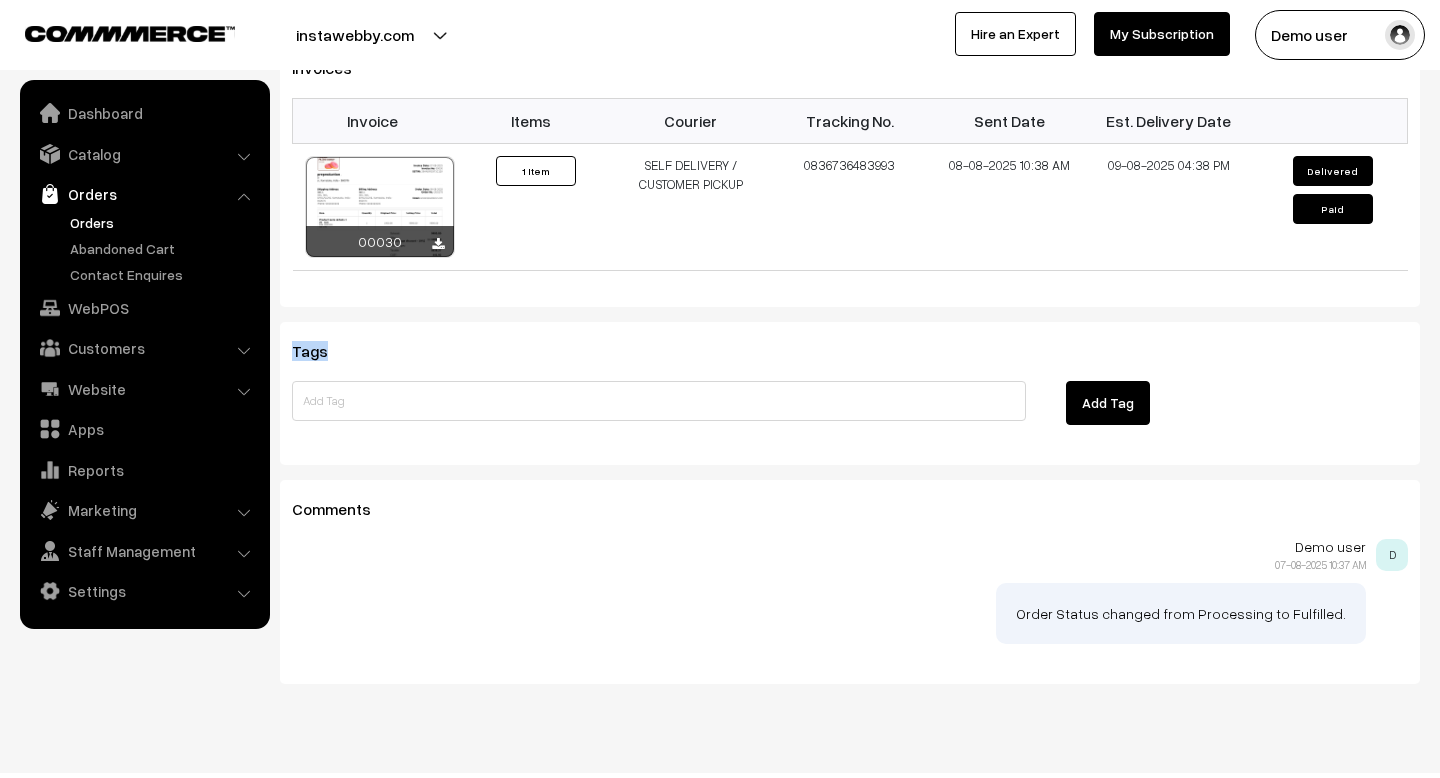 drag, startPoint x: 293, startPoint y: 347, endPoint x: 327, endPoint y: 347, distance: 34 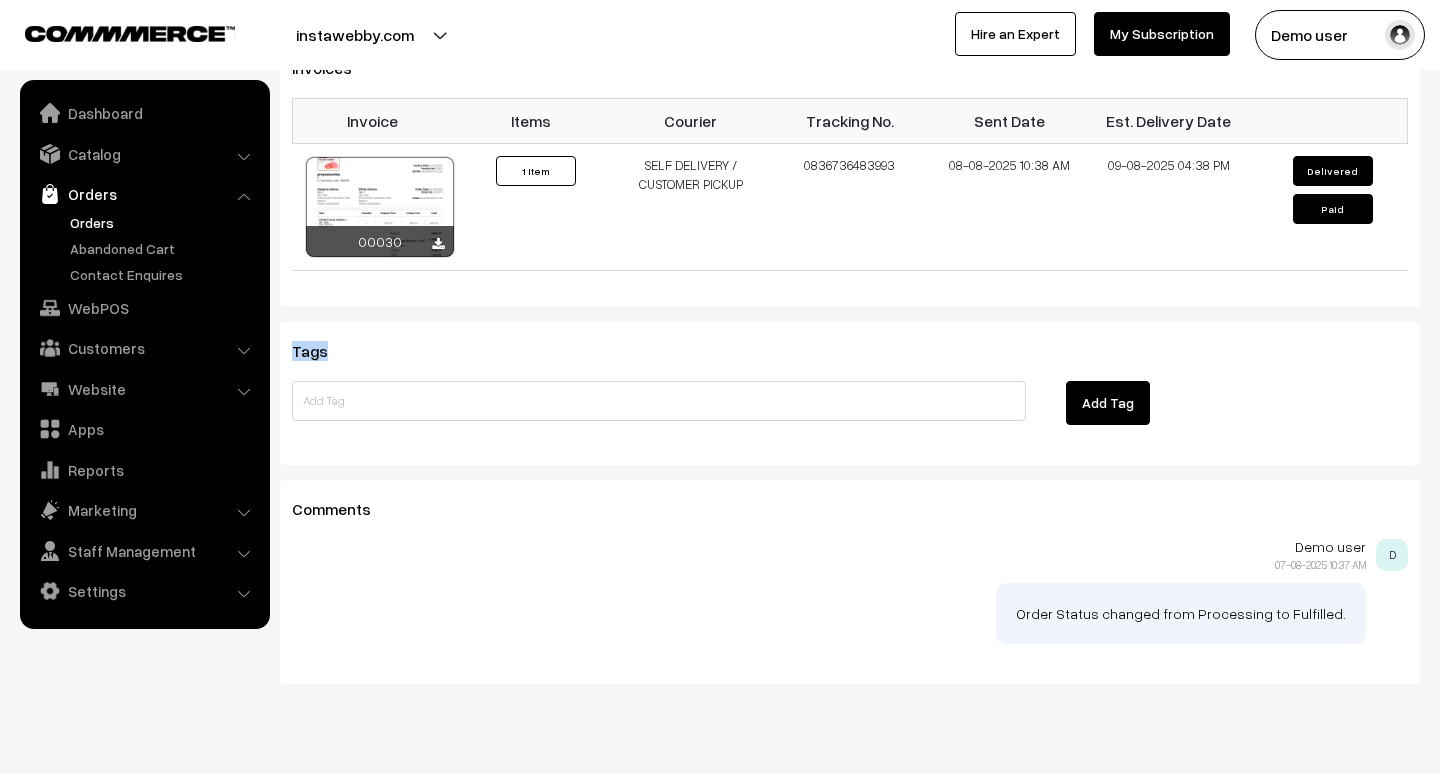 drag, startPoint x: 324, startPoint y: 349, endPoint x: 279, endPoint y: 349, distance: 45 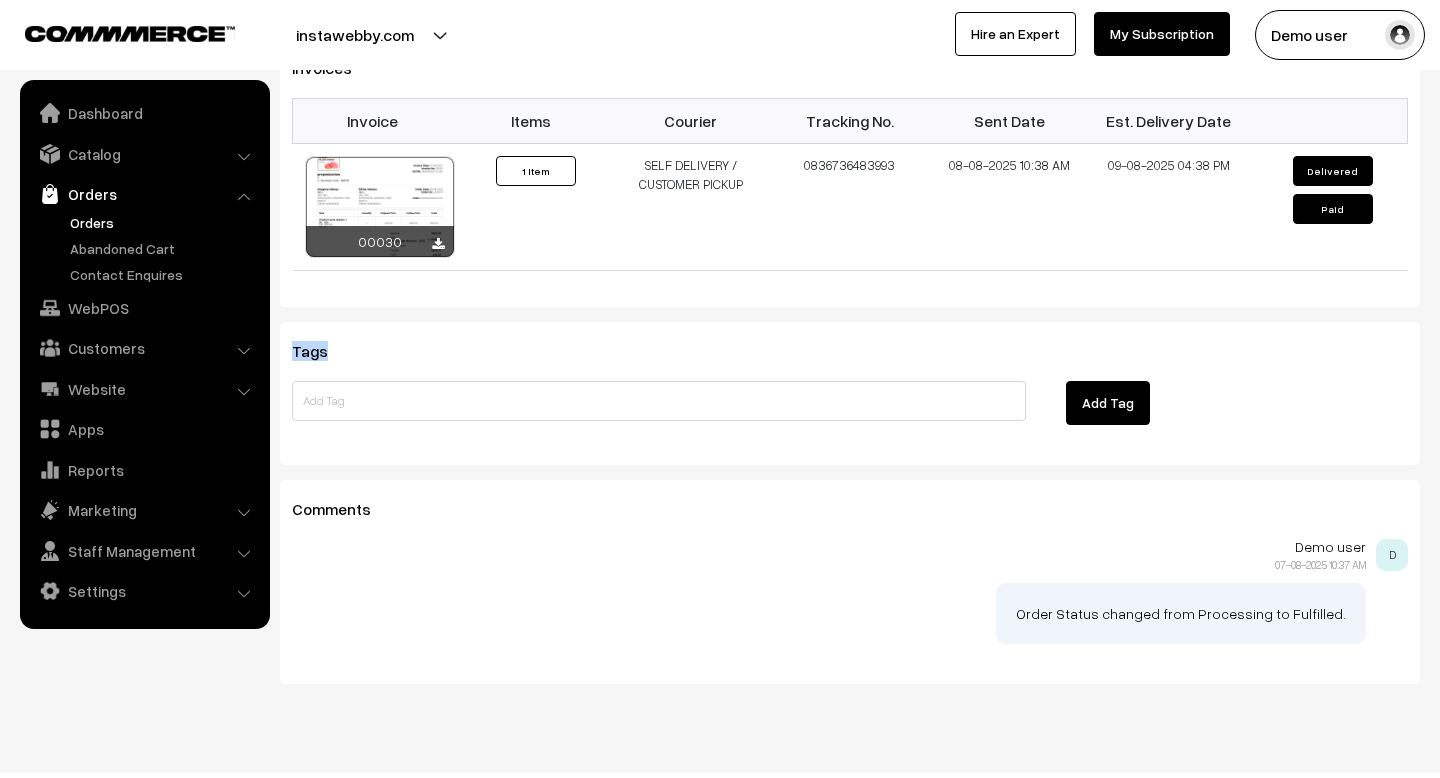 click on "Tags" at bounding box center (322, 351) 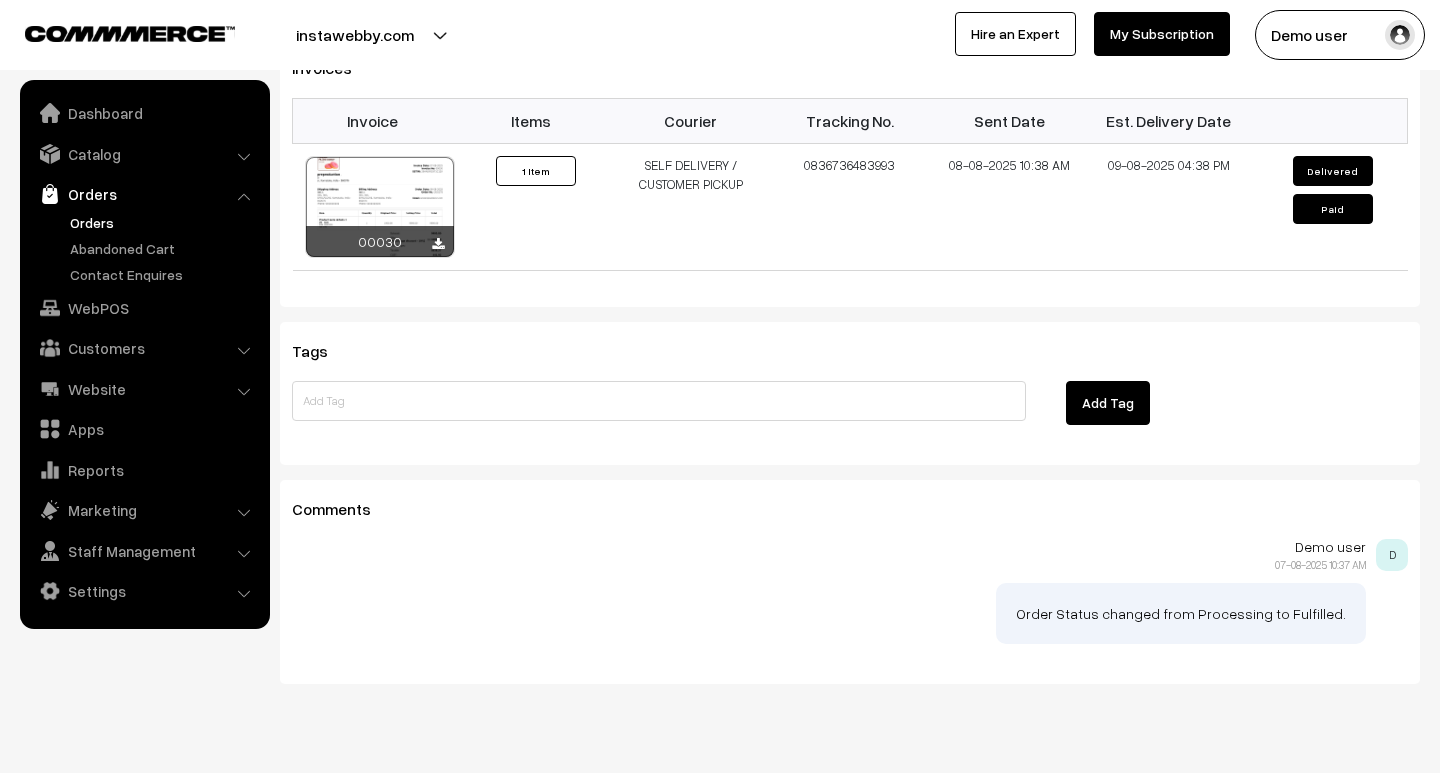click on "Tags" at bounding box center (322, 351) 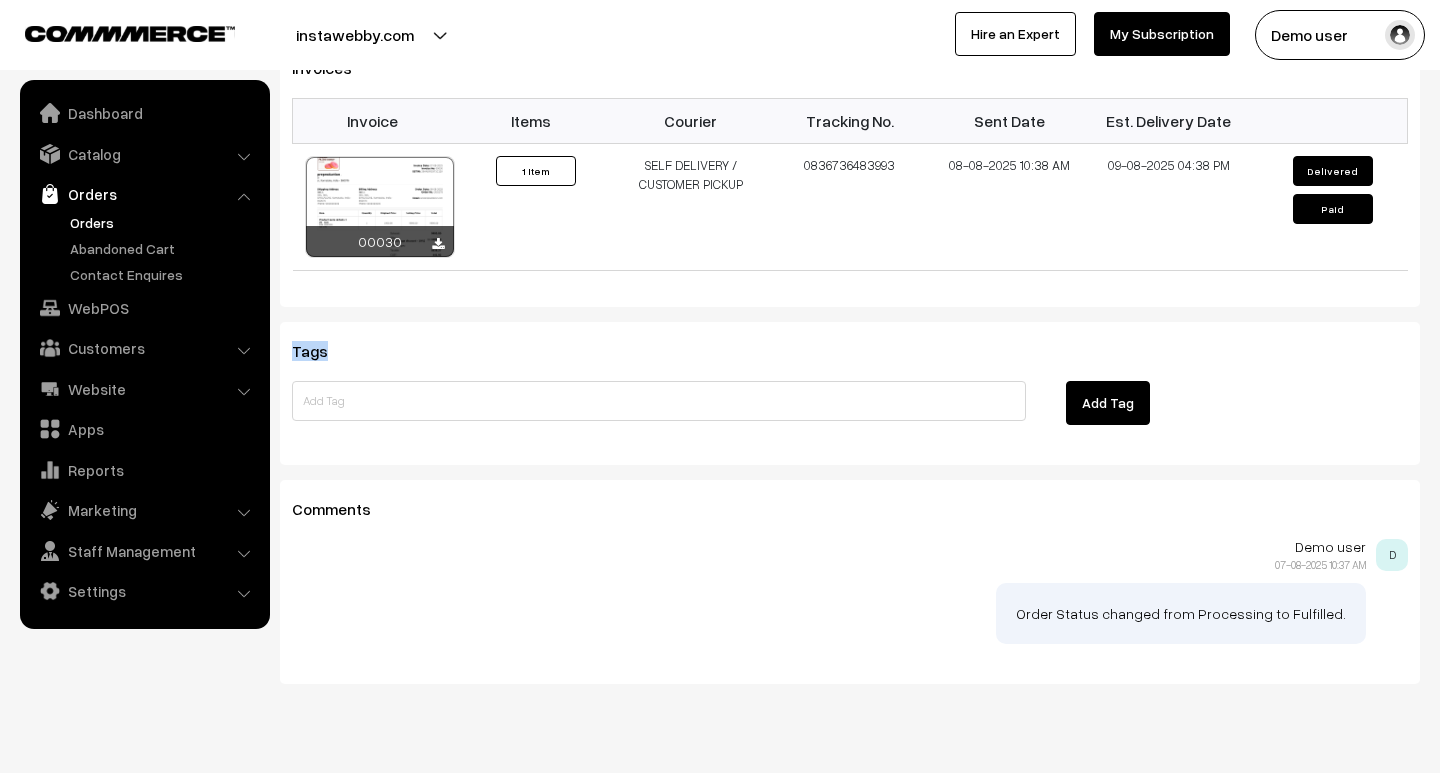 drag, startPoint x: 295, startPoint y: 349, endPoint x: 340, endPoint y: 349, distance: 45 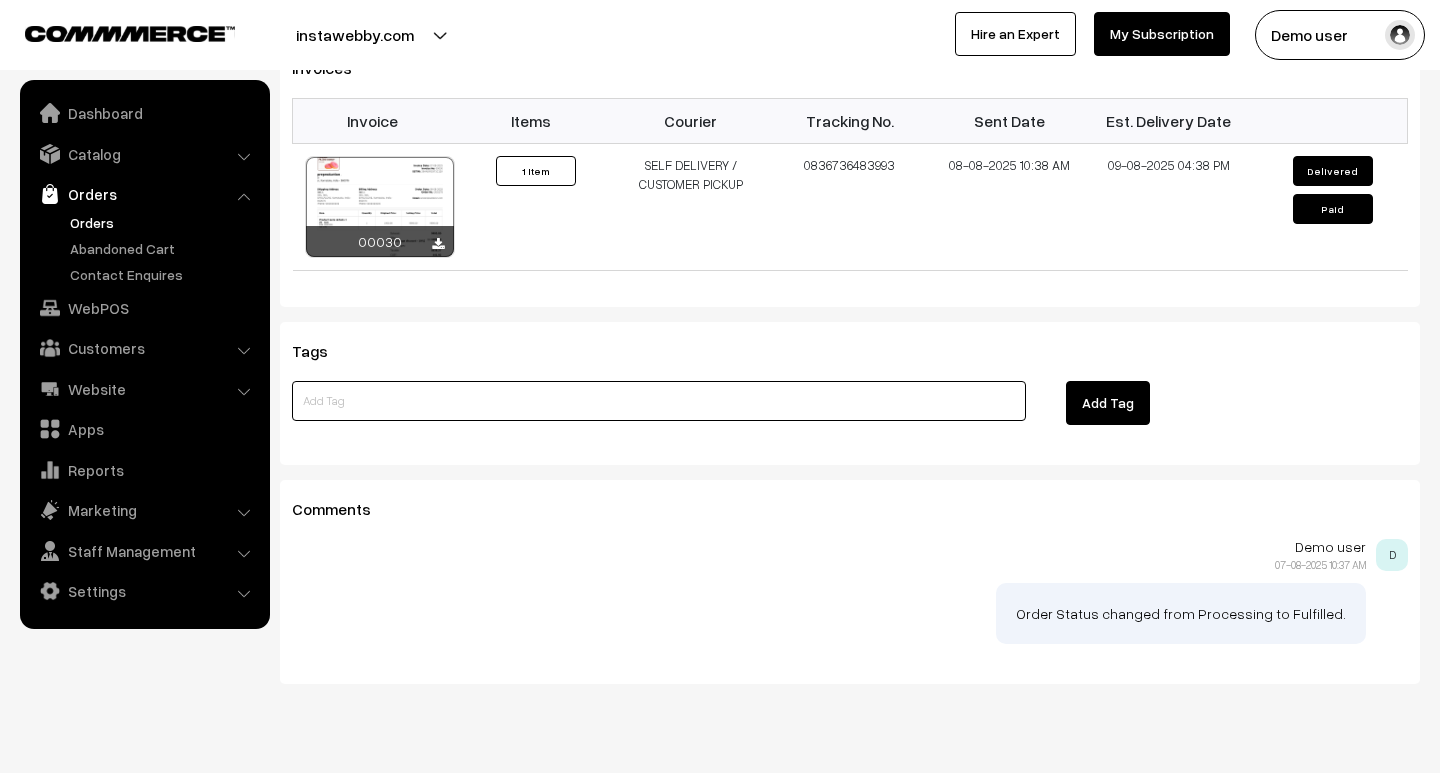 click at bounding box center (659, 401) 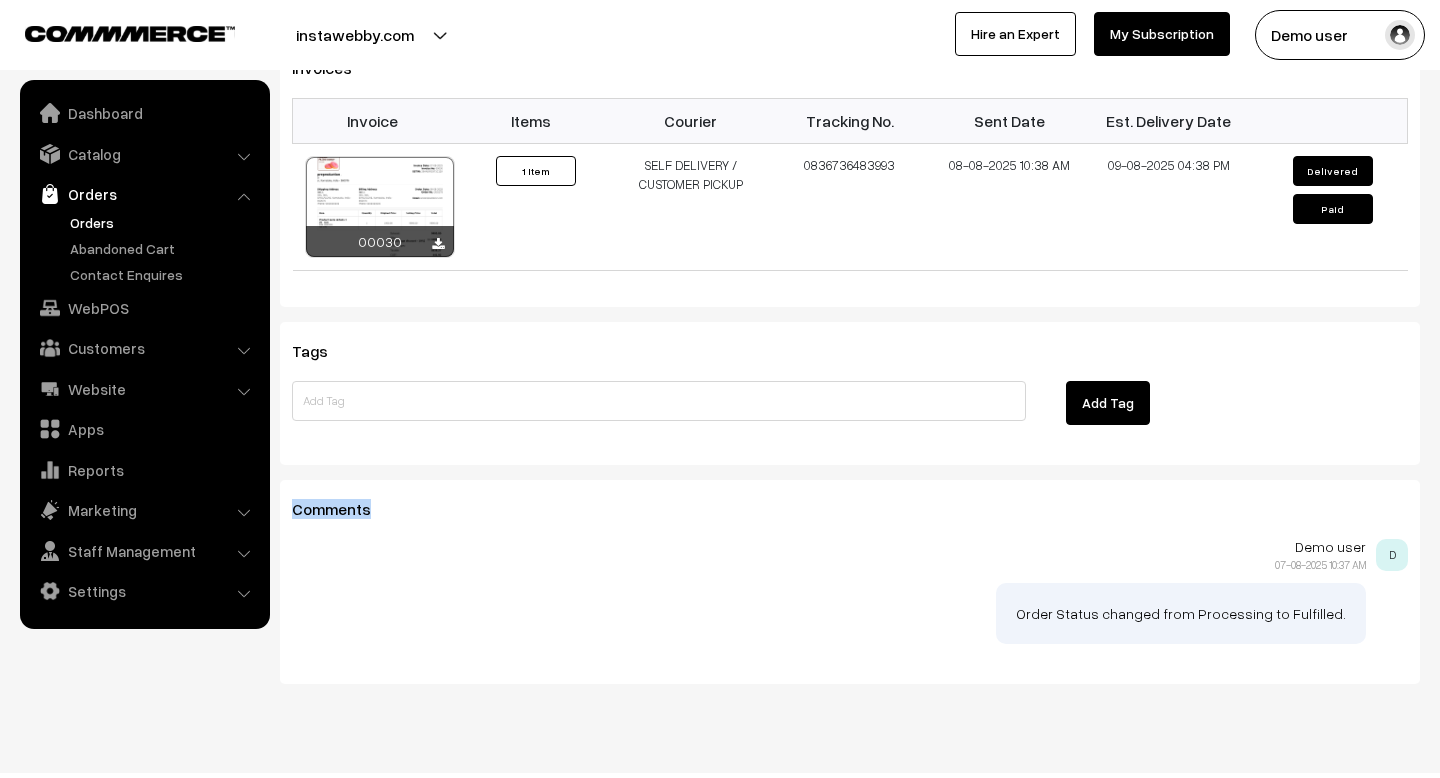drag, startPoint x: 370, startPoint y: 510, endPoint x: 279, endPoint y: 510, distance: 91 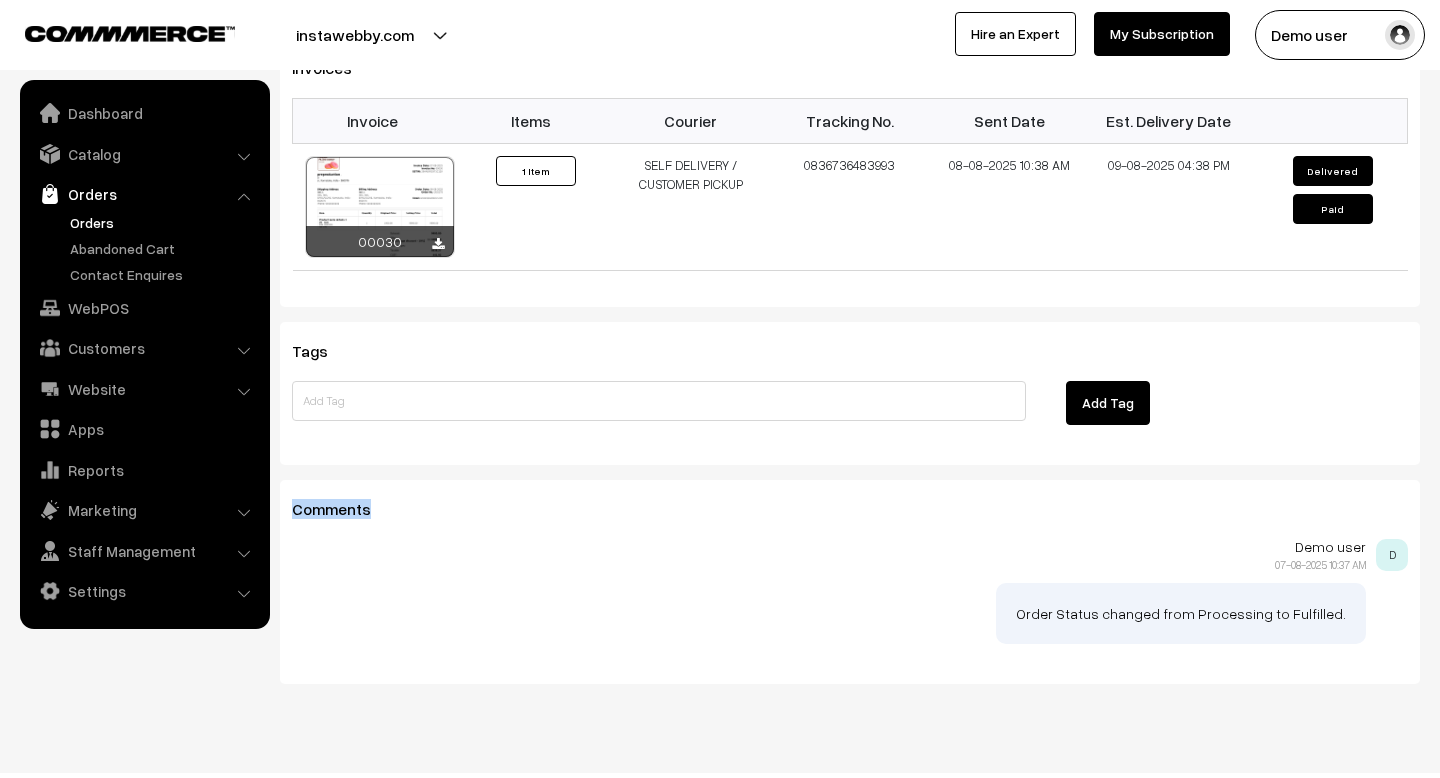click on "Comments" at bounding box center [343, 509] 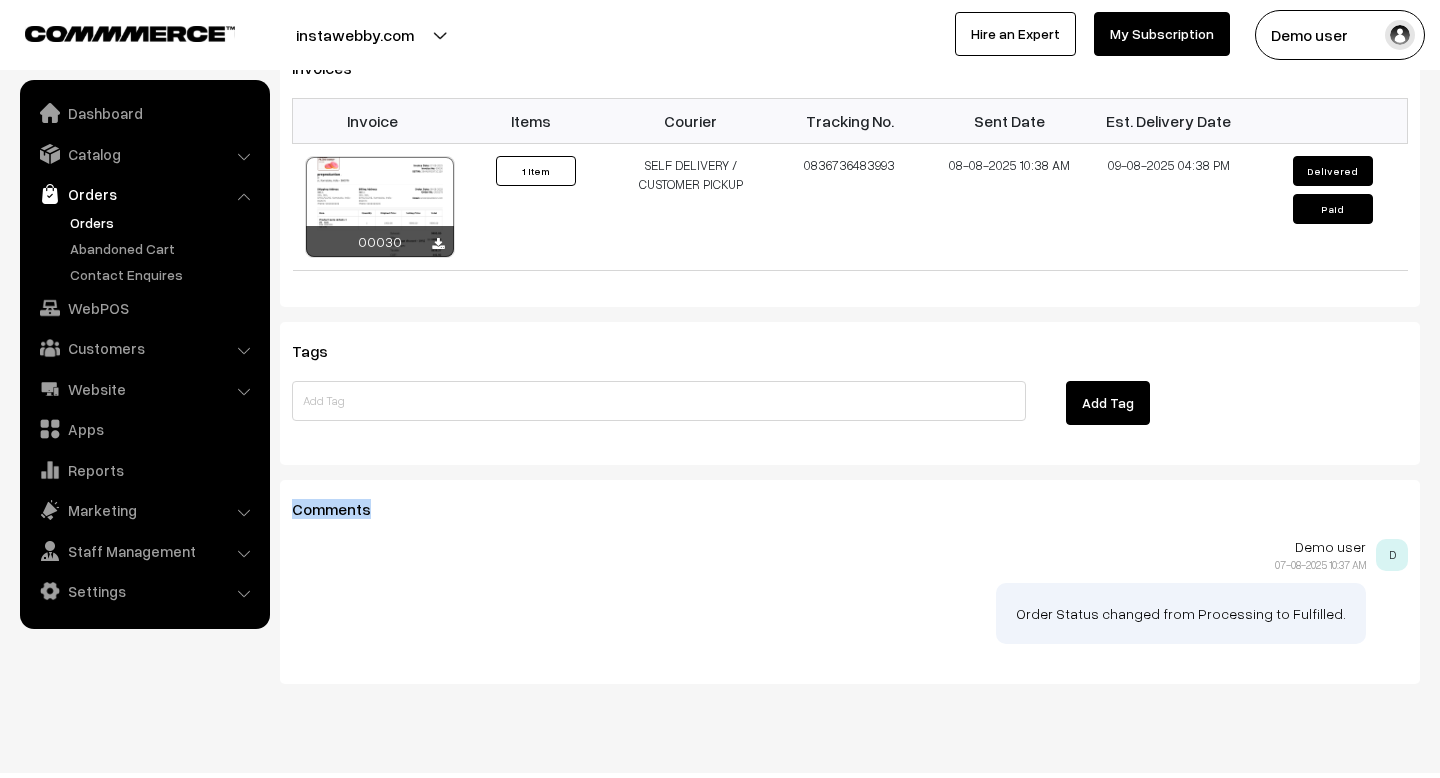 drag, startPoint x: 292, startPoint y: 510, endPoint x: 394, endPoint y: 510, distance: 102 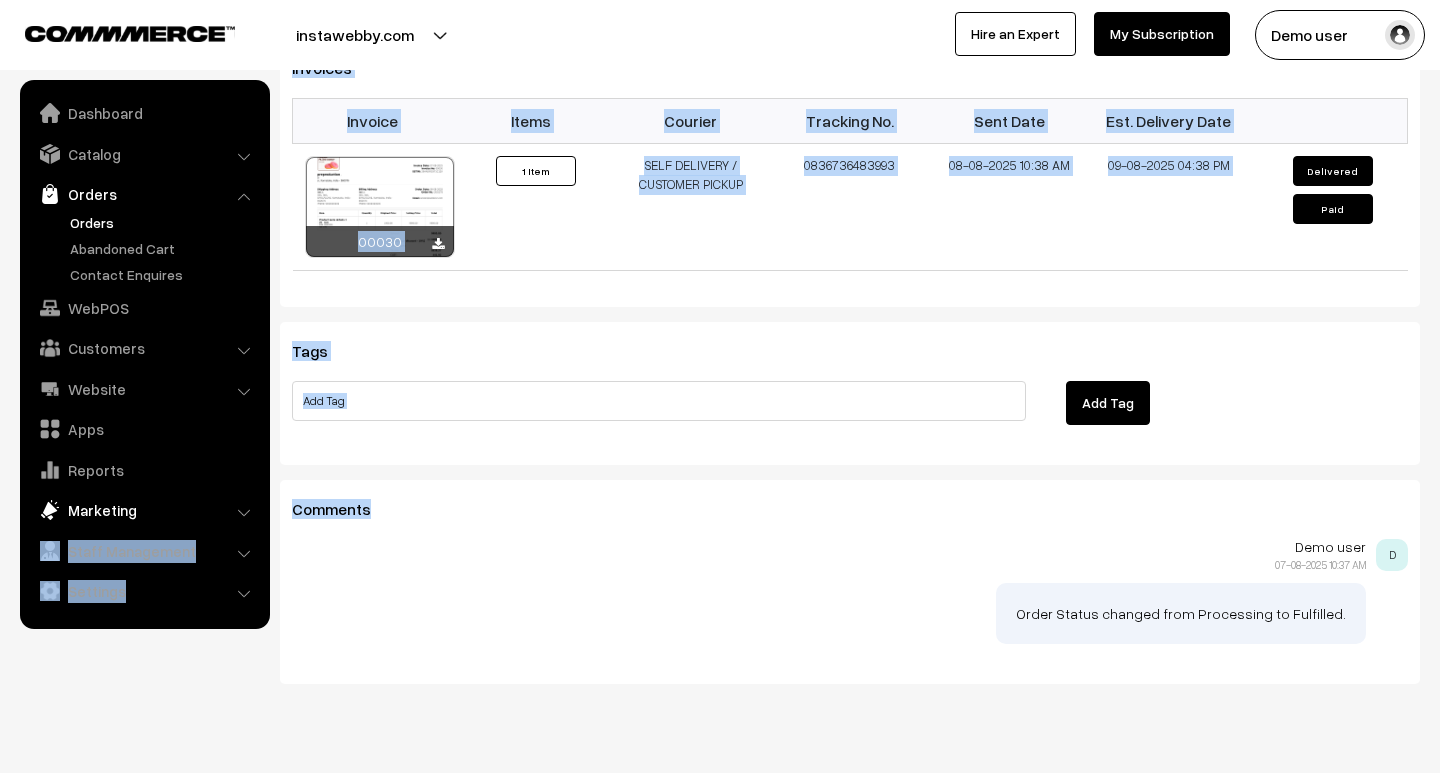 drag, startPoint x: 375, startPoint y: 510, endPoint x: 256, endPoint y: 510, distance: 119 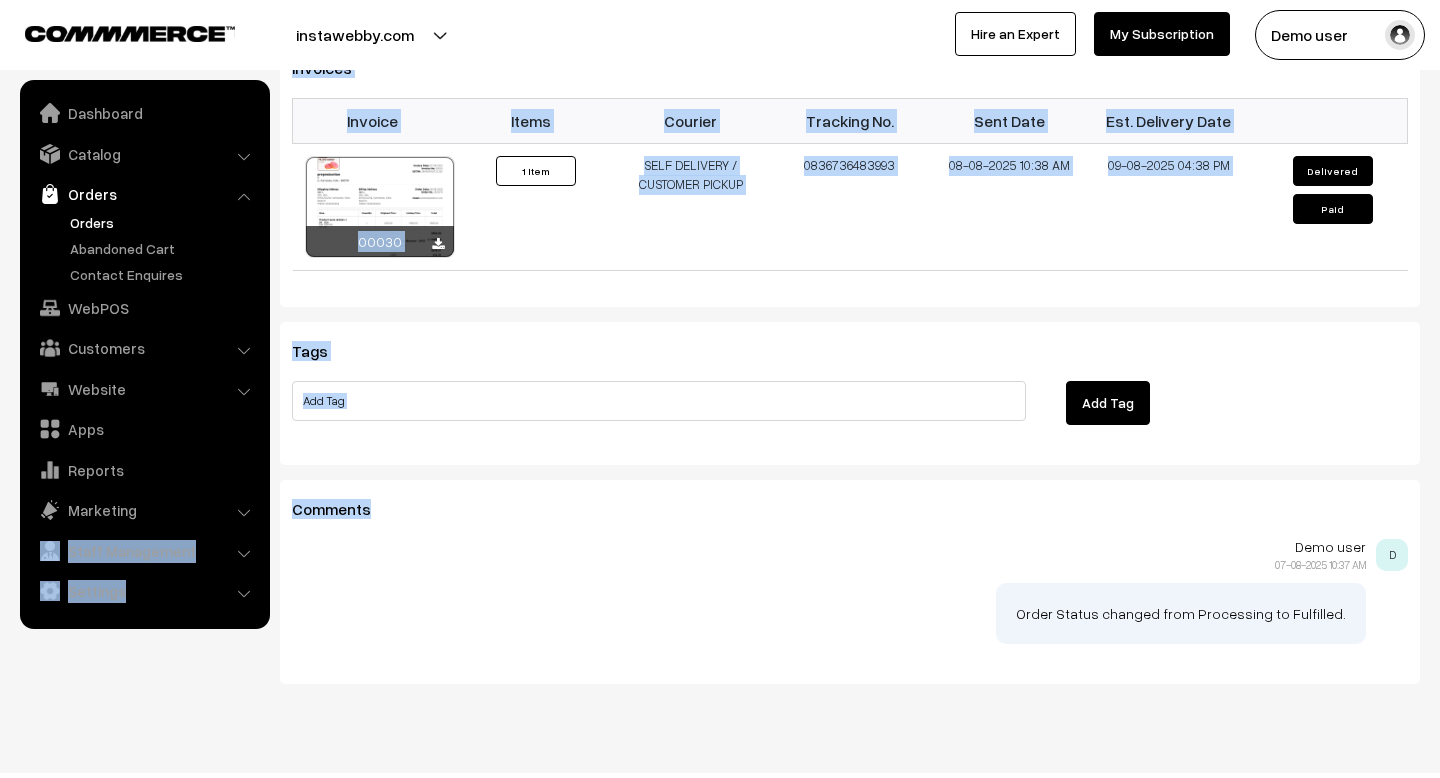click on "Comments" at bounding box center (343, 509) 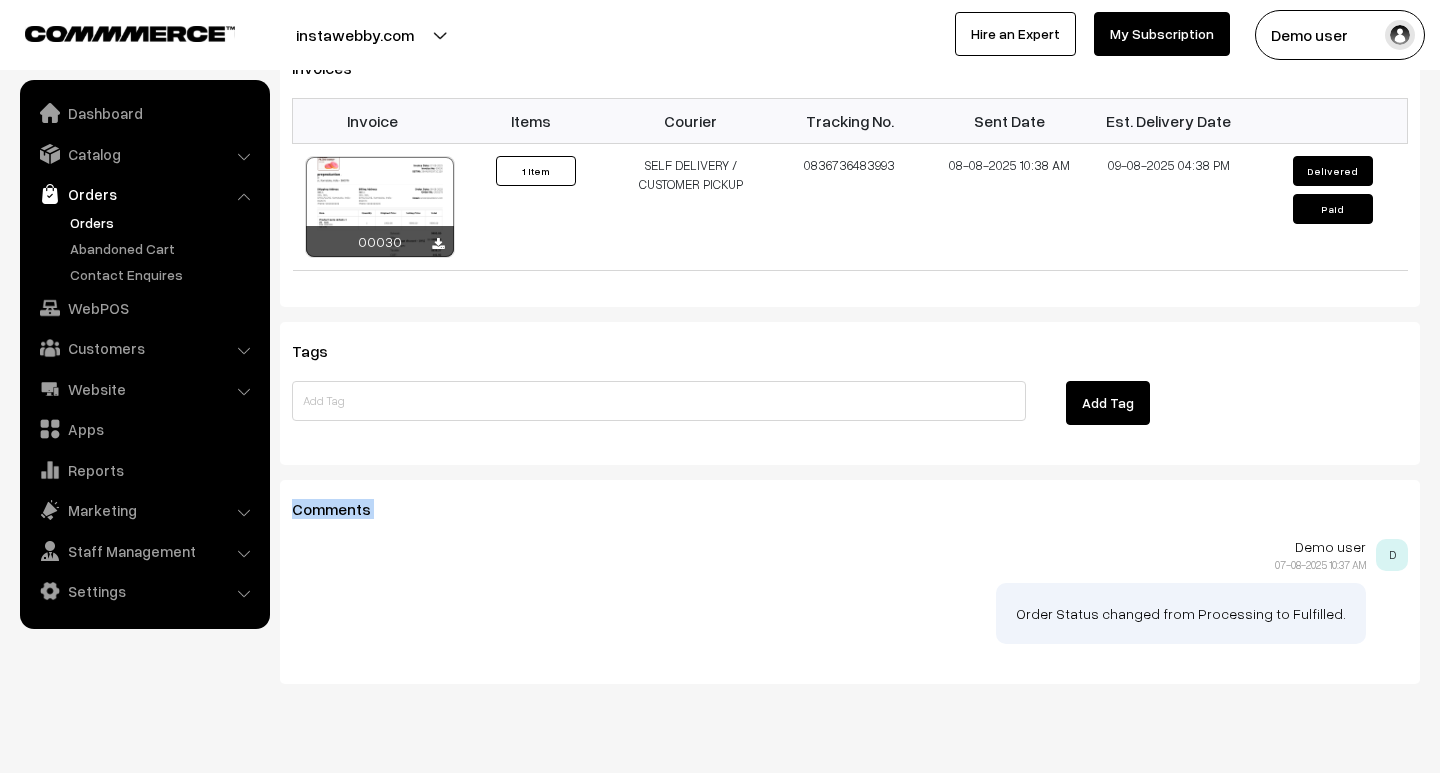 drag, startPoint x: 292, startPoint y: 510, endPoint x: 369, endPoint y: 510, distance: 77 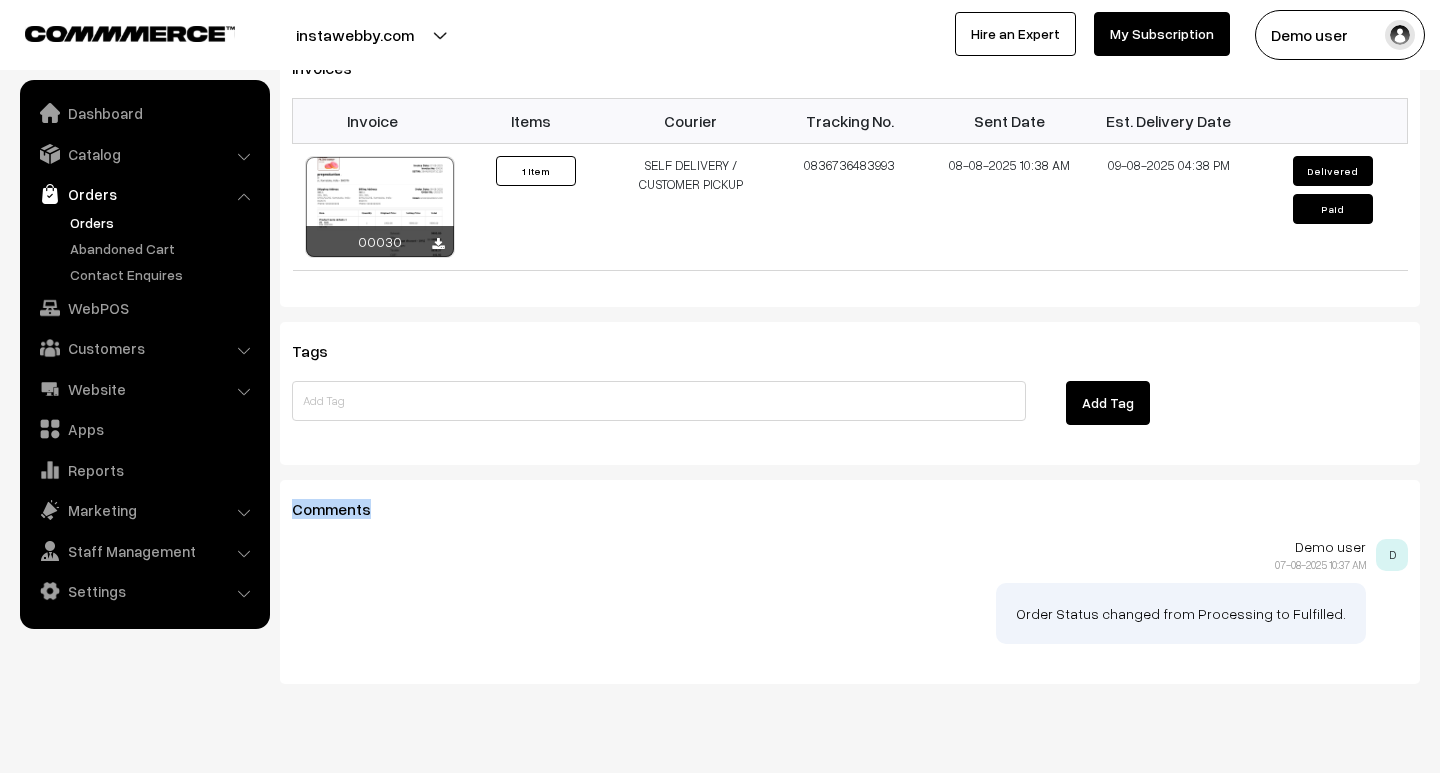 drag, startPoint x: 295, startPoint y: 510, endPoint x: 369, endPoint y: 510, distance: 74 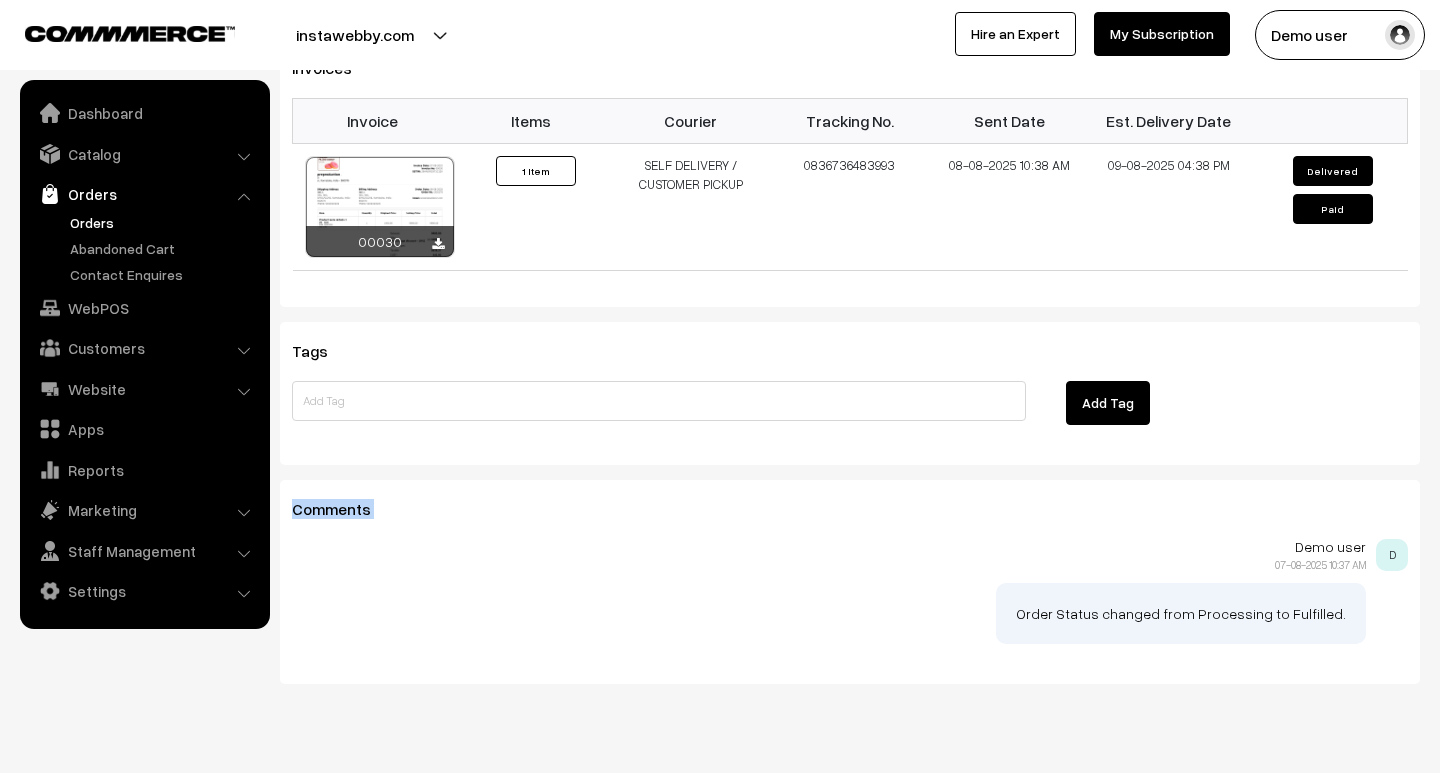 drag, startPoint x: 369, startPoint y: 510, endPoint x: 289, endPoint y: 510, distance: 80 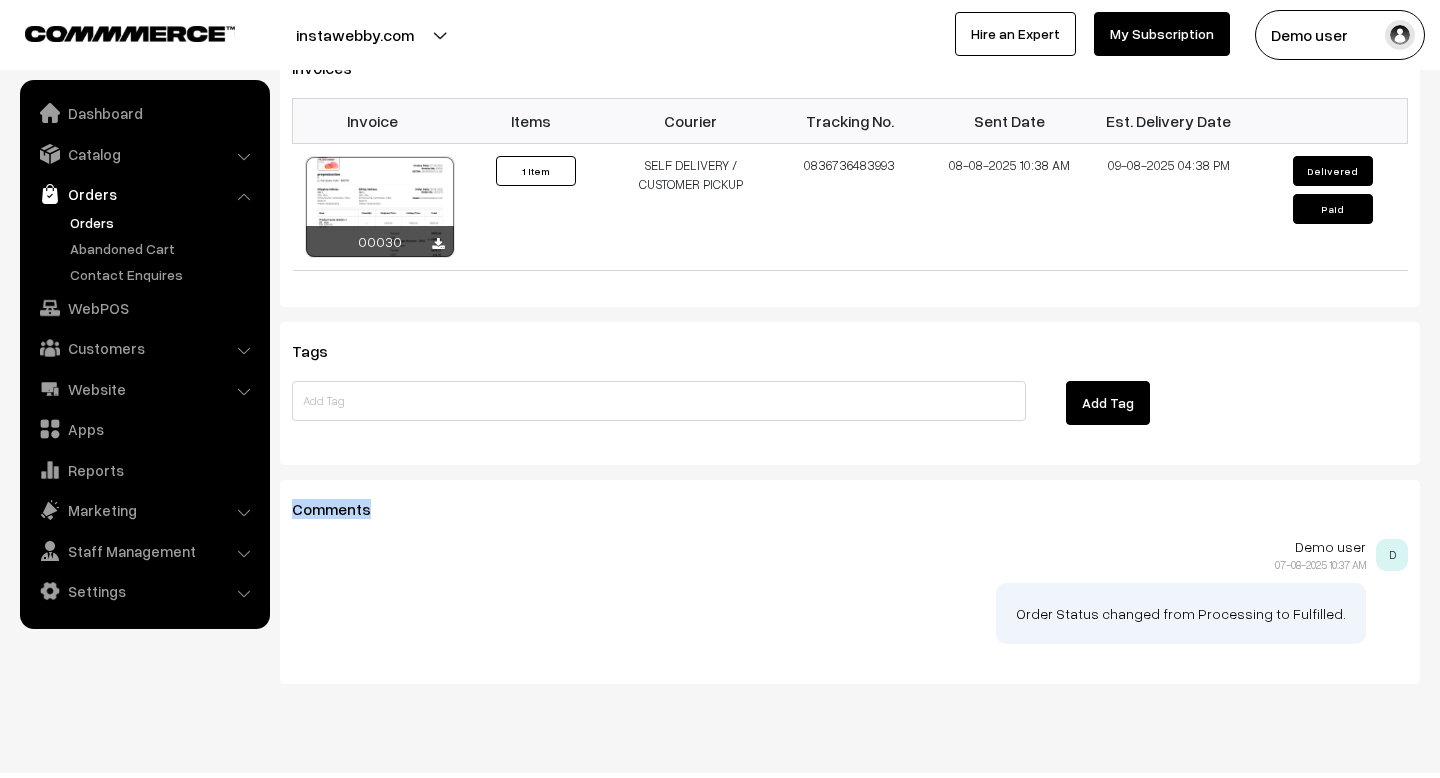 drag, startPoint x: 290, startPoint y: 510, endPoint x: 361, endPoint y: 510, distance: 71 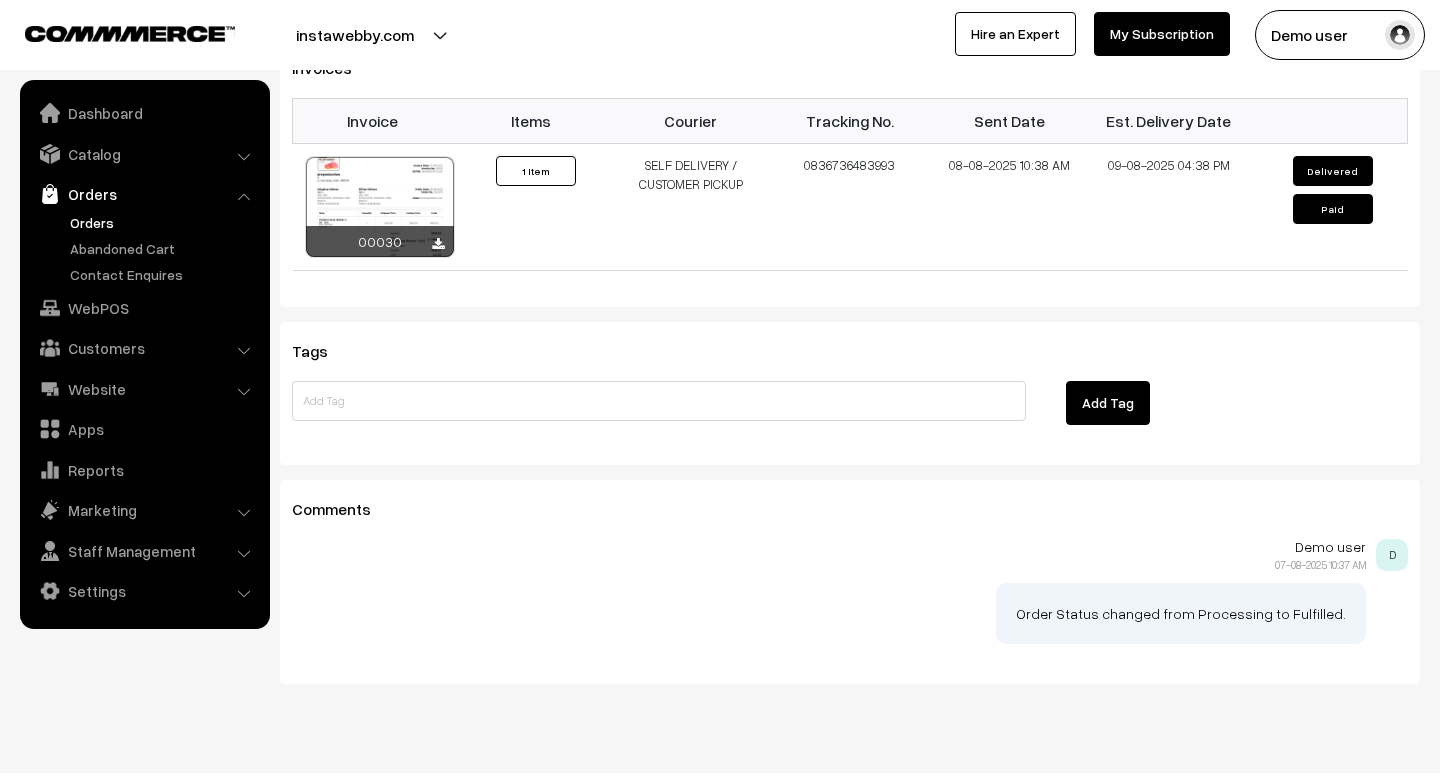 click on "Demo user" at bounding box center [829, 547] 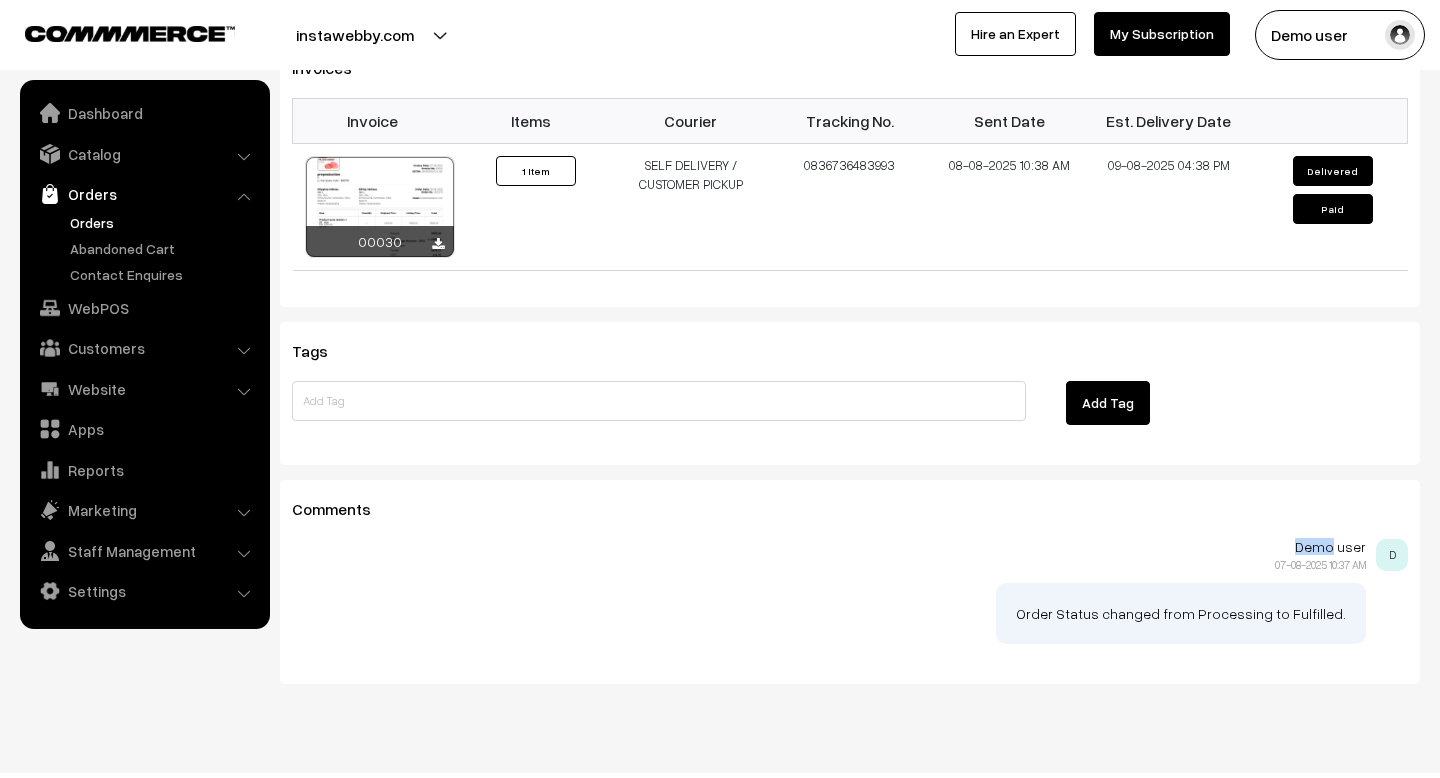 click on "Demo user" at bounding box center (829, 547) 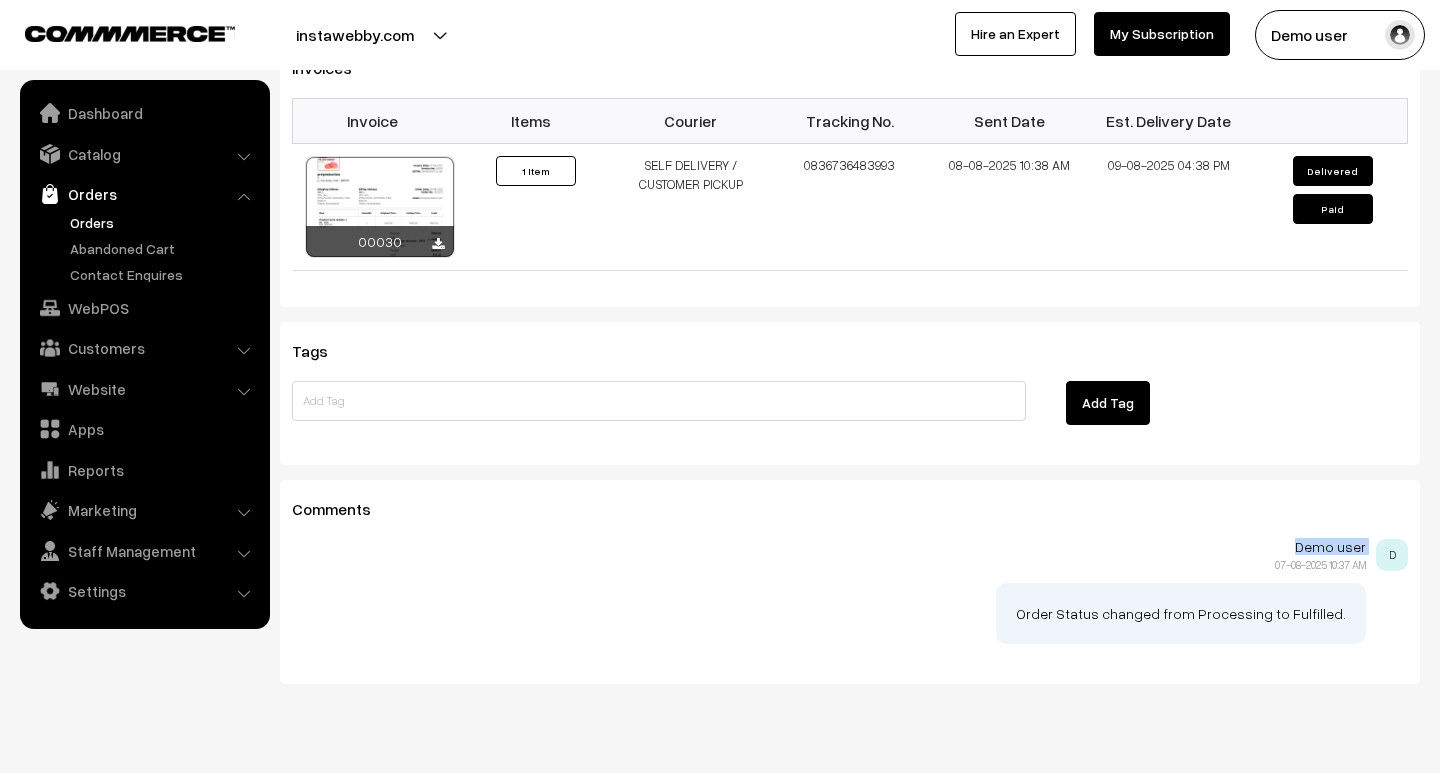 click on "Demo user" at bounding box center [829, 547] 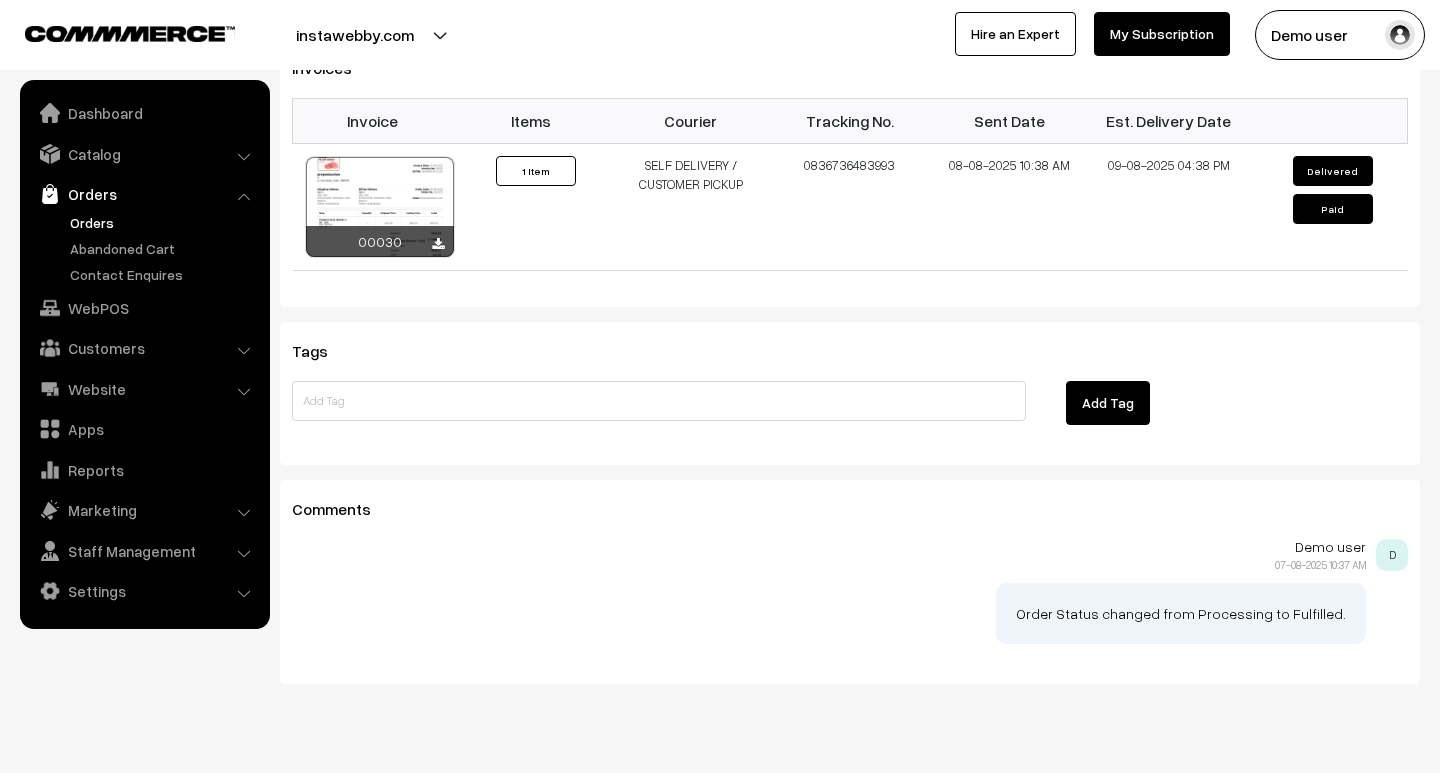 click on "Demo user
07-08-2025 10:37 AM
D" at bounding box center [850, 556] 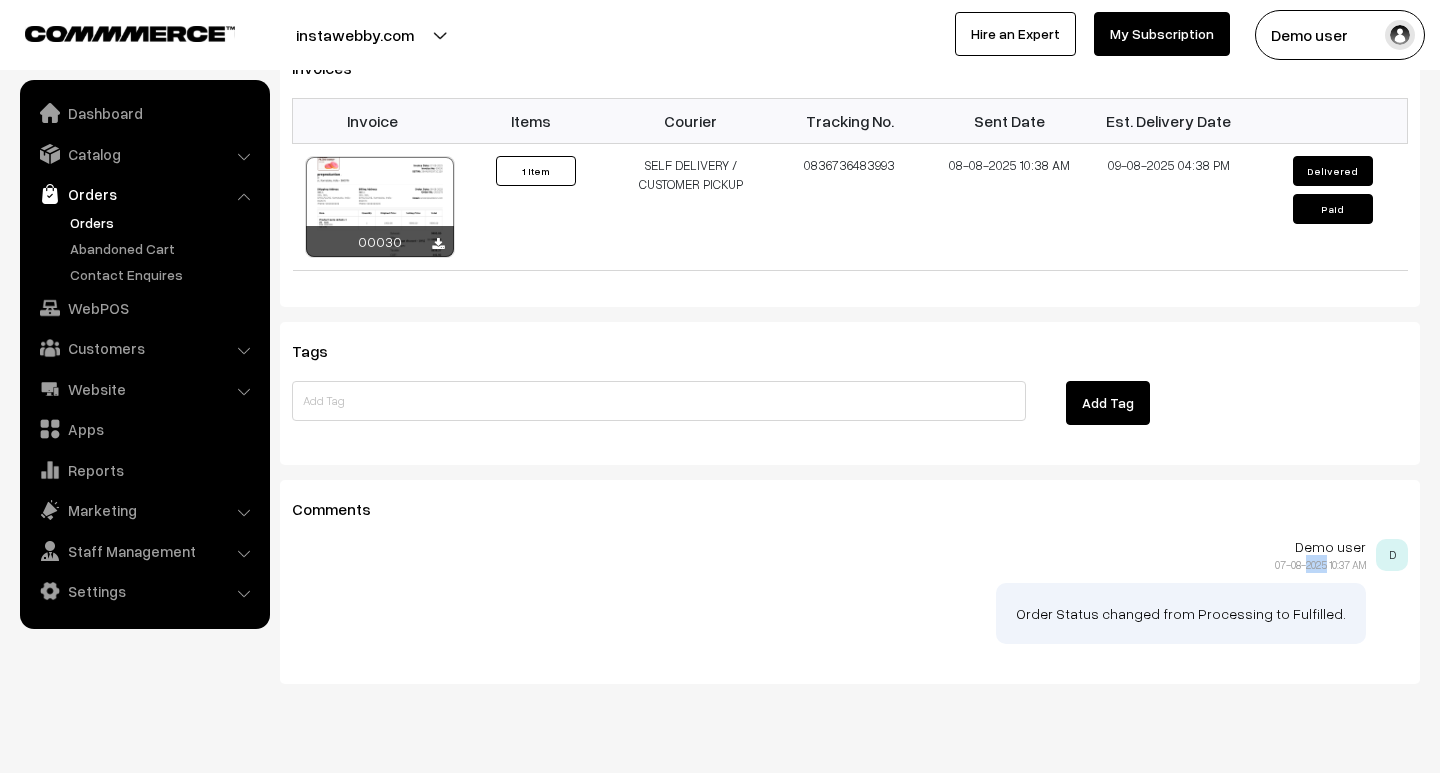 click on "Demo user
07-08-2025 10:37 AM
D" at bounding box center (850, 556) 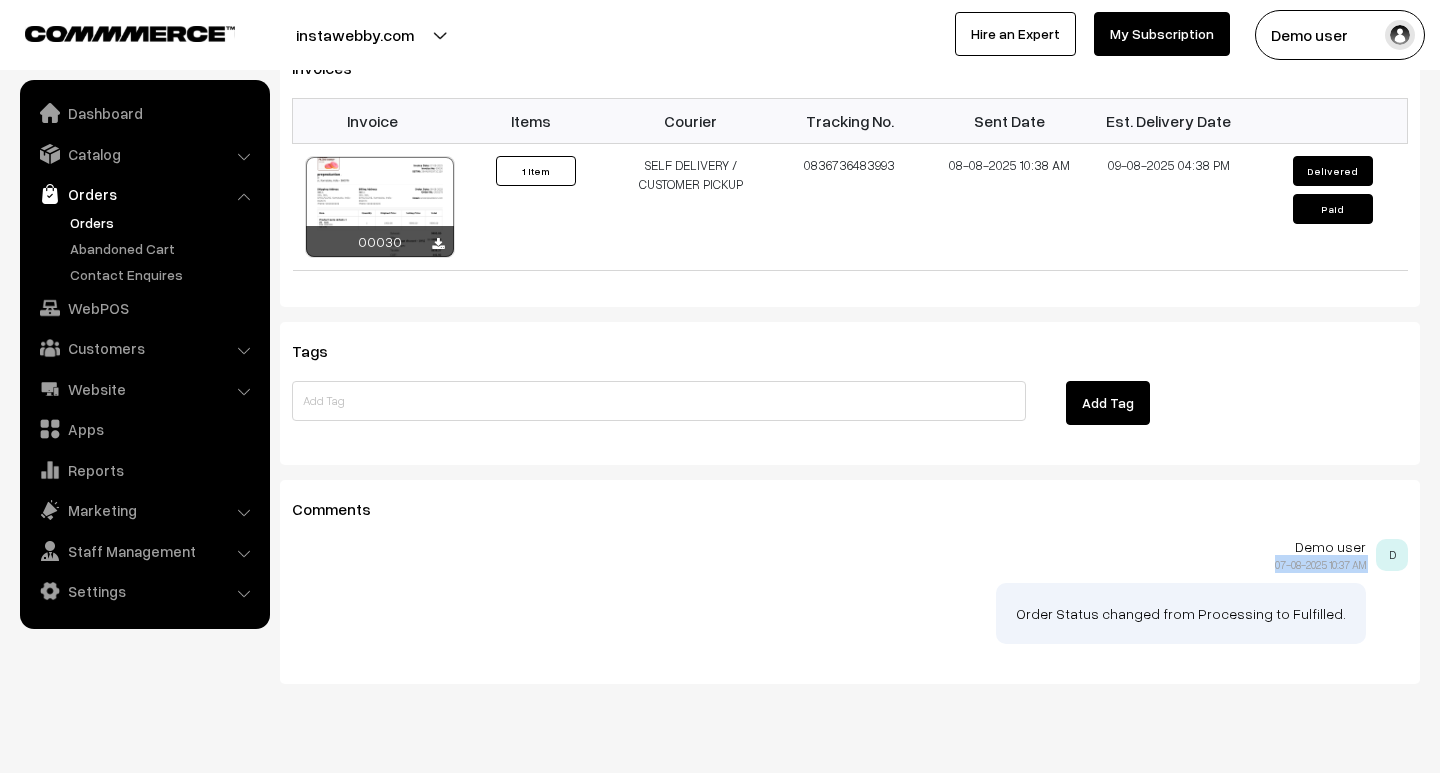 click on "Demo user
07-08-2025 10:37 AM
D" at bounding box center (850, 556) 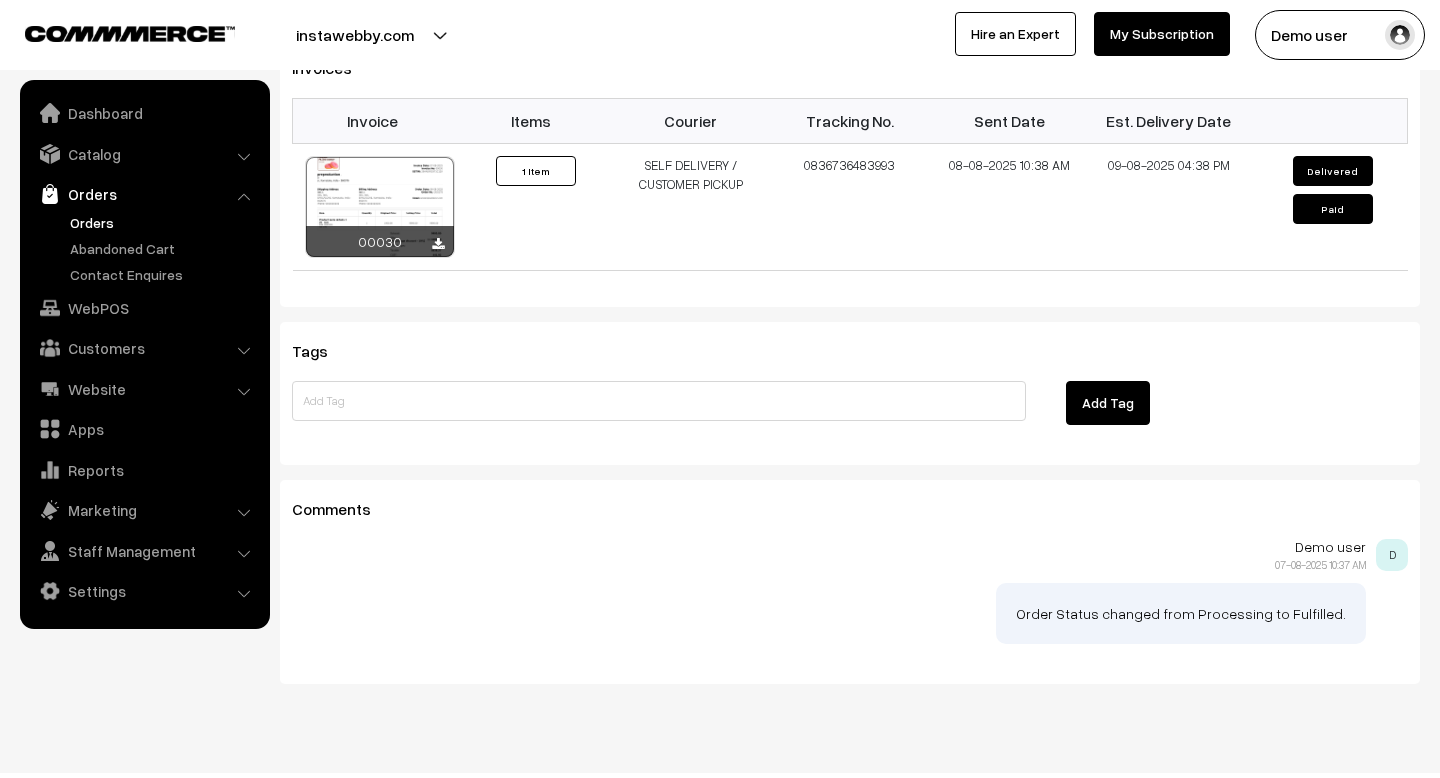 click on "Order Status changed from Processing to Fulfilled." at bounding box center [1181, 613] 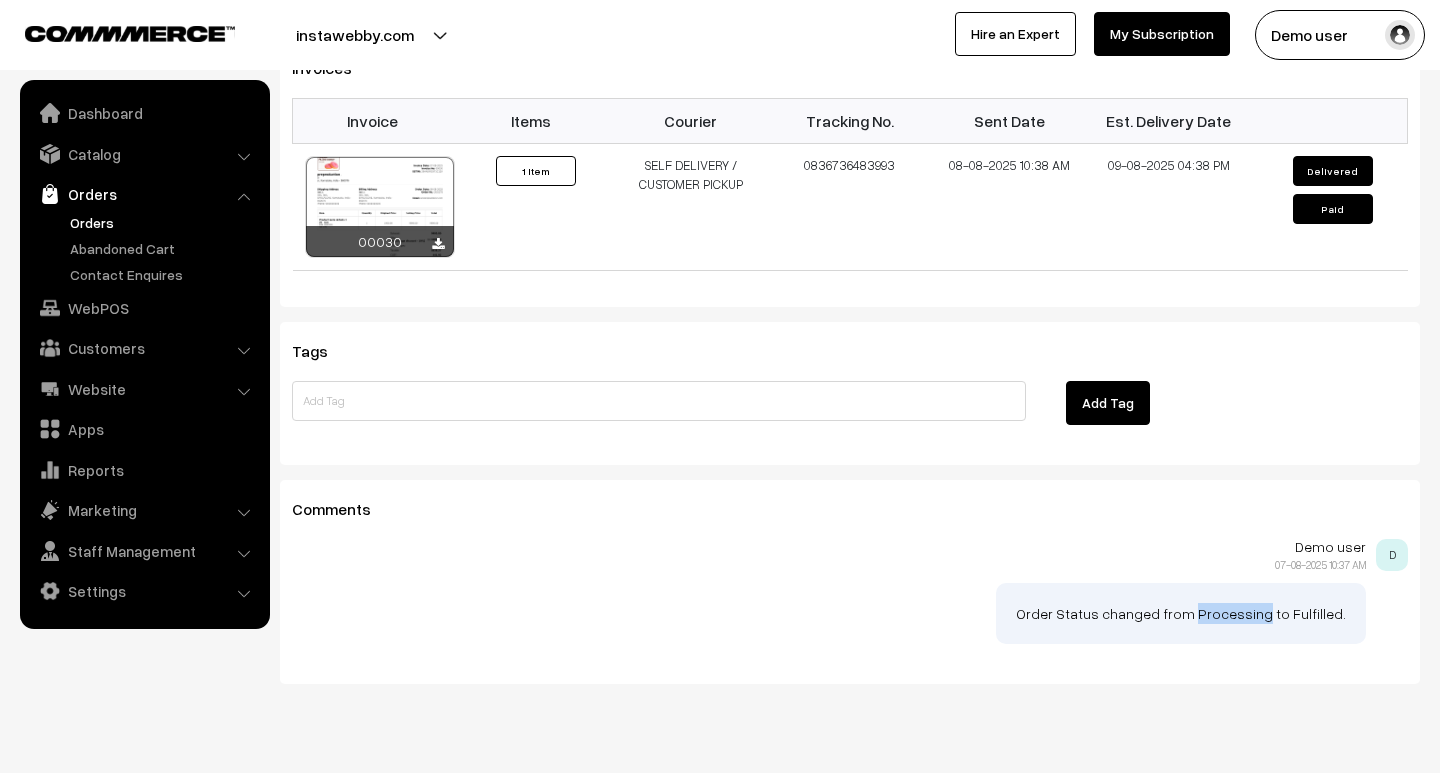 click on "Order Status changed from Processing to Fulfilled." at bounding box center [1181, 613] 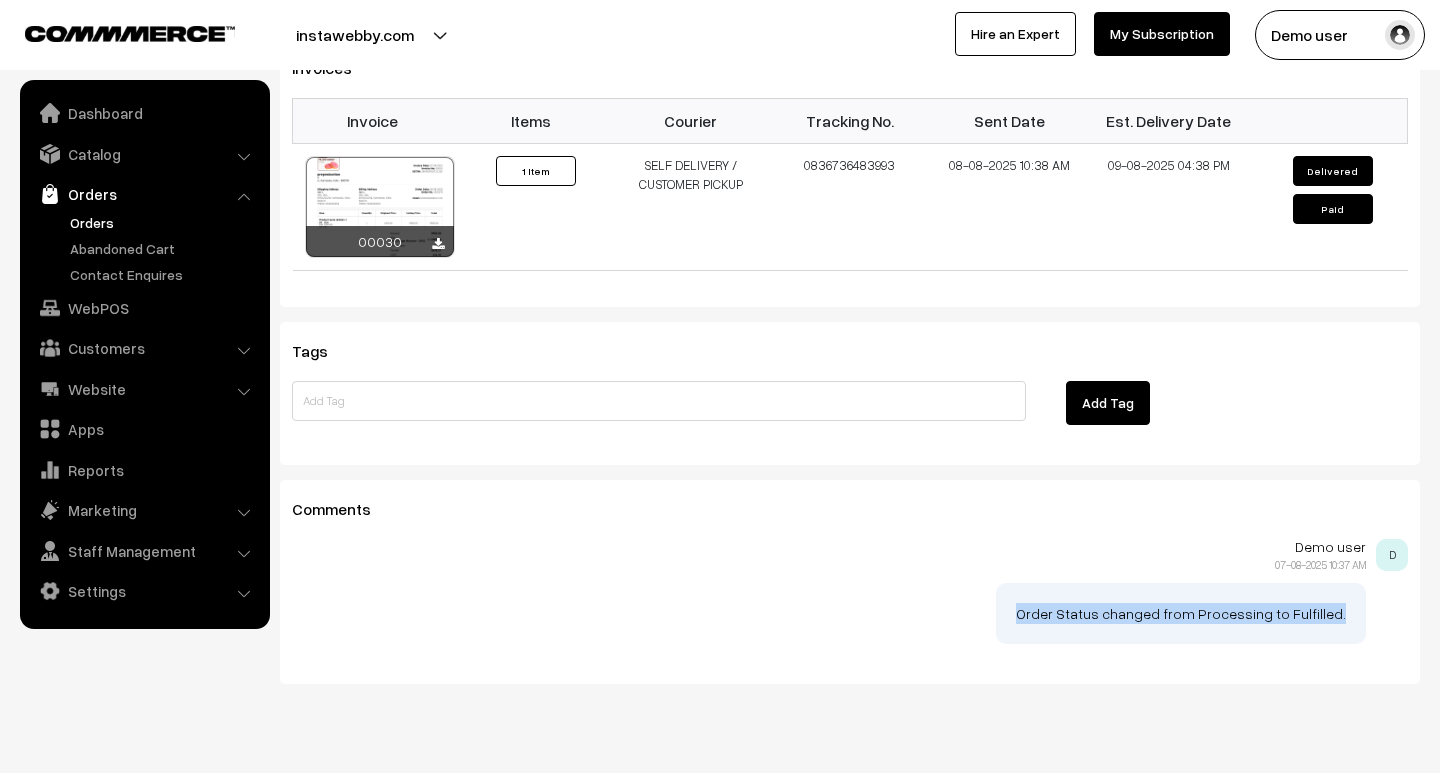 click on "Order Status changed from Processing to Fulfilled." at bounding box center [1181, 613] 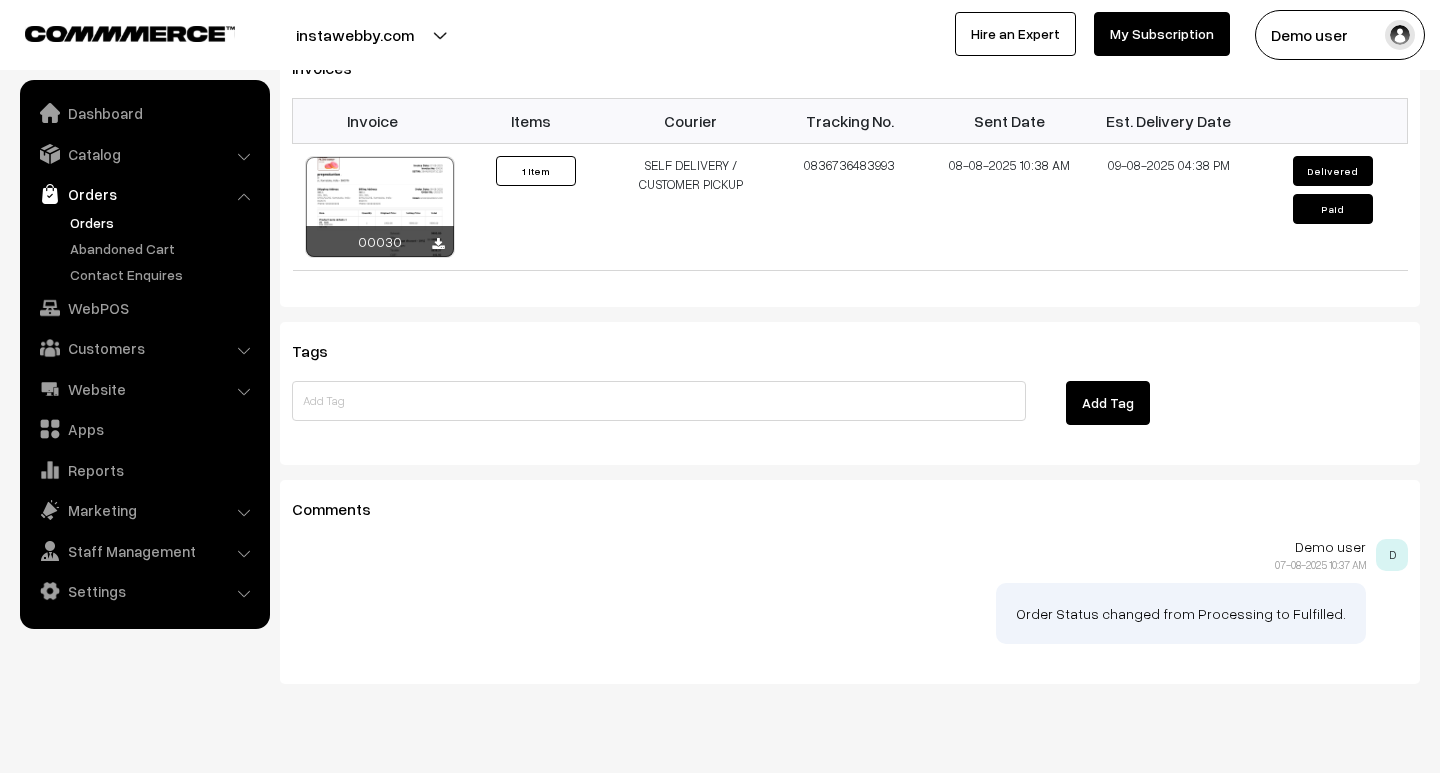 click on "07-08-2025 10:37 AM" at bounding box center (1320, 564) 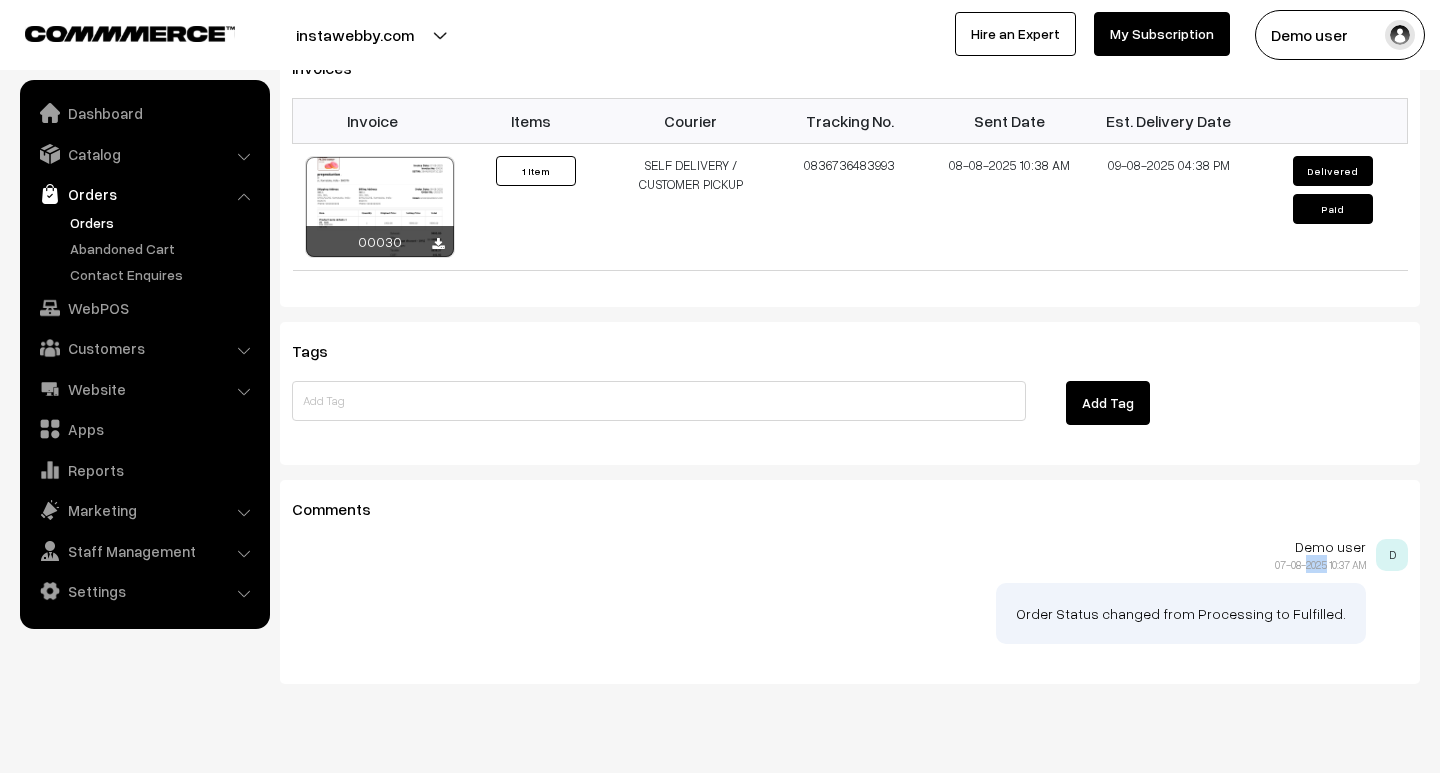 click on "07-08-2025 10:37 AM" at bounding box center (1320, 564) 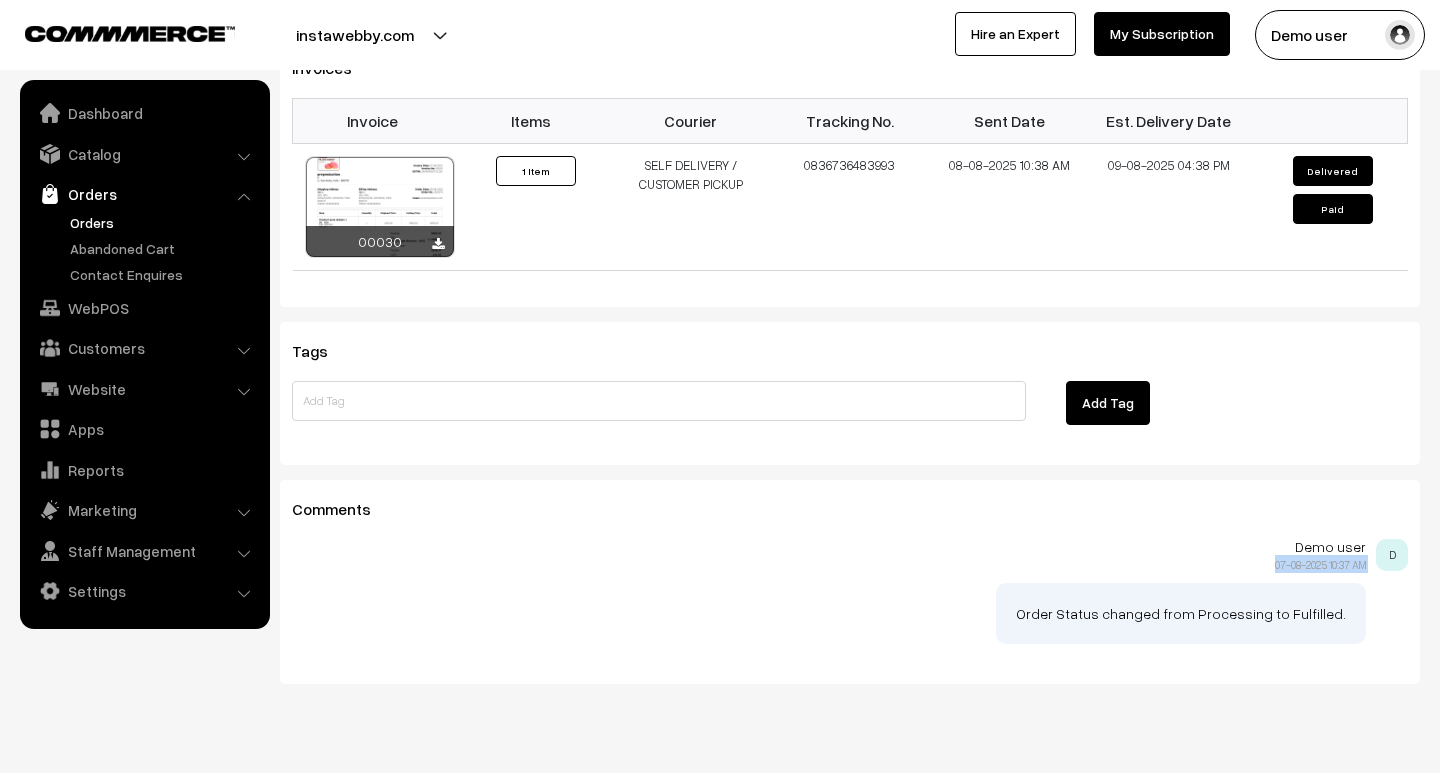 click on "07-08-2025 10:37 AM" at bounding box center (1320, 564) 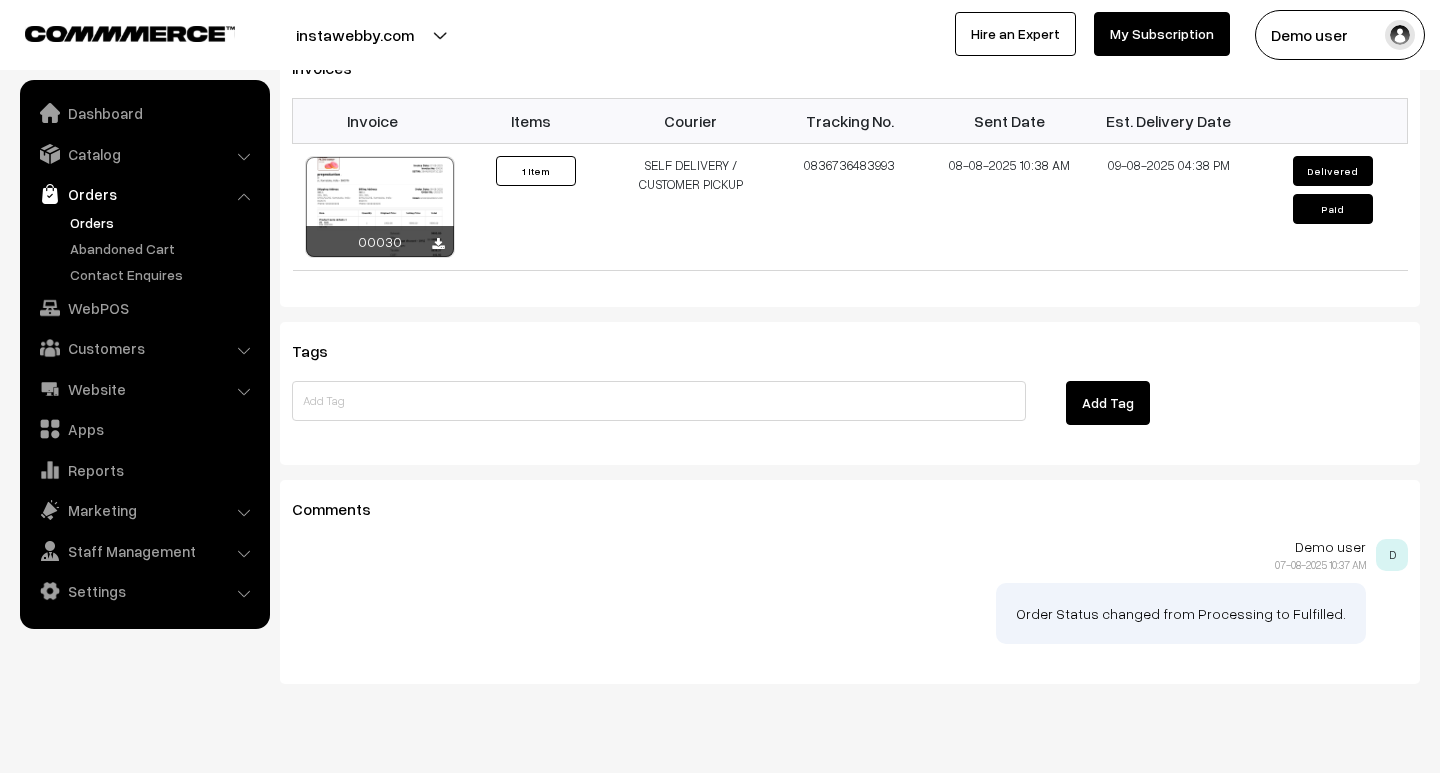 click on "Demo user" at bounding box center (829, 547) 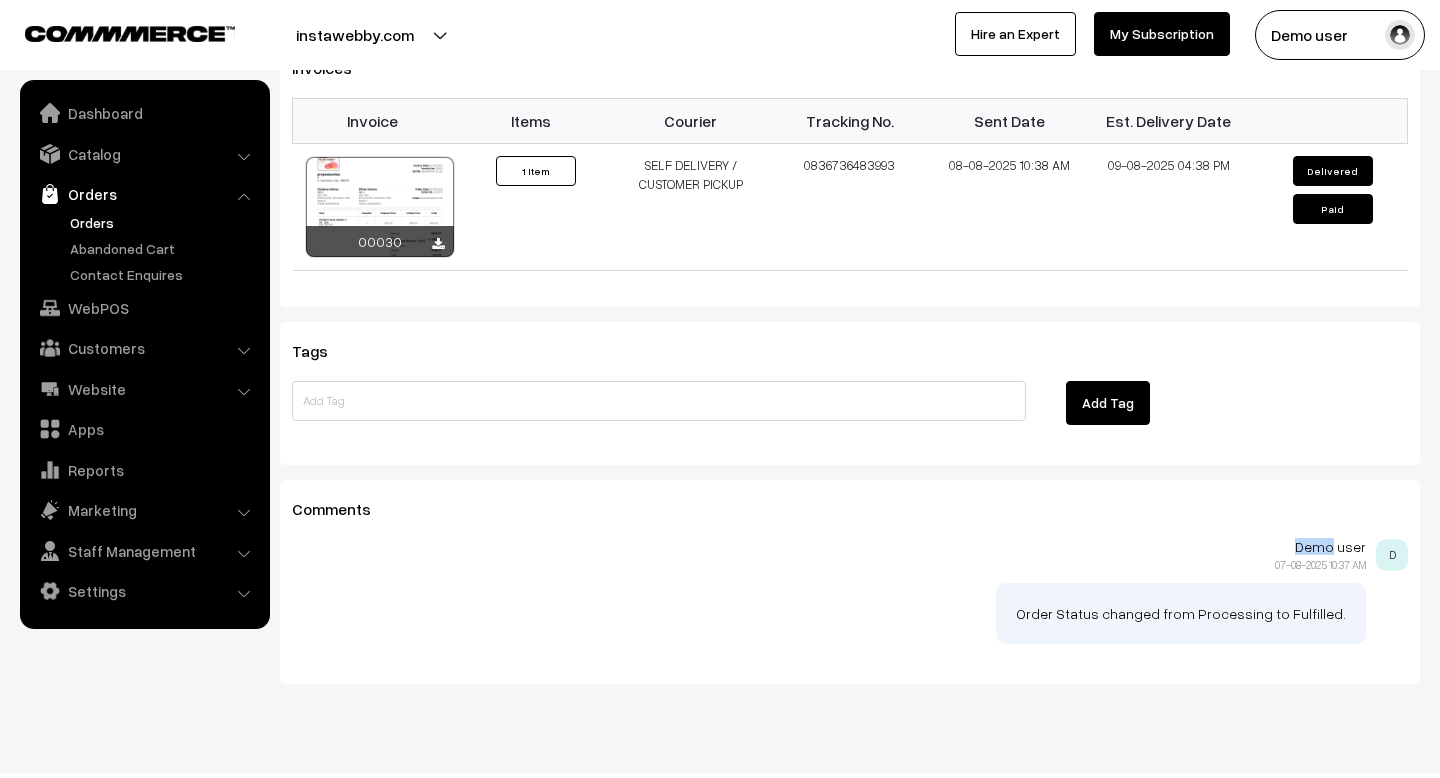 click on "Demo user" at bounding box center [829, 547] 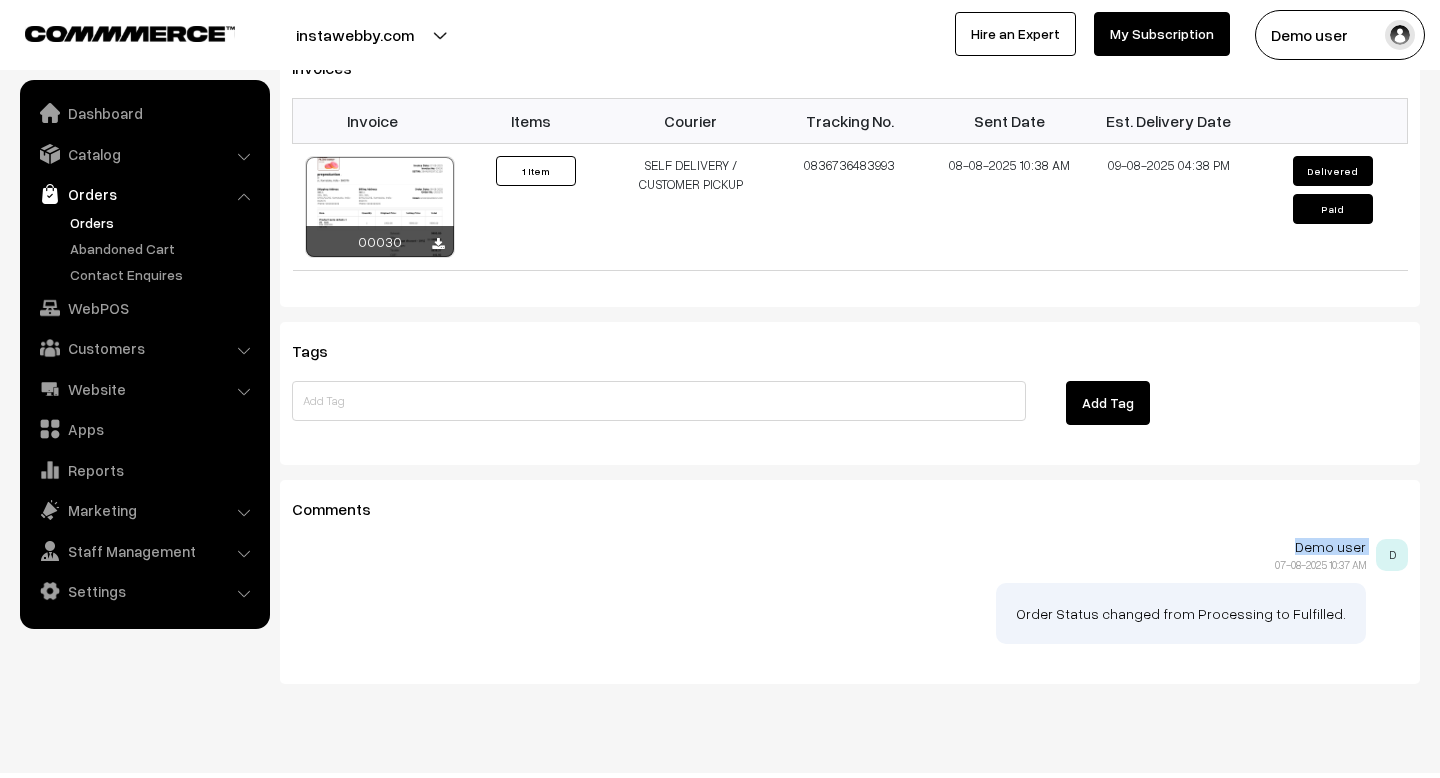 click on "Demo user" at bounding box center [829, 547] 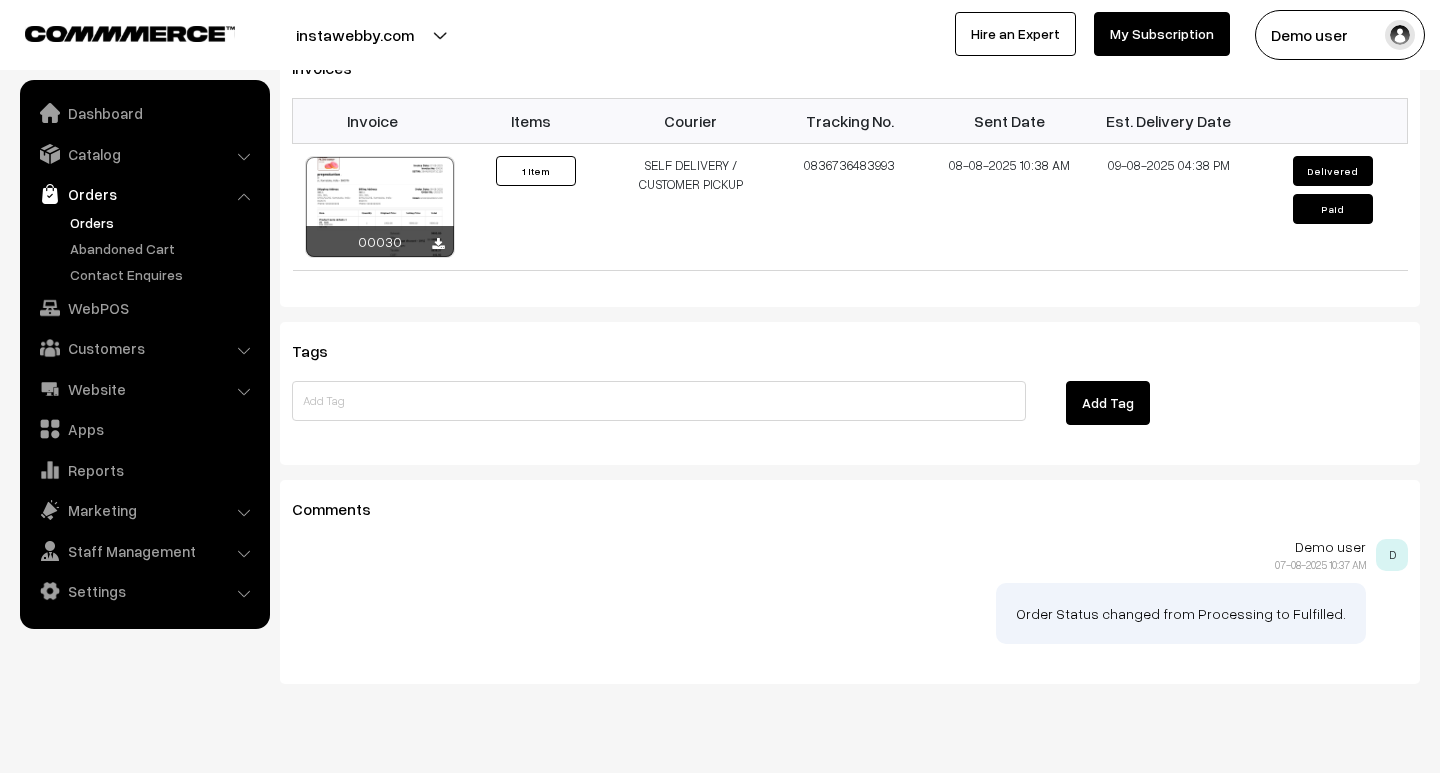 click on "07-08-2025 10:37 AM" at bounding box center (1320, 564) 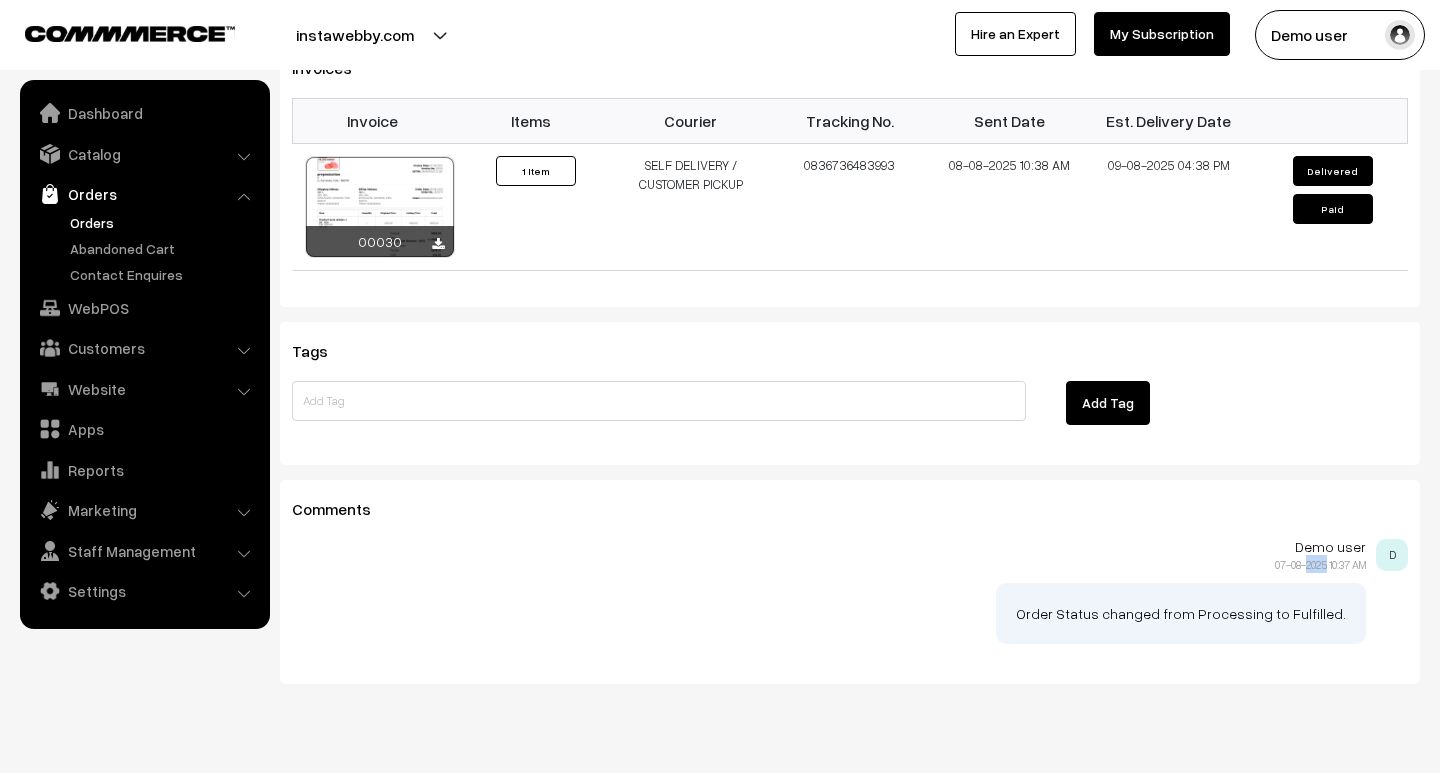 click on "07-08-2025 10:37 AM" at bounding box center [1320, 564] 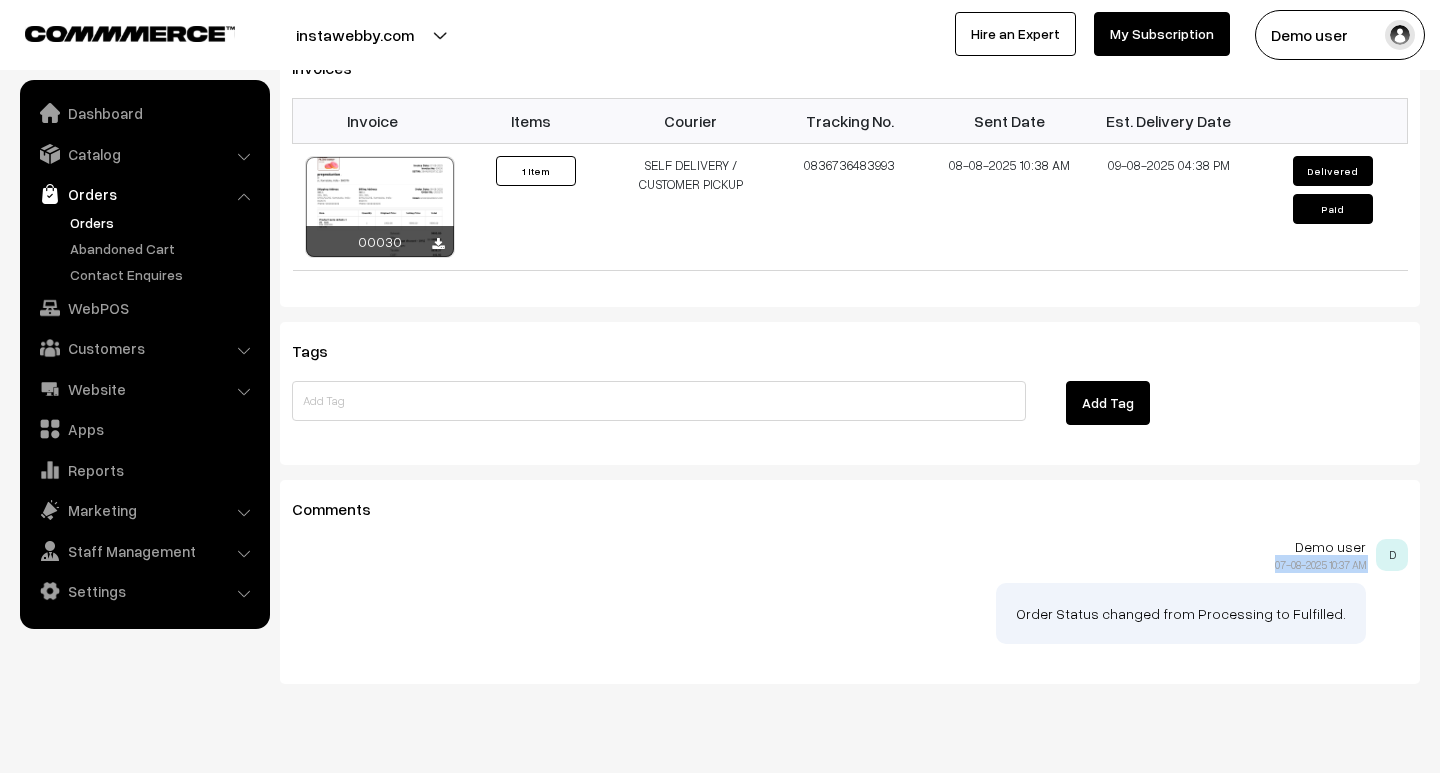 click on "07-08-2025 10:37 AM" at bounding box center (1320, 564) 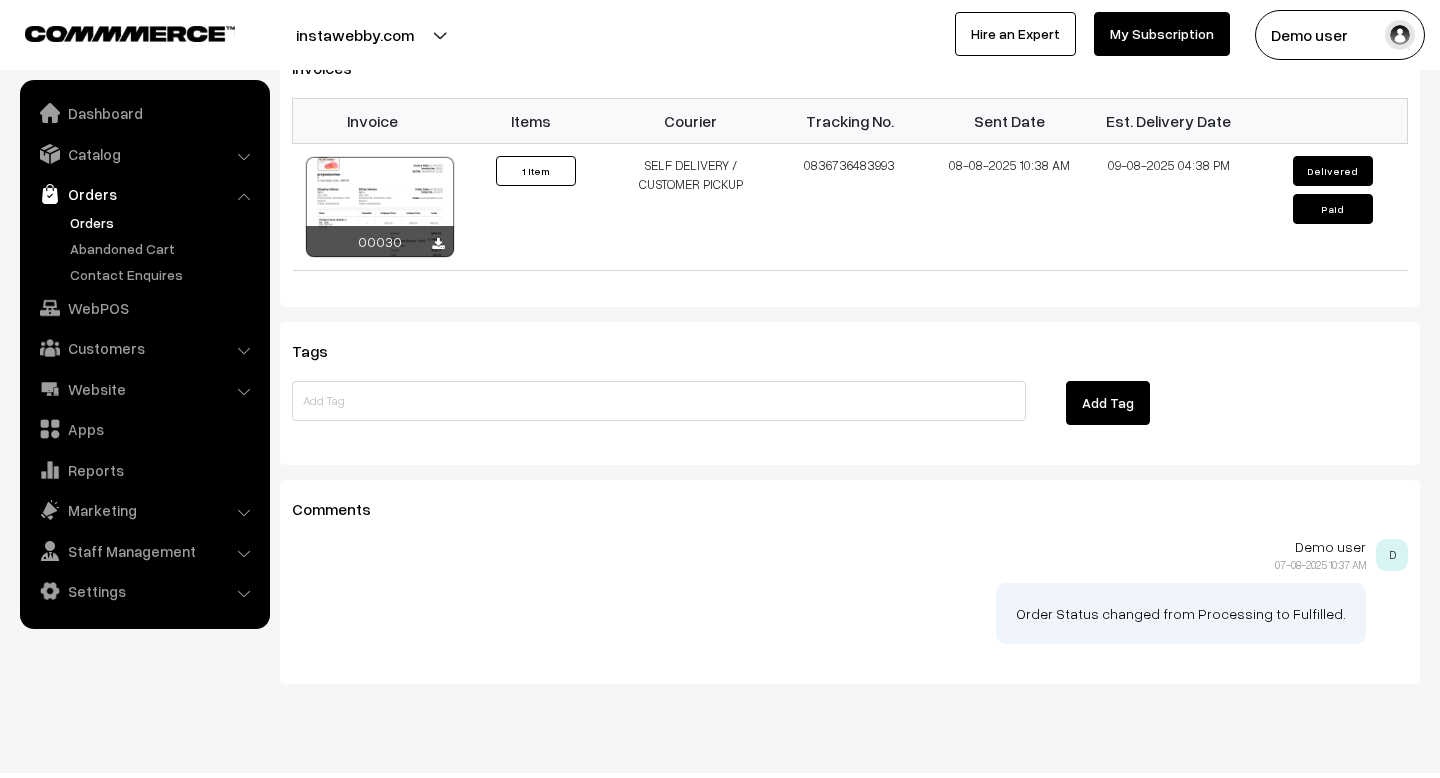 click on "Demo user" at bounding box center [829, 547] 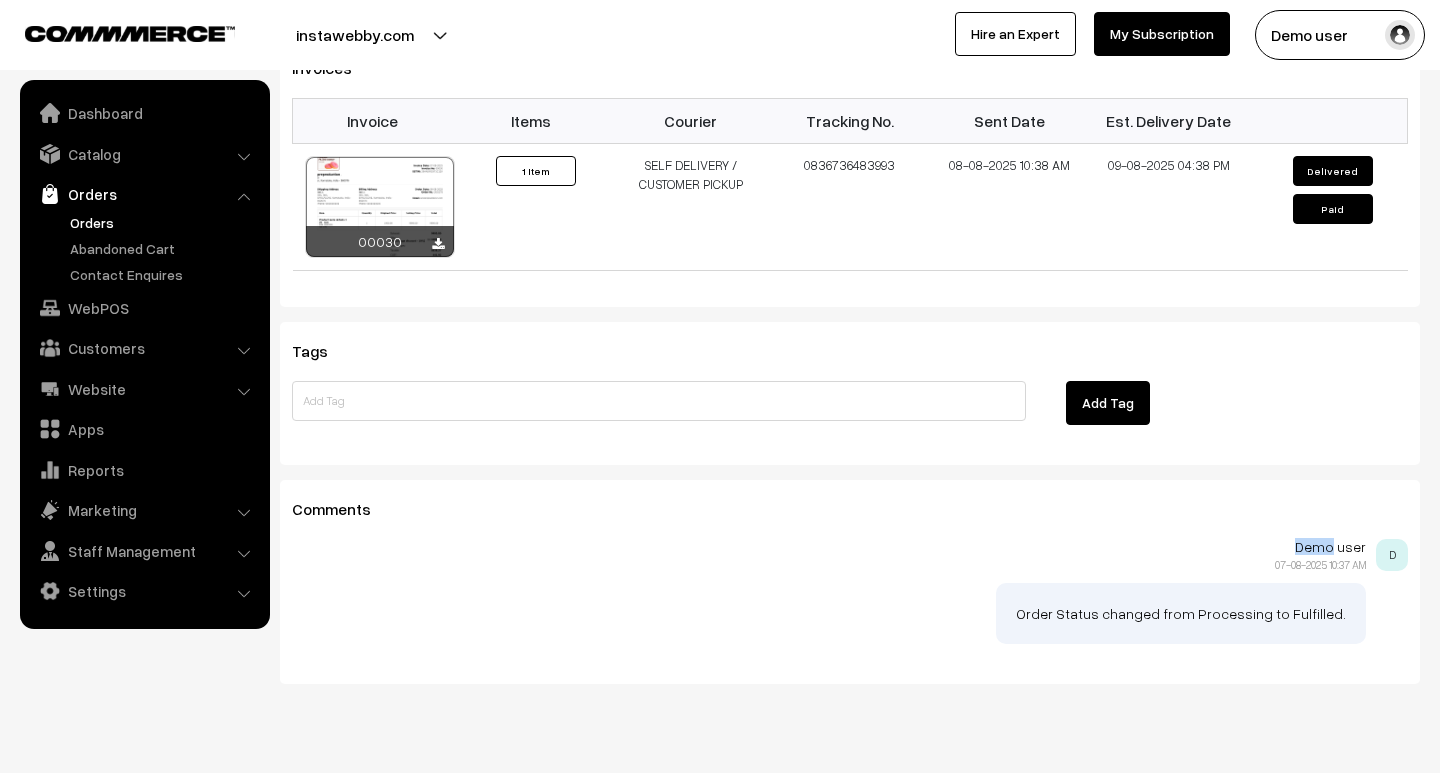 click on "Demo user" at bounding box center [829, 547] 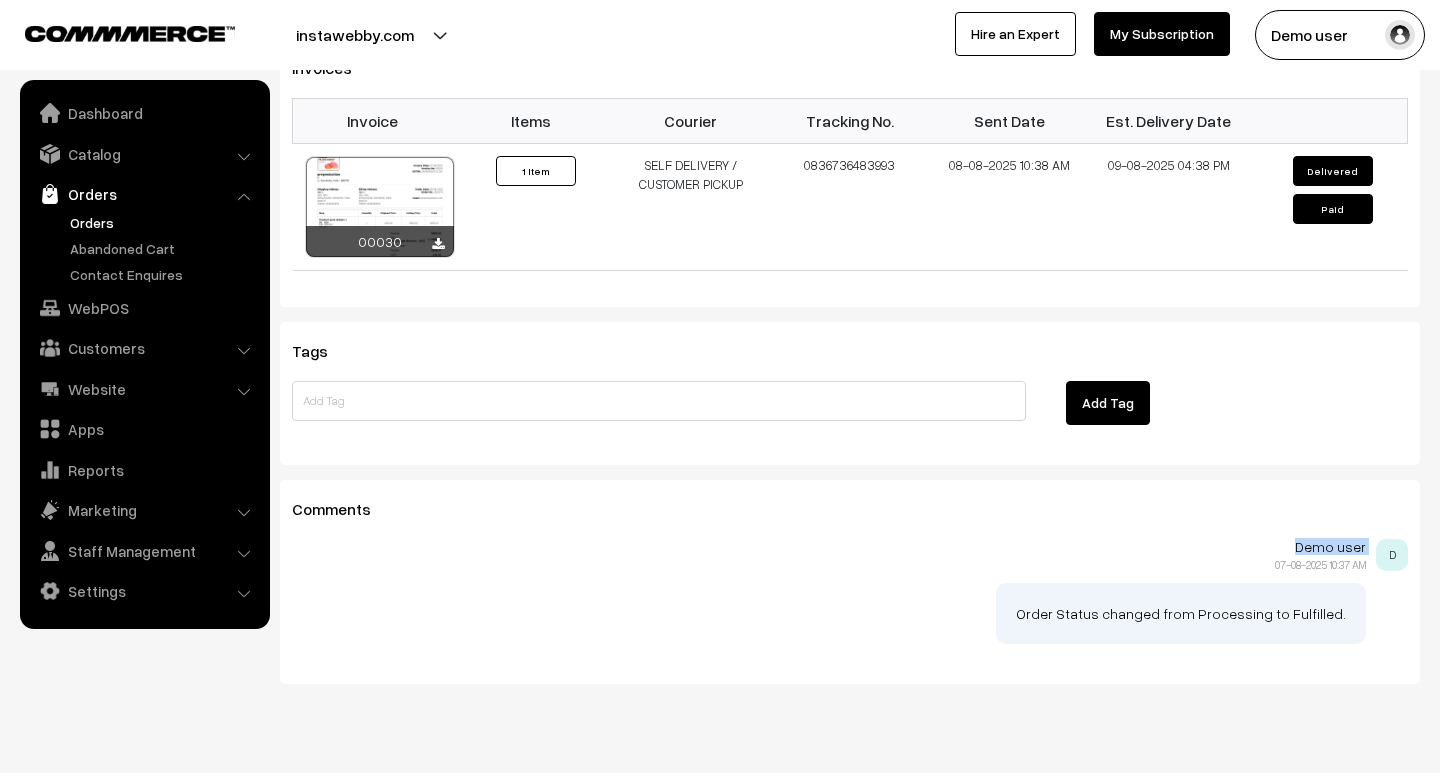 click on "Demo user" at bounding box center [829, 547] 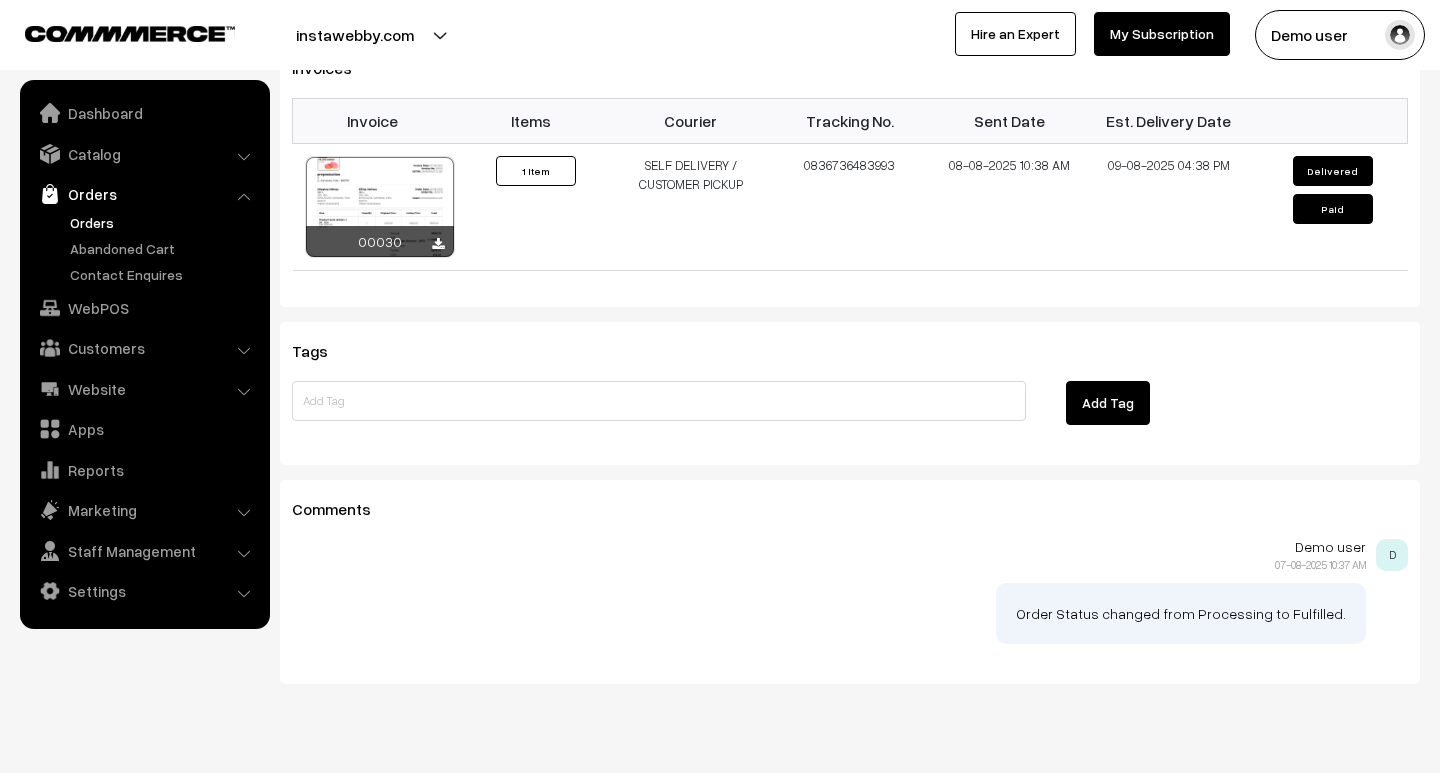 click on "07-08-2025 10:37 AM" at bounding box center [1320, 564] 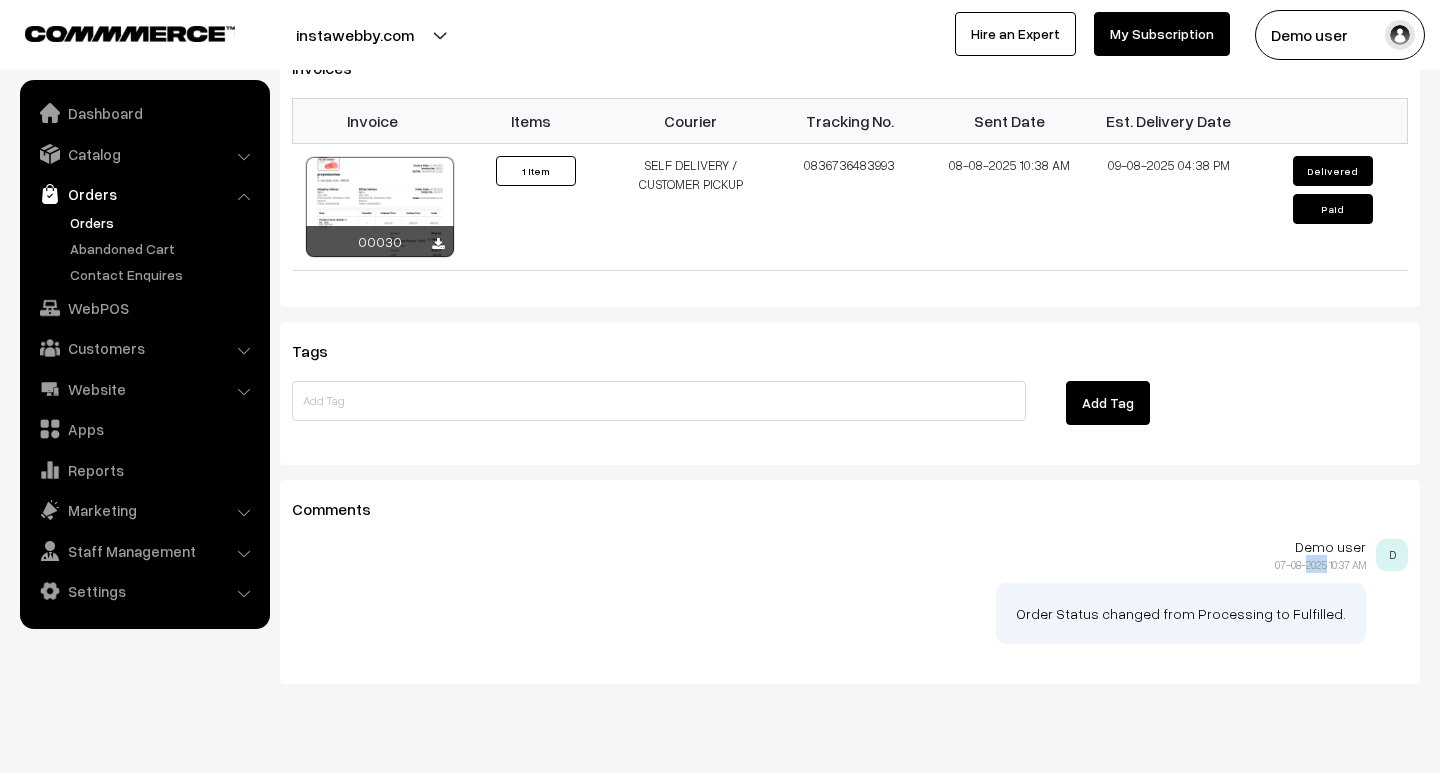 click on "07-08-2025 10:37 AM" at bounding box center [1320, 564] 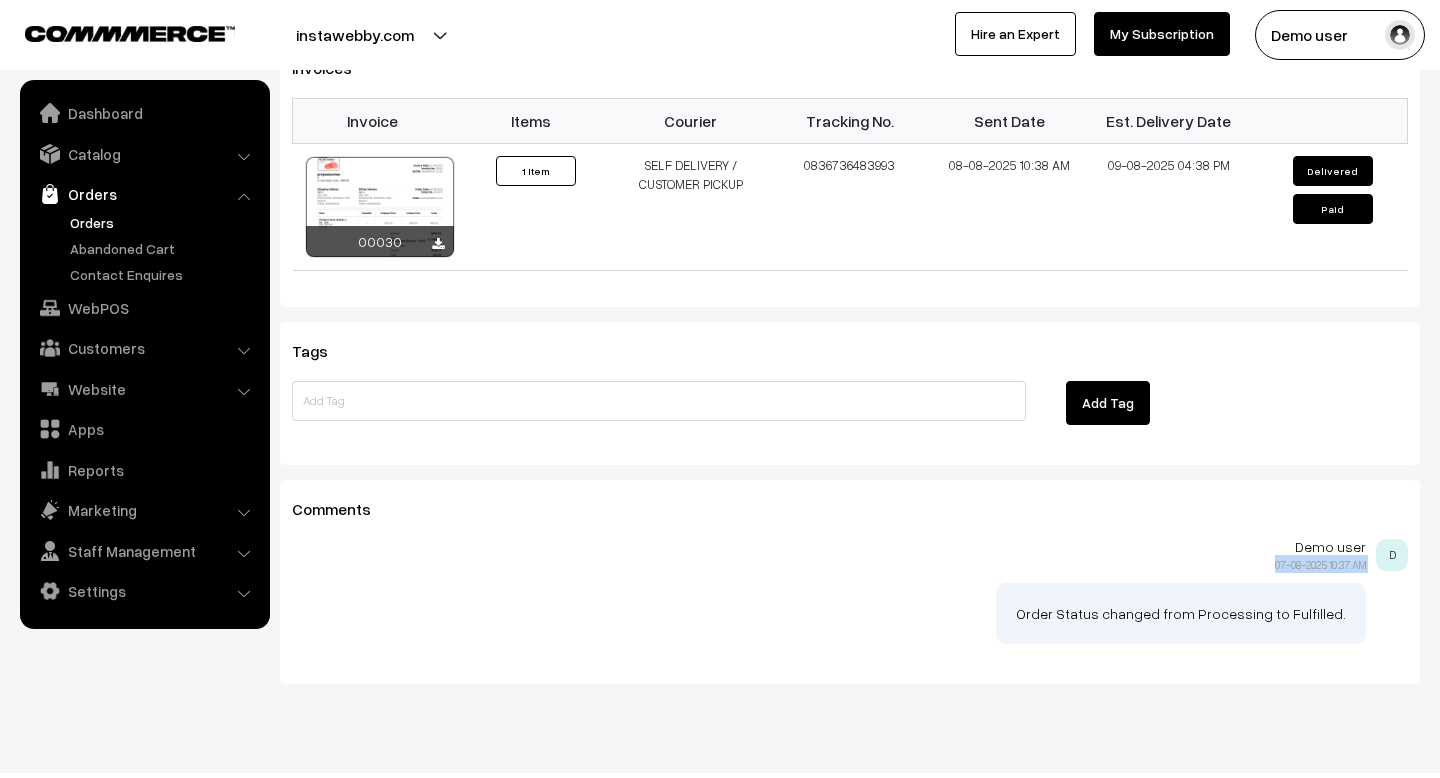 click on "07-08-2025 10:37 AM" at bounding box center (1320, 564) 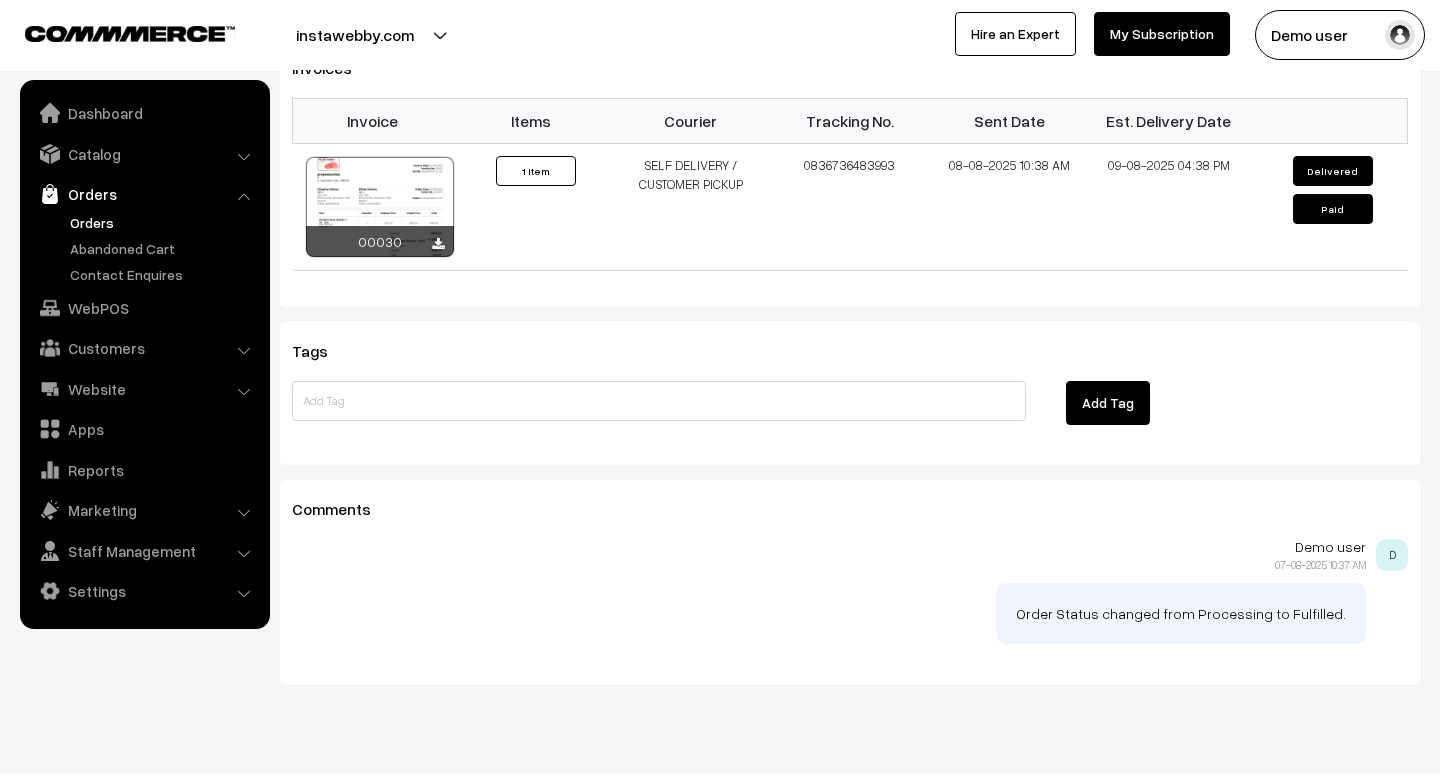 click on "Demo user" at bounding box center [829, 547] 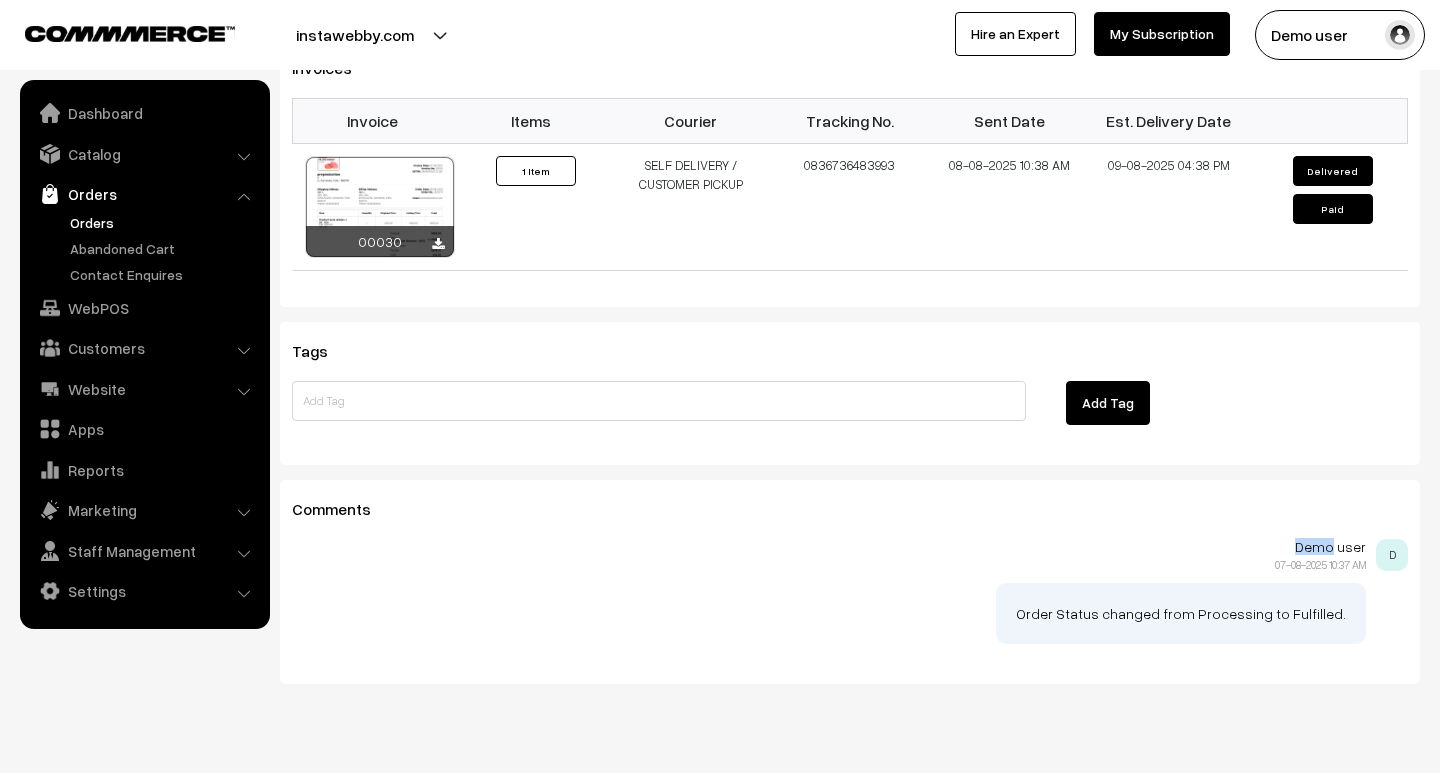 click on "Demo user" at bounding box center [829, 547] 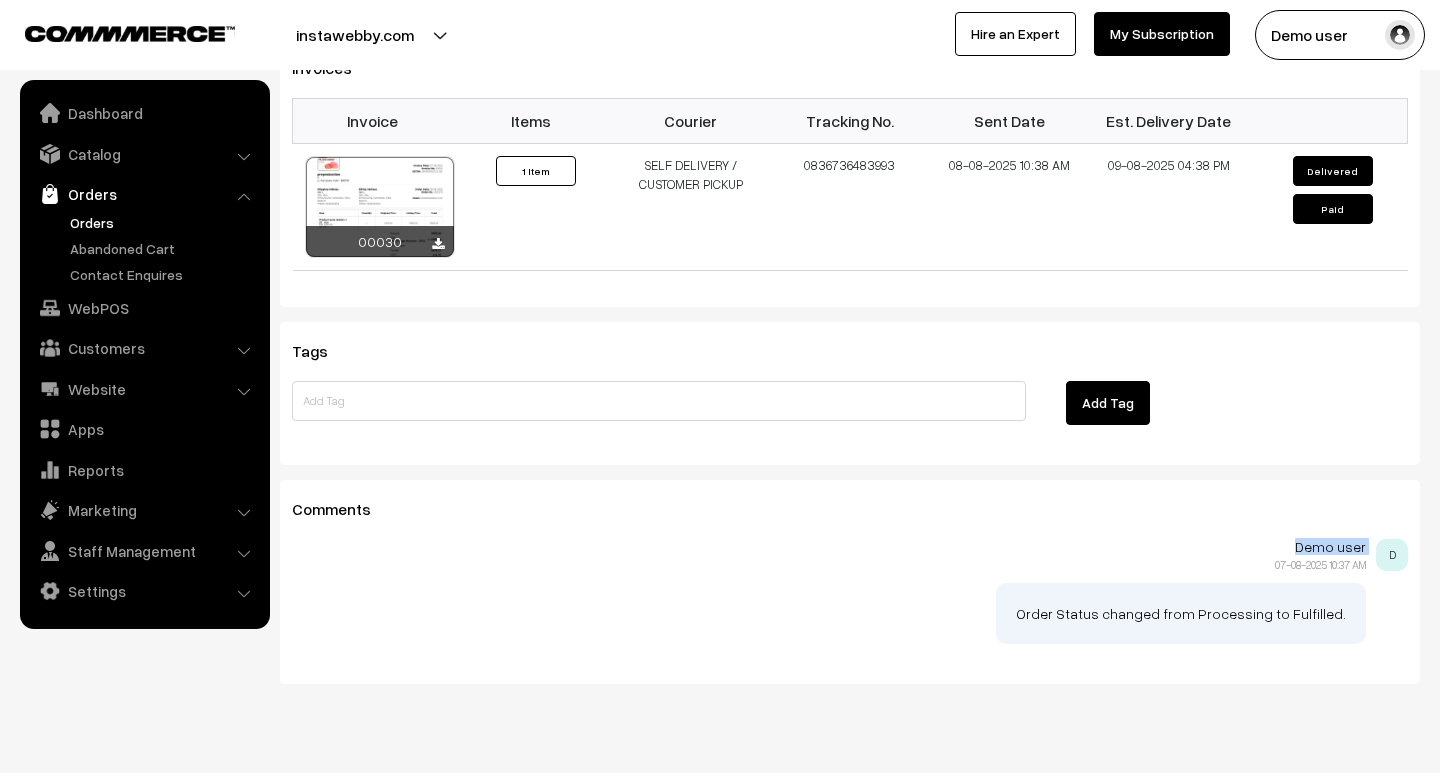 click on "Demo user" at bounding box center (829, 547) 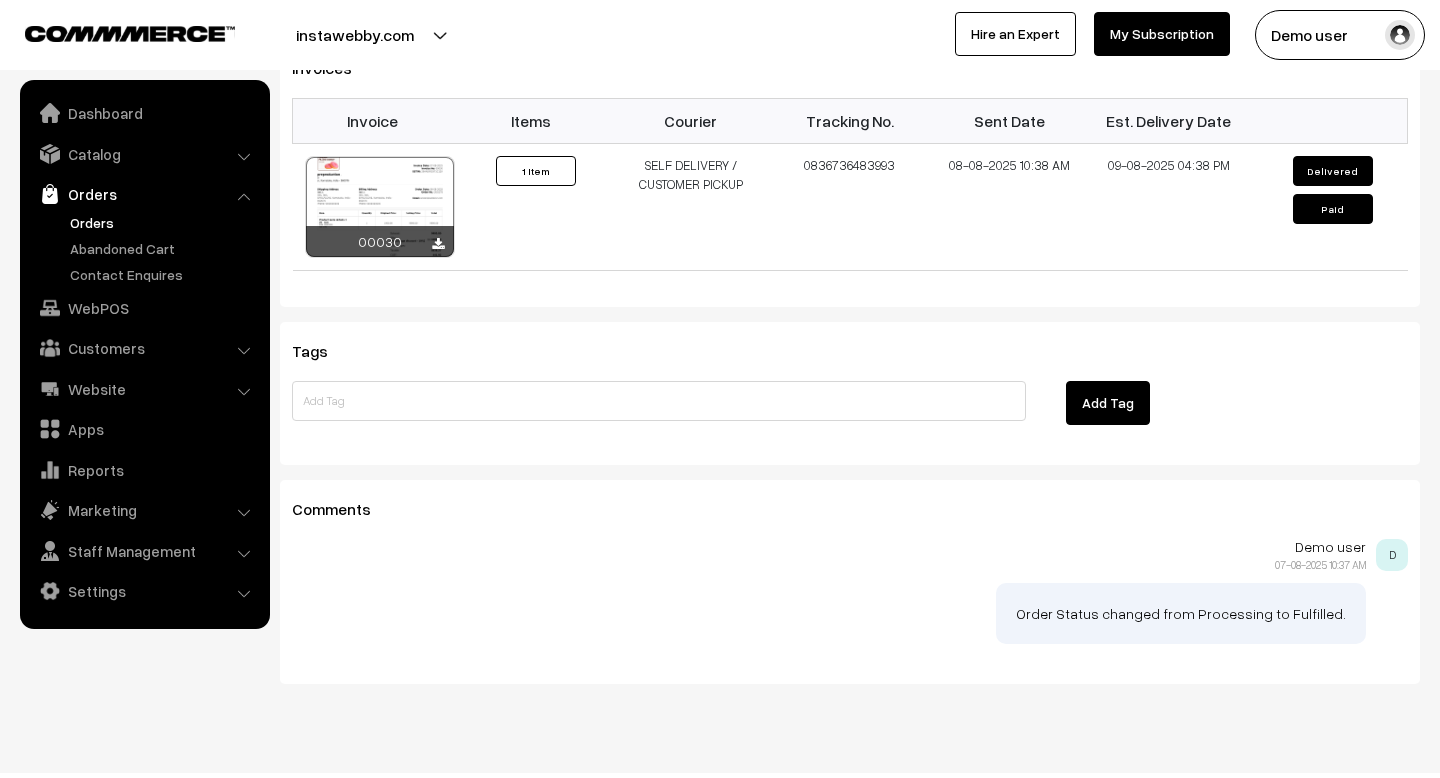 click on "07-08-2025 10:37 AM" at bounding box center (1320, 564) 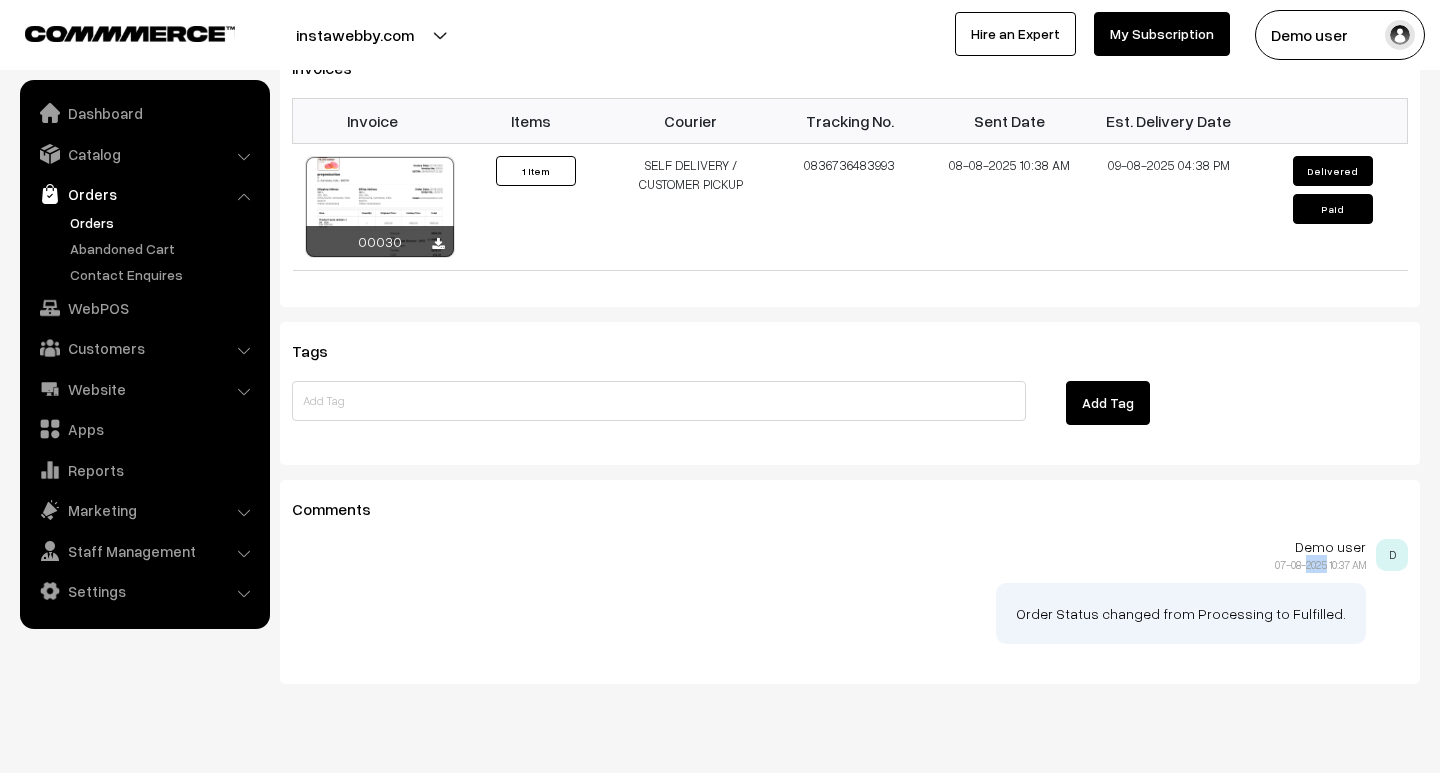 click on "07-08-2025 10:37 AM" at bounding box center (1320, 564) 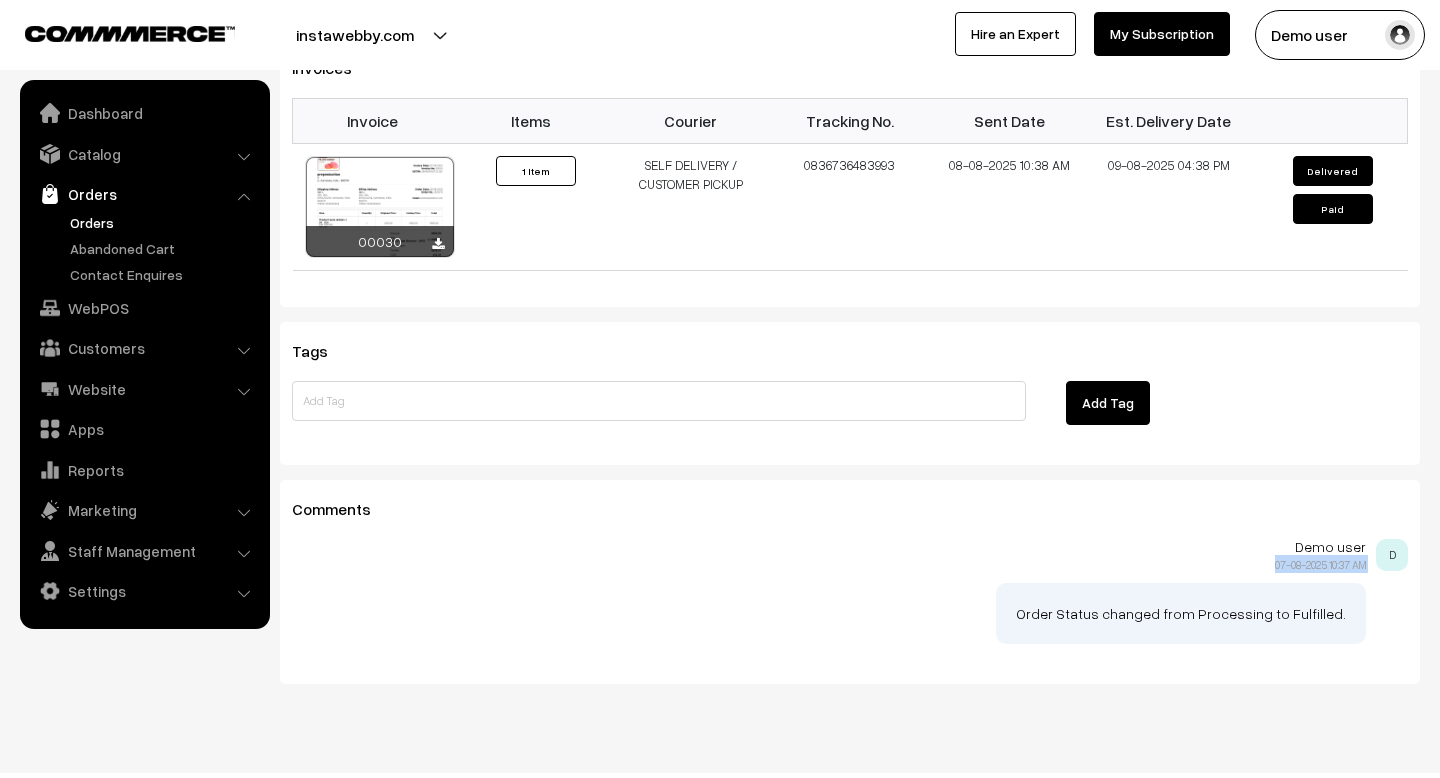click on "07-08-2025 10:37 AM" at bounding box center (1320, 564) 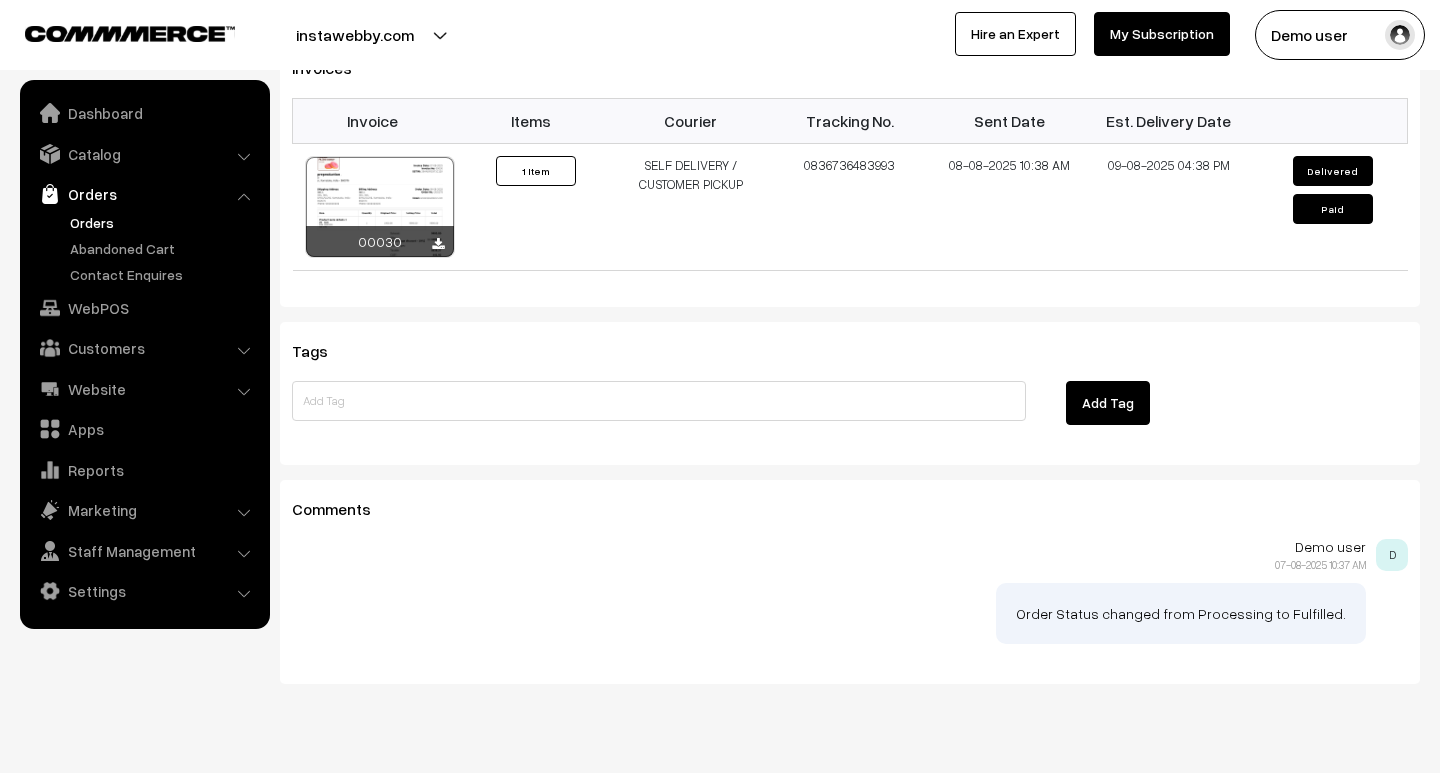 click on "Demo user" at bounding box center (829, 547) 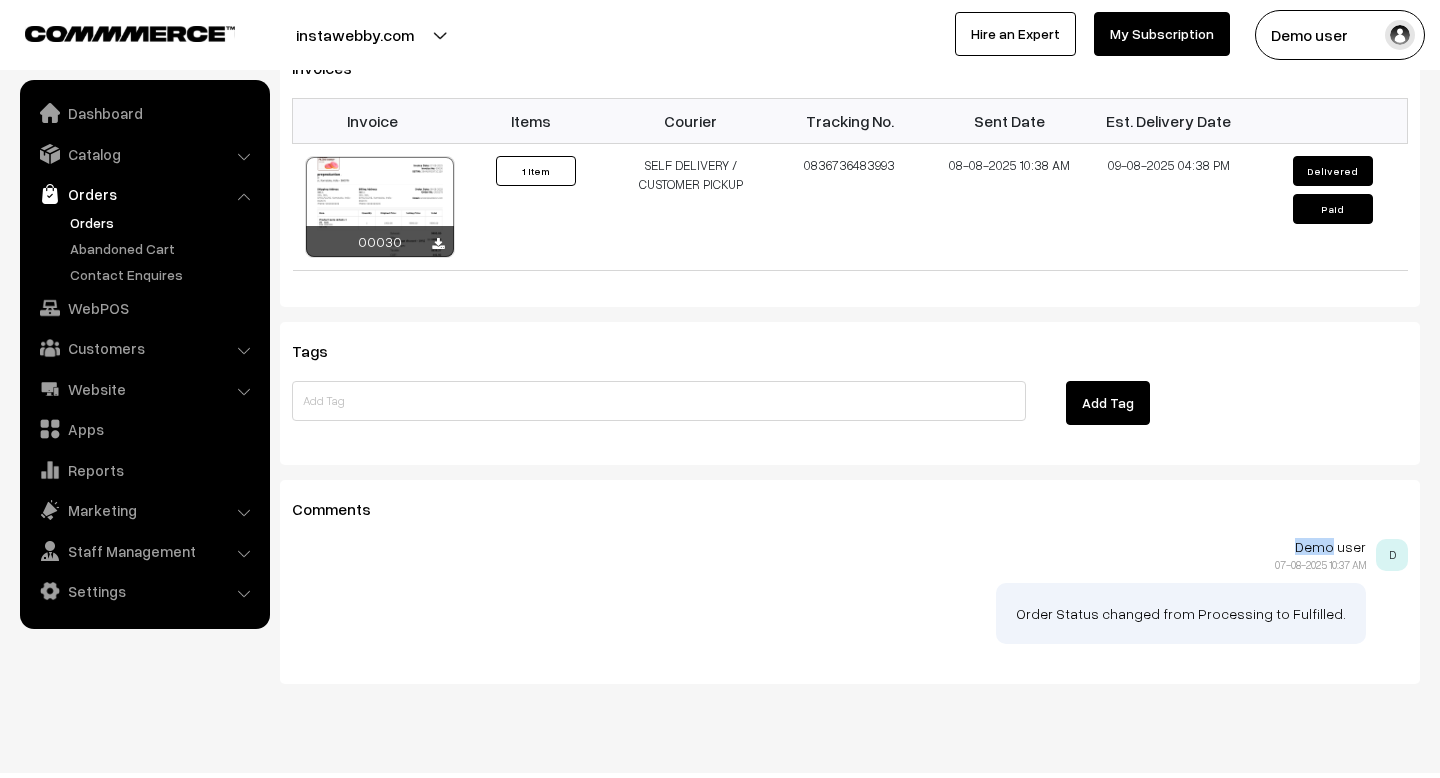 click on "Demo user" at bounding box center (829, 547) 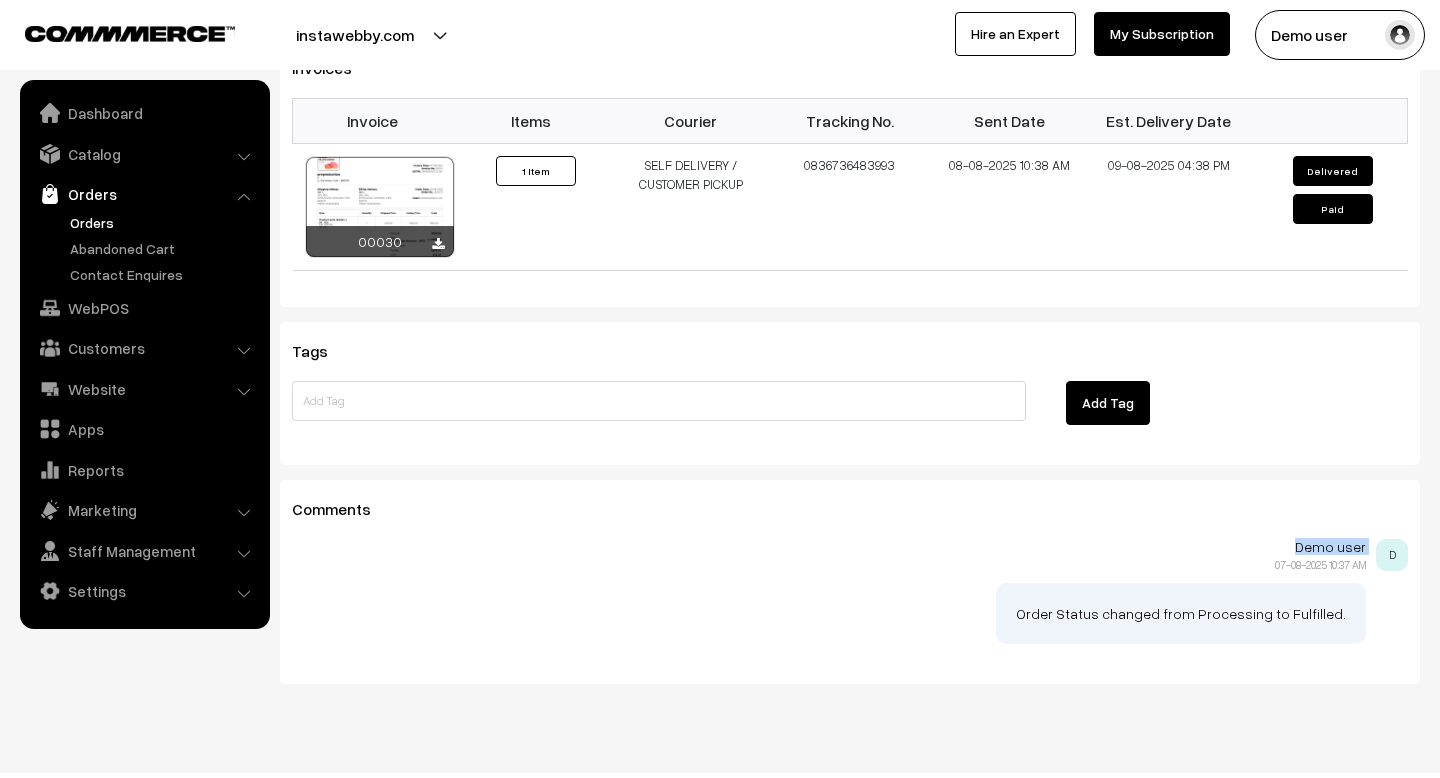 click on "Demo user" at bounding box center [829, 547] 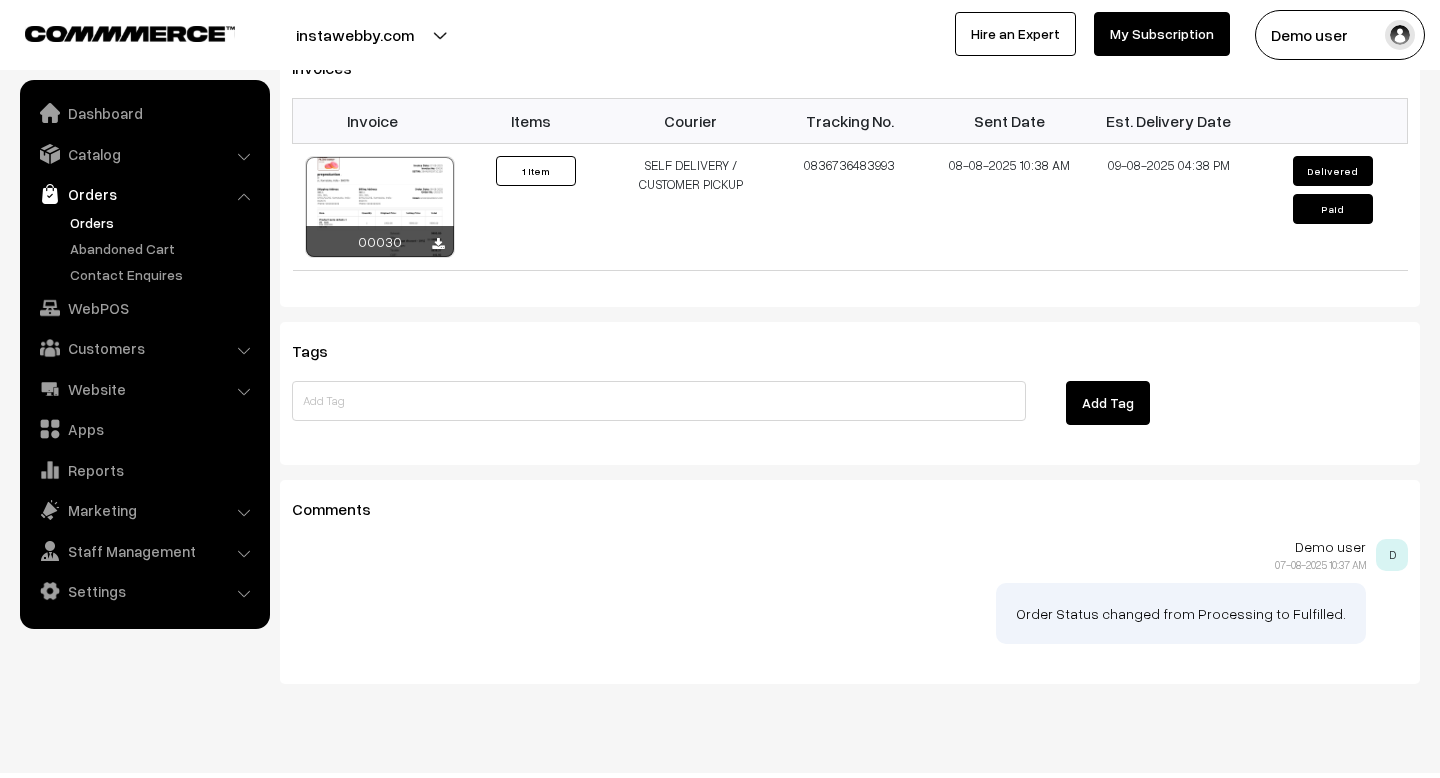 click on "07-08-2025 10:37 AM" at bounding box center [1320, 564] 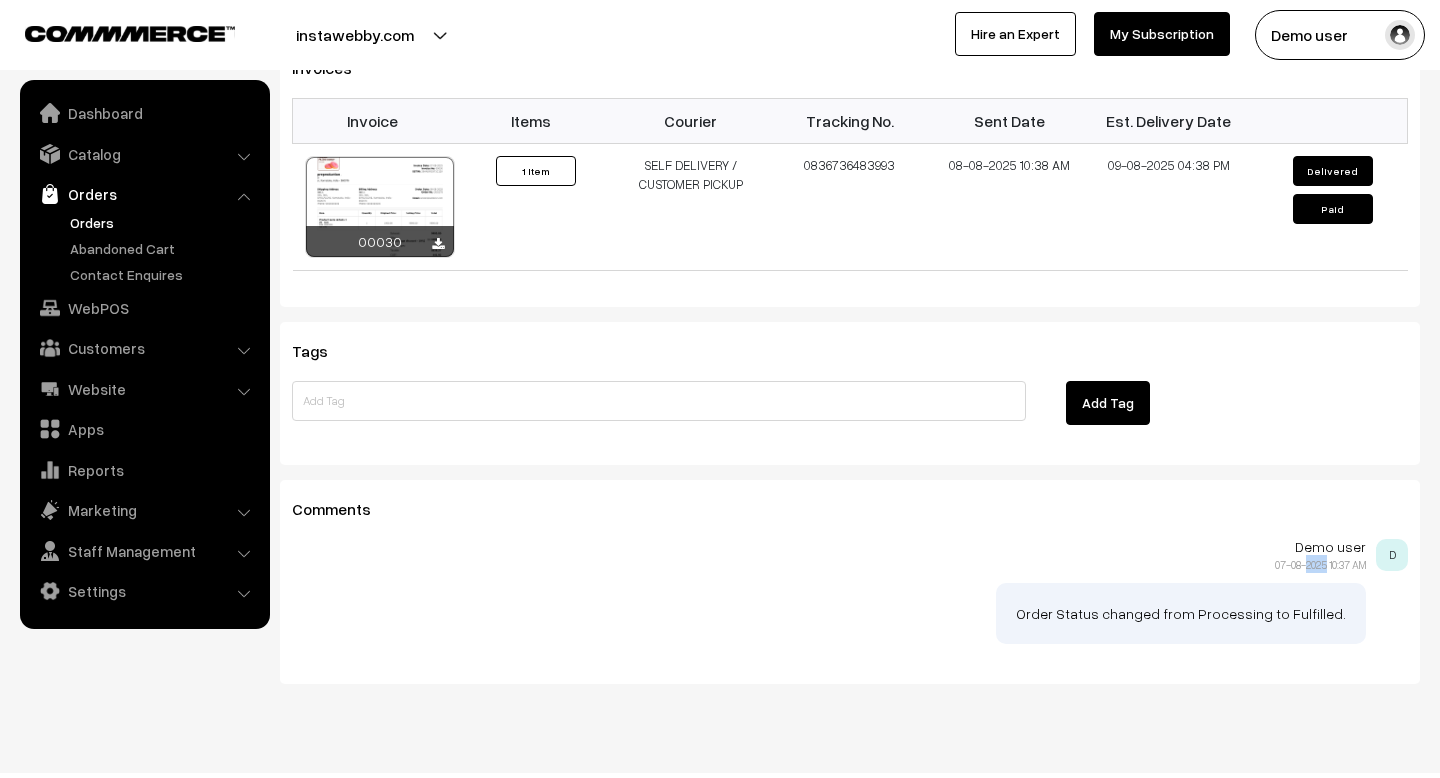 click on "07-08-2025 10:37 AM" at bounding box center [1320, 564] 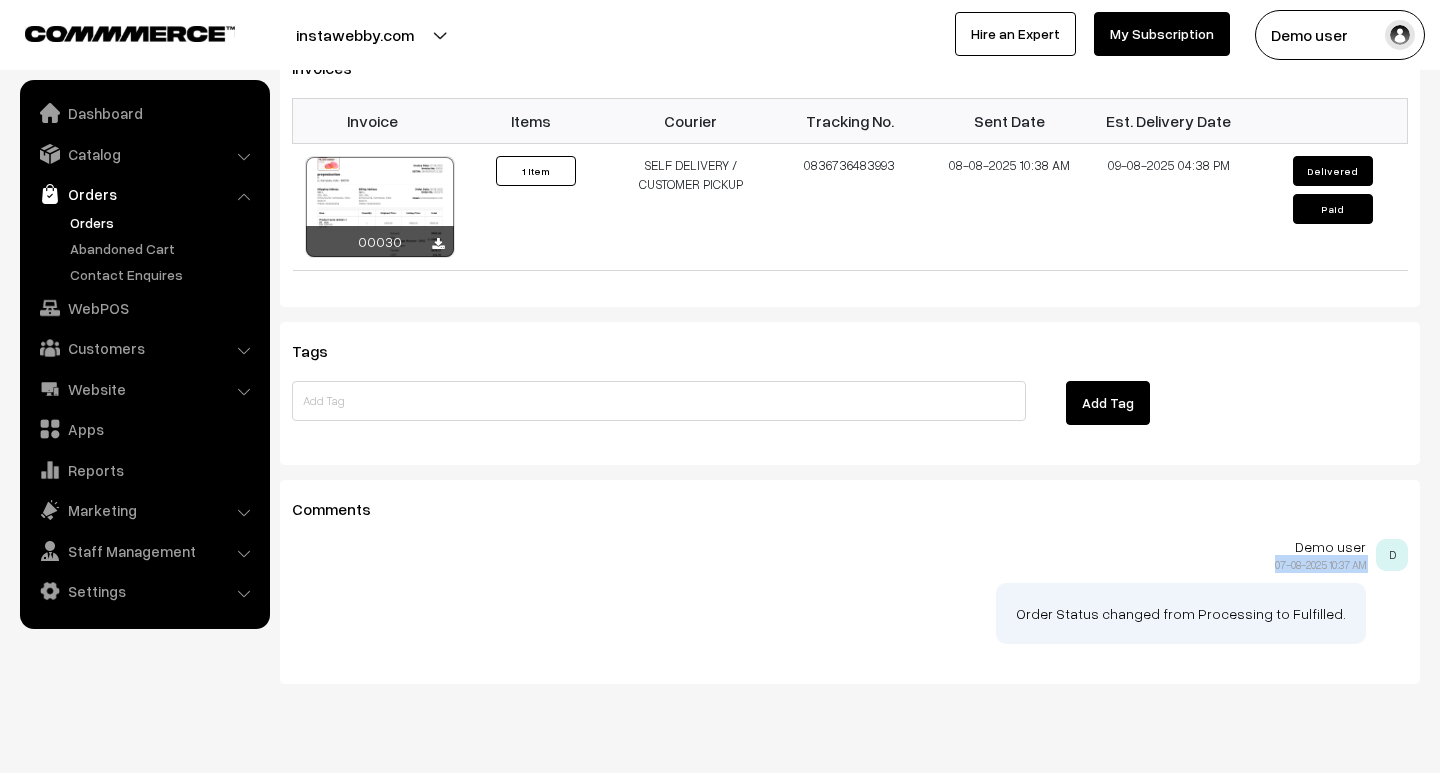 click on "07-08-2025 10:37 AM" at bounding box center (1320, 564) 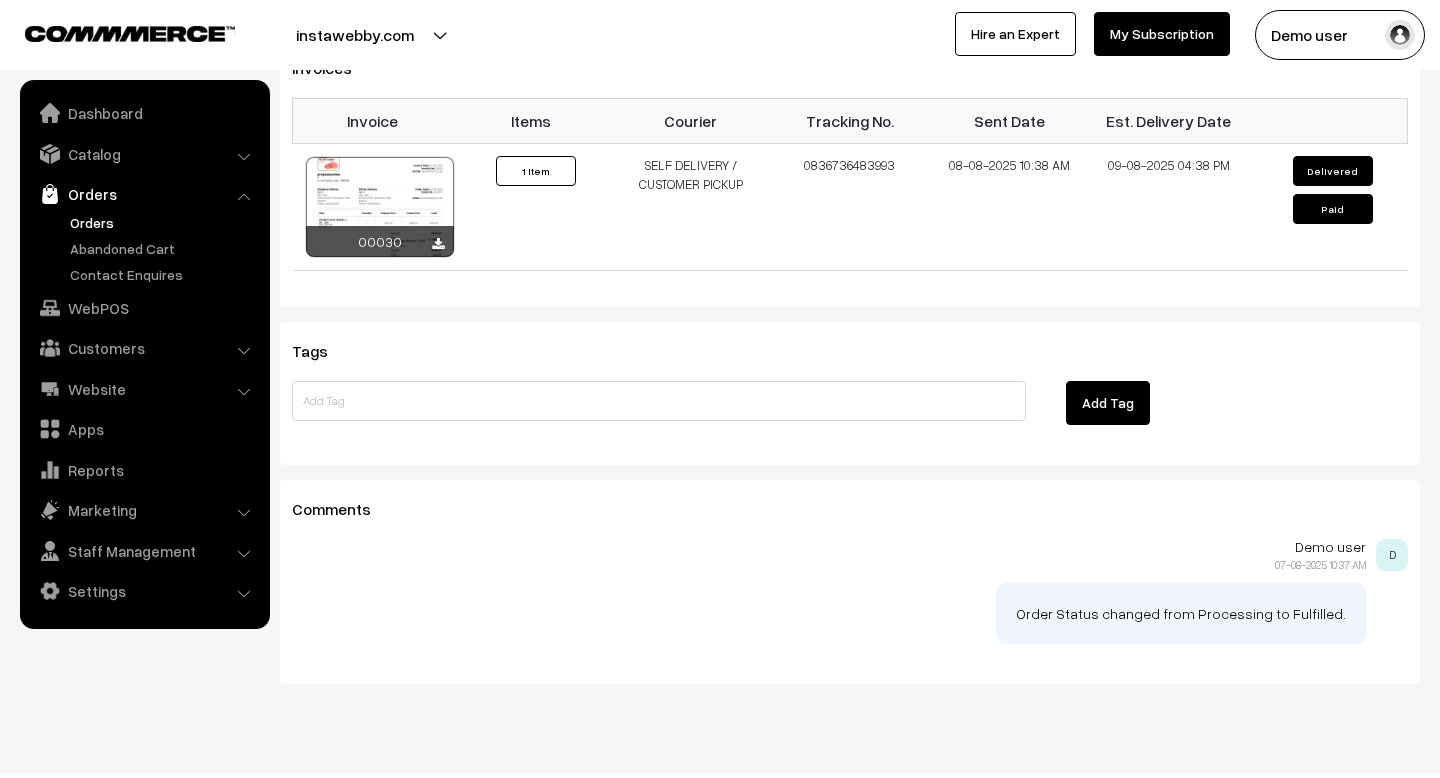 click on "Demo user" at bounding box center [829, 547] 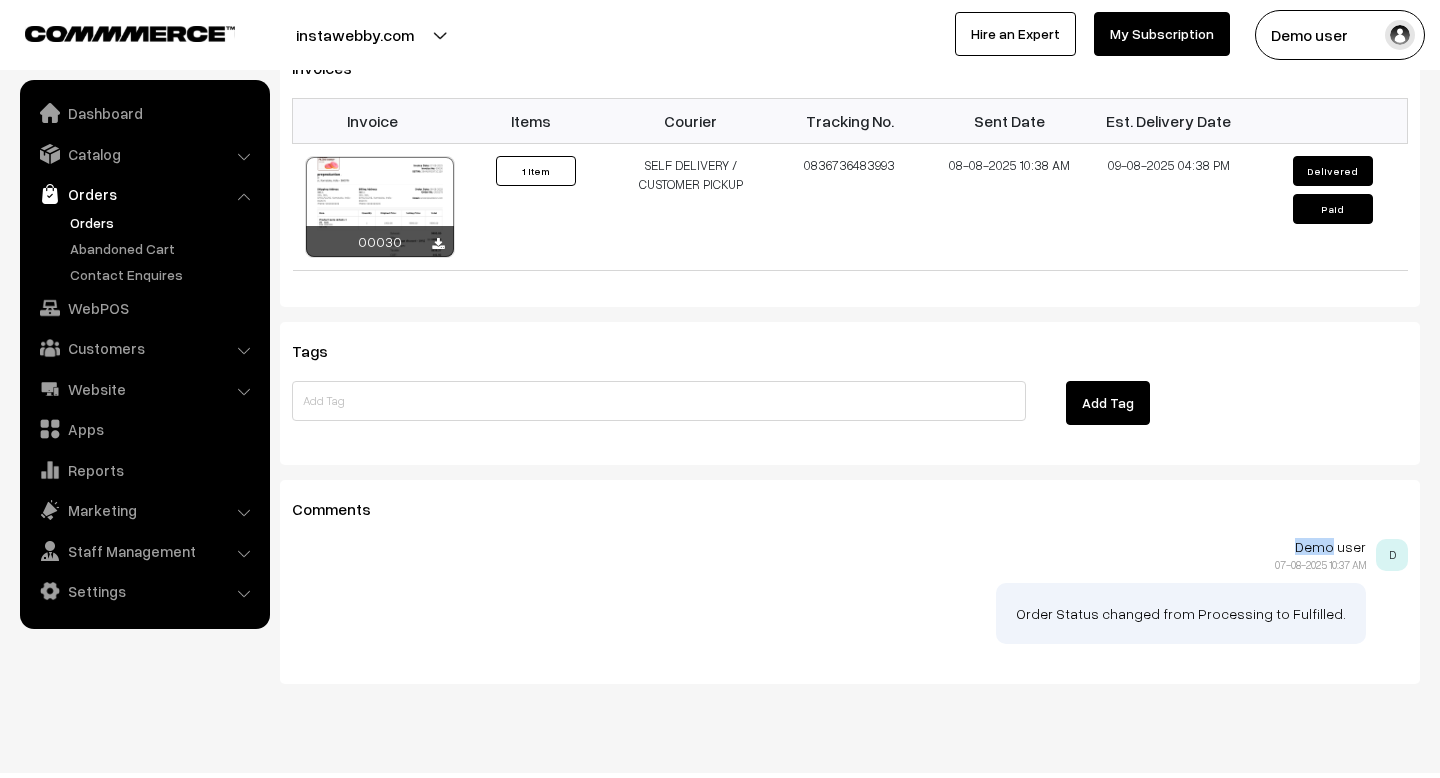 click on "Demo user" at bounding box center (829, 547) 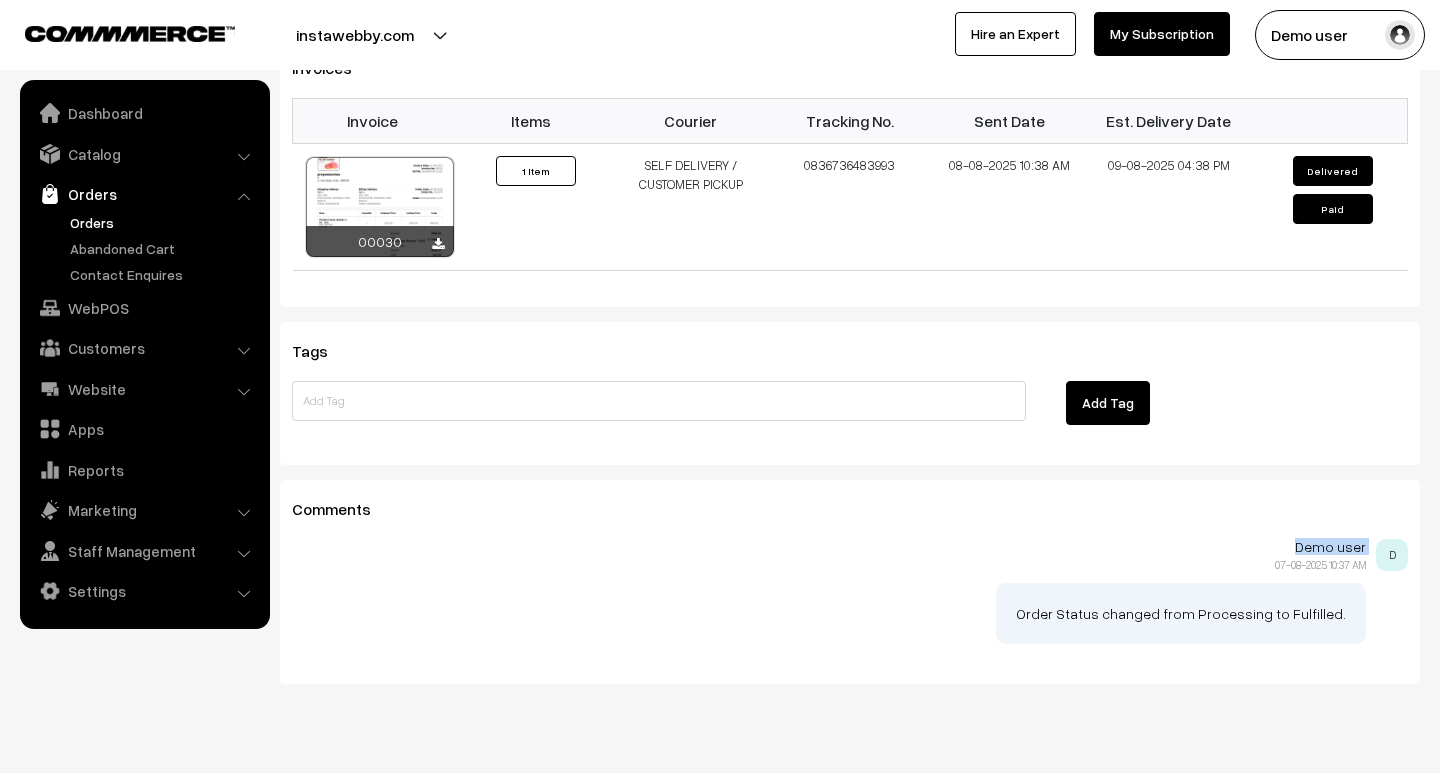click on "Demo user" at bounding box center (829, 547) 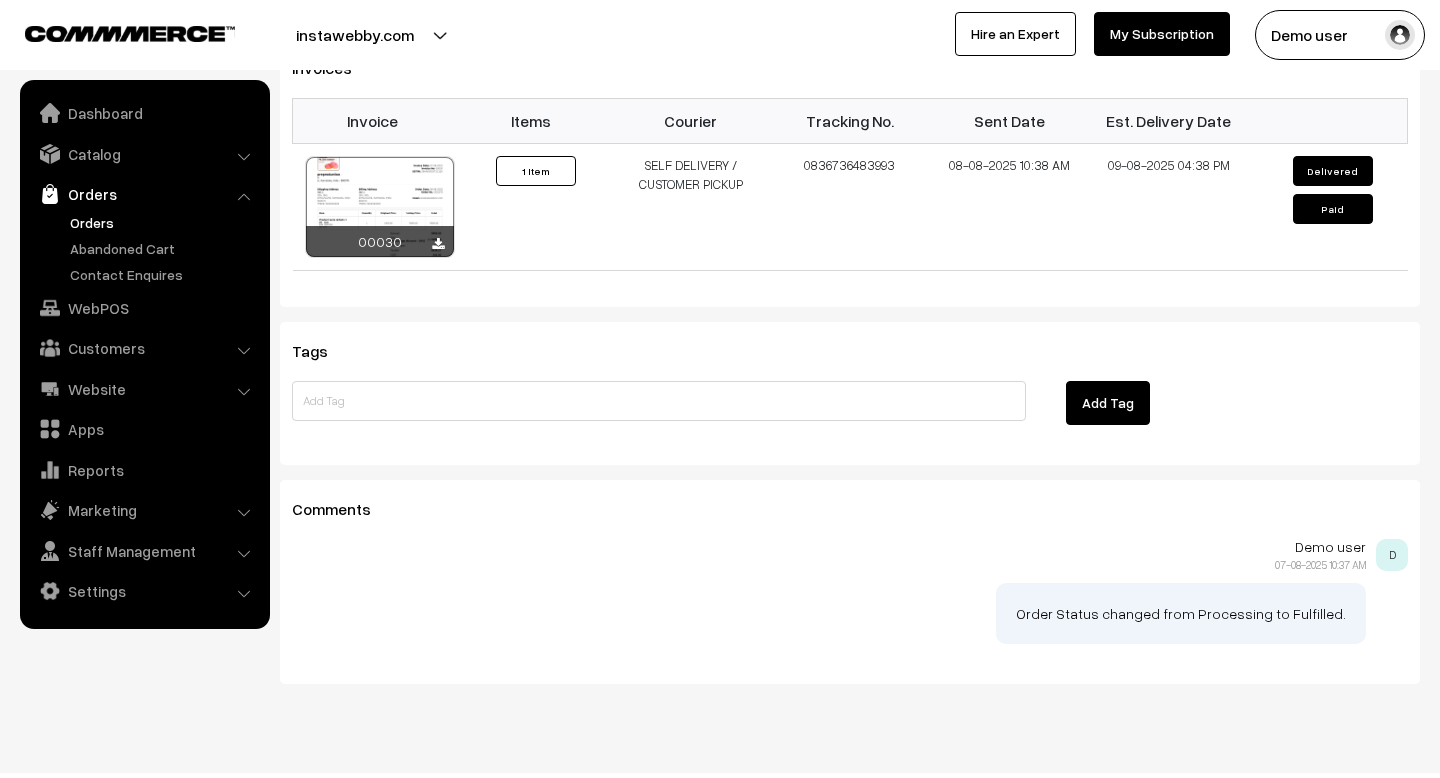click on "07-08-2025 10:37 AM" at bounding box center [1320, 564] 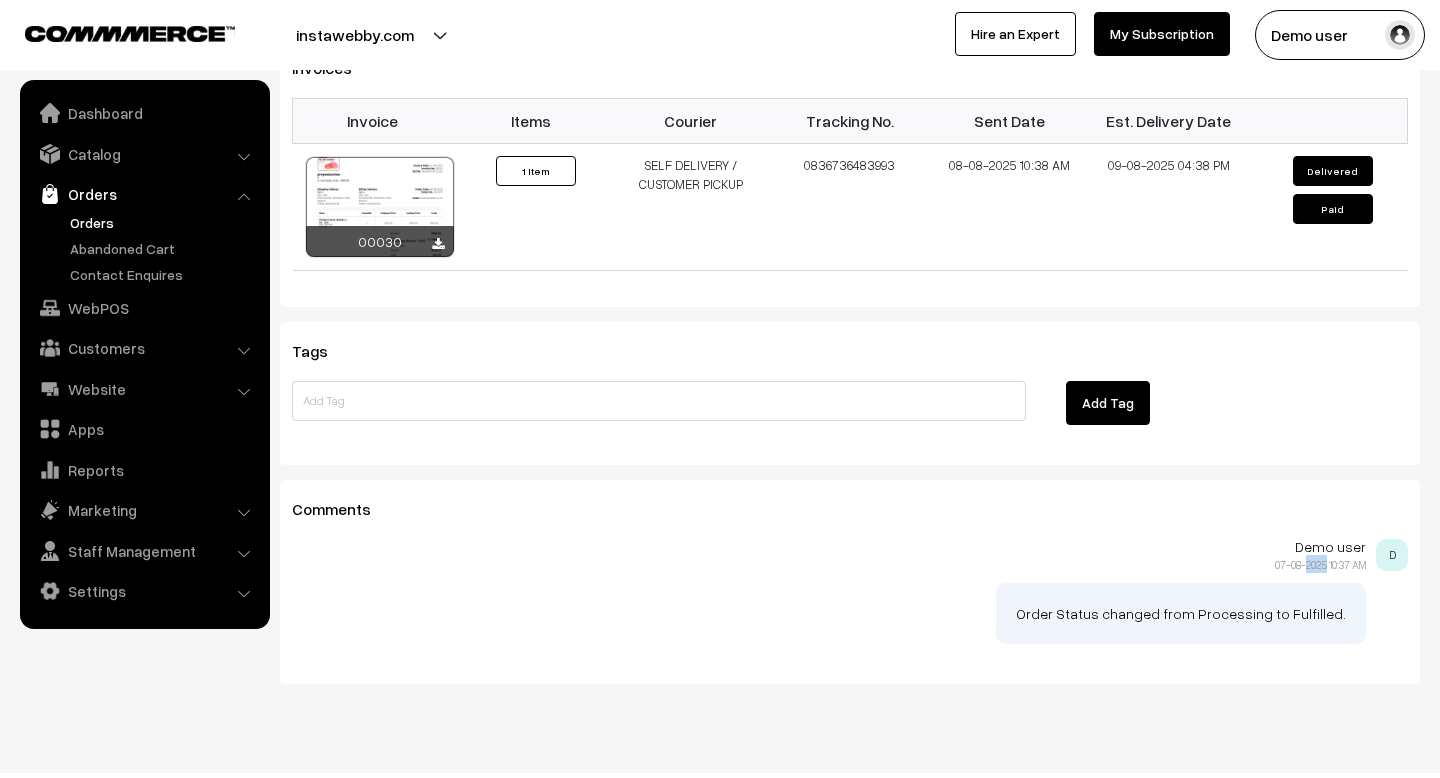 click on "07-08-2025 10:37 AM" at bounding box center (1320, 564) 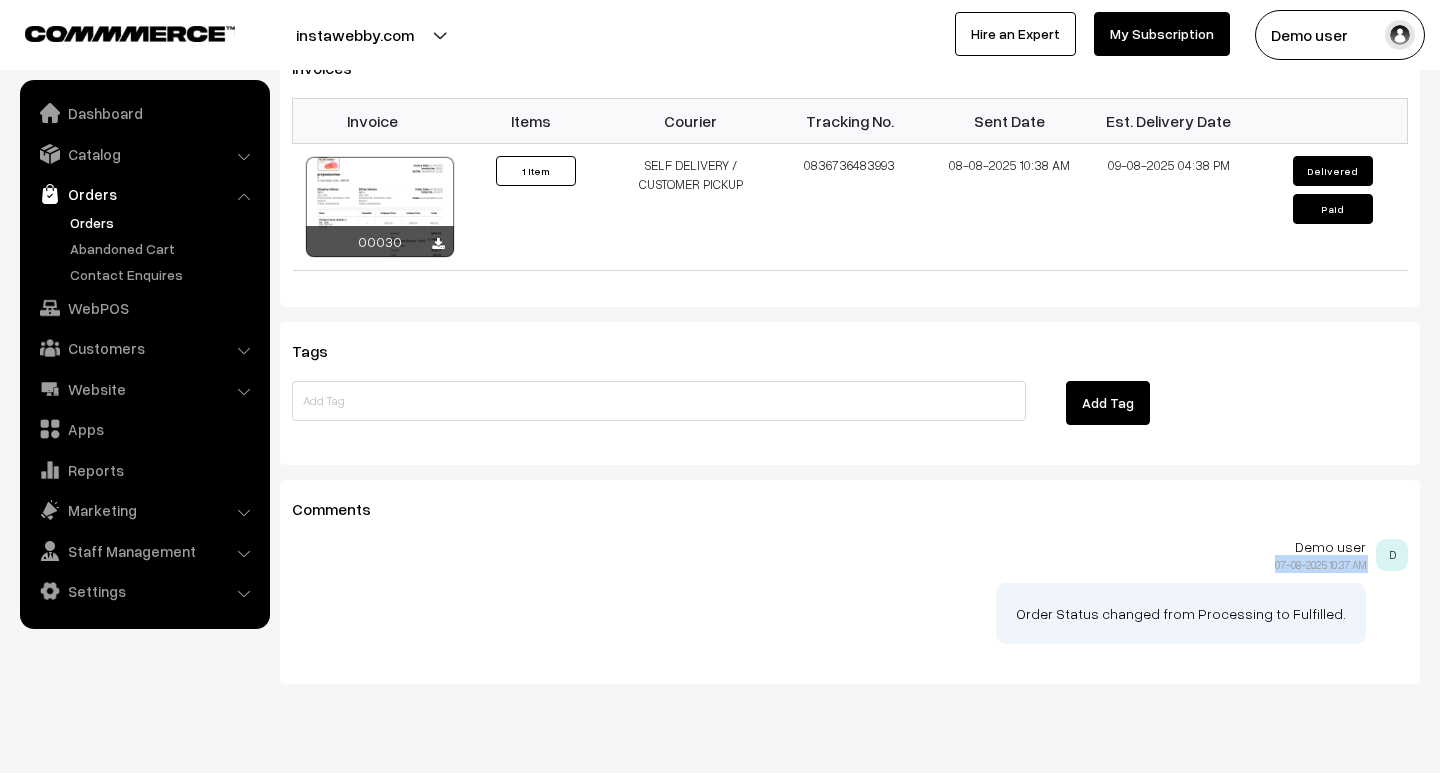 click on "07-08-2025 10:37 AM" at bounding box center [1320, 564] 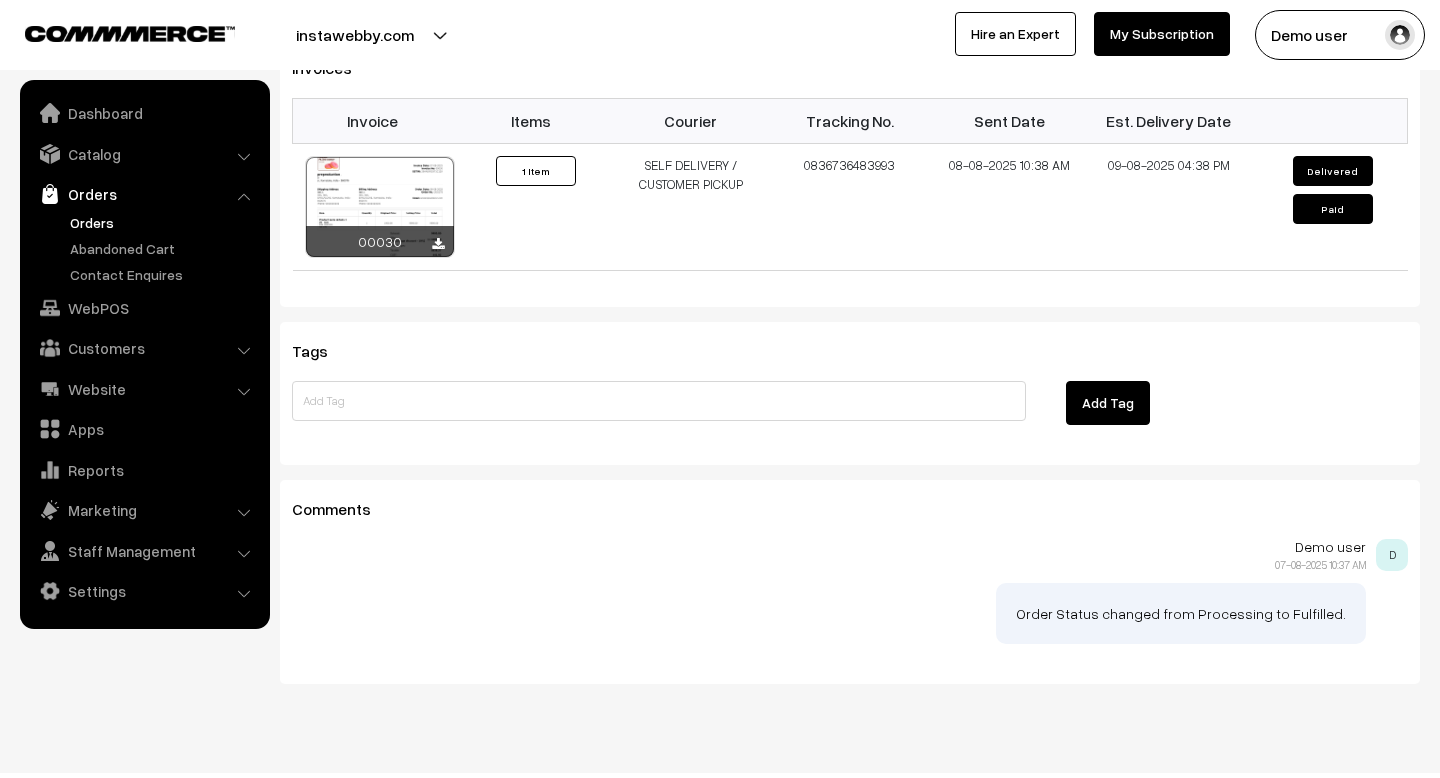 click on "Order Status changed from Processing to Fulfilled." at bounding box center (1181, 613) 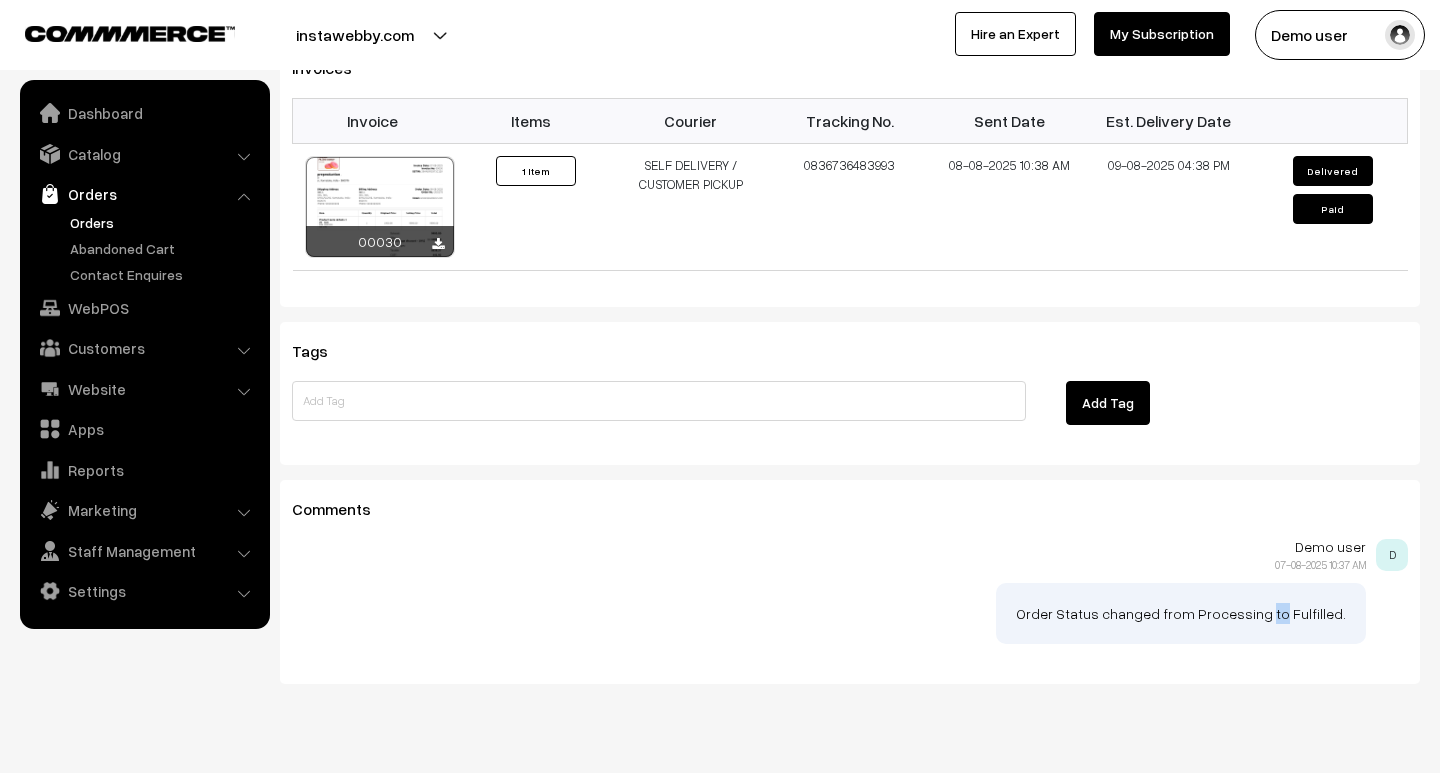 click on "Order Status changed from Processing to Fulfilled." at bounding box center [1181, 613] 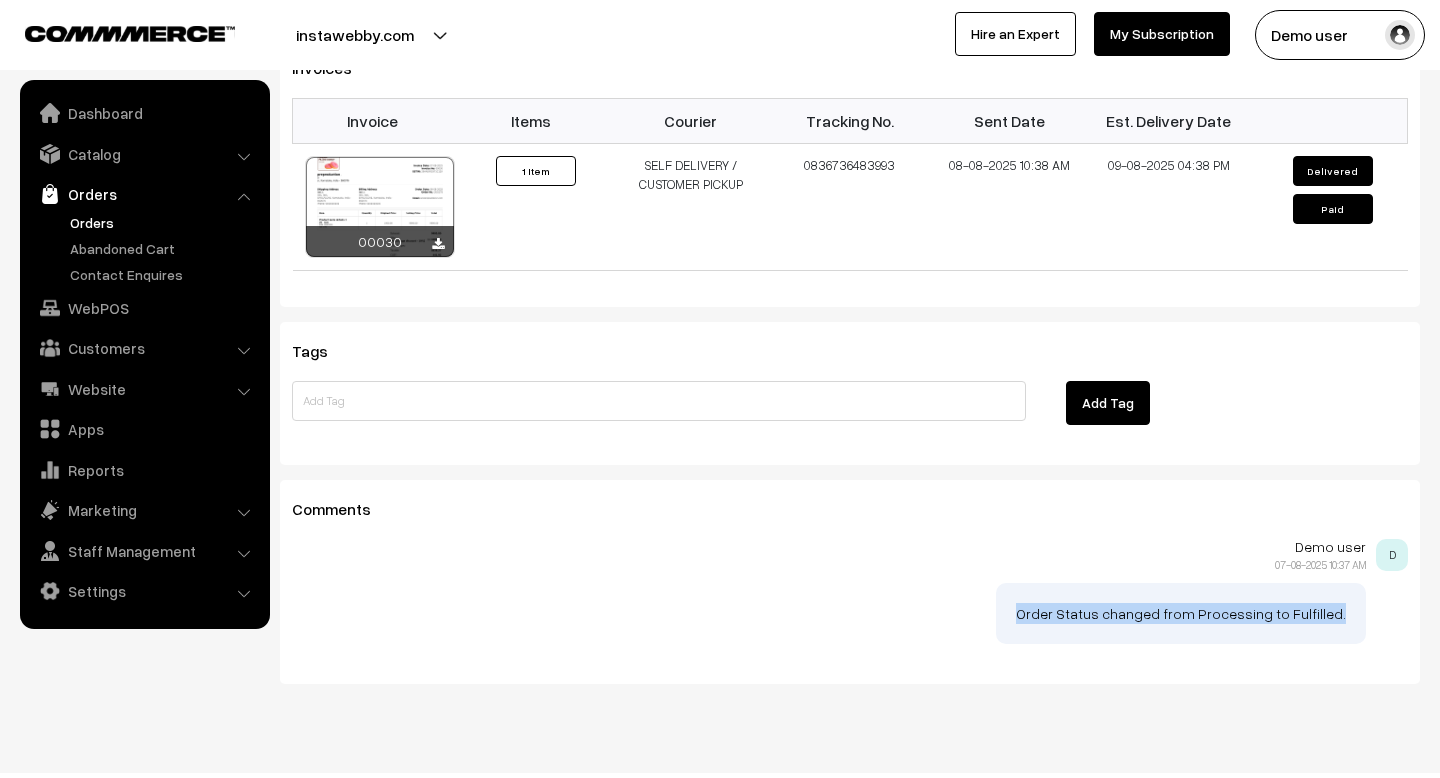 click on "Order Status changed from Processing to Fulfilled." at bounding box center [1181, 613] 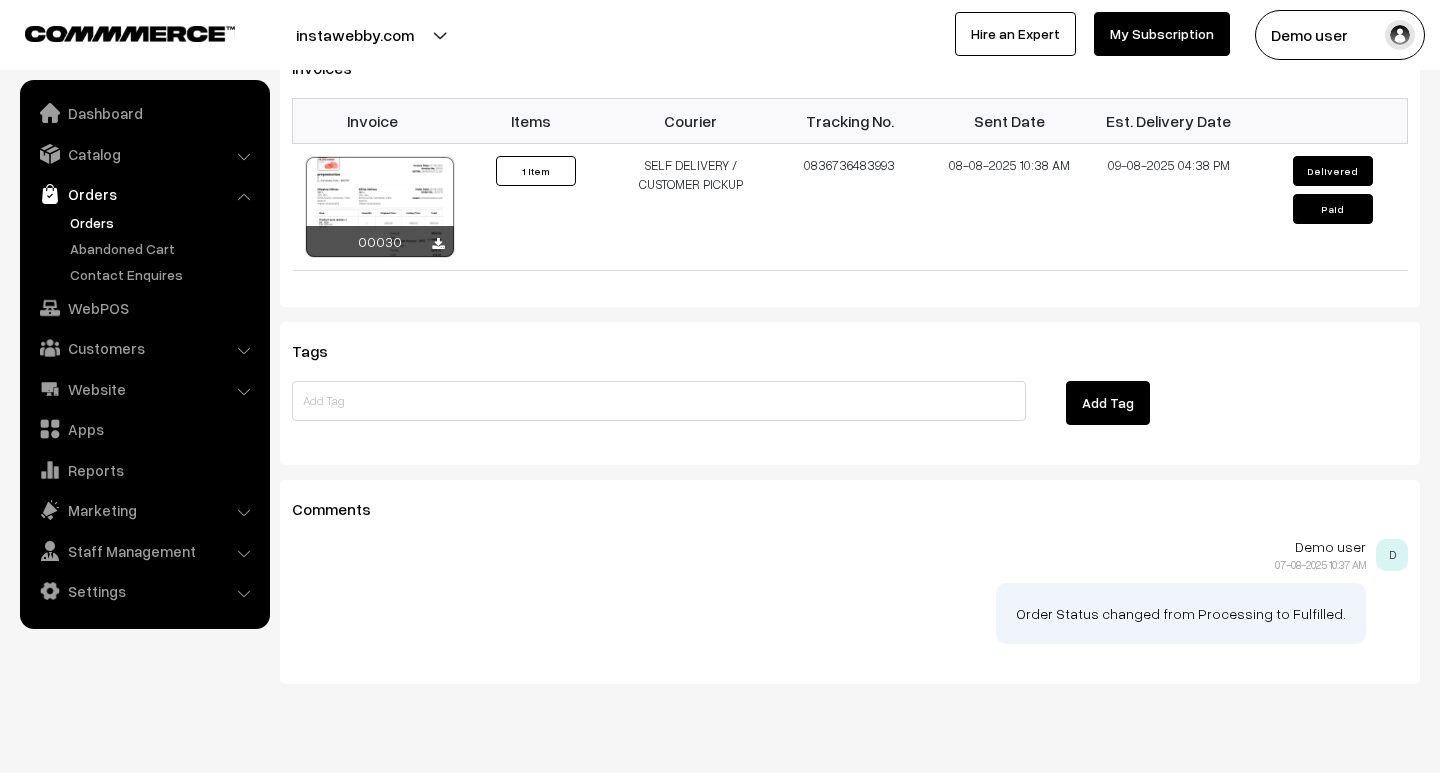 click on "Demo user
07-08-2025 10:37 AM
D" at bounding box center (850, 556) 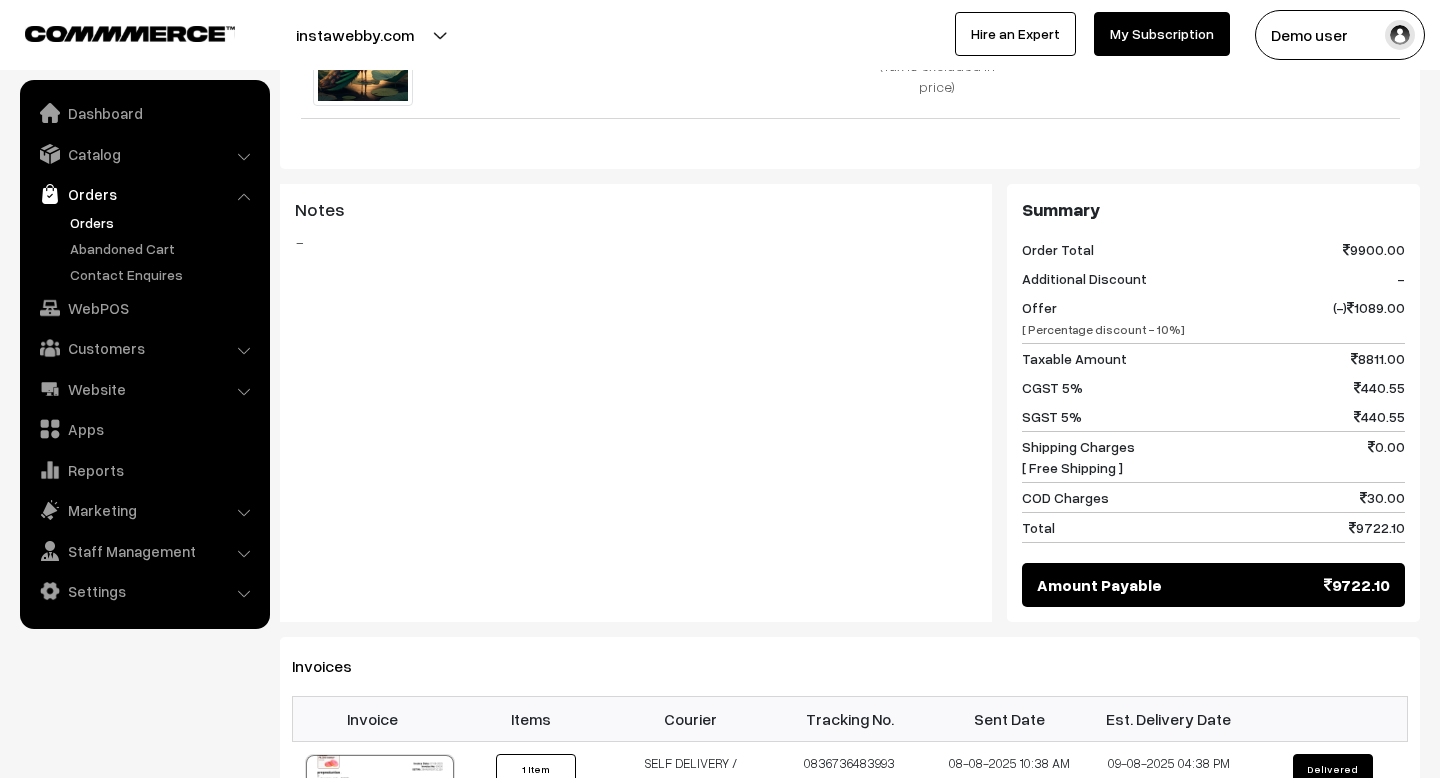 scroll, scrollTop: 643, scrollLeft: 0, axis: vertical 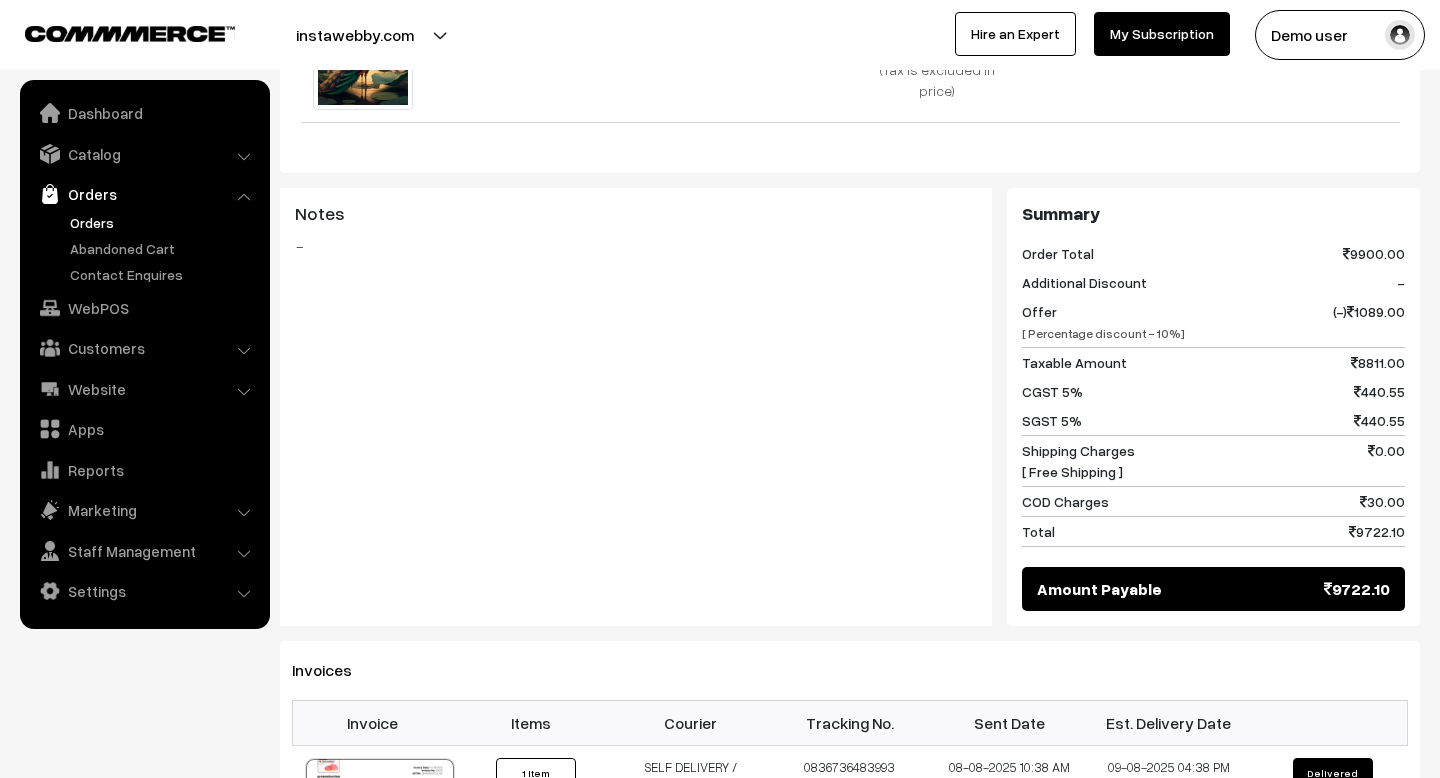 drag, startPoint x: 1021, startPoint y: 255, endPoint x: 1409, endPoint y: 529, distance: 474.99475 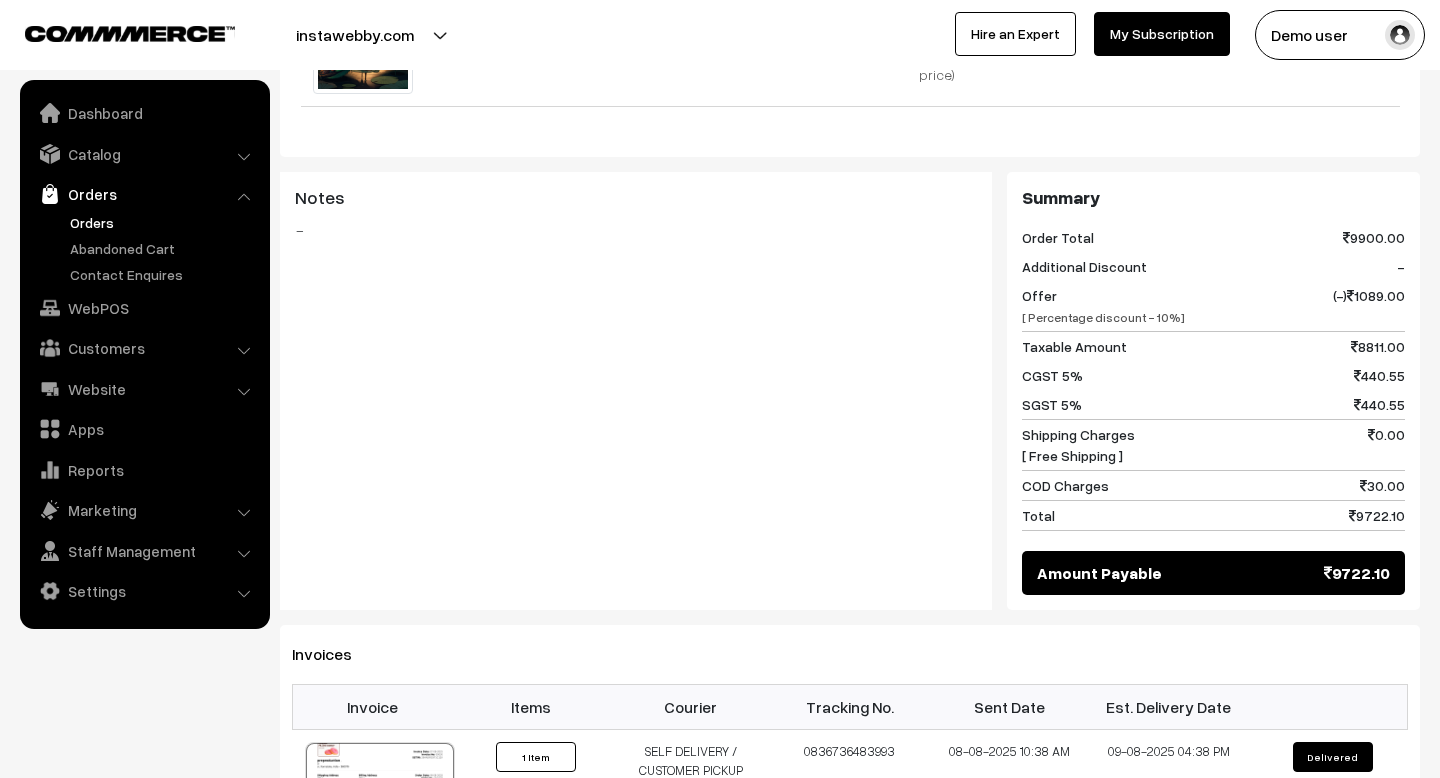 scroll, scrollTop: 657, scrollLeft: 0, axis: vertical 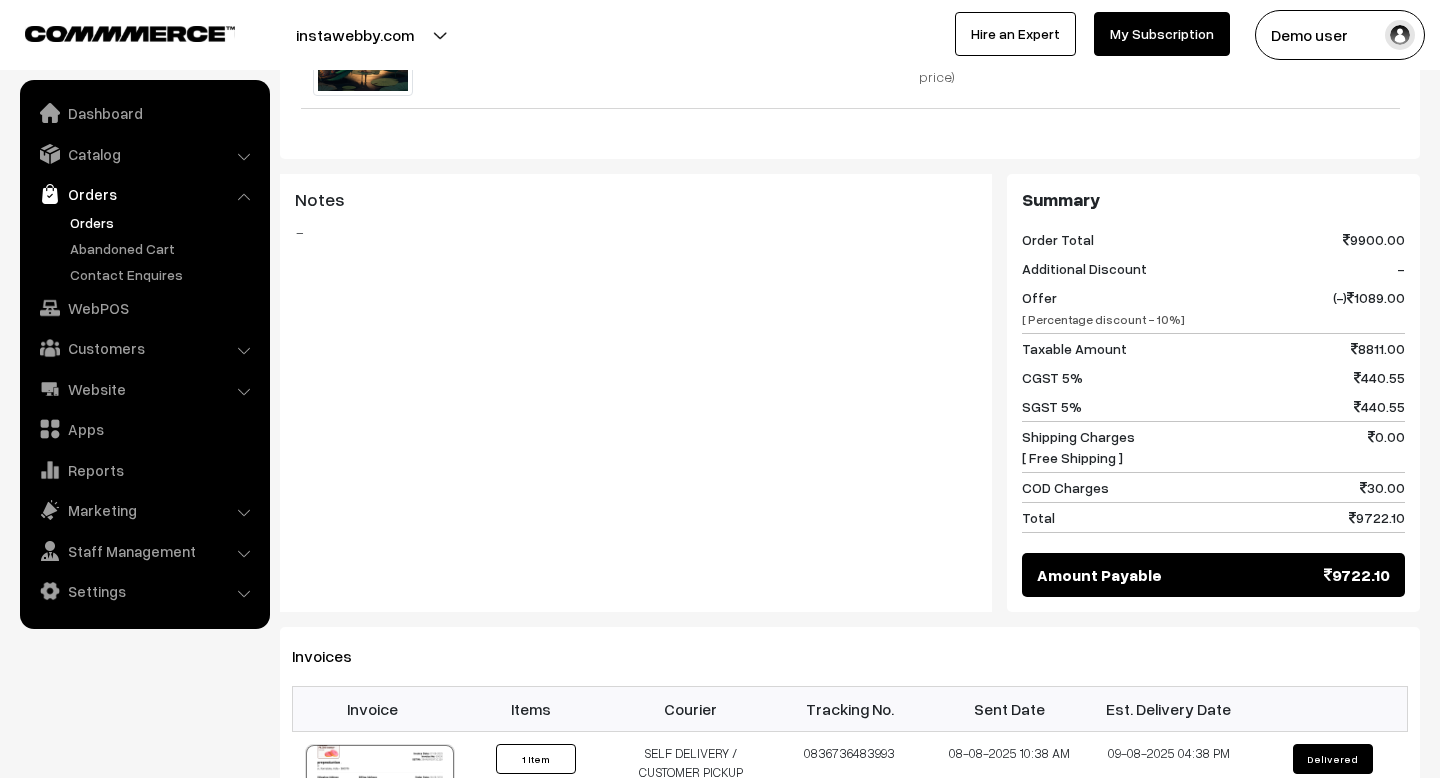 click on "Notes
-
Summary
Order Total
9900.00
Additional Discount
-
Offer  [ Percentage discount - 10%]
(-)   1089.00
8811.00" at bounding box center [850, 393] 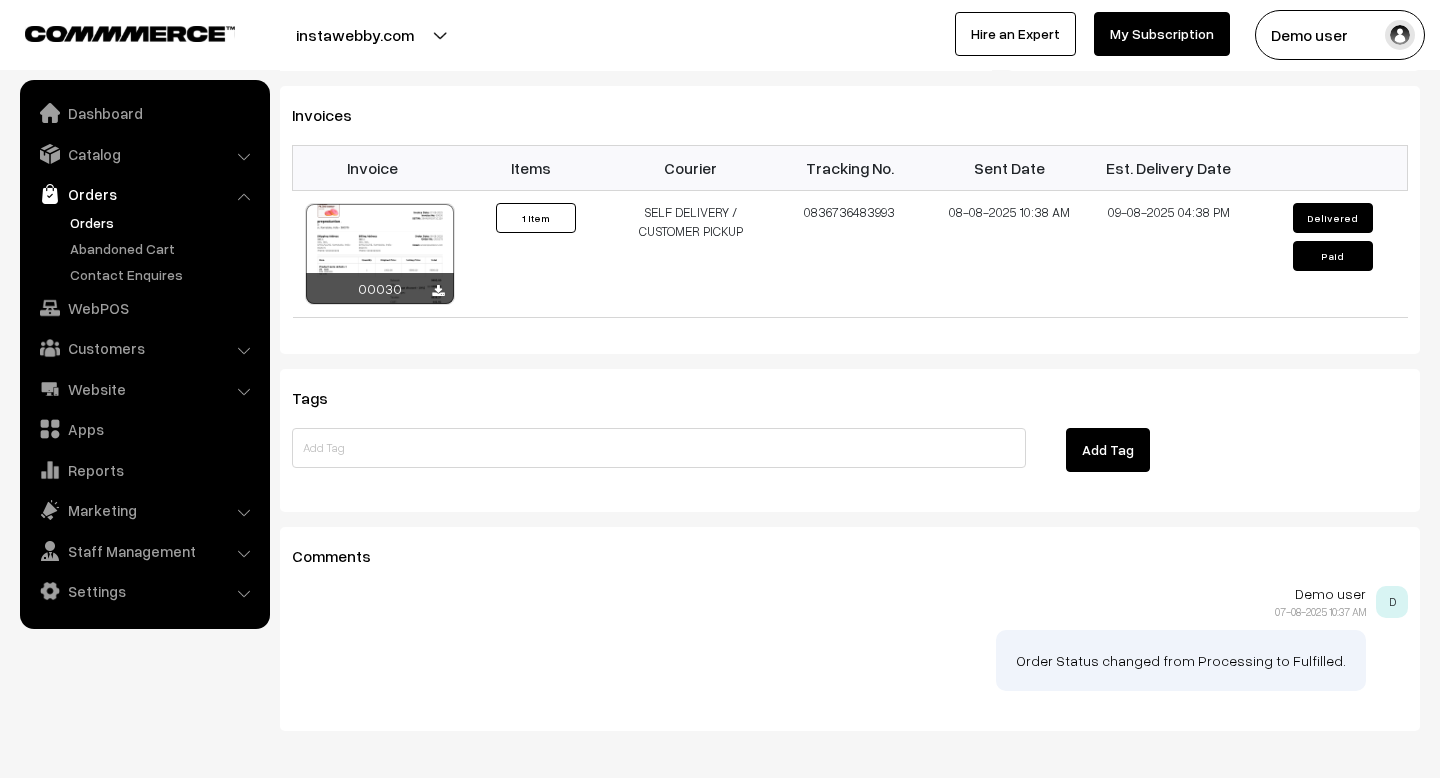 scroll, scrollTop: 1195, scrollLeft: 0, axis: vertical 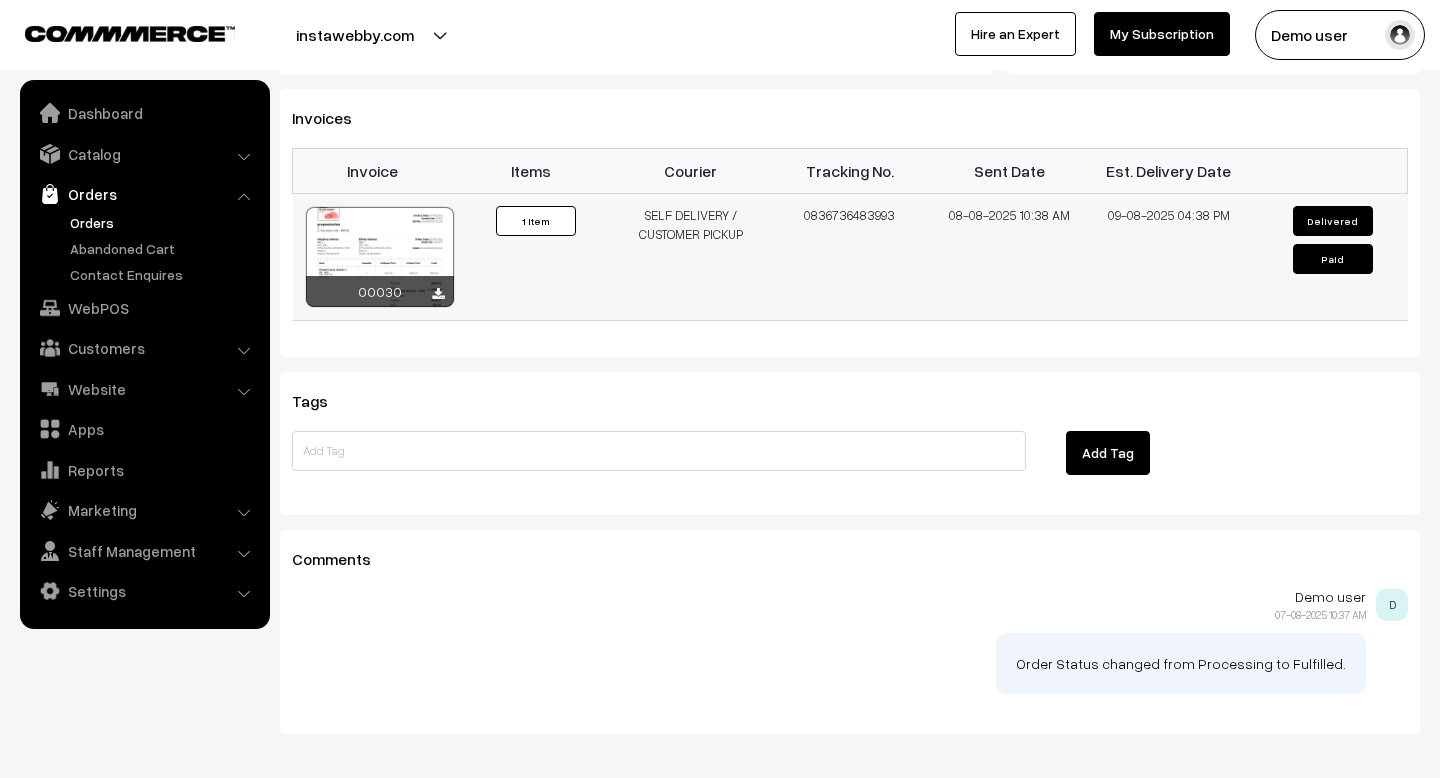 click on "SELF DELIVERY / CUSTOMER PICKUP" at bounding box center (690, 256) 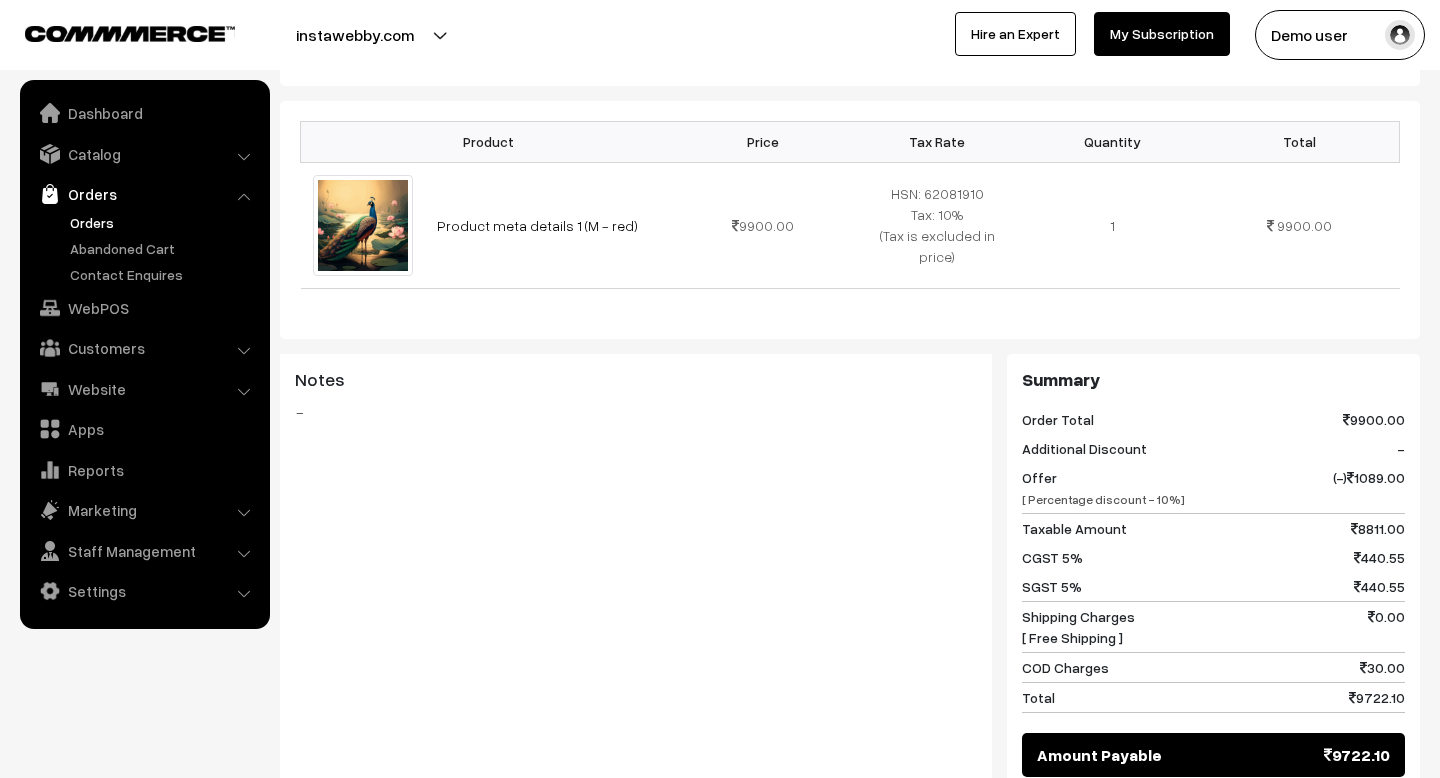 scroll, scrollTop: 0, scrollLeft: 0, axis: both 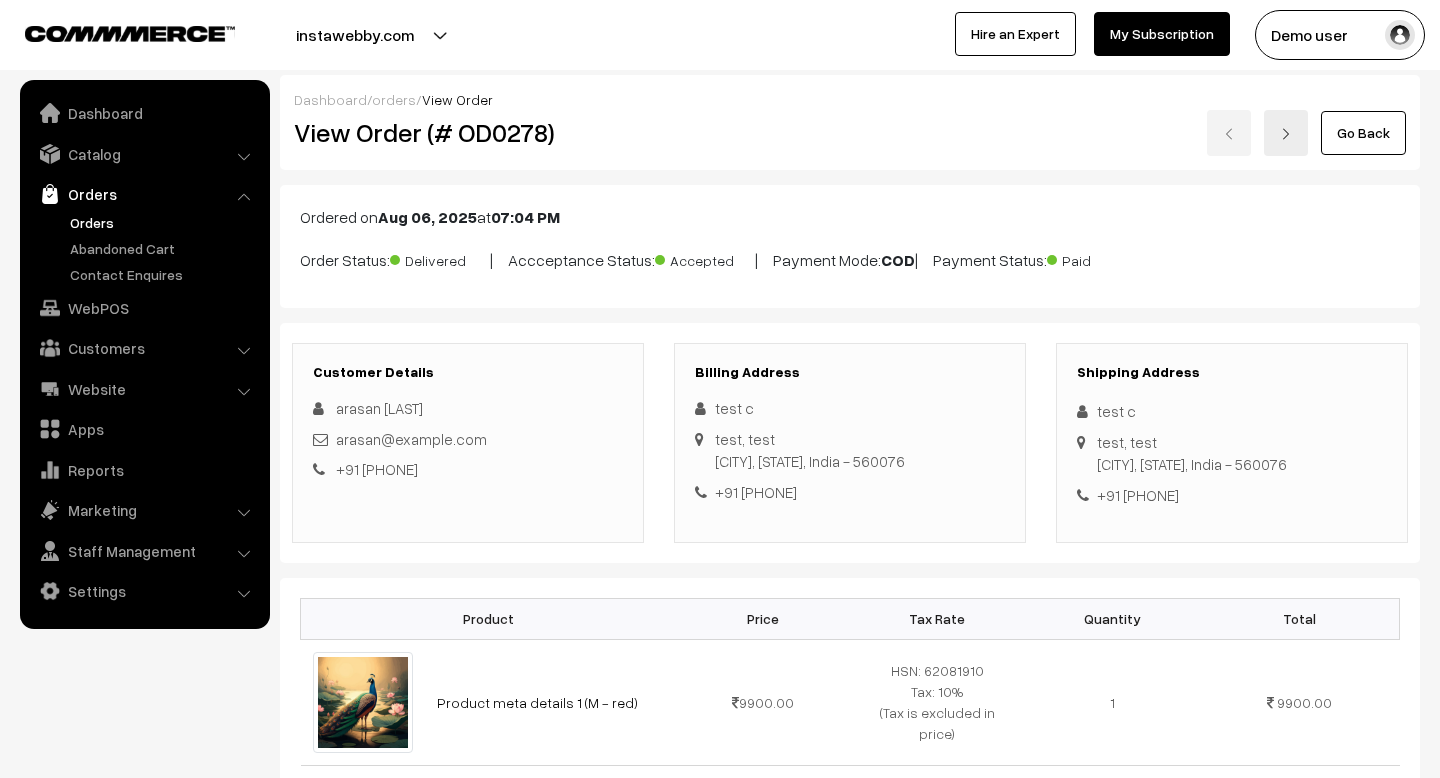 click on "instawebby.com" at bounding box center (355, 35) 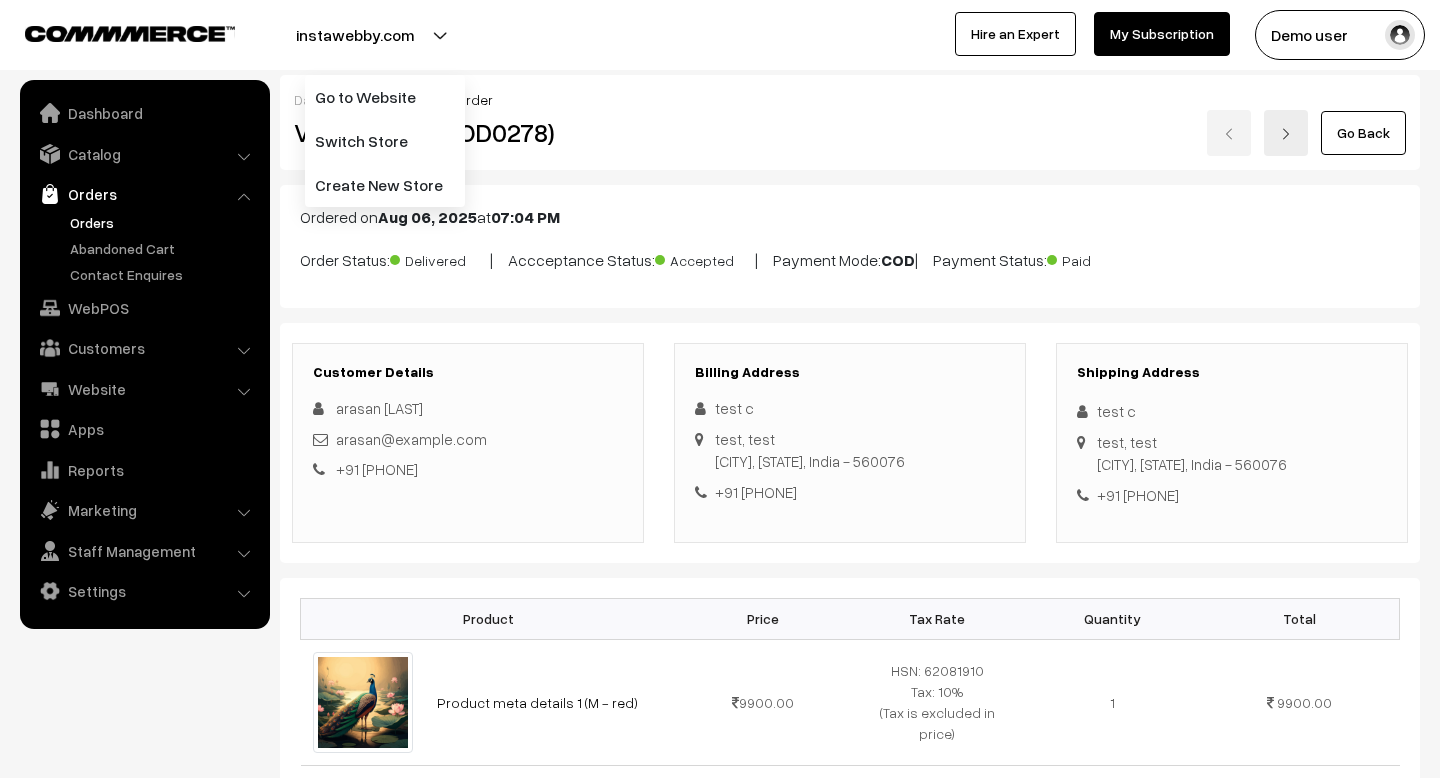 click on "Order Status:
Delivered
|
Accceptance Status:
Accepted
|
Payment Mode:
COD
|
Payment Status:
Paid" at bounding box center [850, 258] 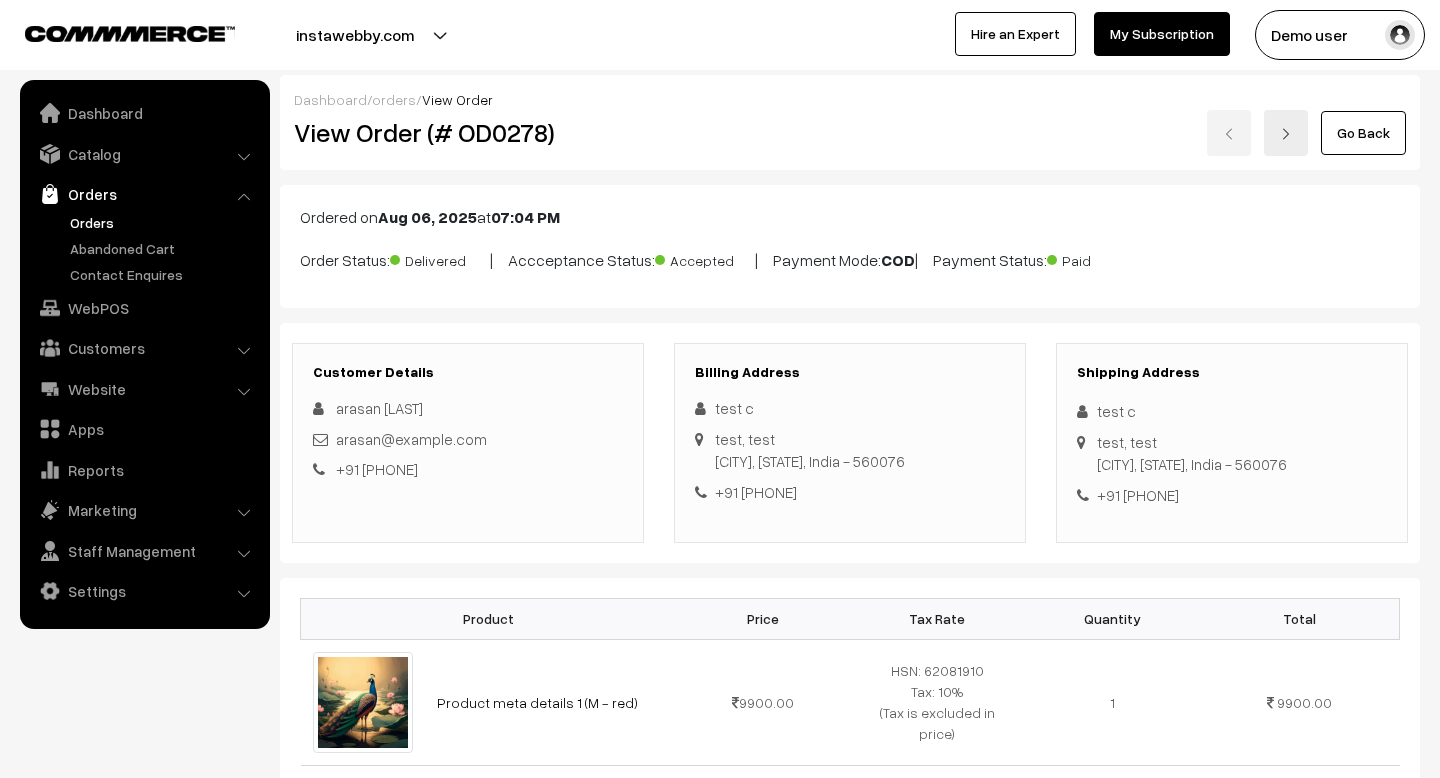 click on "Order Status:
Delivered
|
Accceptance Status:
Accepted
|
Payment Mode:
COD
|
Payment Status:
Paid" at bounding box center (850, 258) 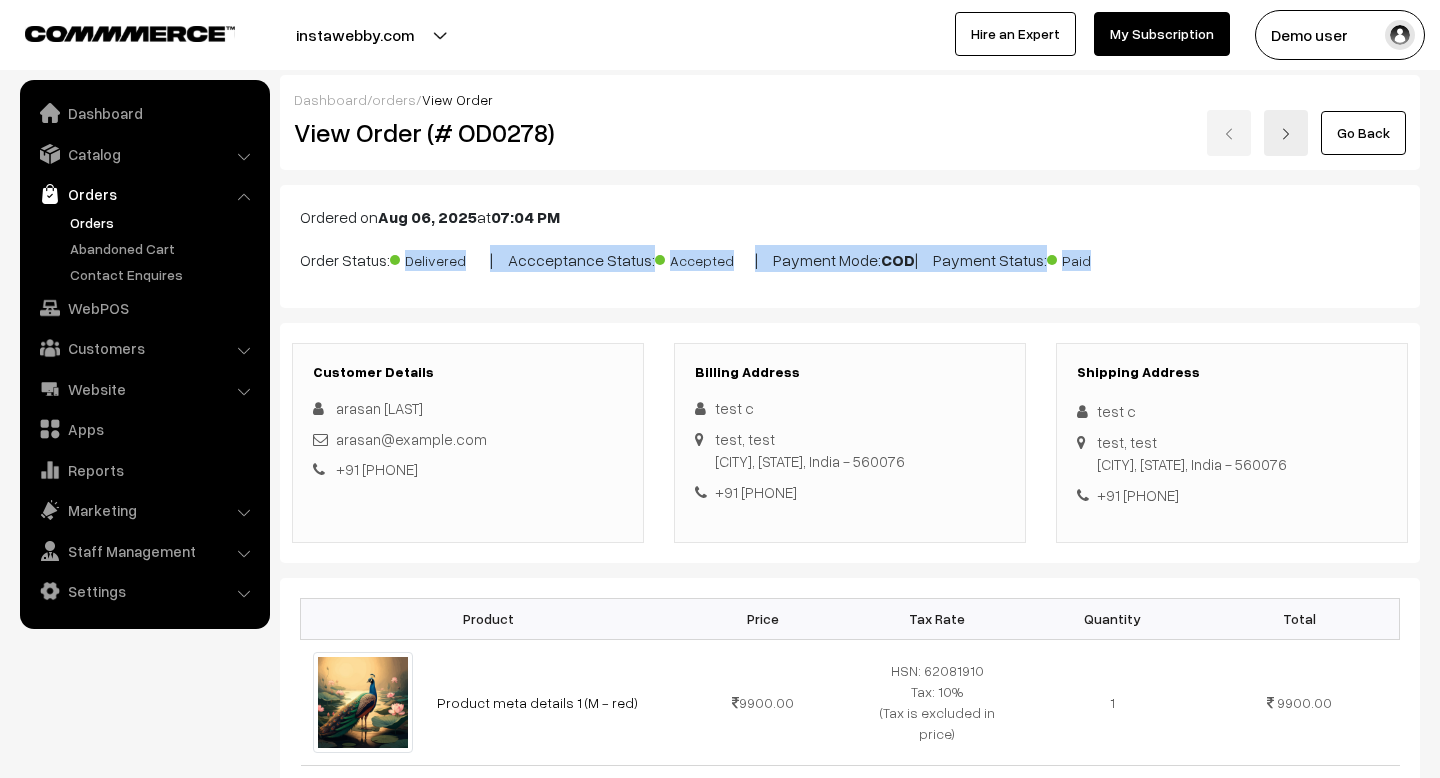 click on "Order Status:
Delivered
|
Accceptance Status:
Accepted
|
Payment Mode:
COD
|
Payment Status:
Paid" at bounding box center [850, 258] 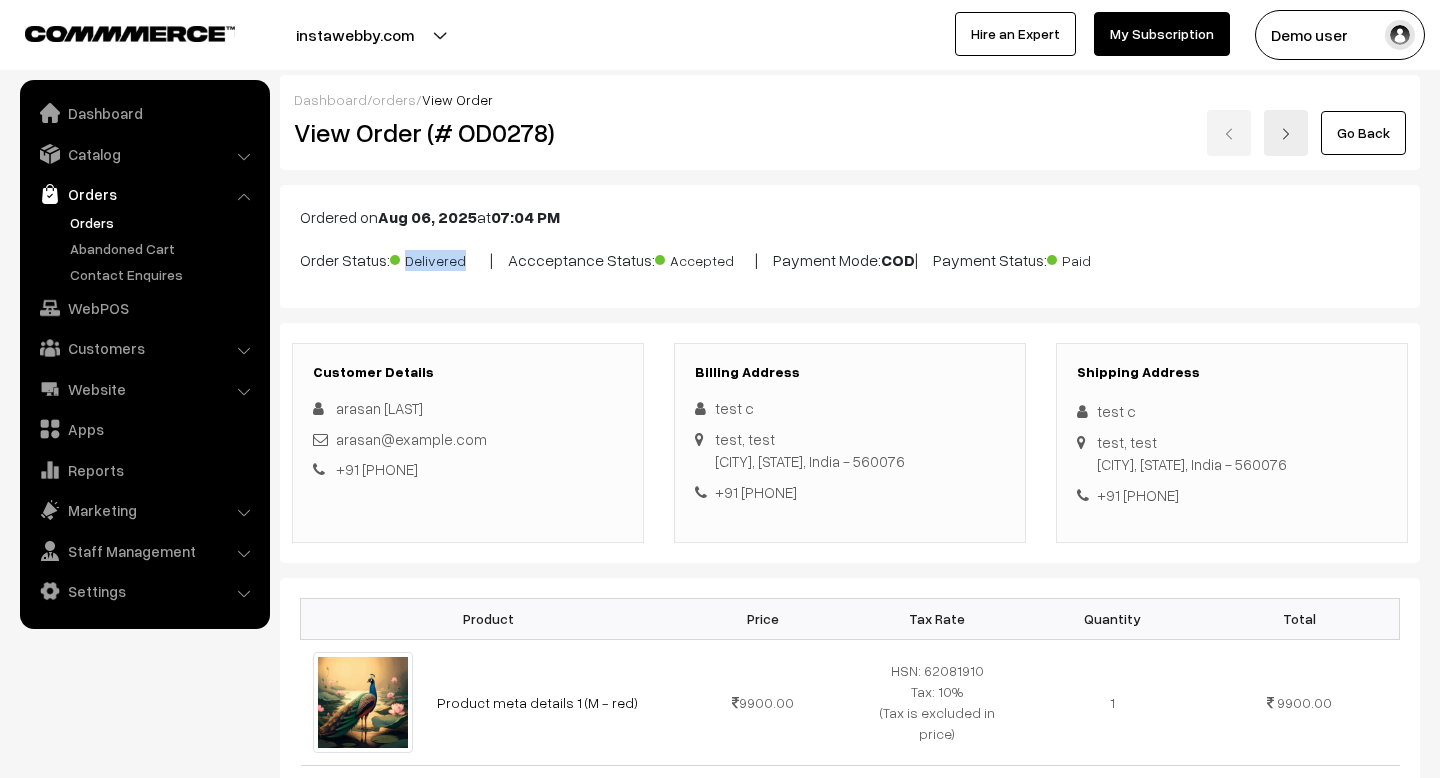 drag, startPoint x: 300, startPoint y: 261, endPoint x: 460, endPoint y: 261, distance: 160 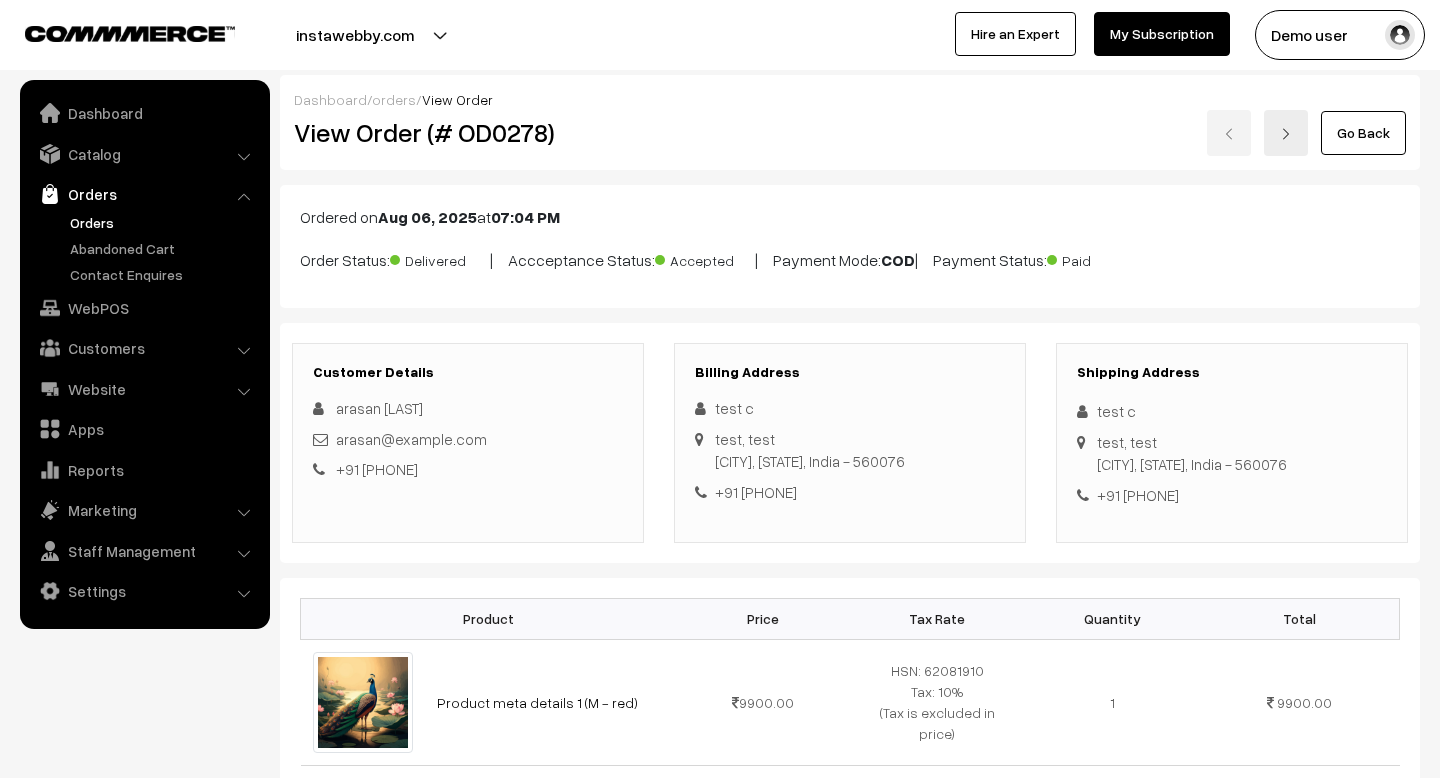 click on "Order Status:
Delivered
|
Accceptance Status:
Accepted
|
Payment Mode:
COD
|
Payment Status:
Paid" at bounding box center (850, 258) 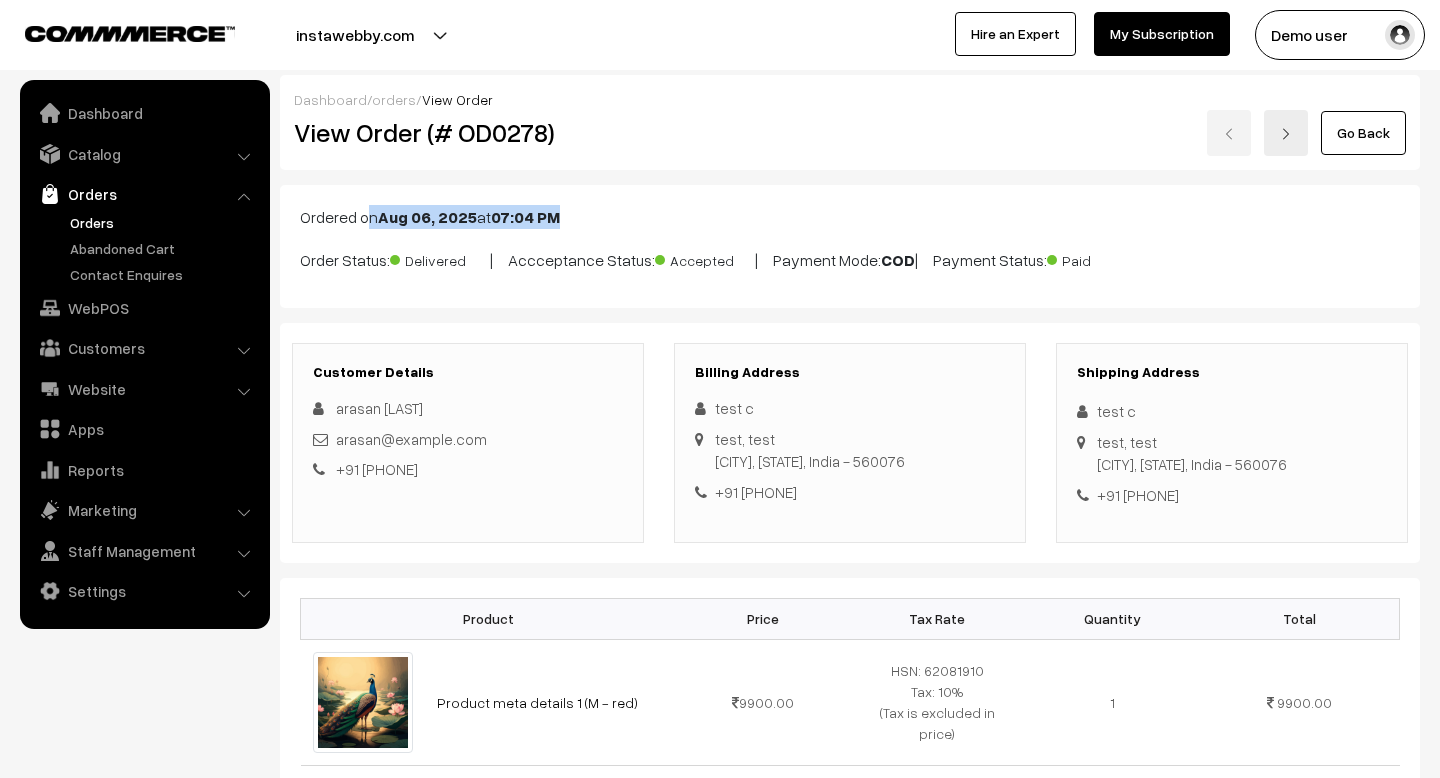drag, startPoint x: 559, startPoint y: 217, endPoint x: 292, endPoint y: 217, distance: 267 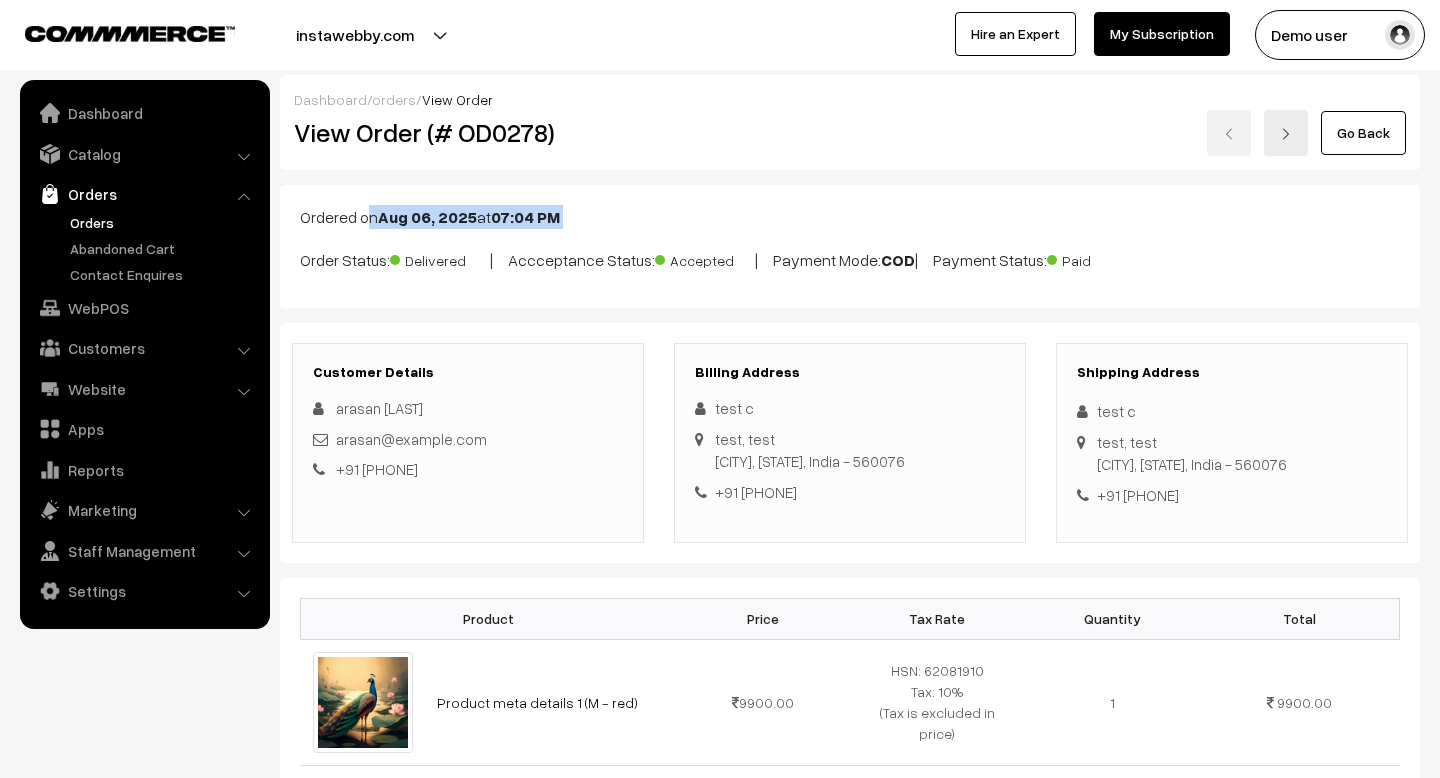 drag, startPoint x: 302, startPoint y: 217, endPoint x: 570, endPoint y: 214, distance: 268.01678 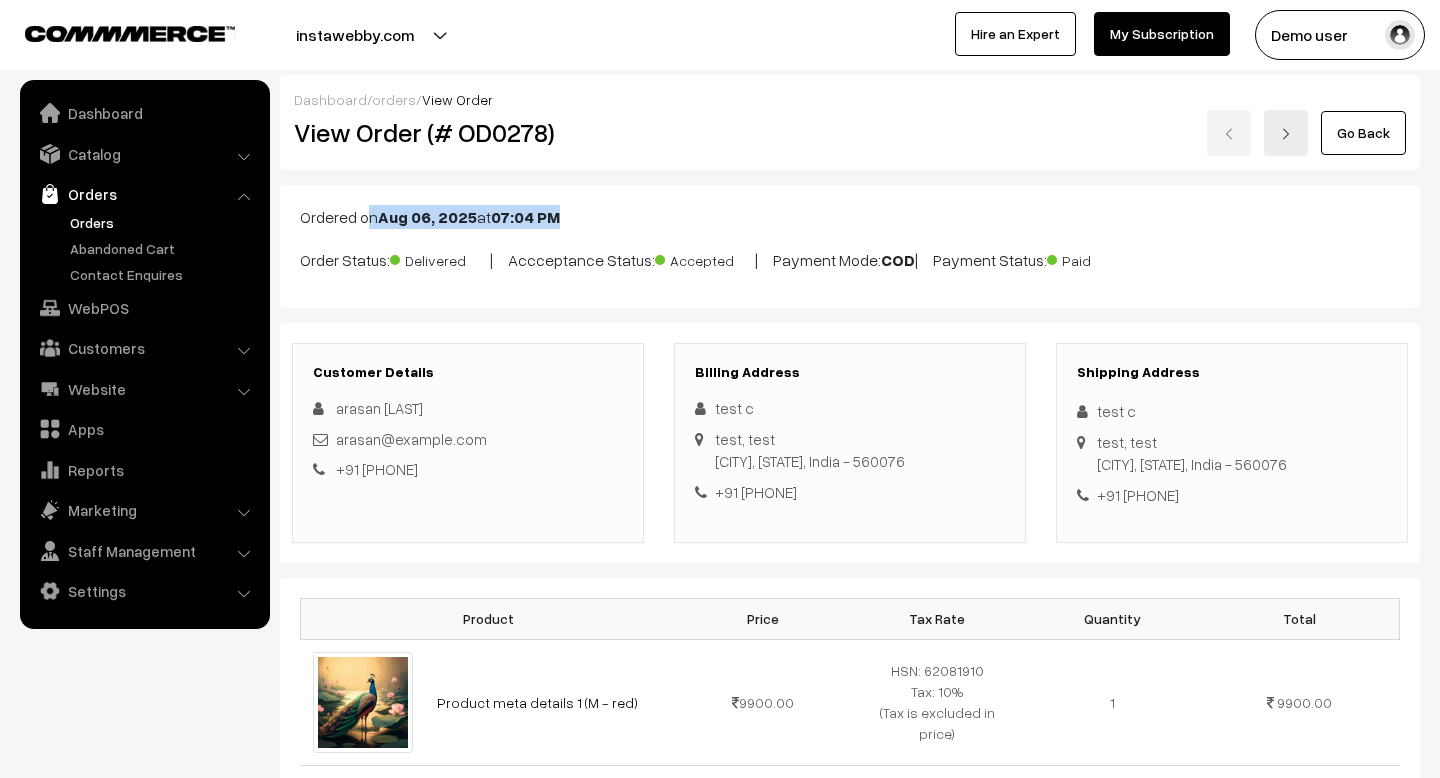 drag, startPoint x: 297, startPoint y: 220, endPoint x: 581, endPoint y: 218, distance: 284.00705 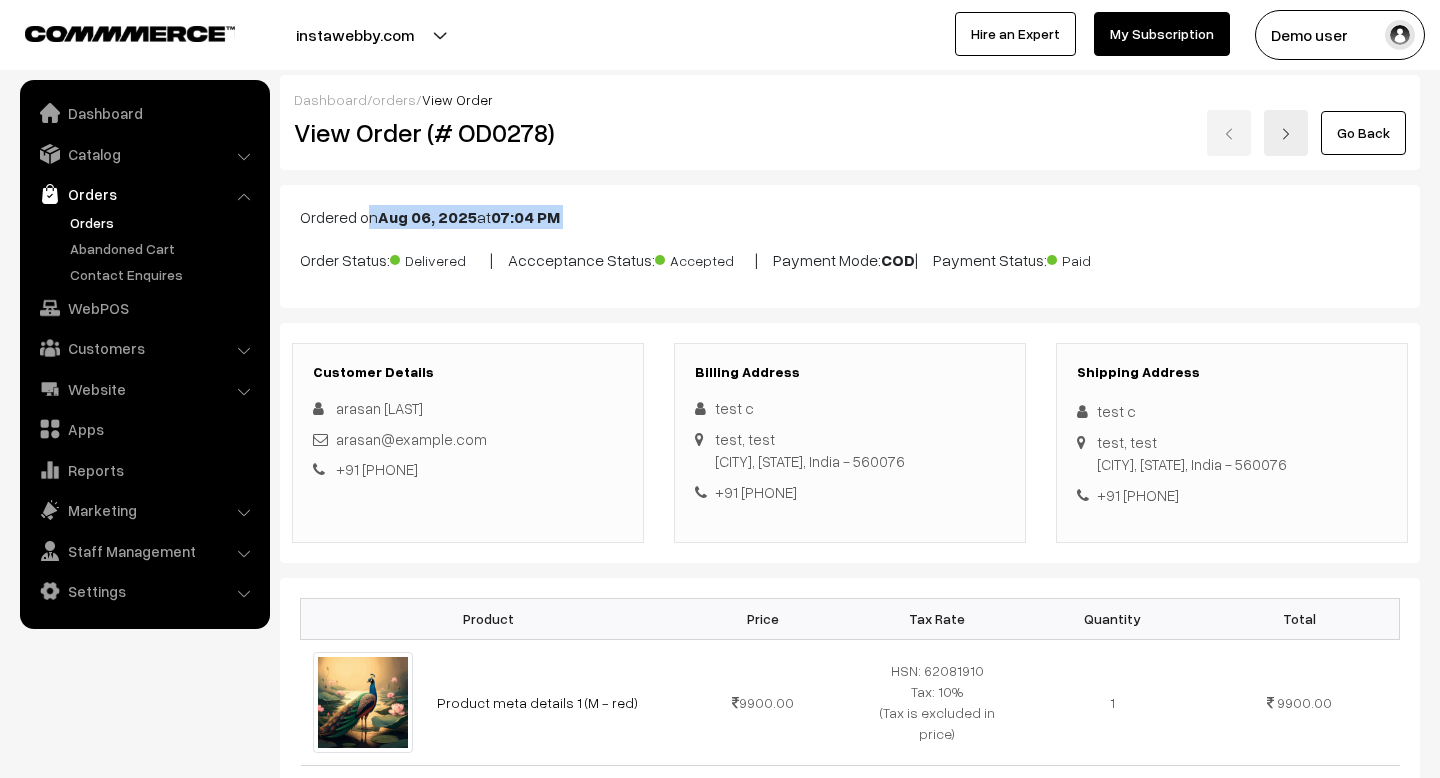 drag, startPoint x: 558, startPoint y: 218, endPoint x: 343, endPoint y: 218, distance: 215 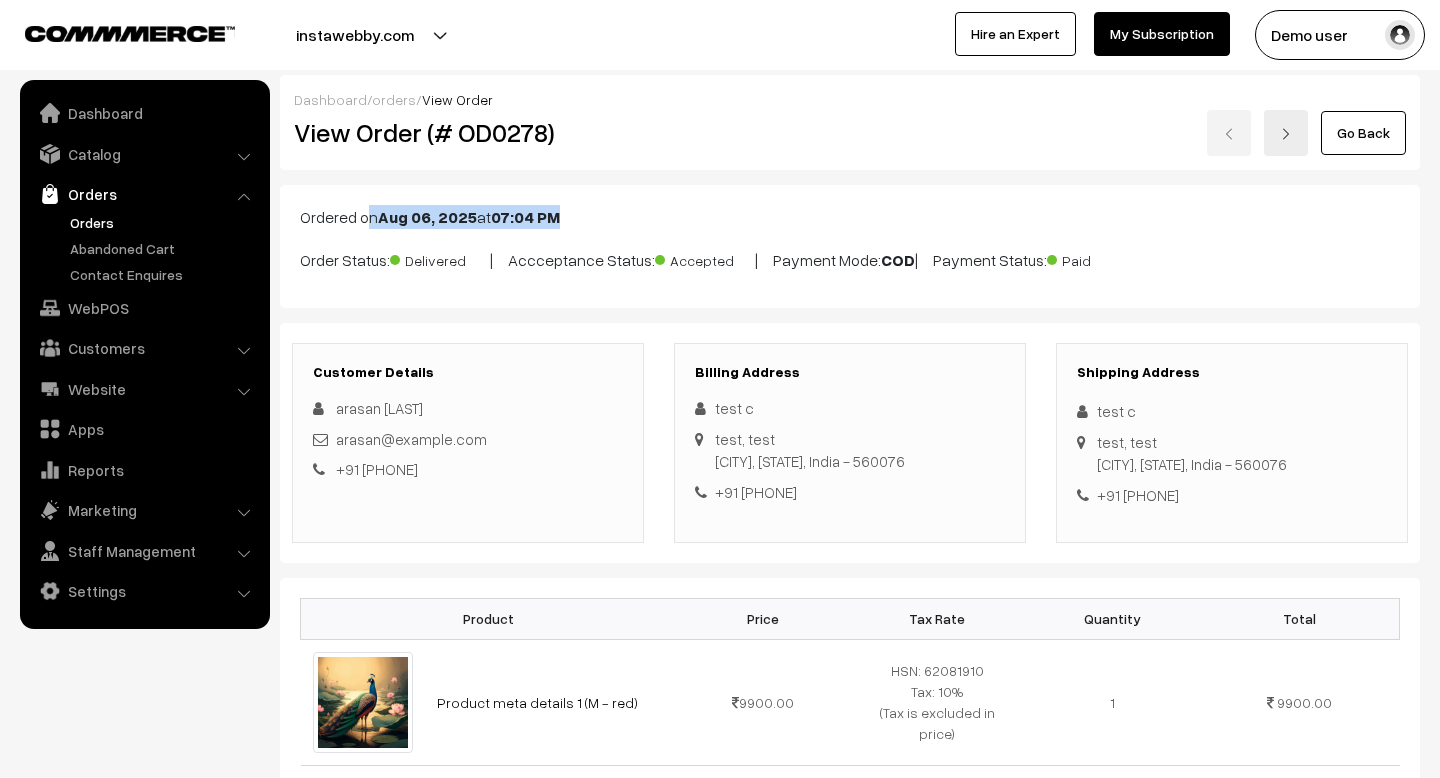 drag, startPoint x: 302, startPoint y: 220, endPoint x: 631, endPoint y: 220, distance: 329 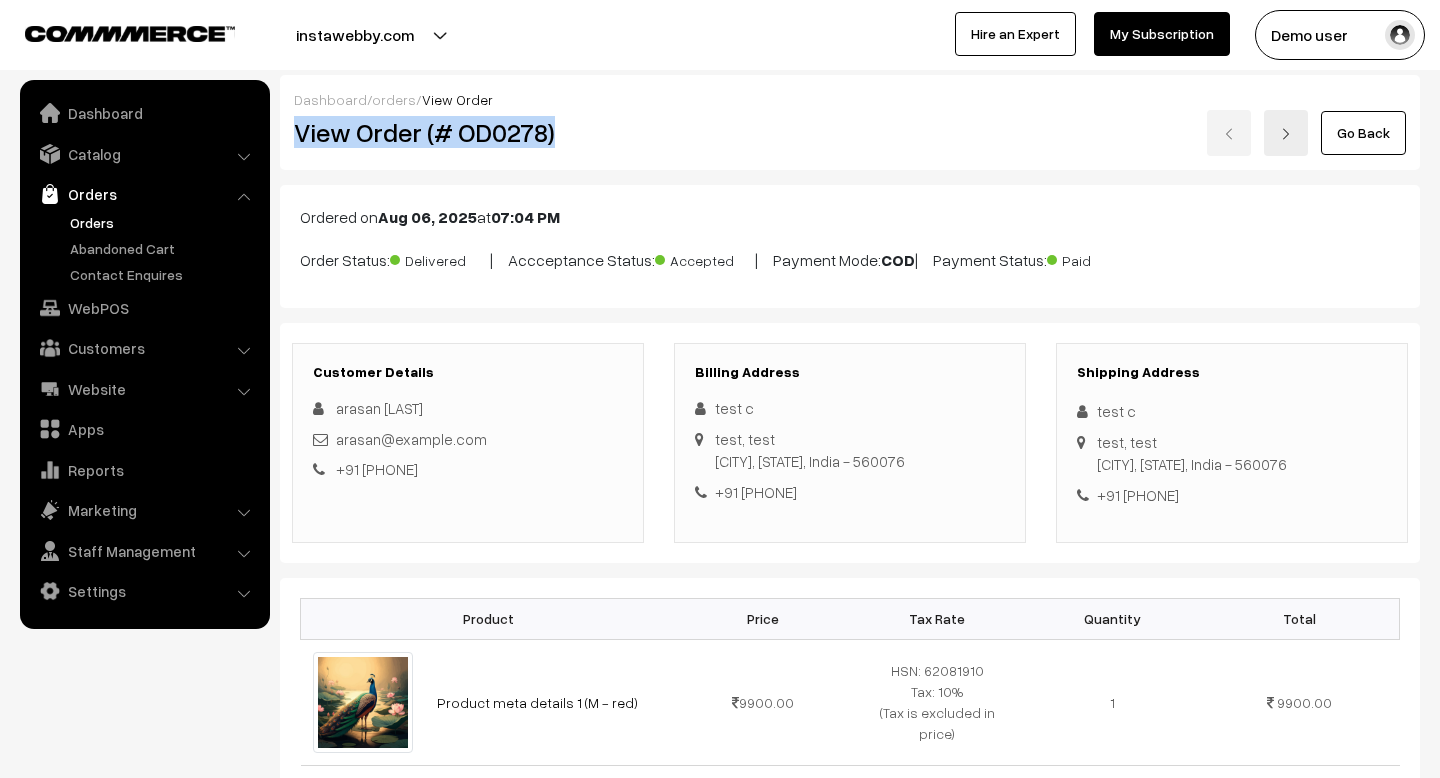 drag, startPoint x: 557, startPoint y: 136, endPoint x: 292, endPoint y: 141, distance: 265.04718 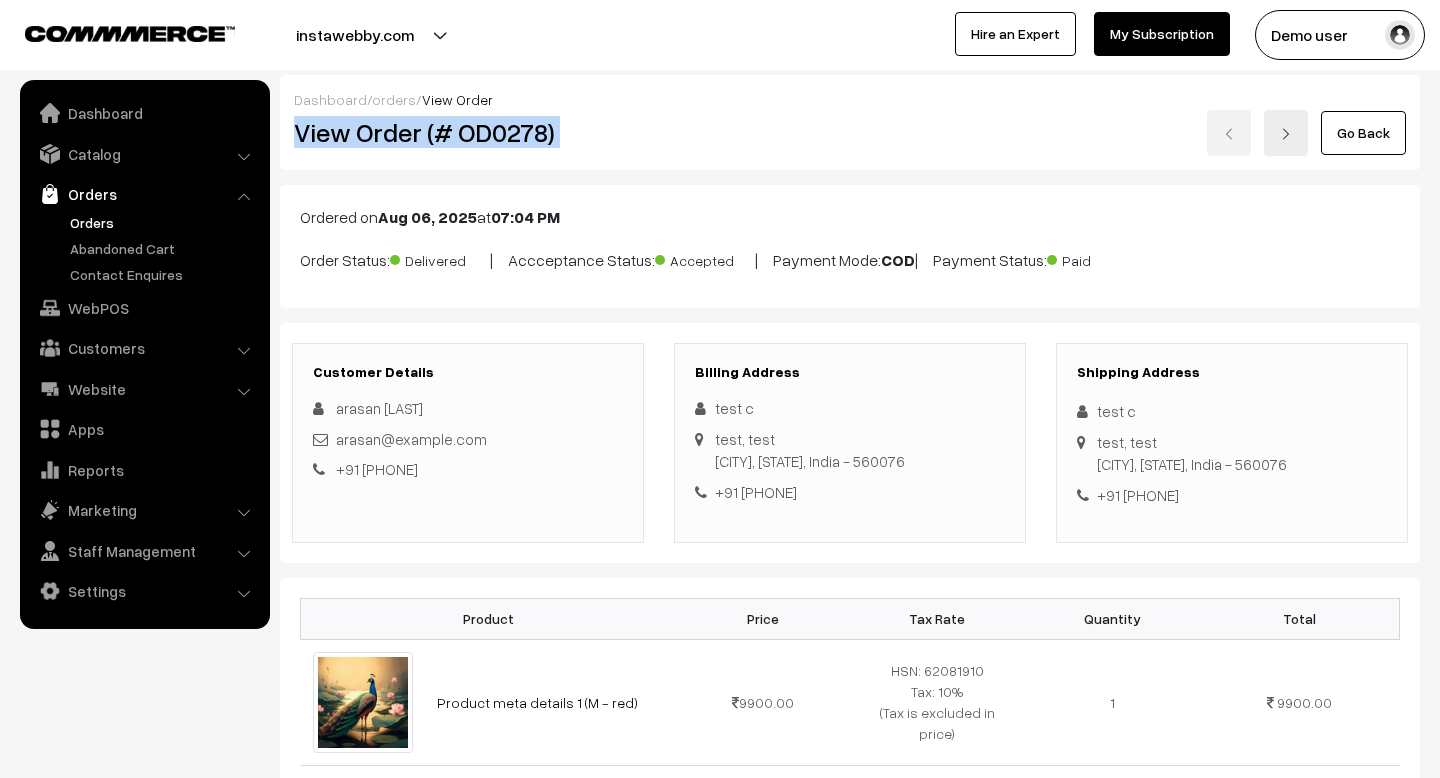 drag, startPoint x: 292, startPoint y: 141, endPoint x: 577, endPoint y: 147, distance: 285.06314 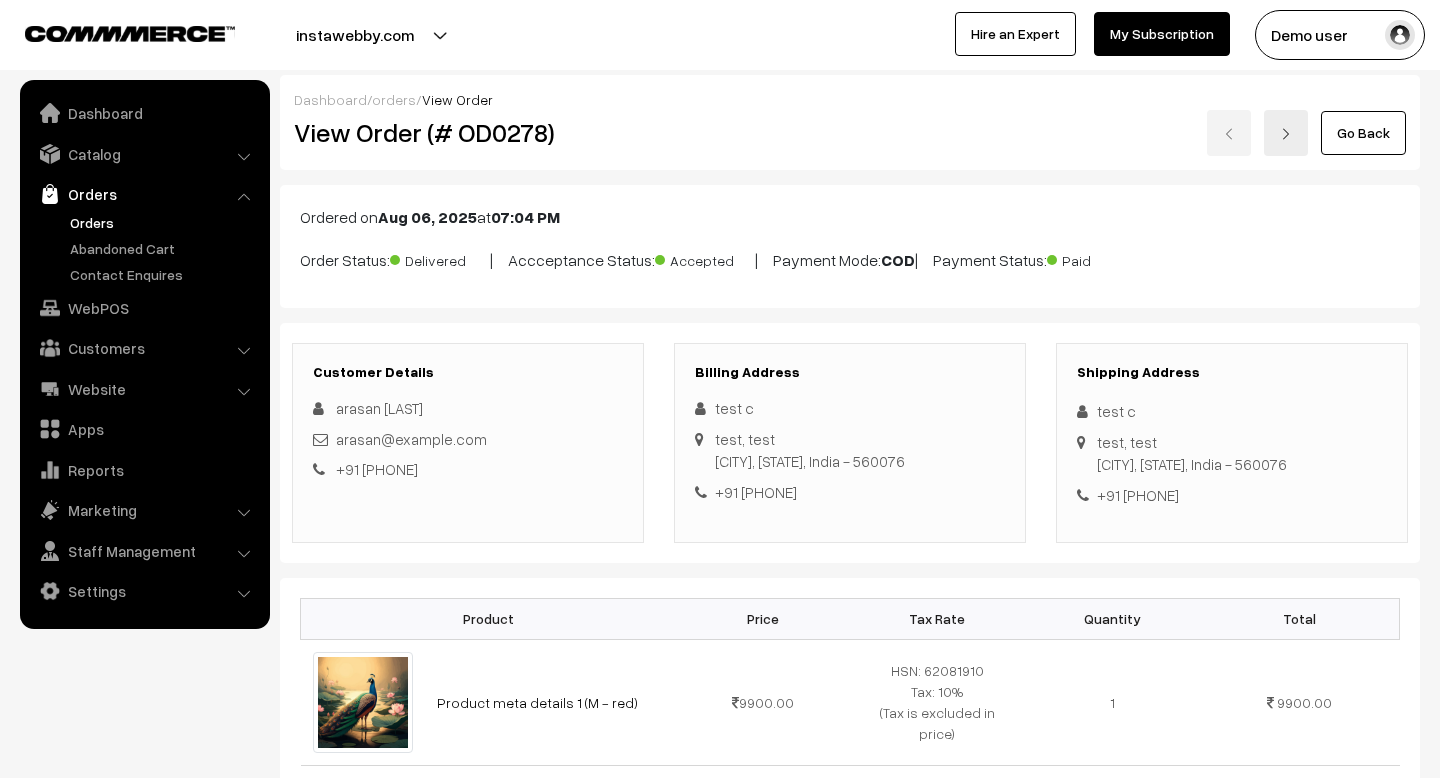 click on "View Order (# OD0278)" at bounding box center [469, 132] 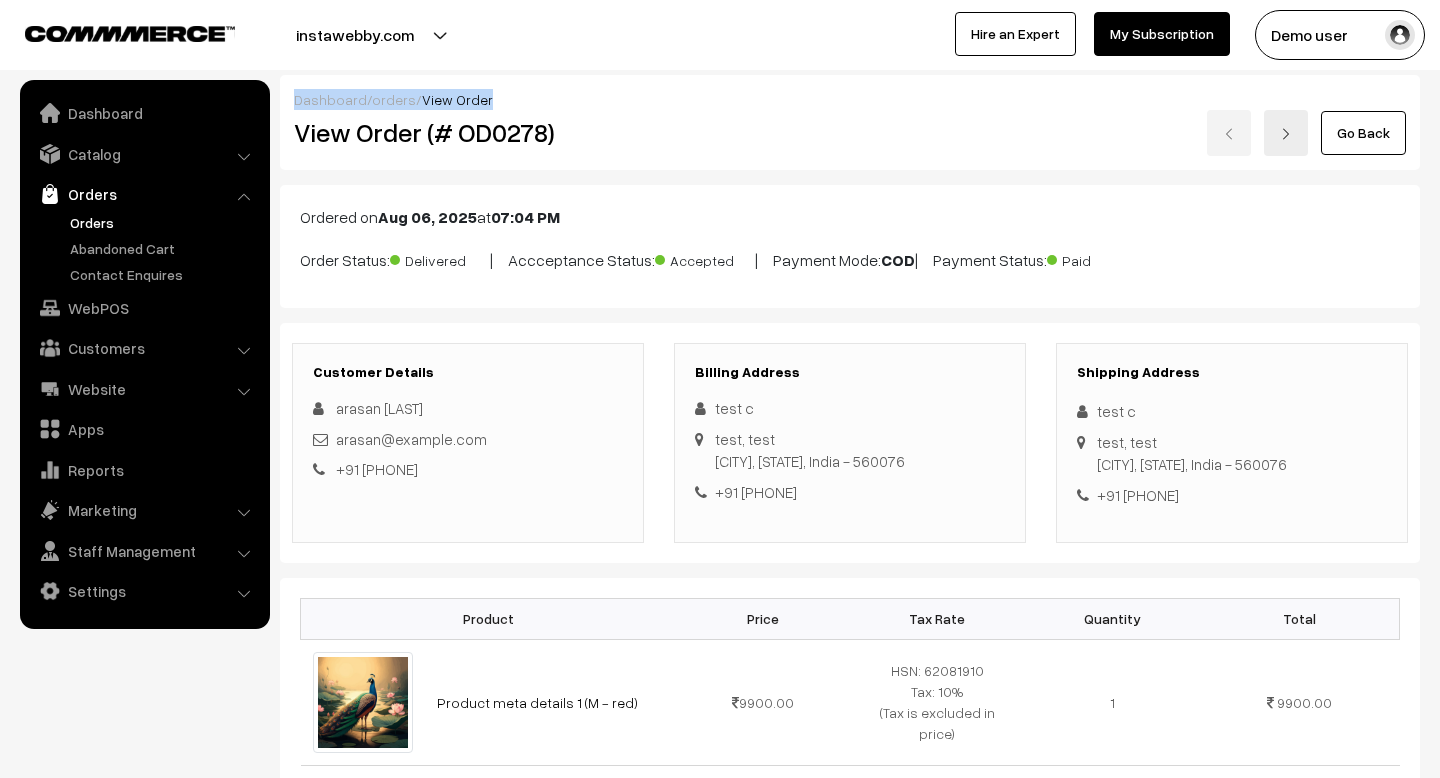 drag, startPoint x: 291, startPoint y: 107, endPoint x: 507, endPoint y: 106, distance: 216.00232 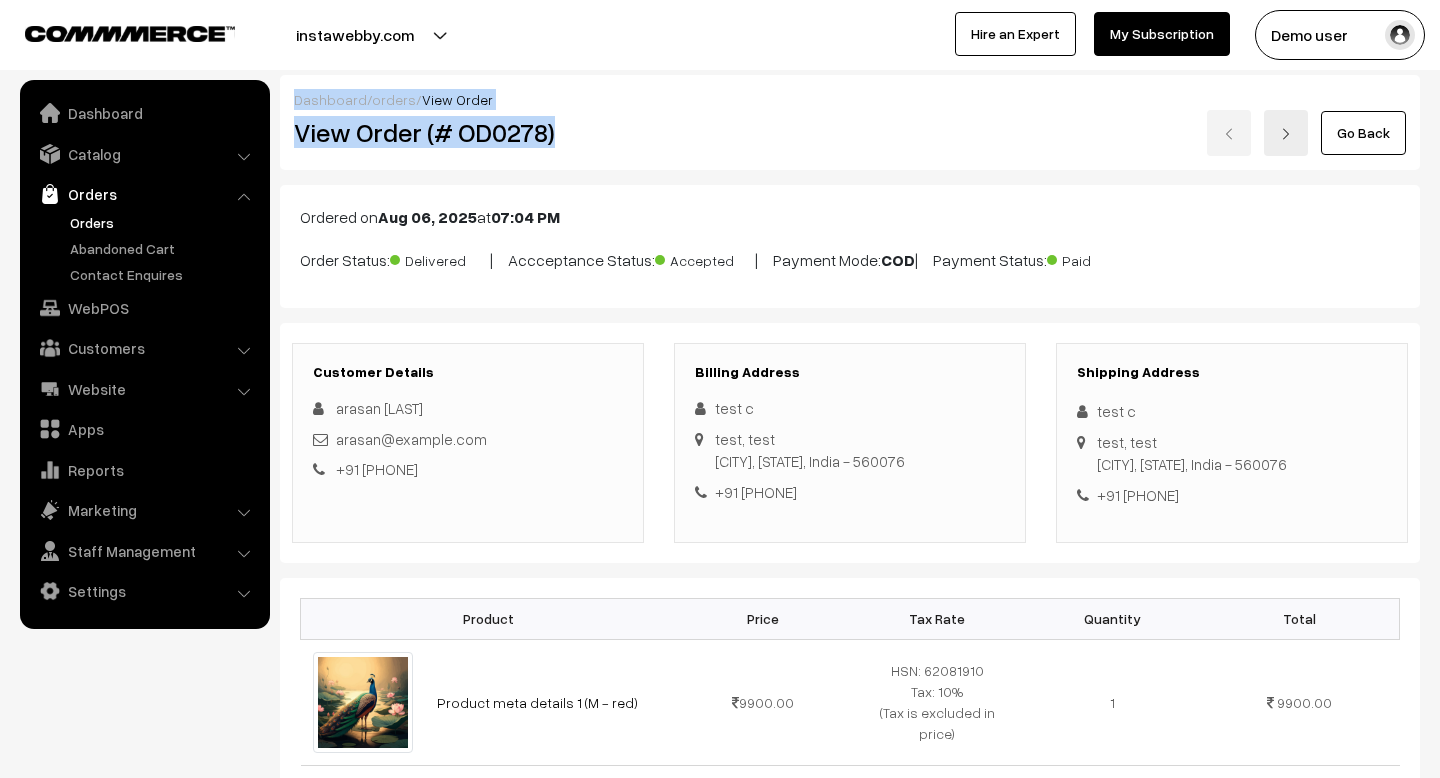 drag, startPoint x: 549, startPoint y: 137, endPoint x: 284, endPoint y: 105, distance: 266.92508 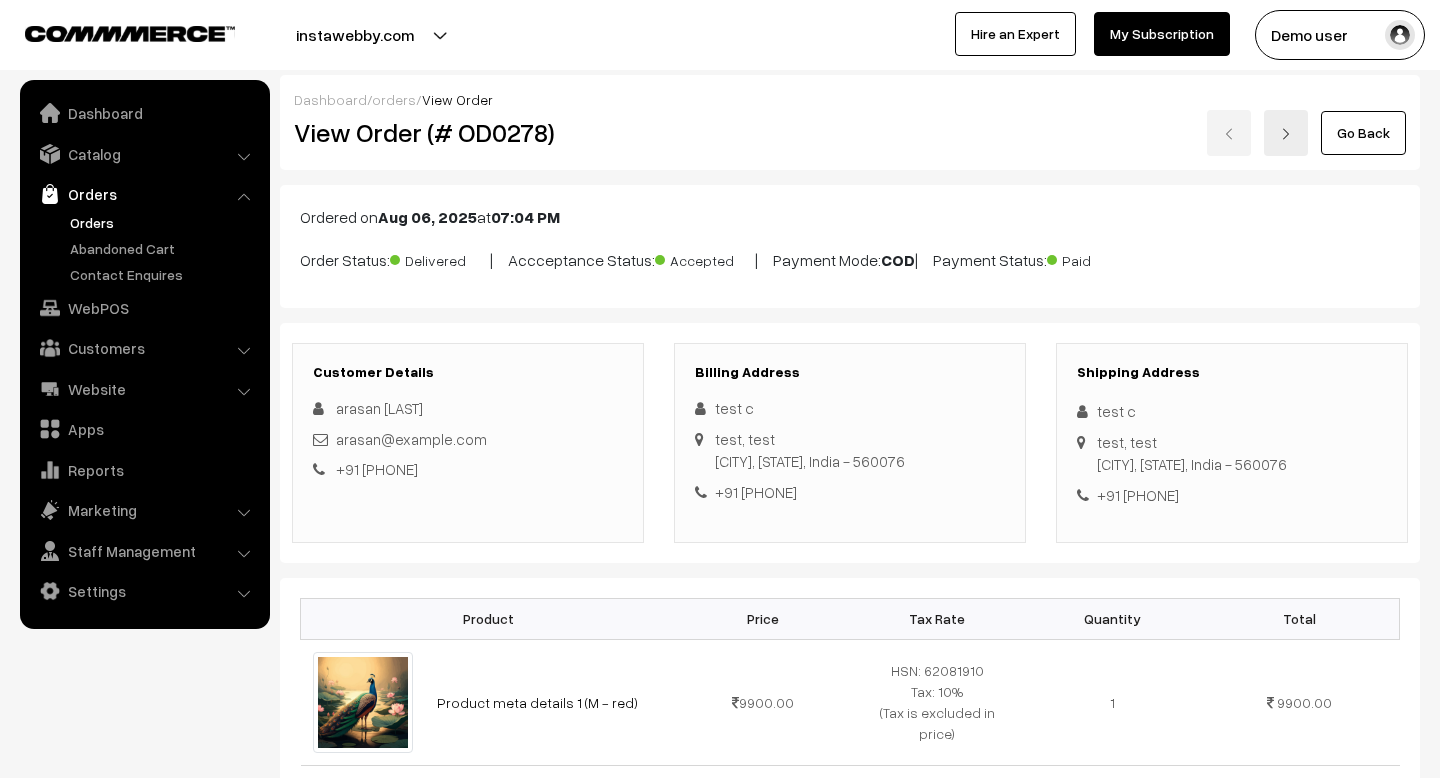 click on "Dashboard  /
orders  /
View Order
View Order (# OD0278)
Go Back" at bounding box center [850, 122] 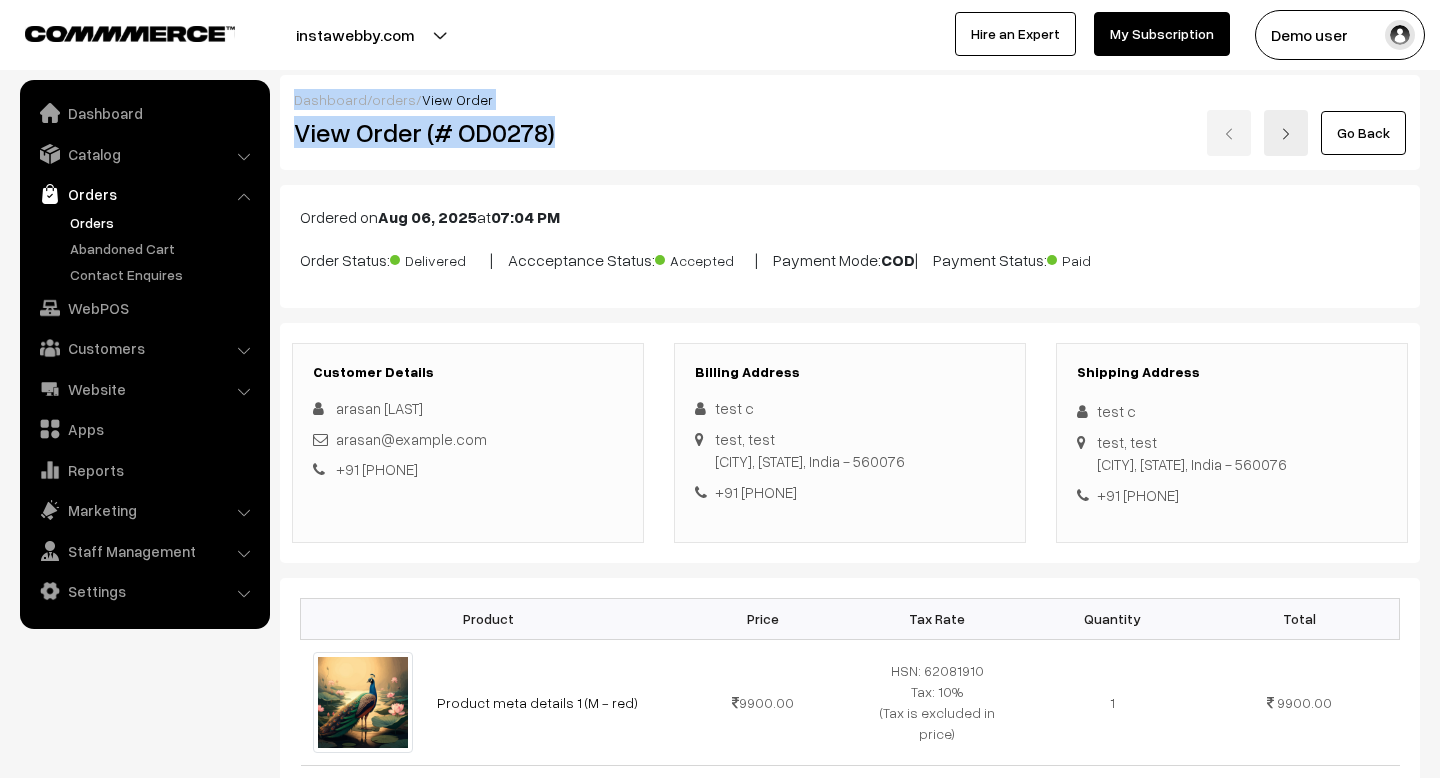drag, startPoint x: 290, startPoint y: 99, endPoint x: 584, endPoint y: 131, distance: 295.73636 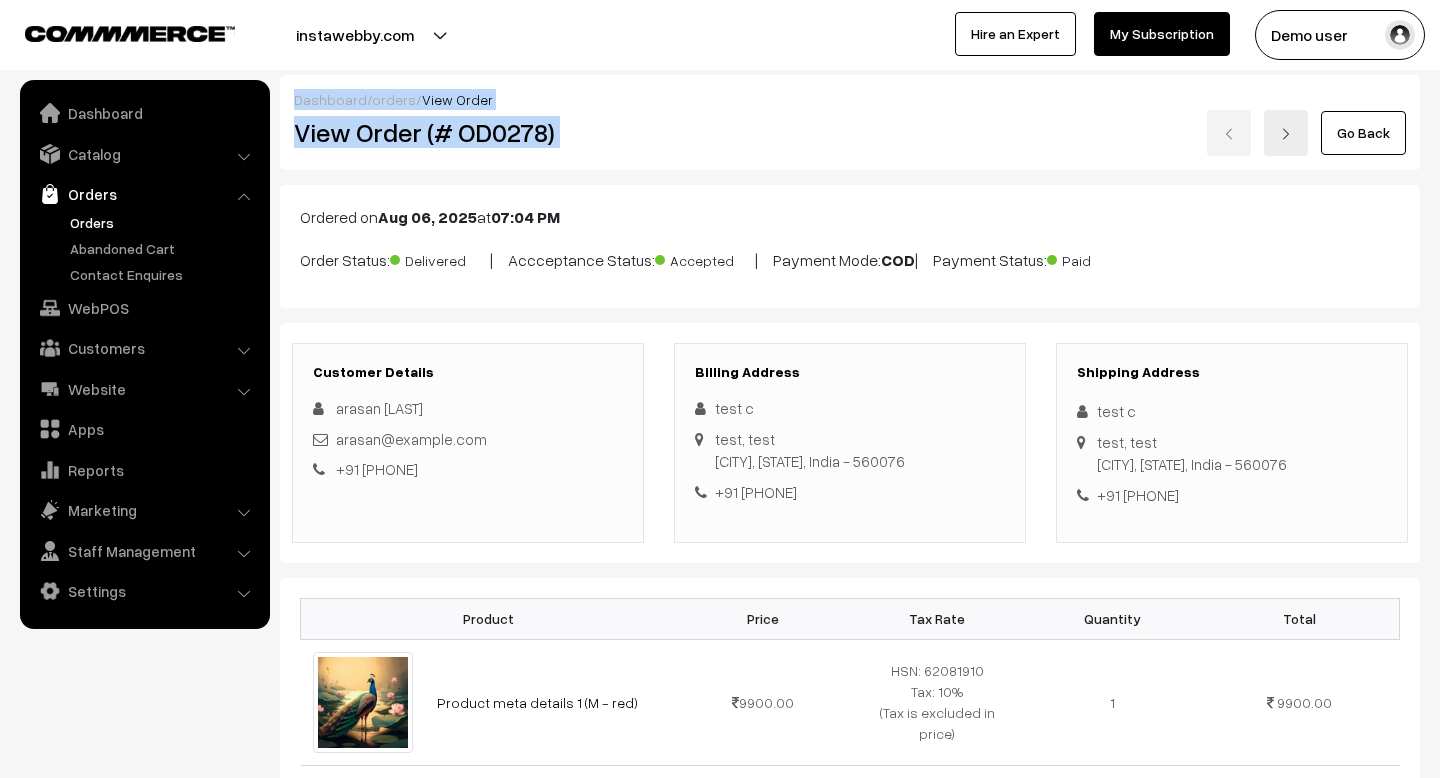 drag, startPoint x: 554, startPoint y: 135, endPoint x: 292, endPoint y: 106, distance: 263.60007 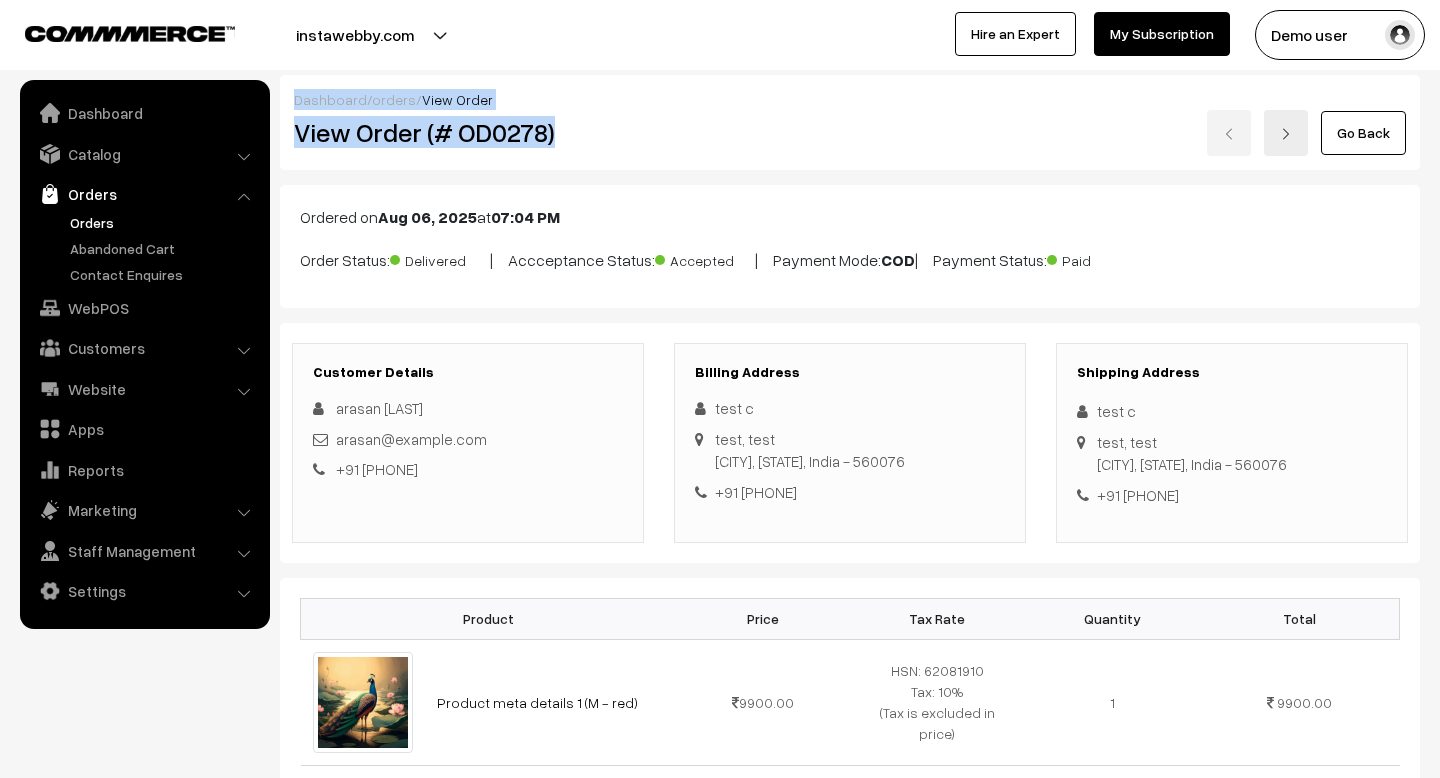 drag, startPoint x: 289, startPoint y: 100, endPoint x: 590, endPoint y: 124, distance: 301.9553 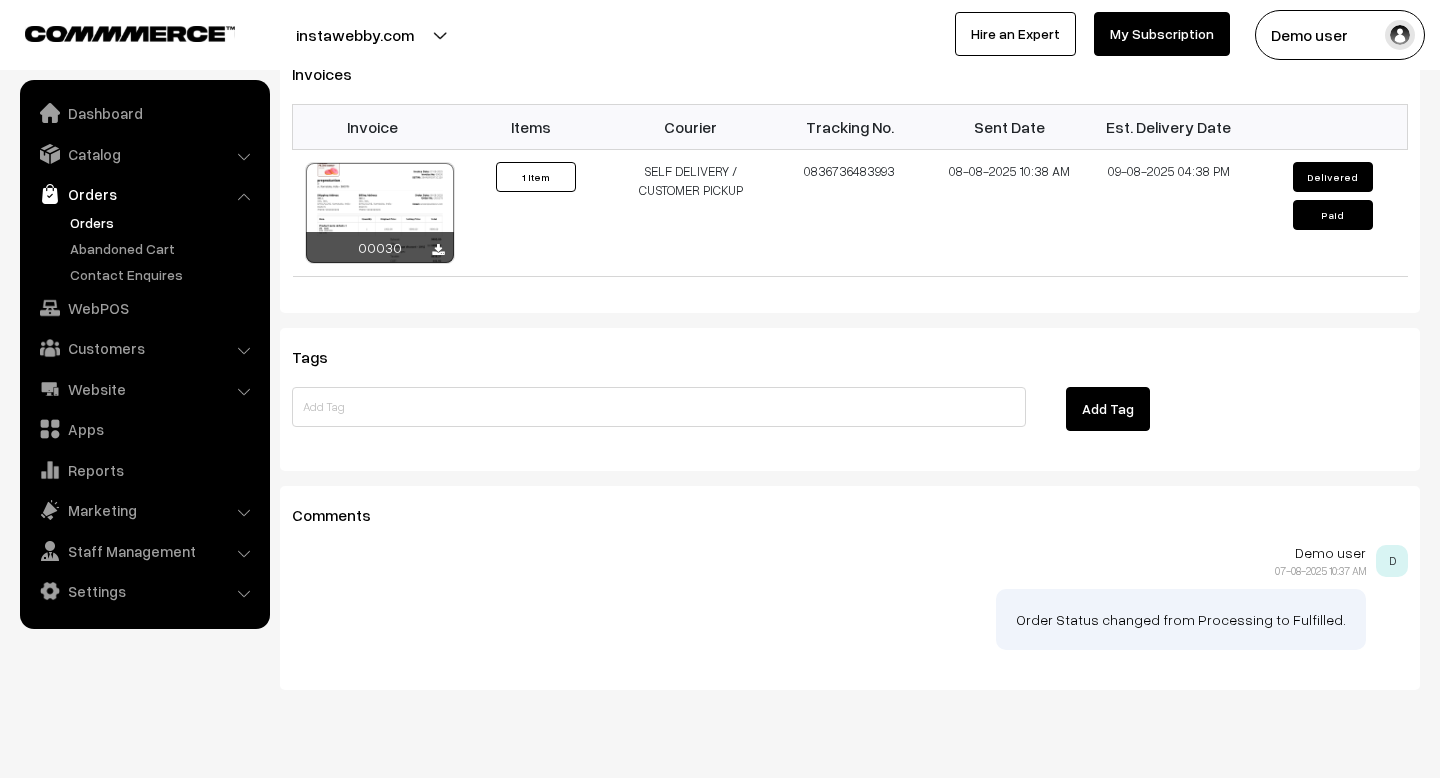 scroll, scrollTop: 1279, scrollLeft: 0, axis: vertical 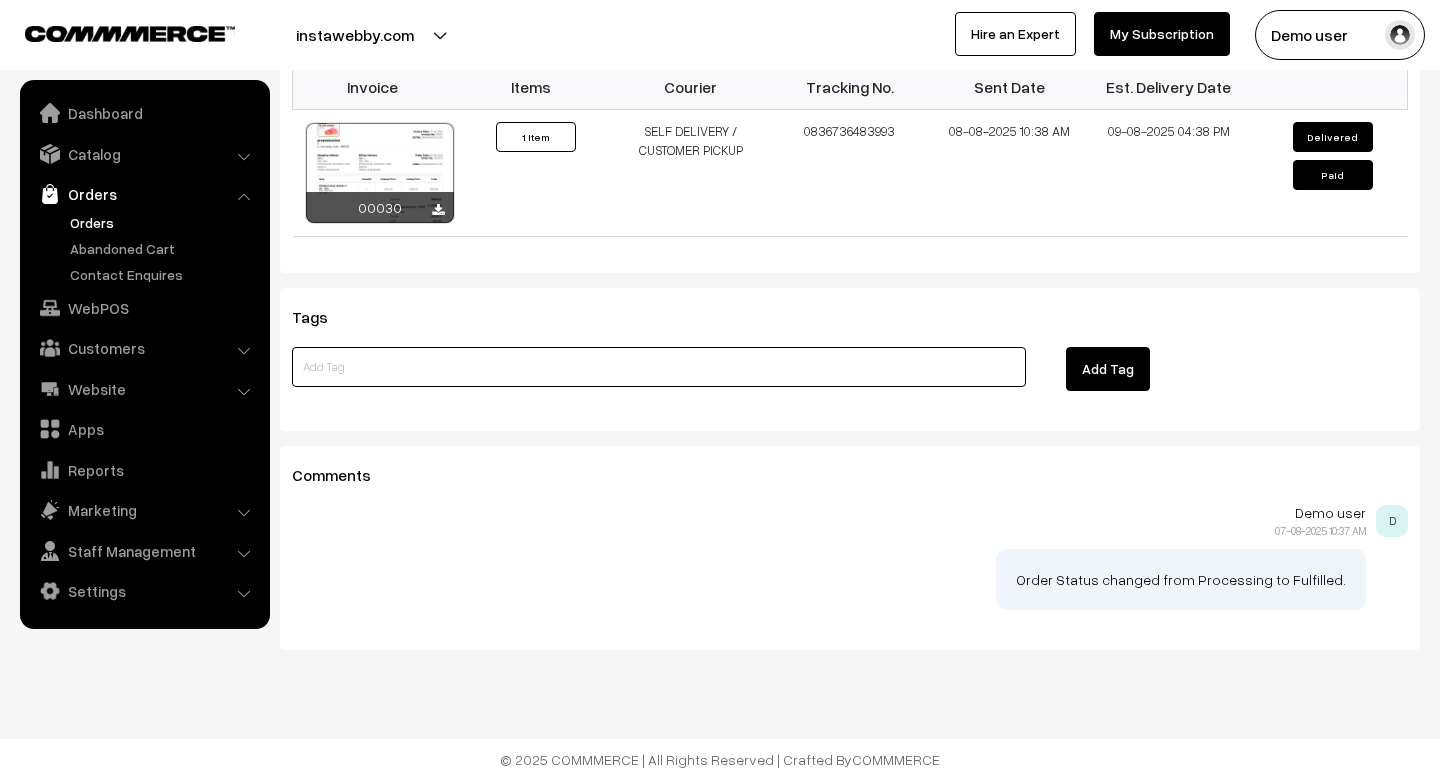 click at bounding box center (659, 367) 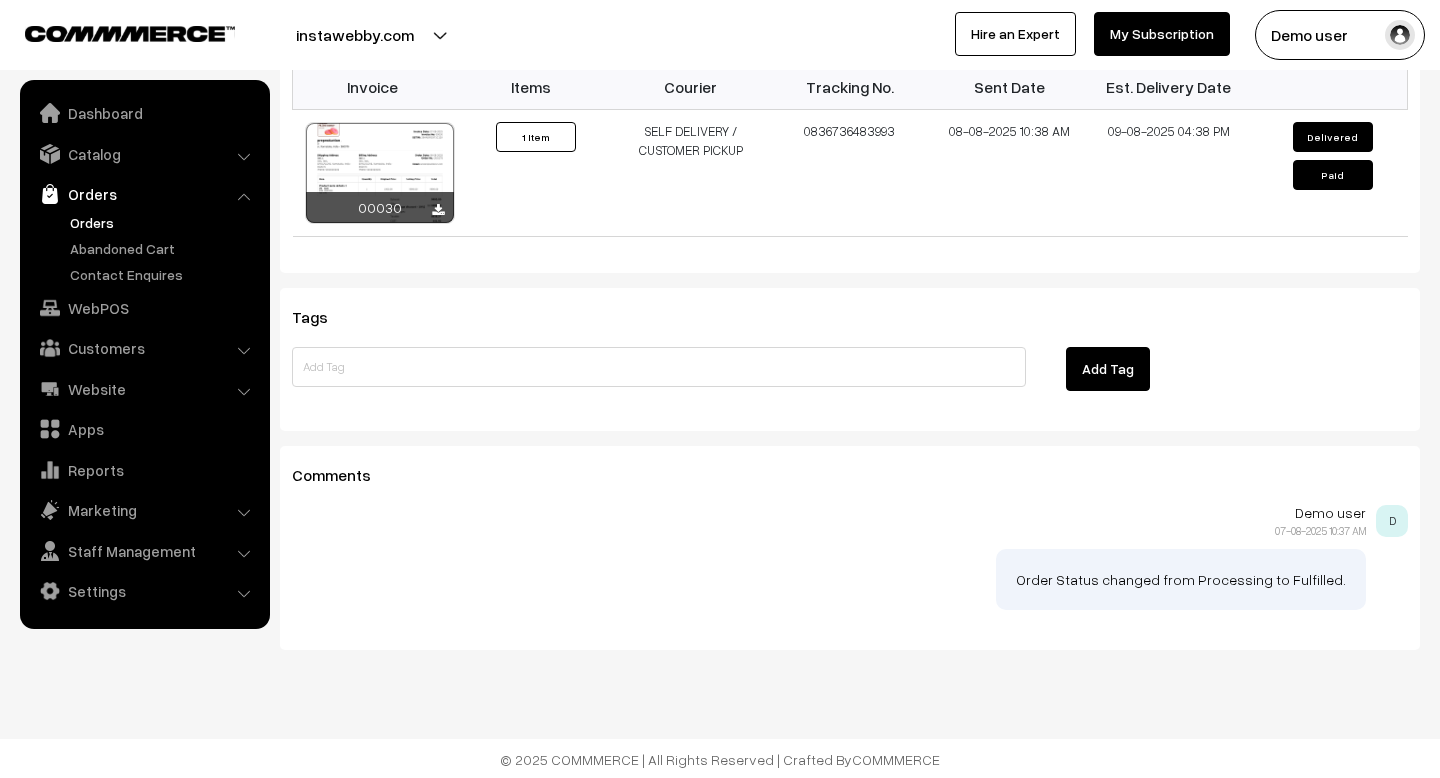 click on "Tags
Add Tag" at bounding box center (850, 359) 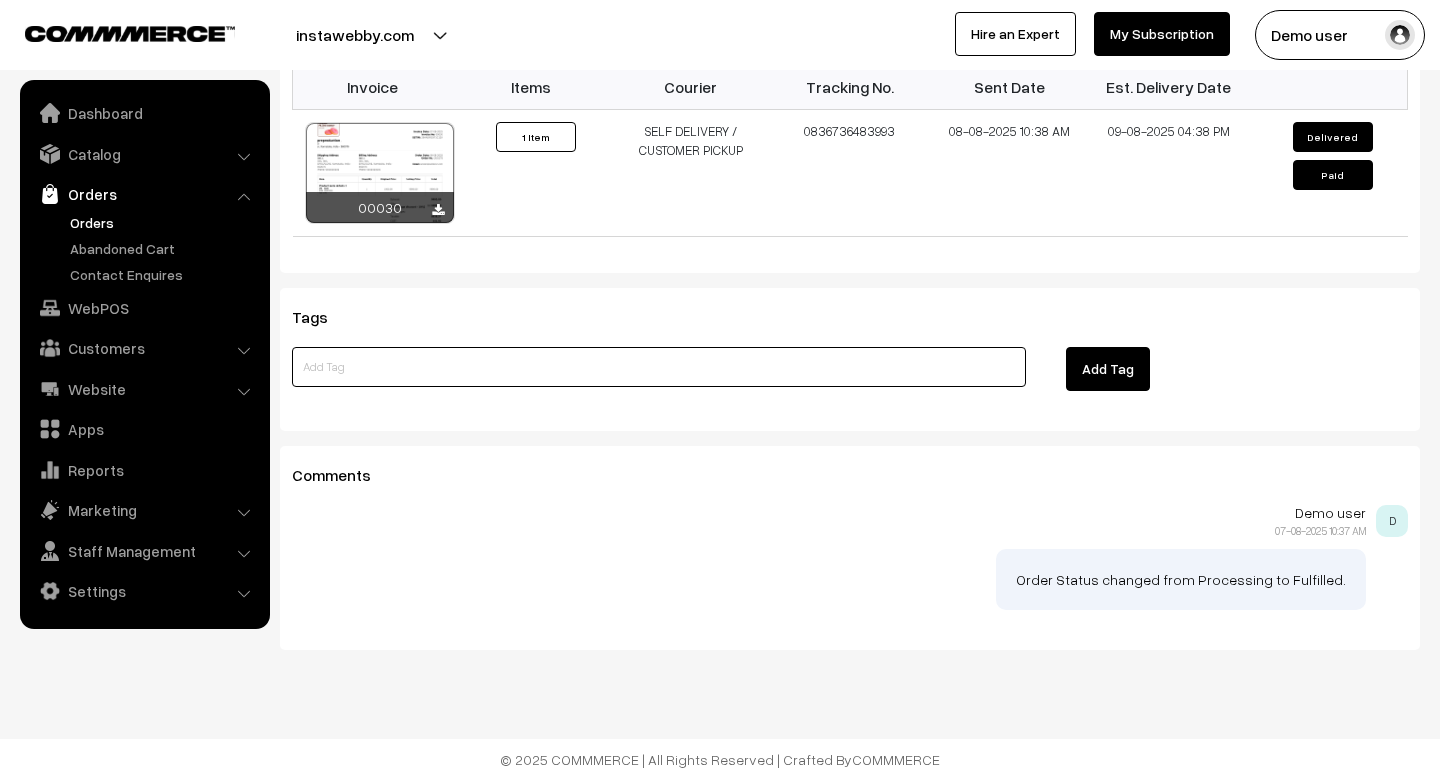 click at bounding box center (659, 367) 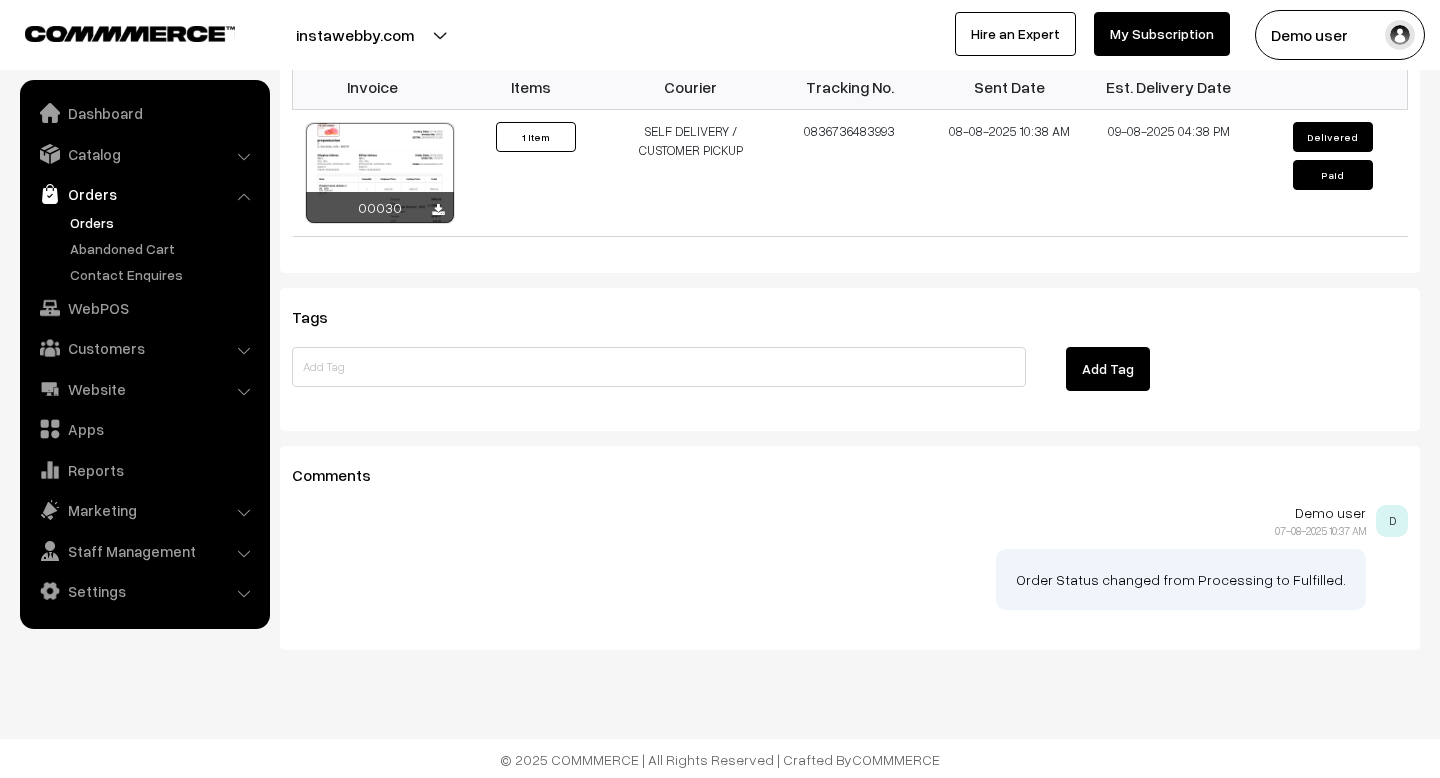 click on "Tags
Add Tag" at bounding box center (850, 359) 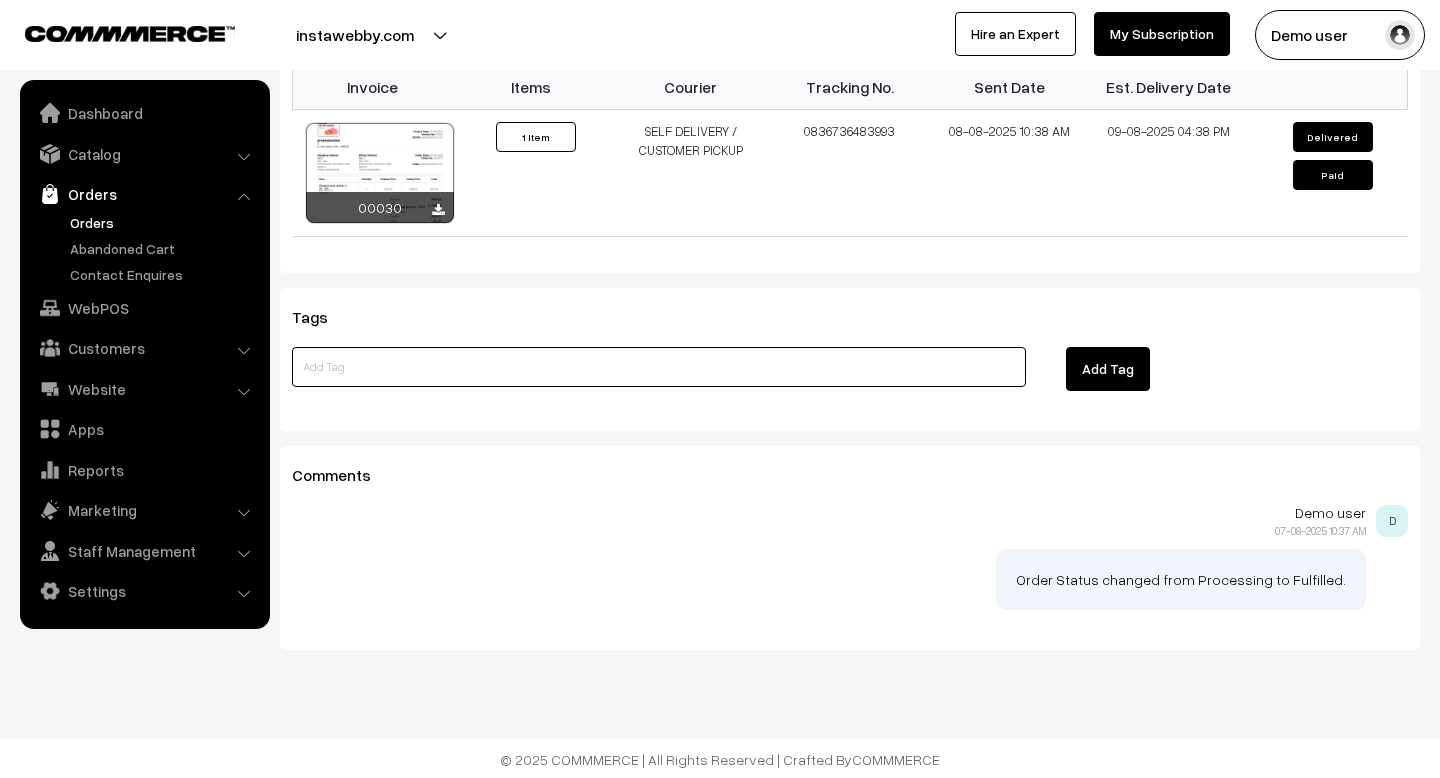 click at bounding box center (659, 367) 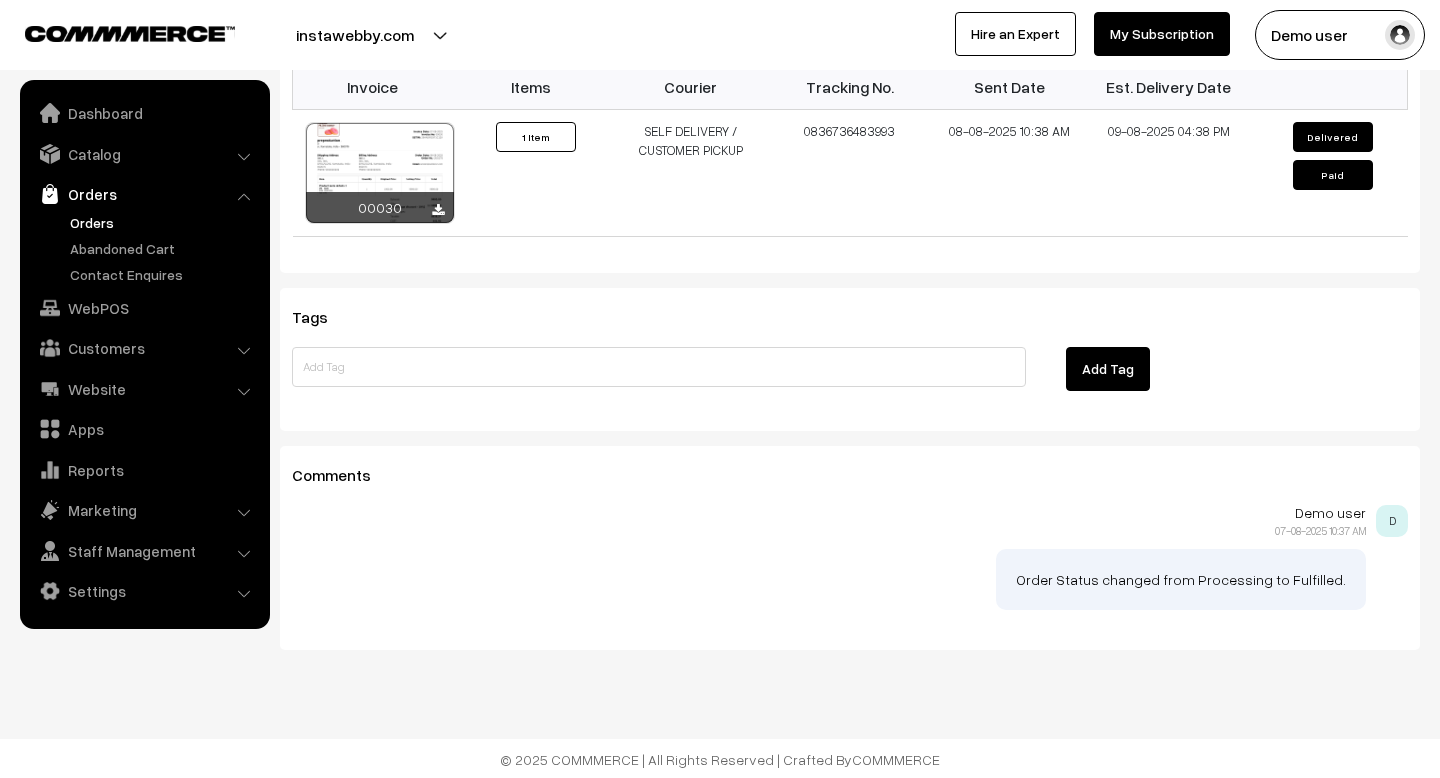 click on "Tags
Add Tag" at bounding box center [850, 359] 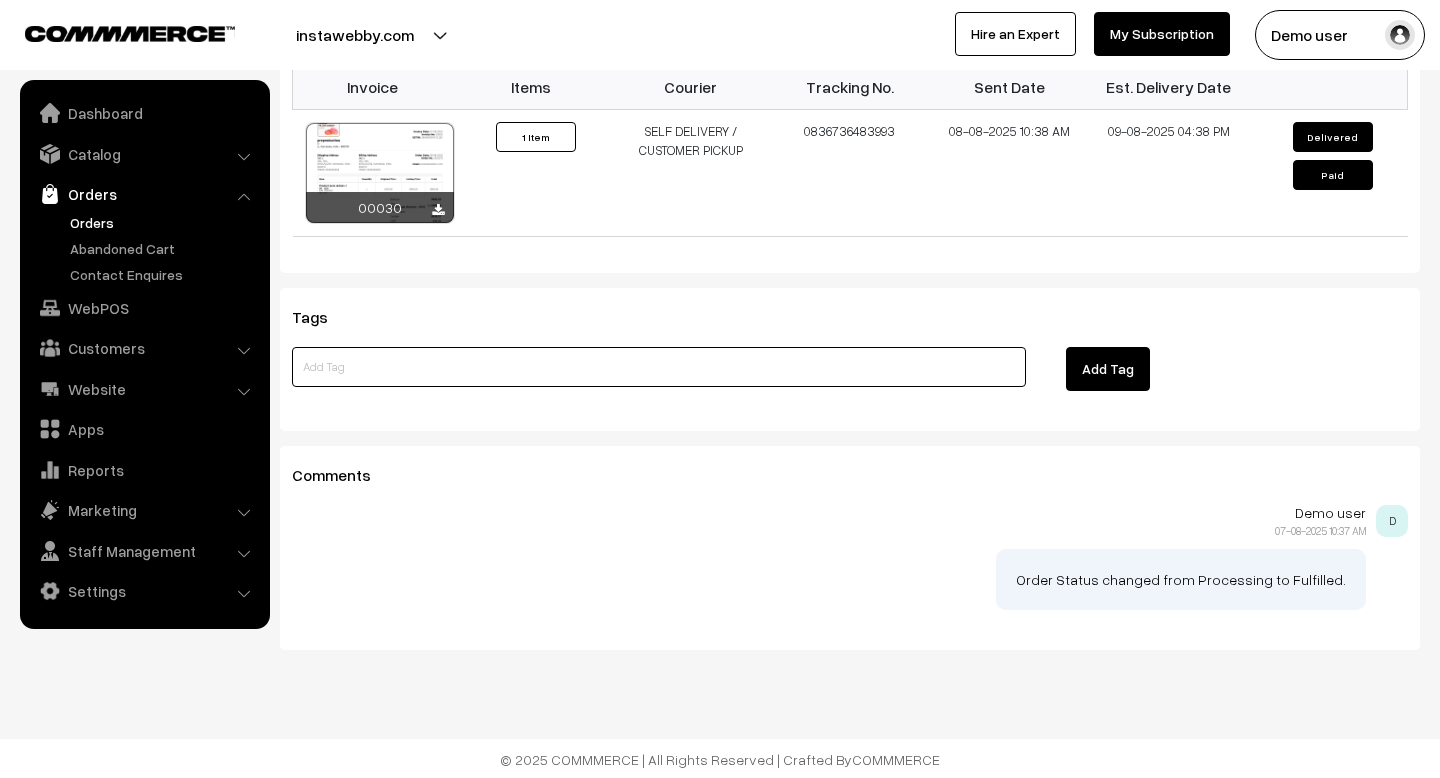 click at bounding box center (659, 367) 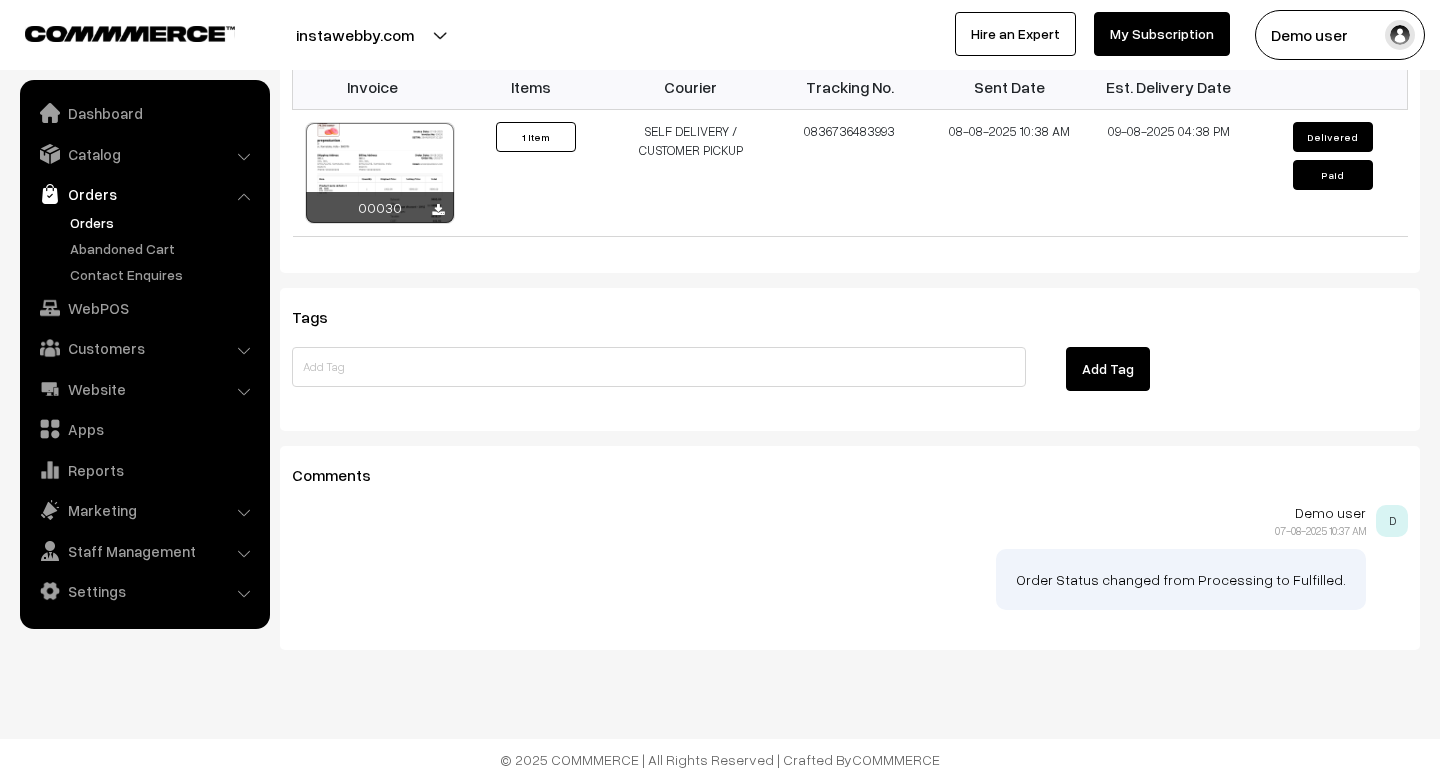 click on "Tags" at bounding box center (850, 317) 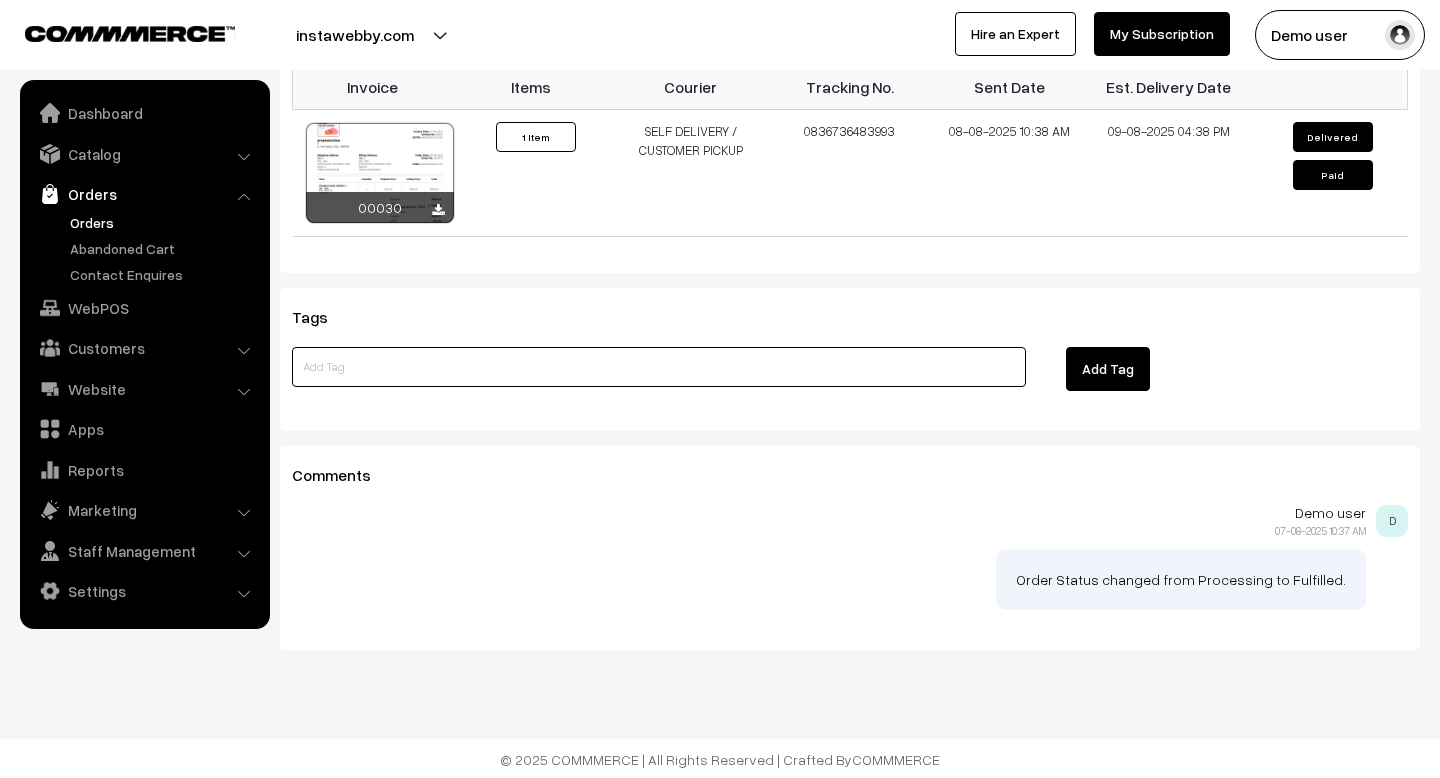 click at bounding box center (659, 367) 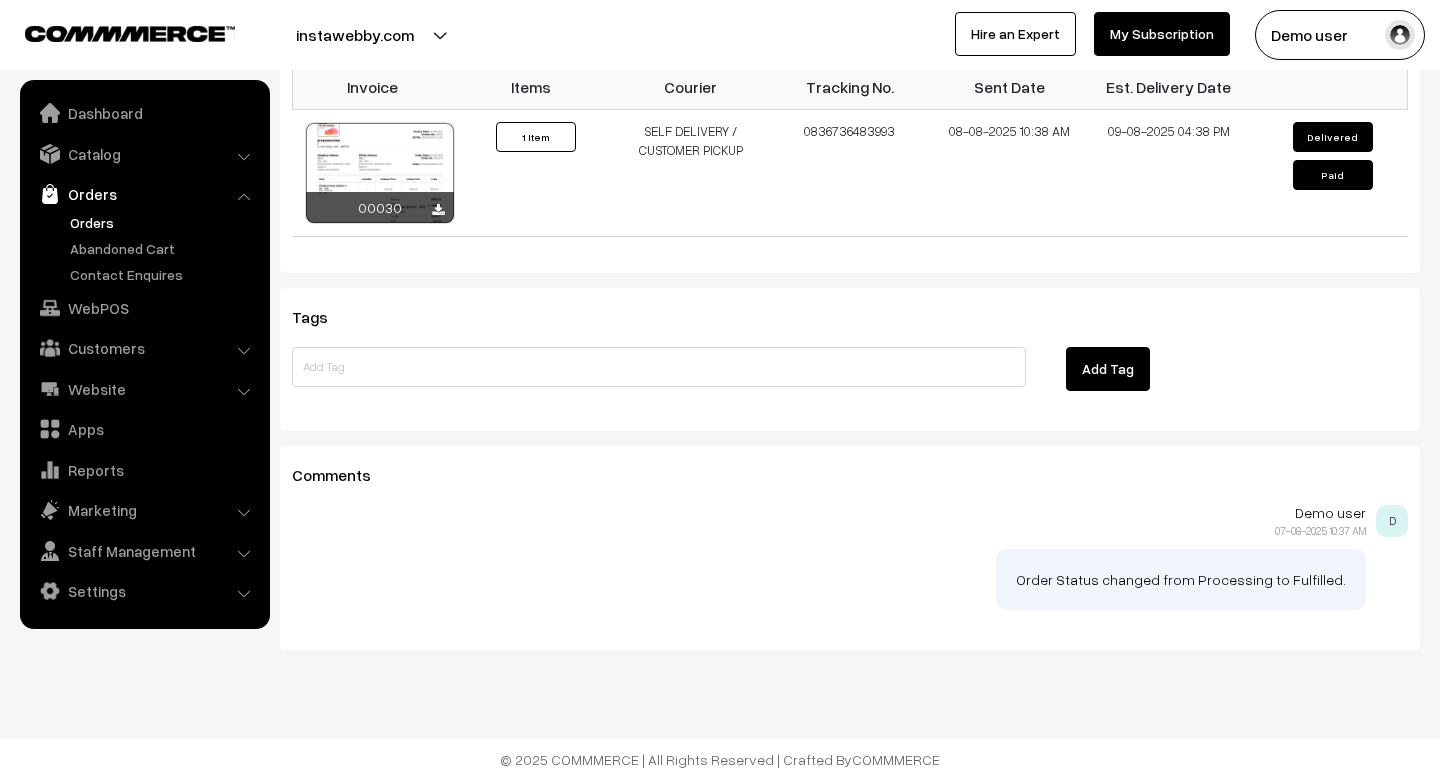 click on "Tags
Add Tag" at bounding box center (850, 359) 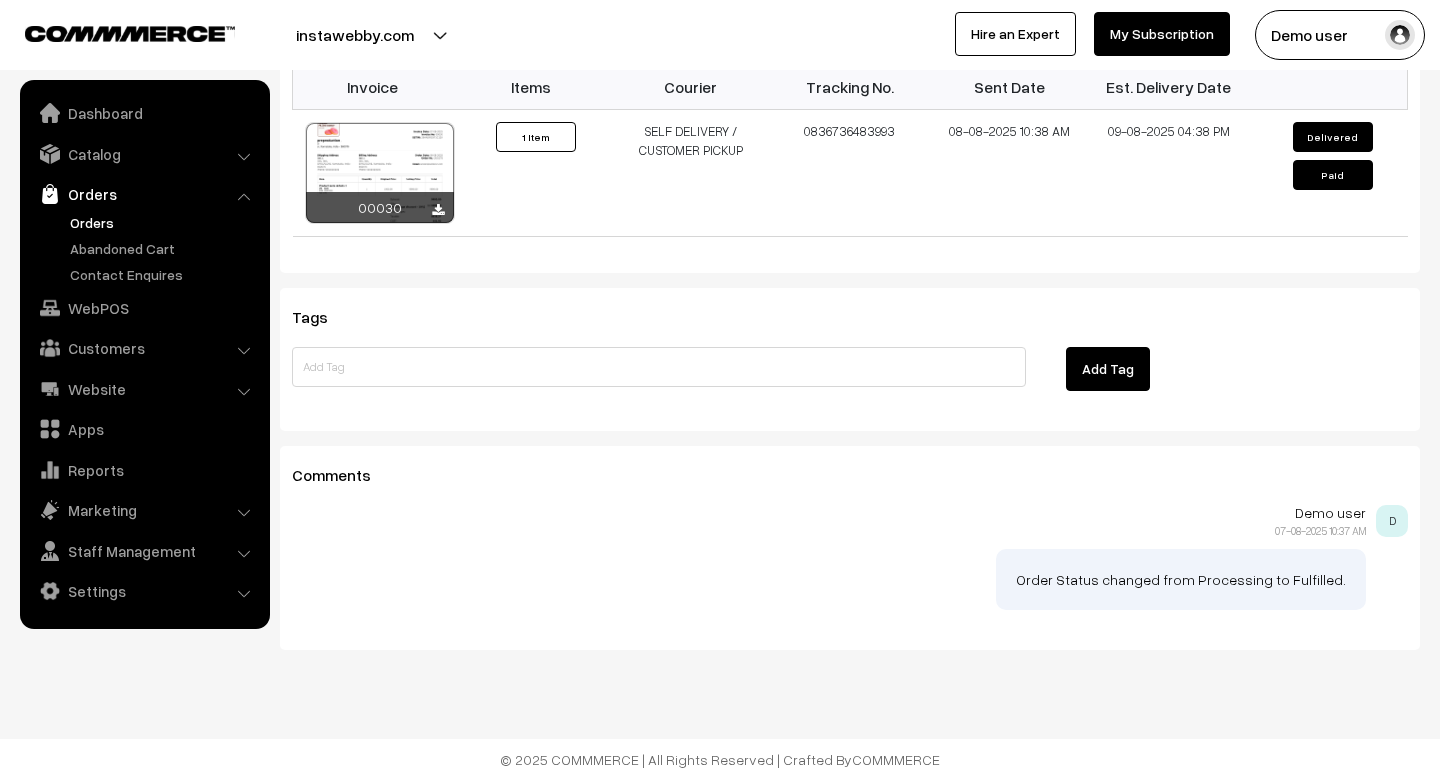 click on "Add Tag" at bounding box center [1108, 369] 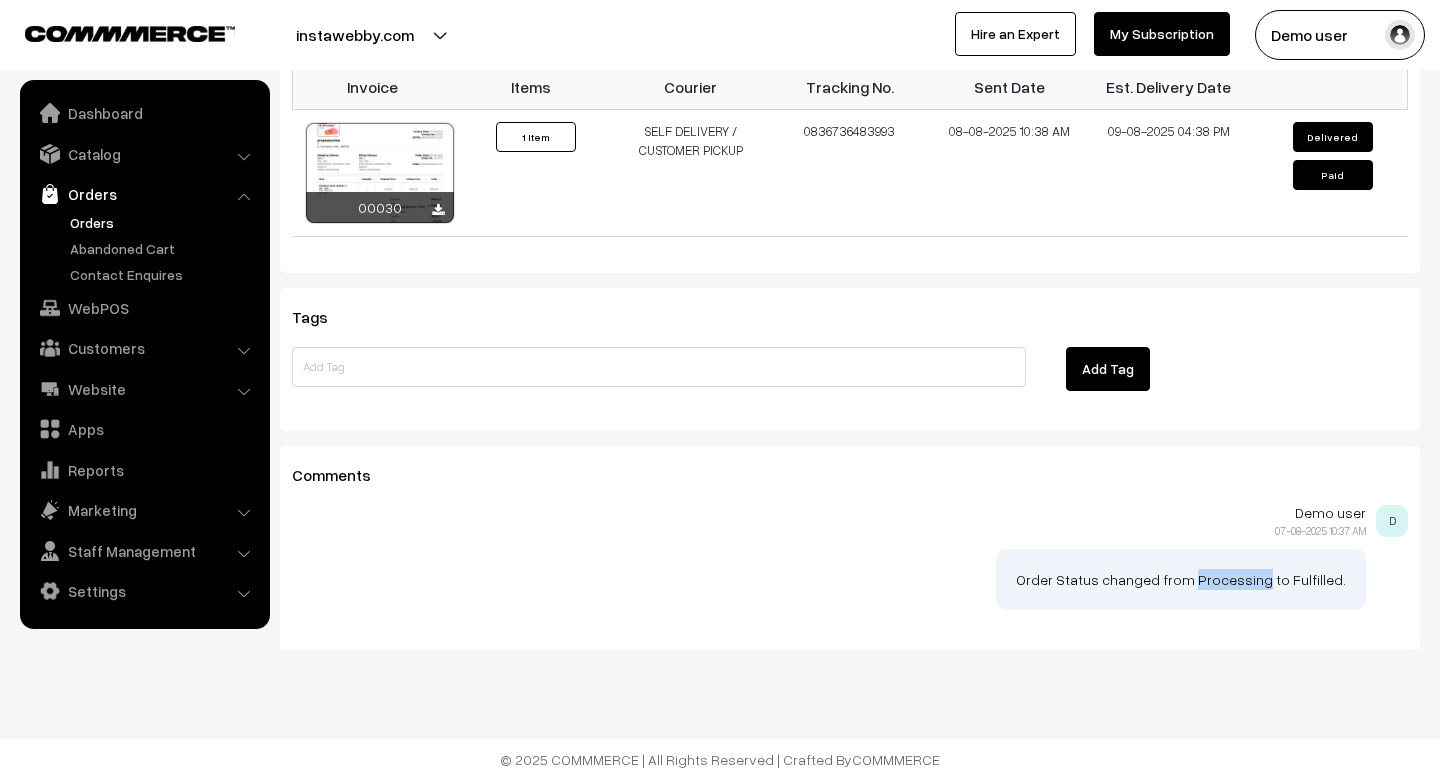 click on "Order Status changed from Processing to Fulfilled." at bounding box center [1181, 579] 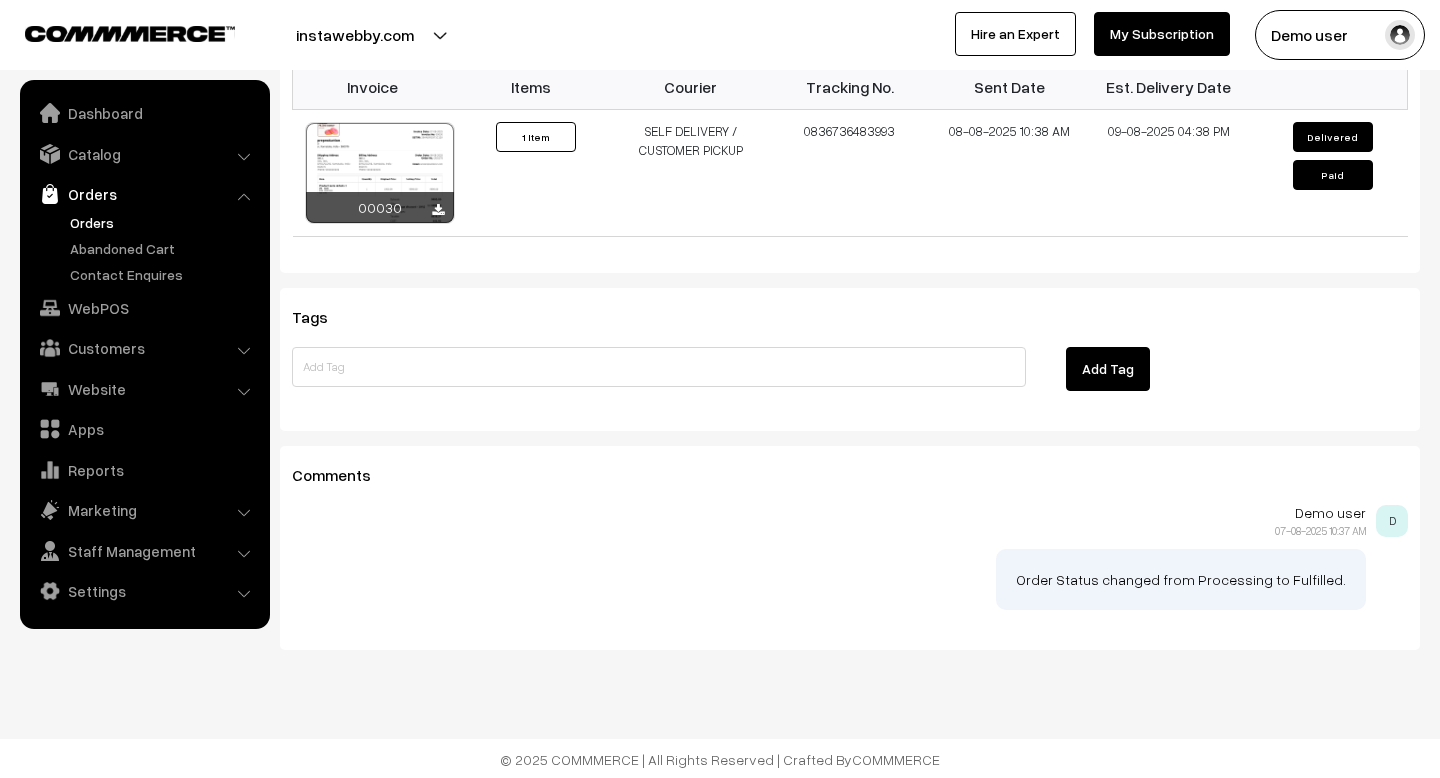 click on "Order Status changed from Processing to Fulfilled." at bounding box center (1181, 579) 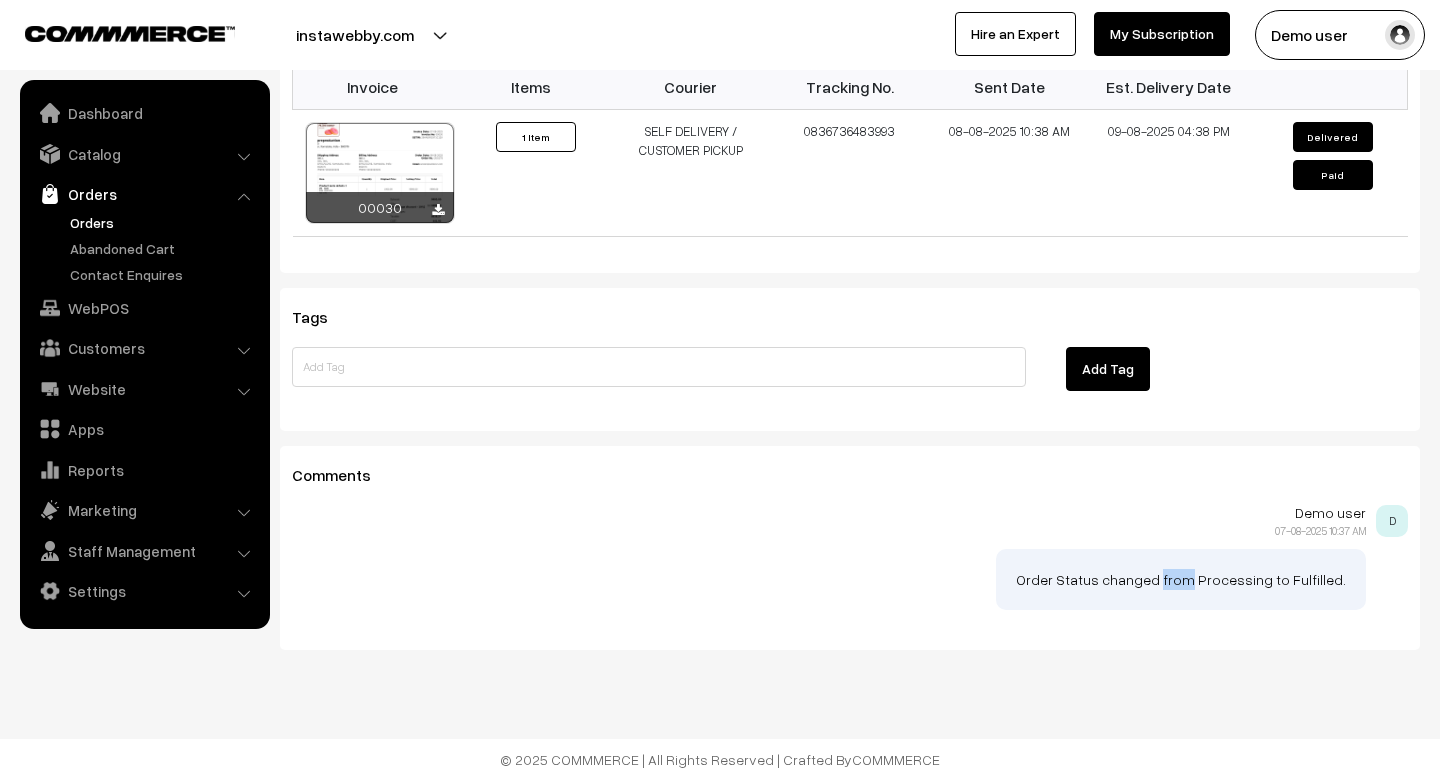 click on "Order Status changed from Processing to Fulfilled." at bounding box center (1181, 579) 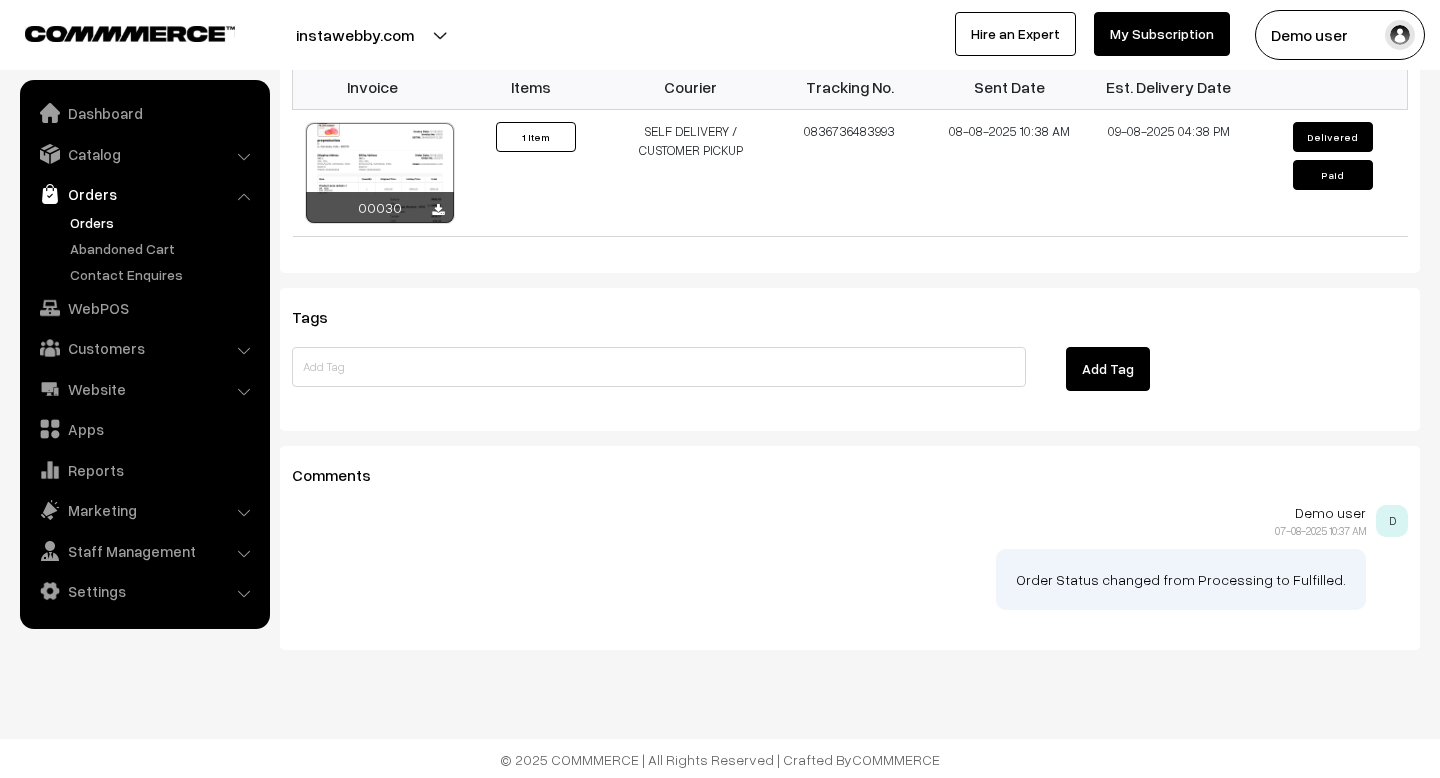 click on "Order Status changed from Processing to Fulfilled." at bounding box center (1181, 579) 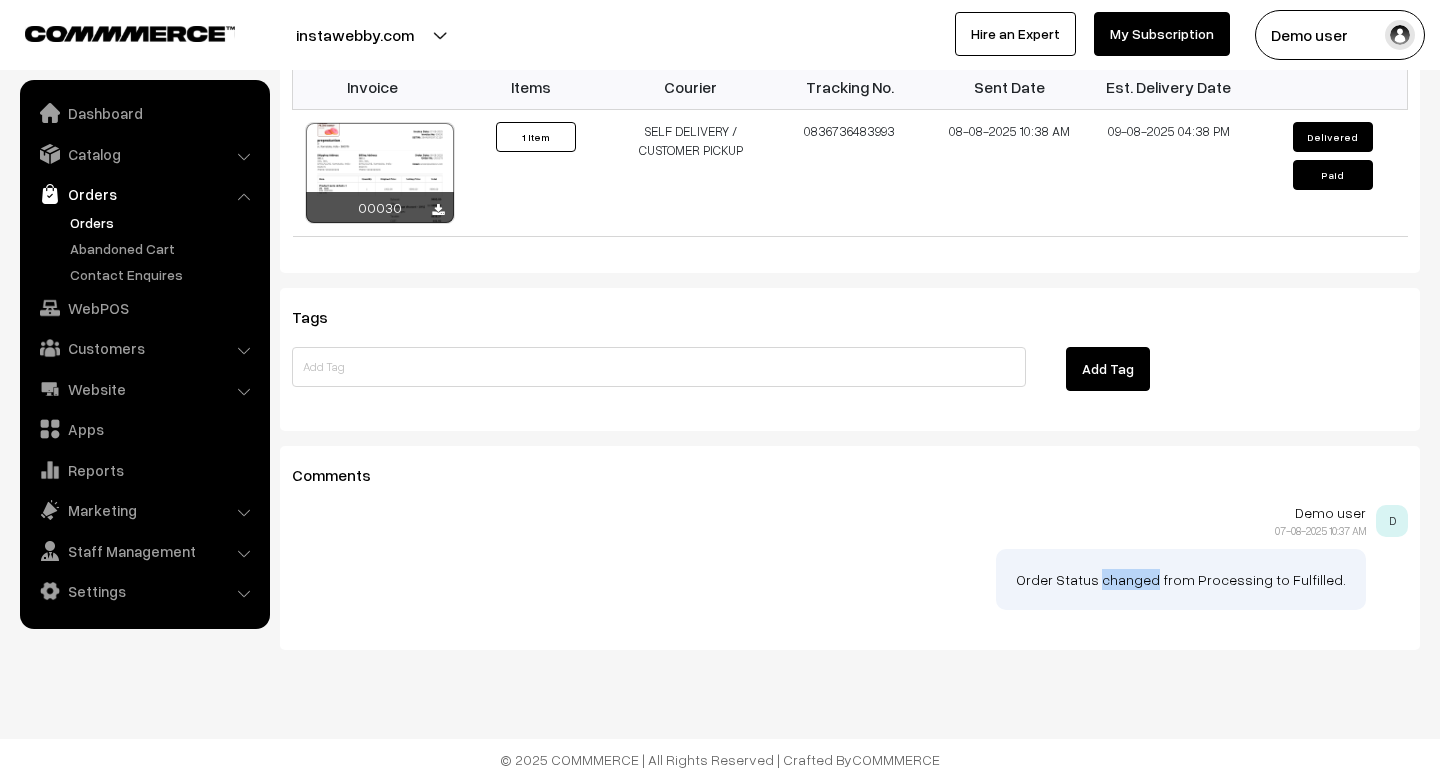 click on "Order Status changed from Processing to Fulfilled." at bounding box center [1181, 579] 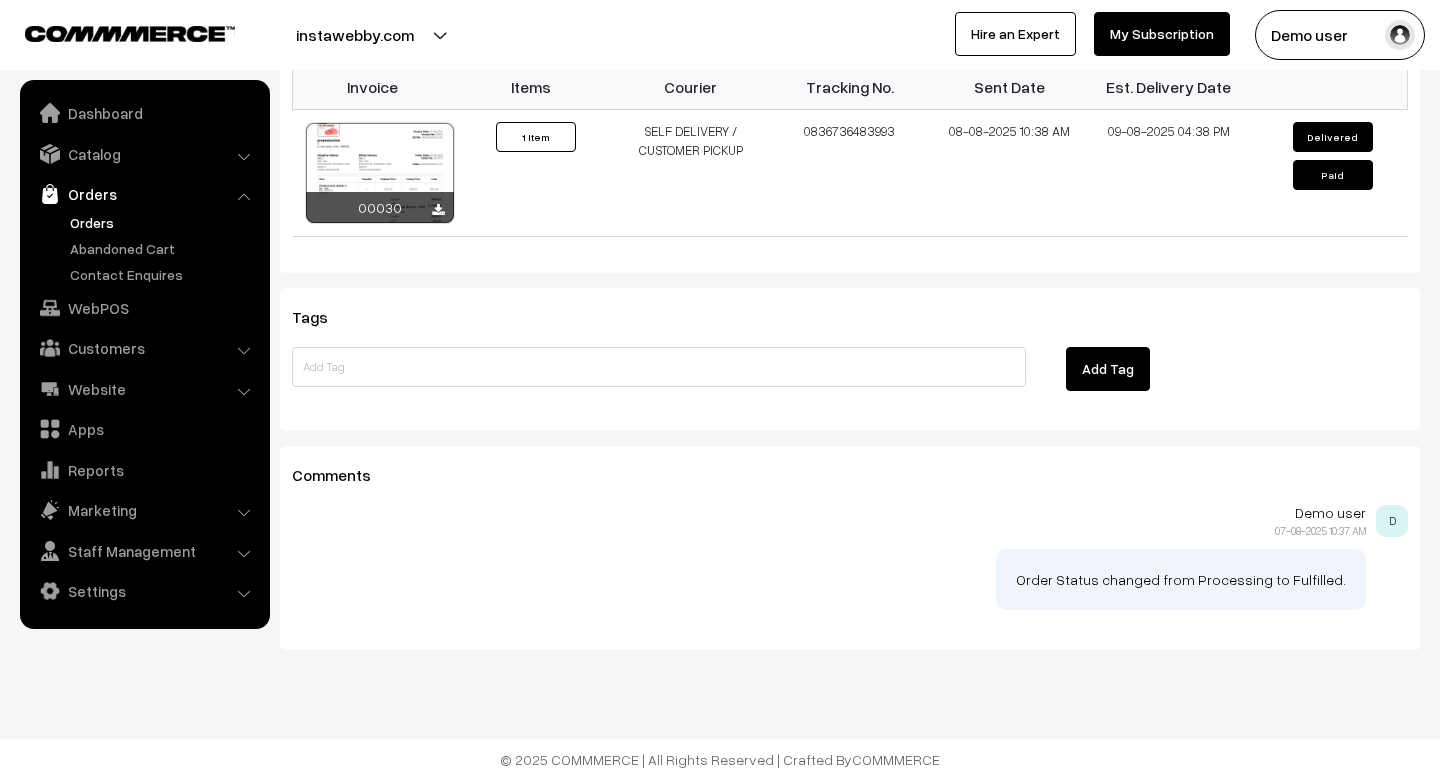 click on "Order Status changed from Processing to Fulfilled." at bounding box center (1181, 579) 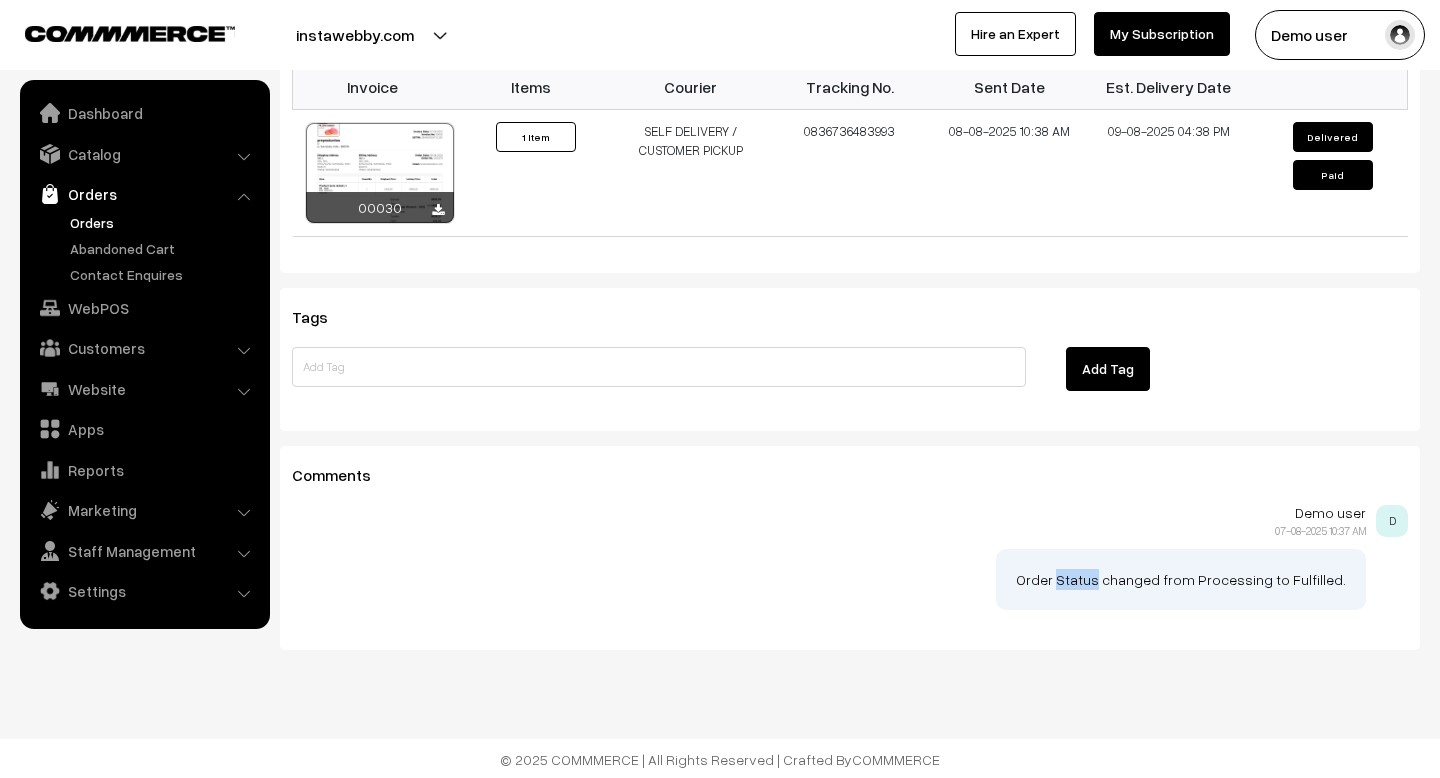 click on "Order Status changed from Processing to Fulfilled." at bounding box center (1181, 579) 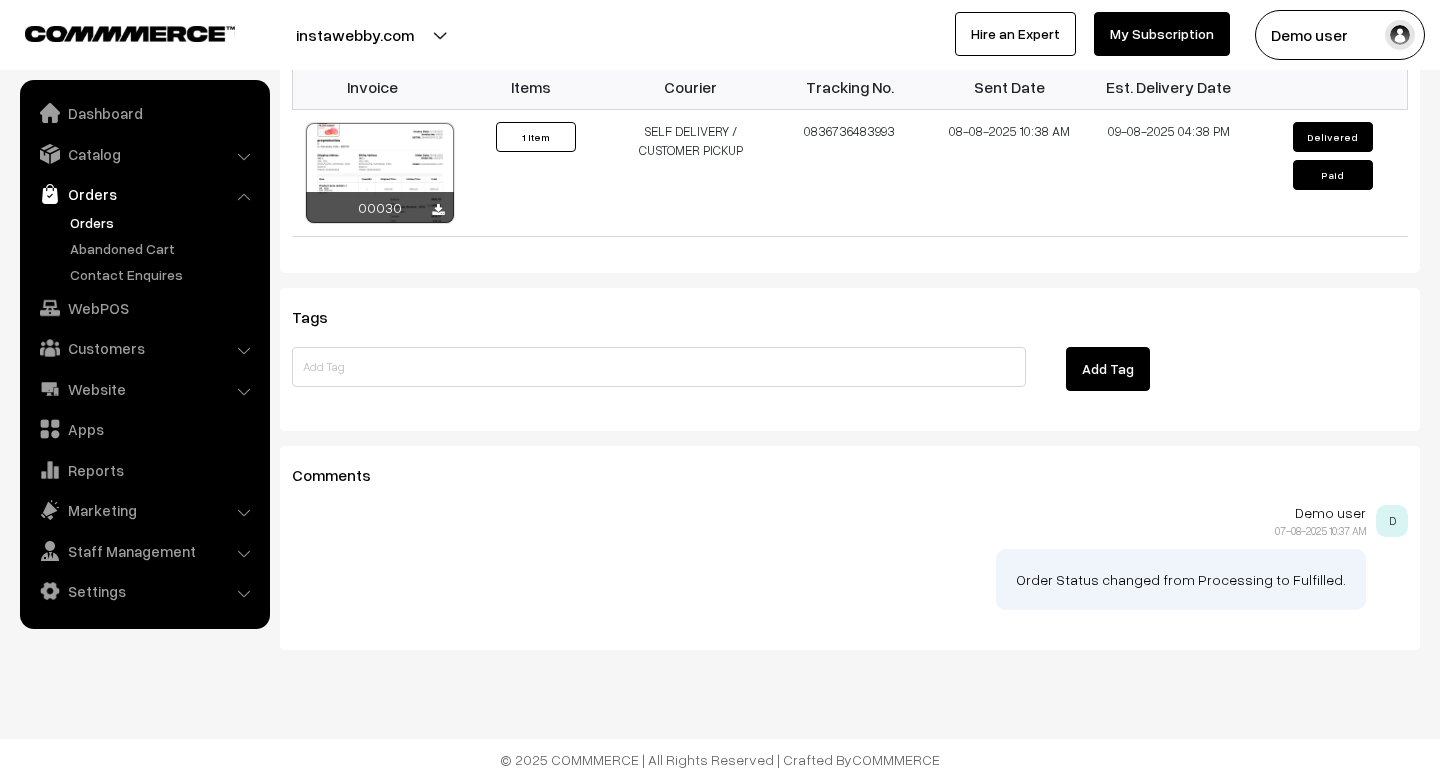 click on "Order Status changed from Processing to Fulfilled." at bounding box center [1181, 579] 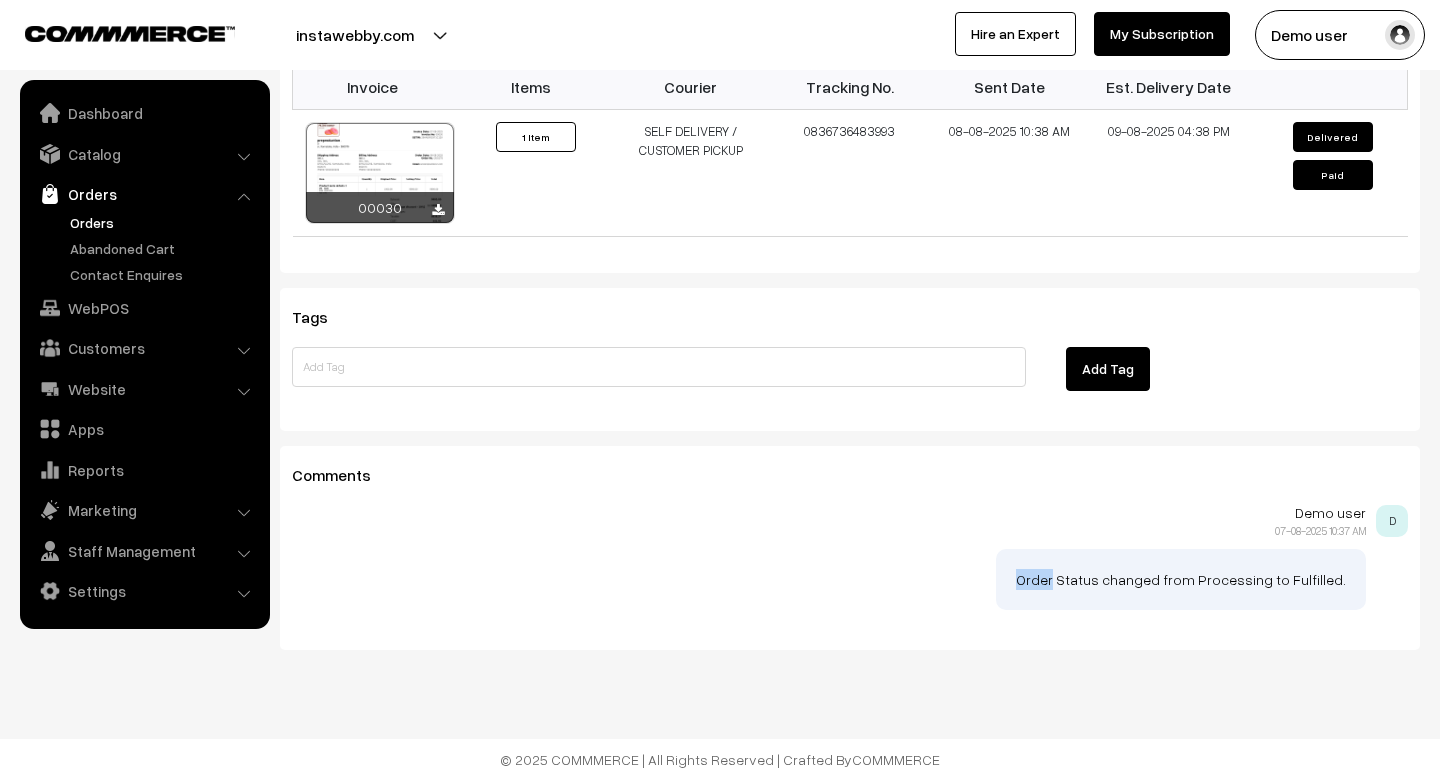 click on "Order Status changed from Processing to Fulfilled." at bounding box center [1181, 579] 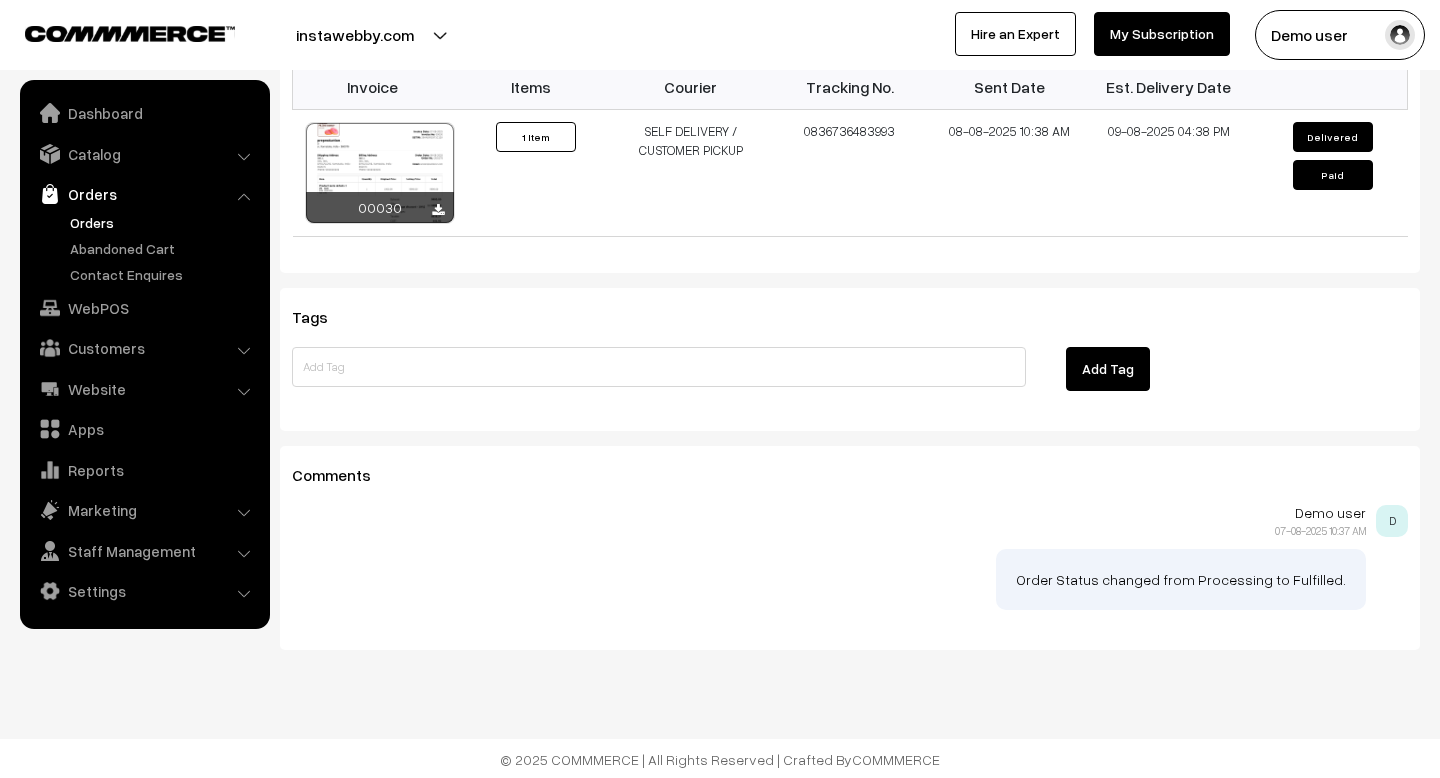 click on "Order Status changed from Processing to Fulfilled." at bounding box center (1181, 579) 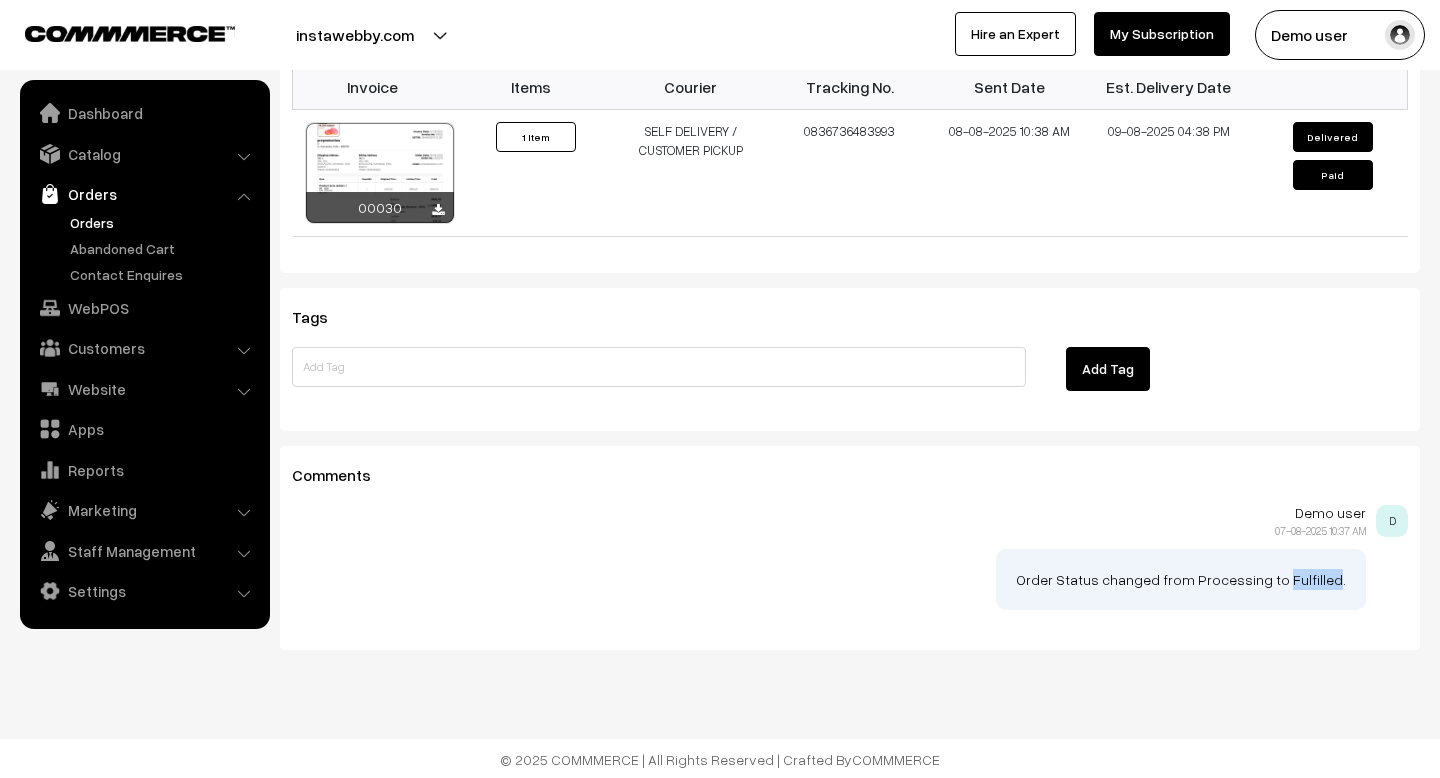 click on "Order Status changed from Processing to Fulfilled." at bounding box center (1181, 579) 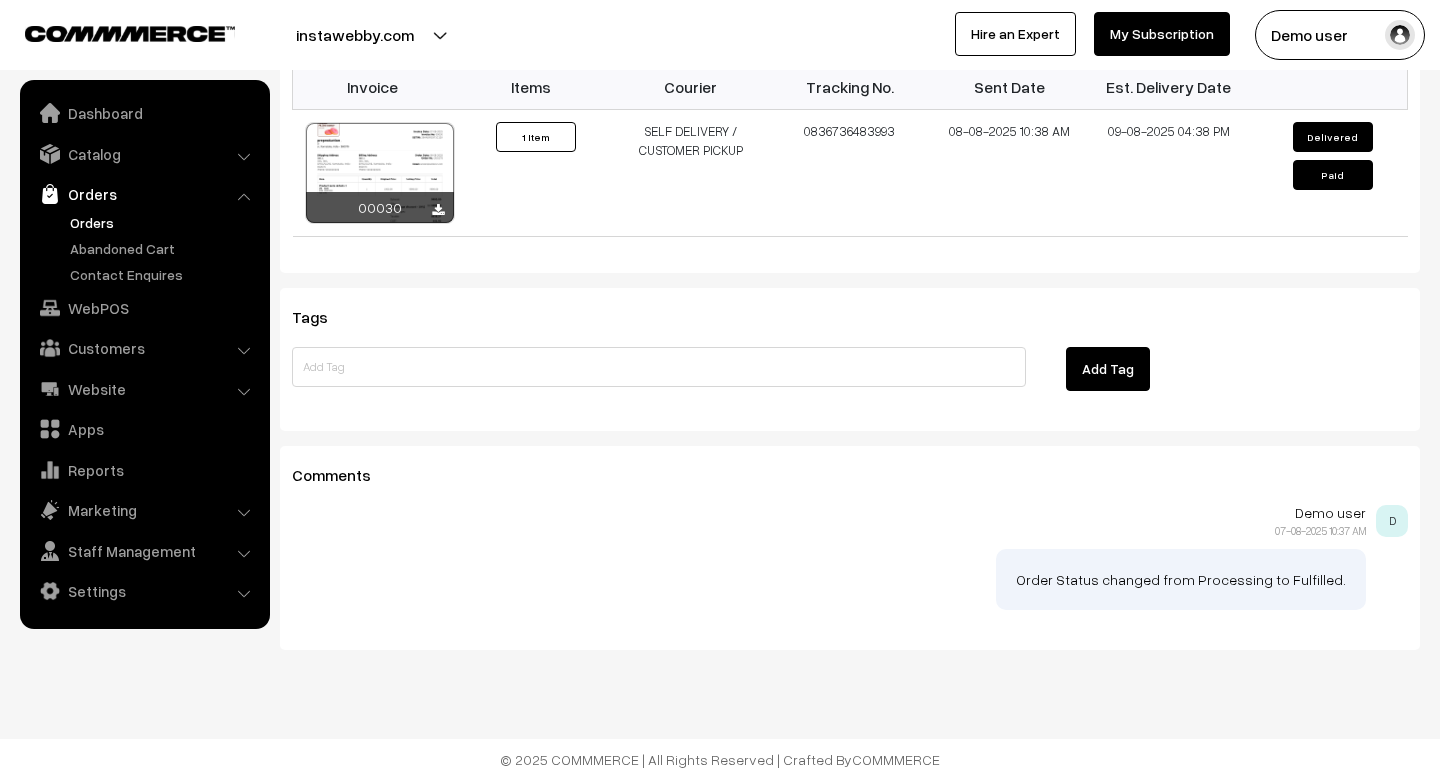 click on "Order Status changed from Processing to Fulfilled." at bounding box center (1181, 579) 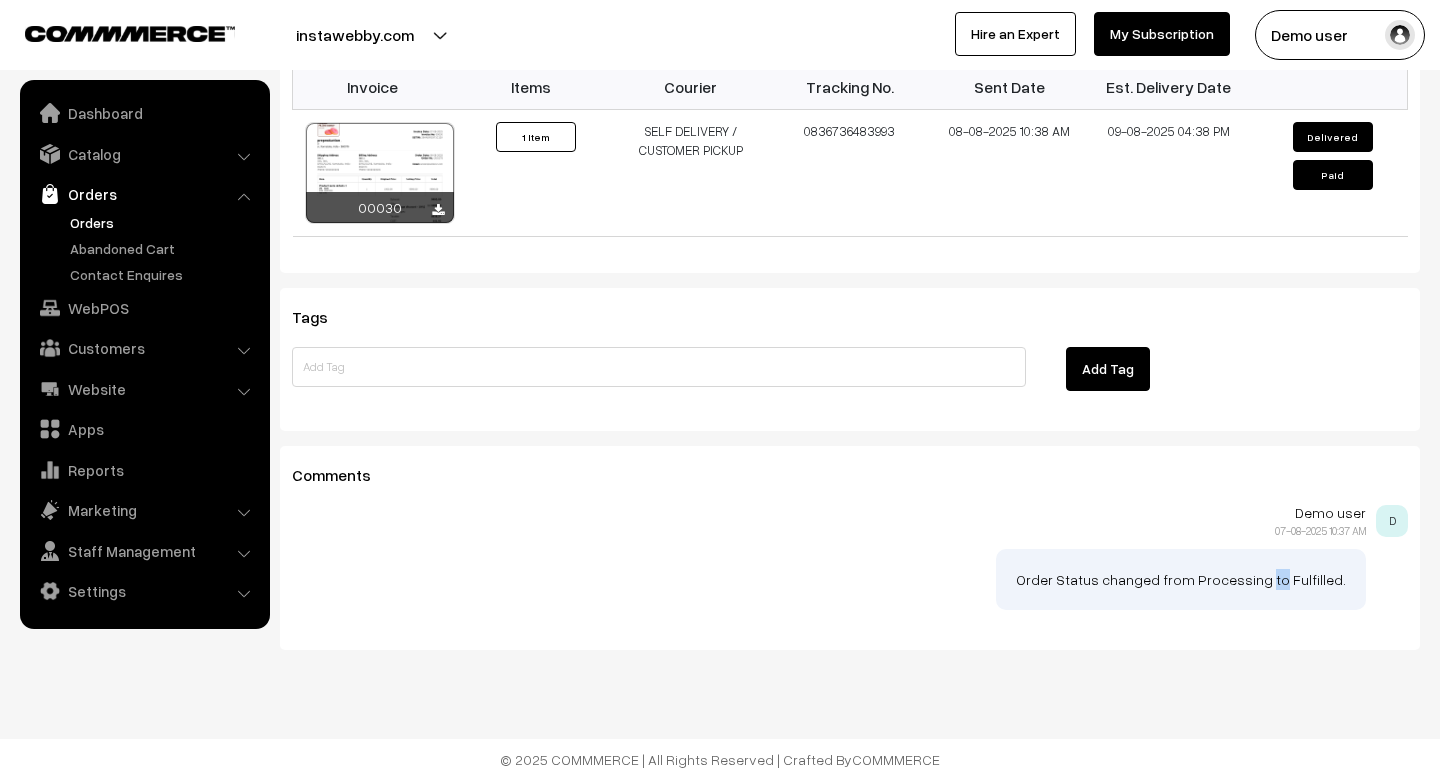 click on "Order Status changed from Processing to Fulfilled." at bounding box center [1181, 579] 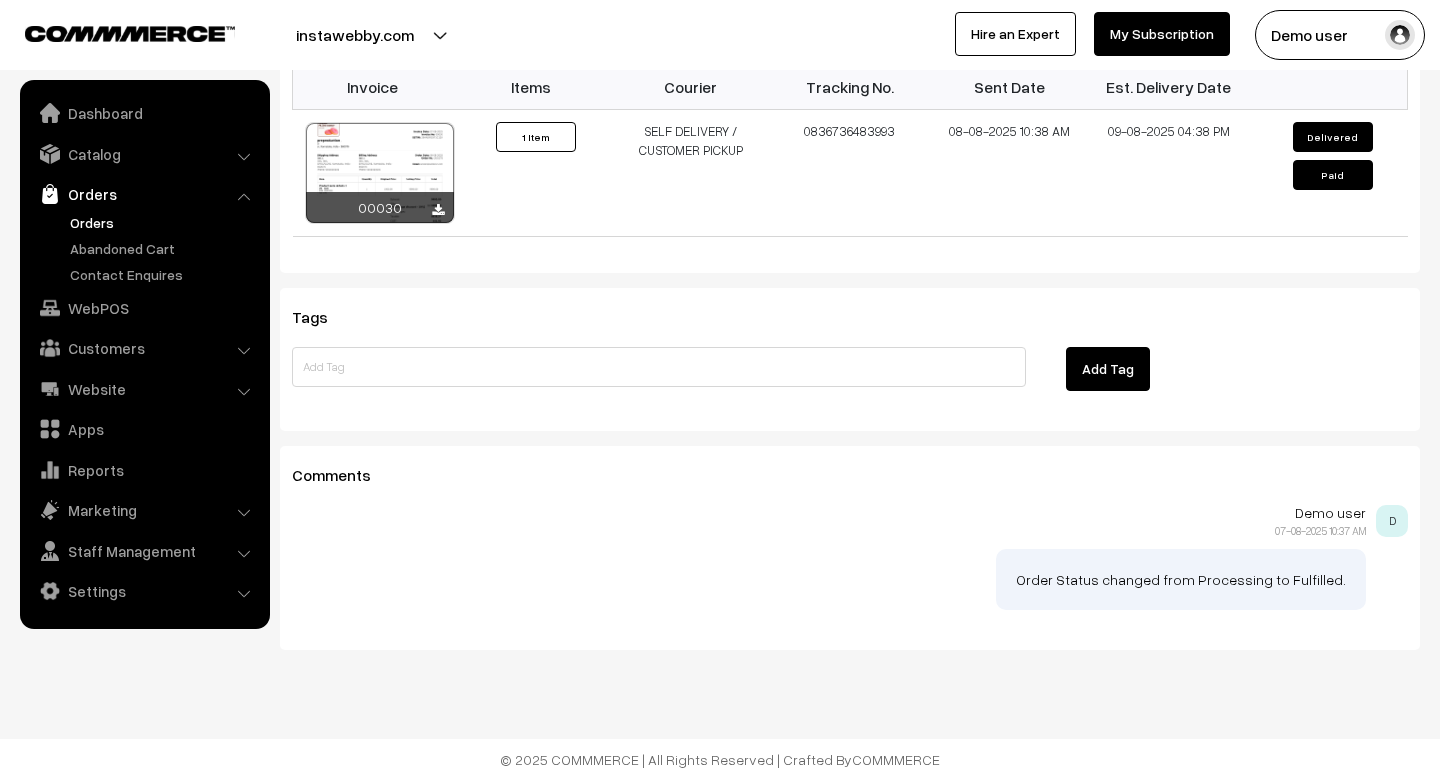 click on "Demo user" at bounding box center (829, 513) 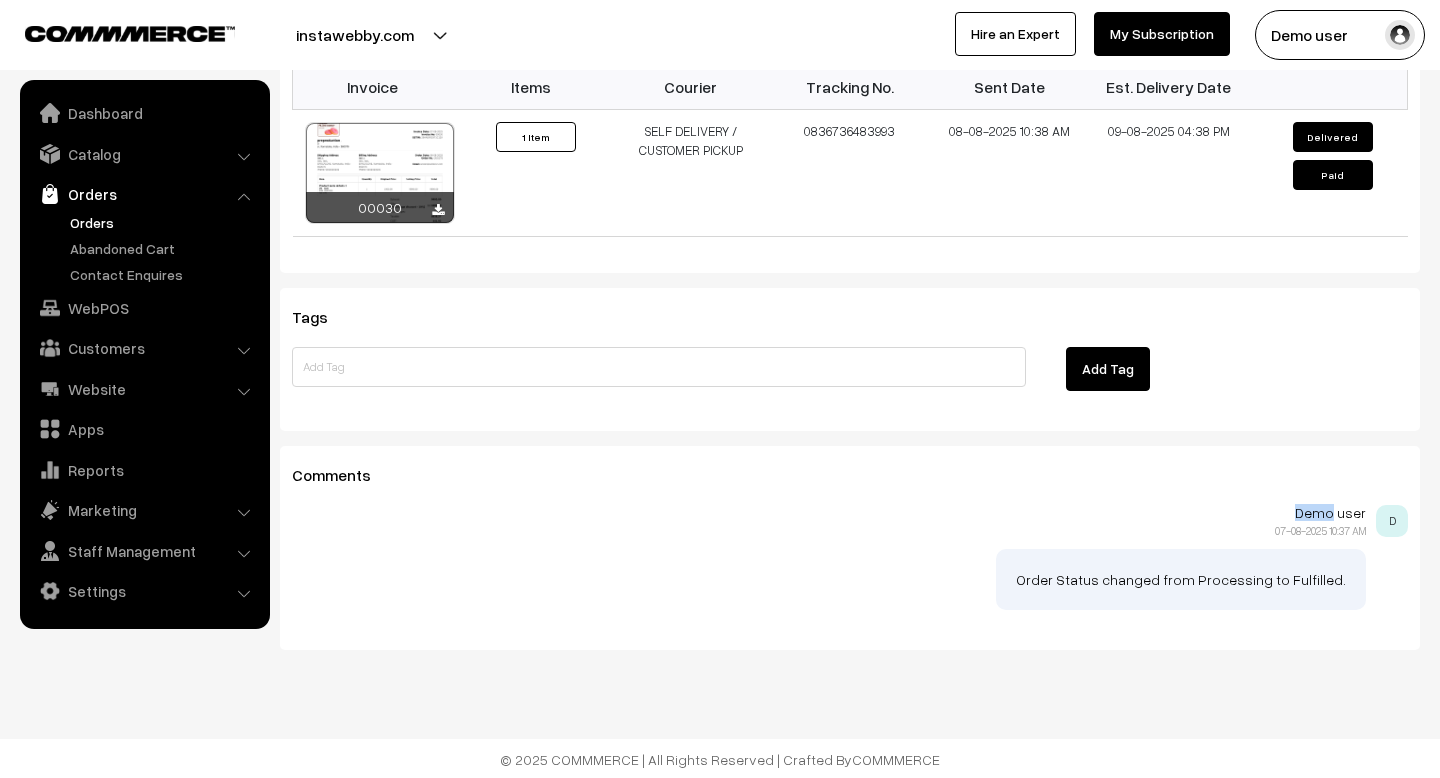 click on "Demo user" at bounding box center (829, 513) 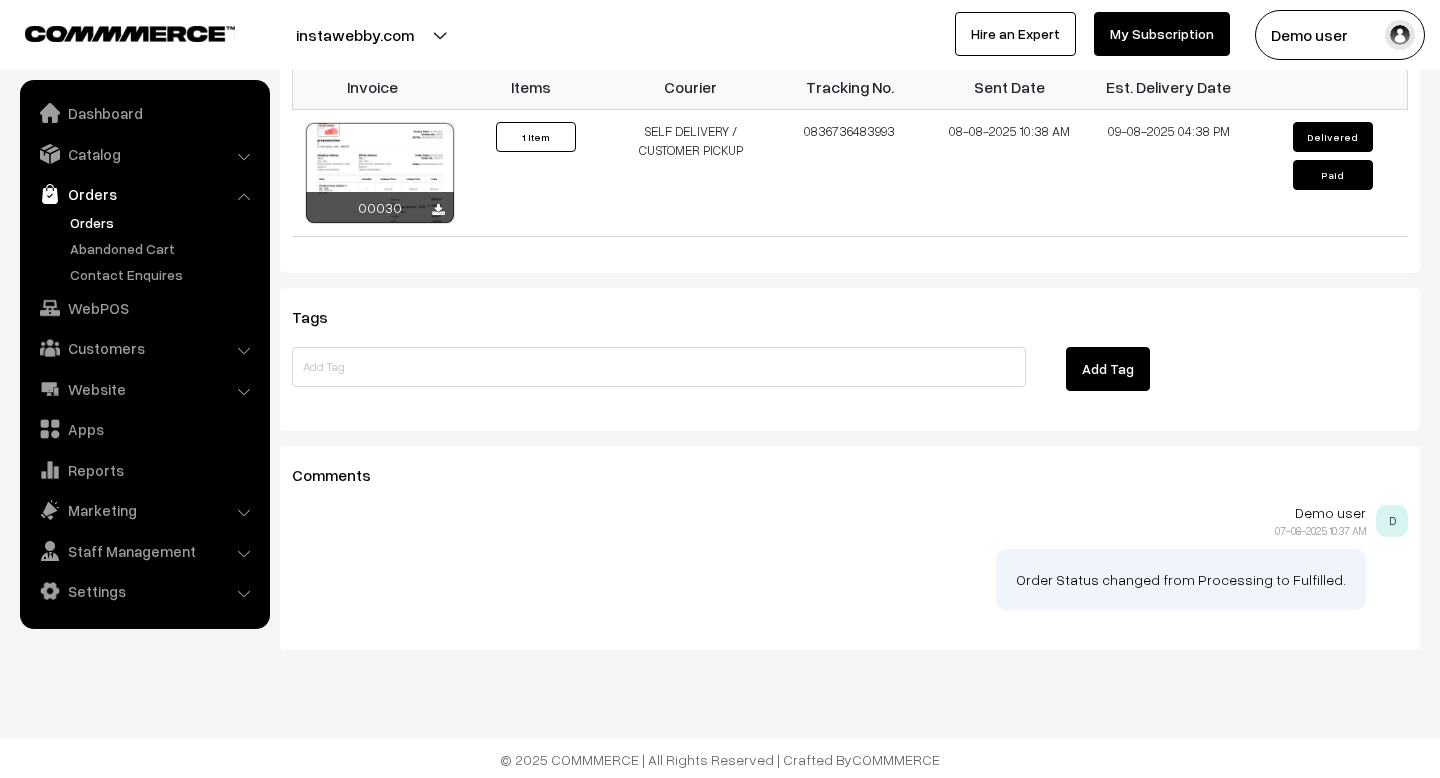 click on "Demo user" at bounding box center [829, 513] 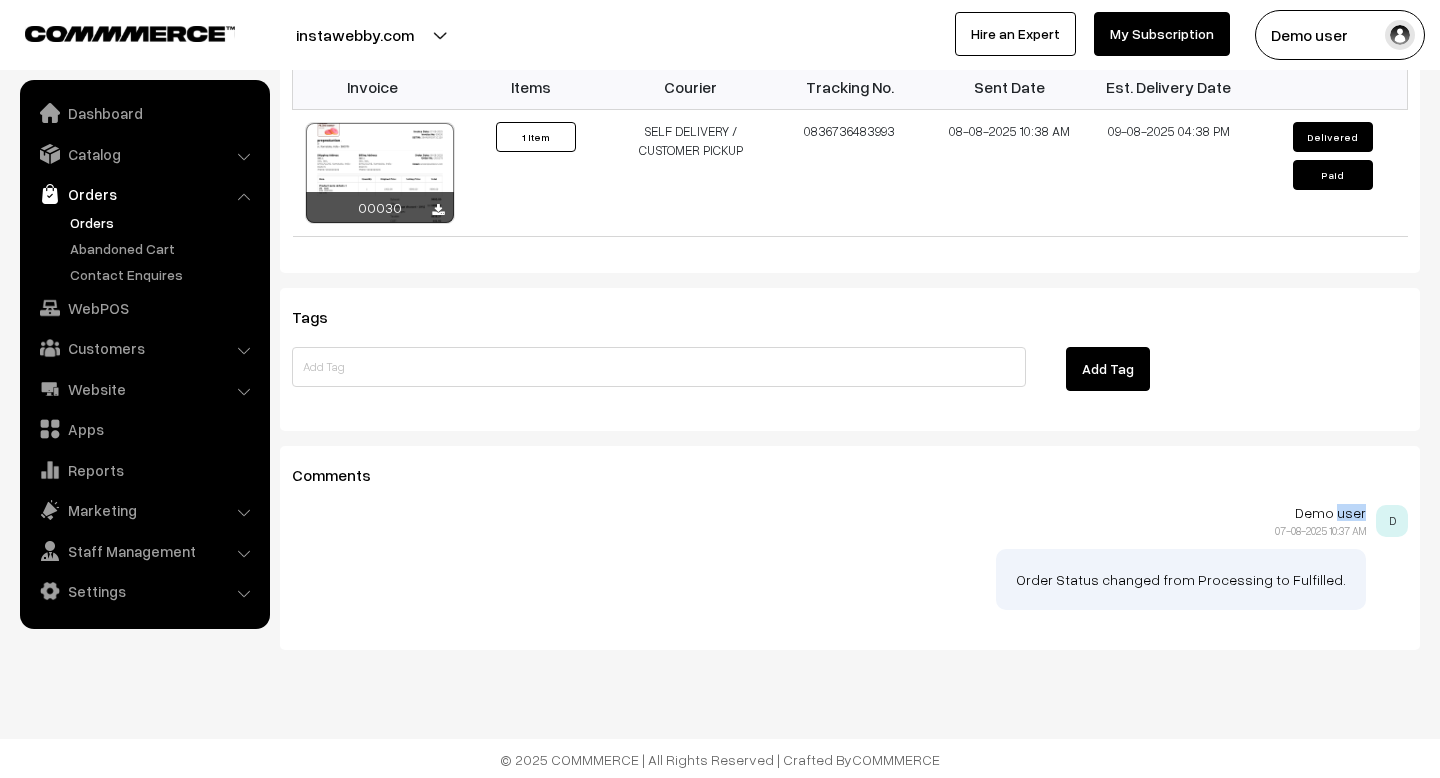 click on "Demo user" at bounding box center (829, 513) 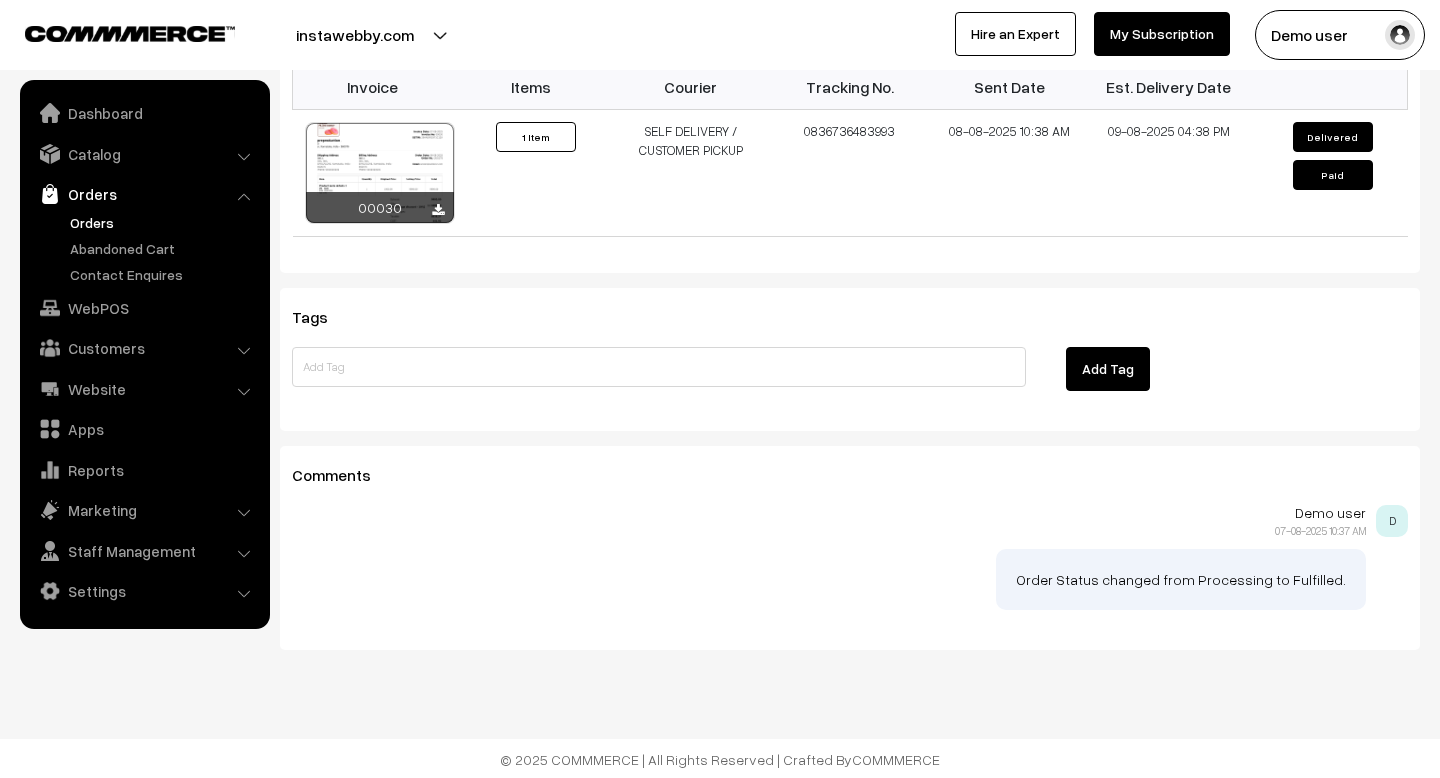 click on "Demo user" at bounding box center (829, 513) 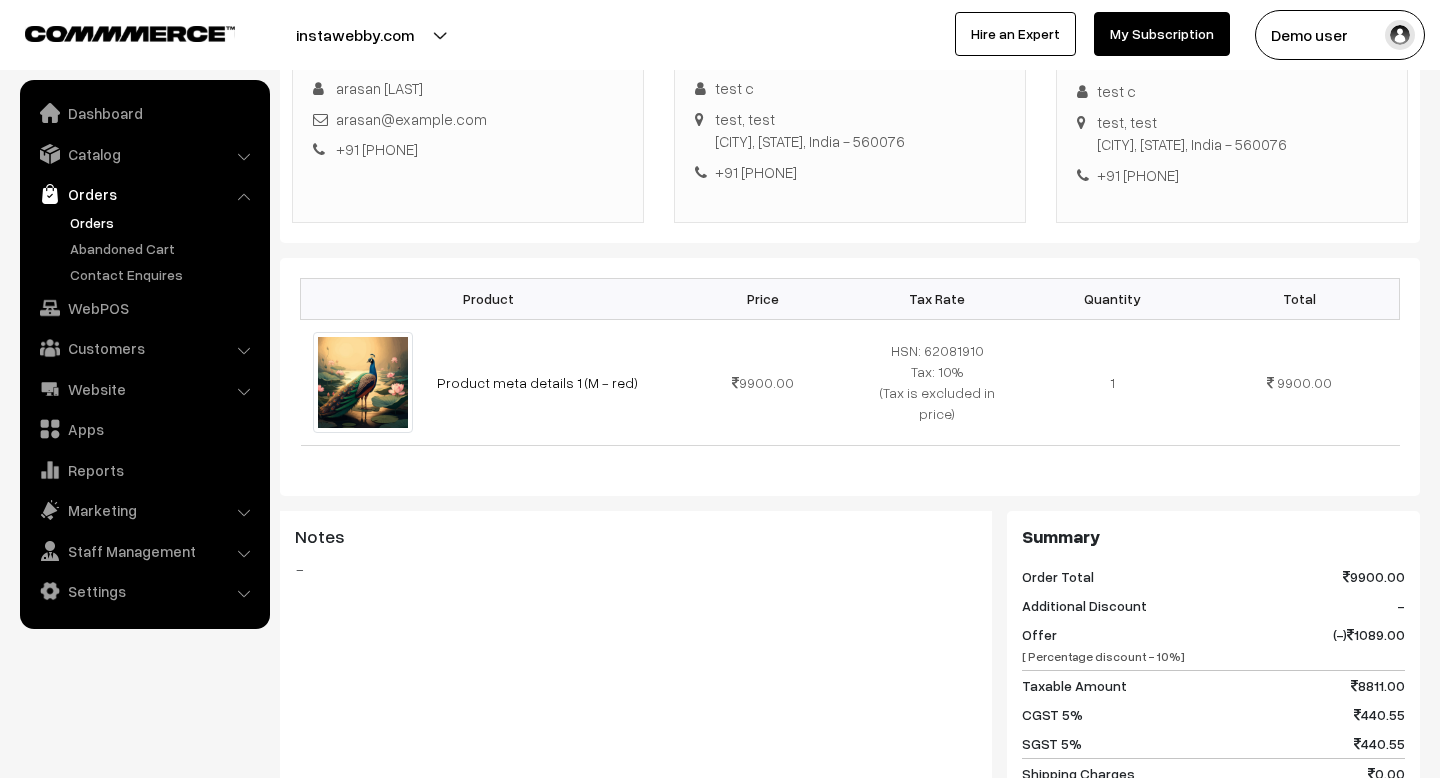scroll, scrollTop: 0, scrollLeft: 0, axis: both 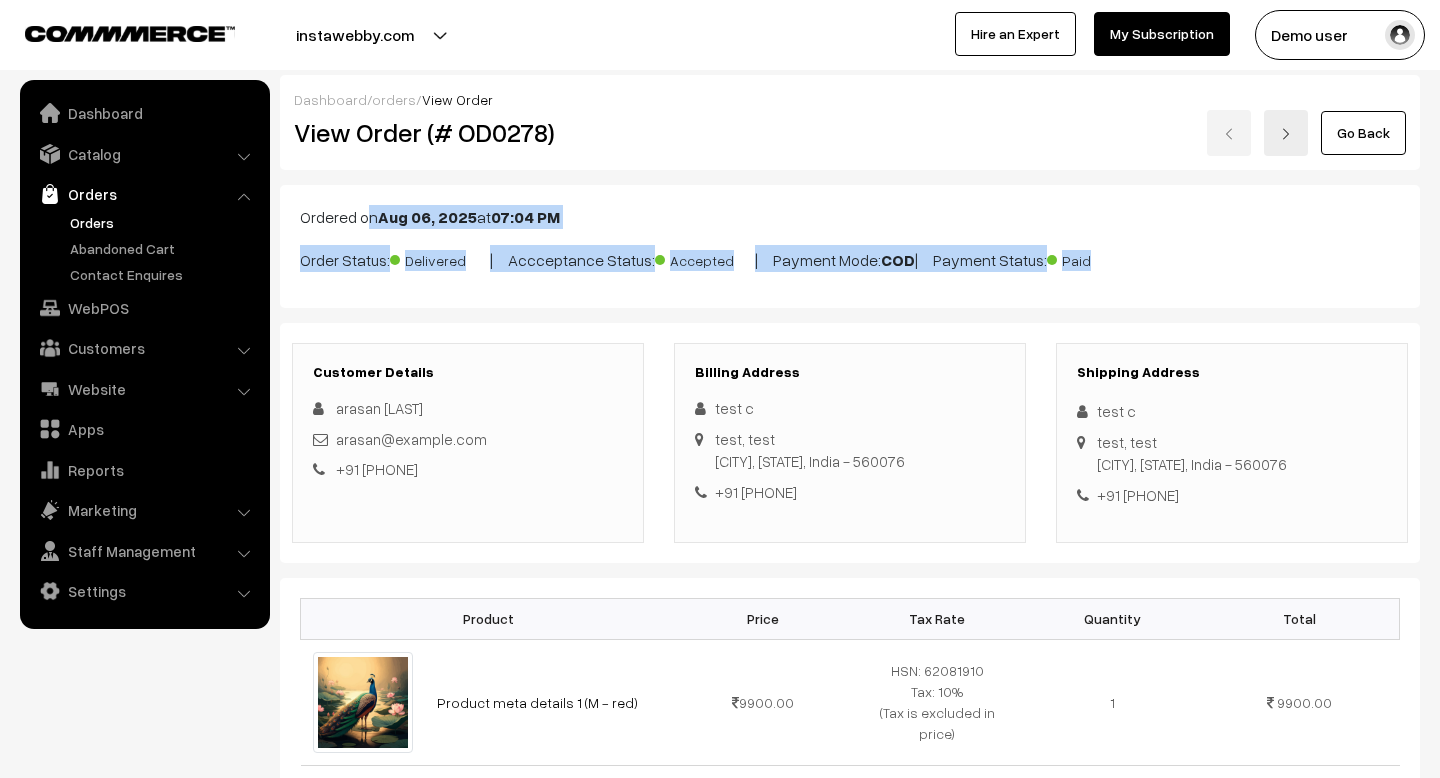 drag, startPoint x: 1148, startPoint y: 260, endPoint x: 298, endPoint y: 225, distance: 850.7203 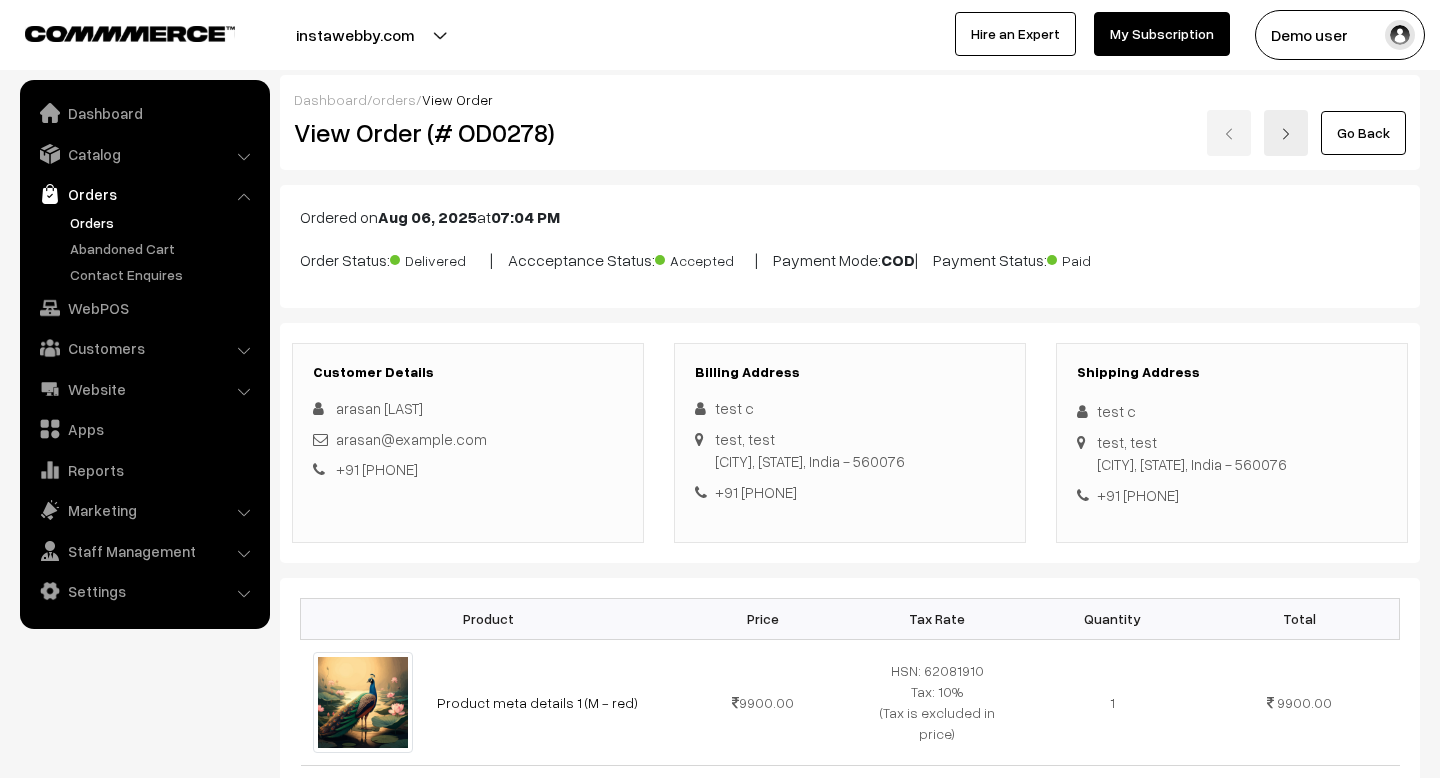 click on "Ordered on  Aug 06, 2025  at  07:04 PM" at bounding box center (850, 217) 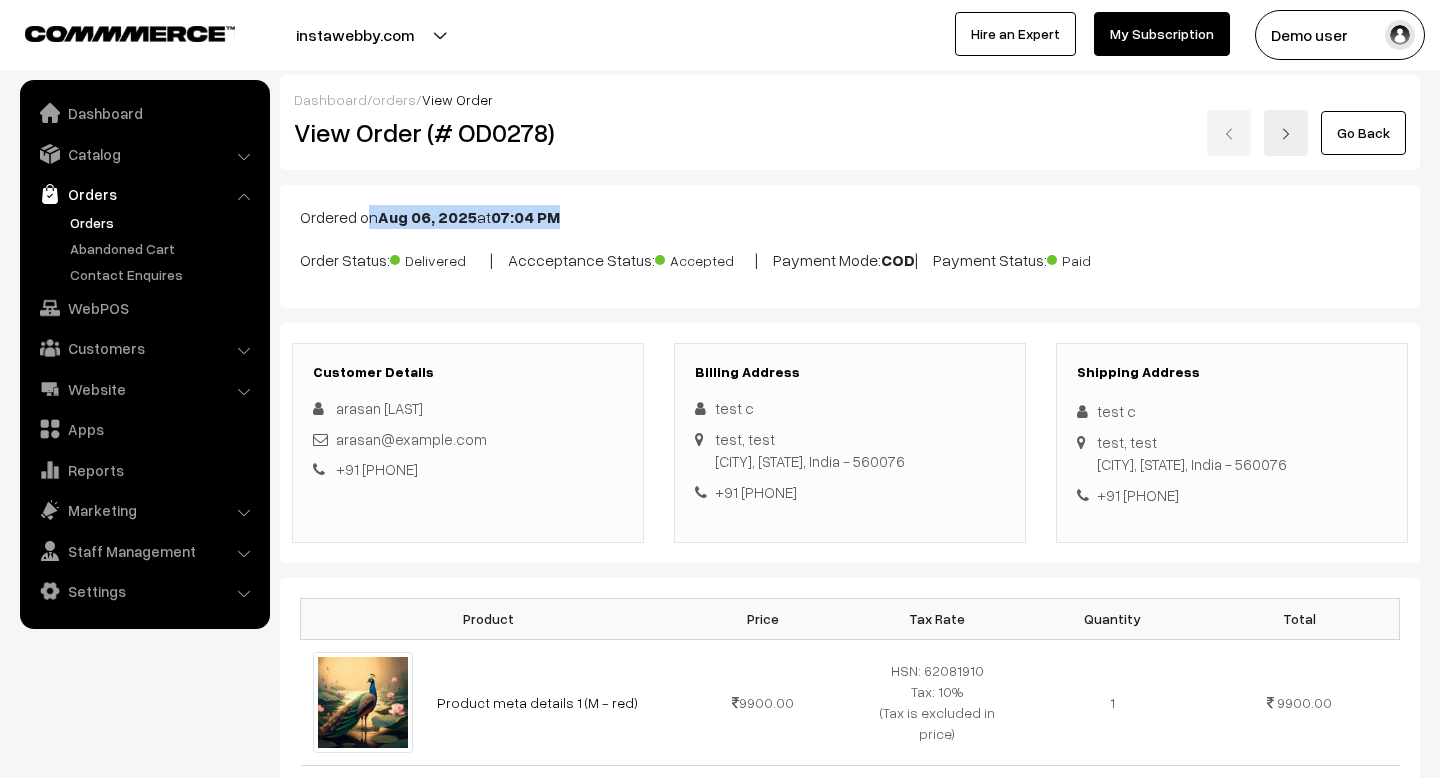 drag, startPoint x: 299, startPoint y: 217, endPoint x: 558, endPoint y: 211, distance: 259.0695 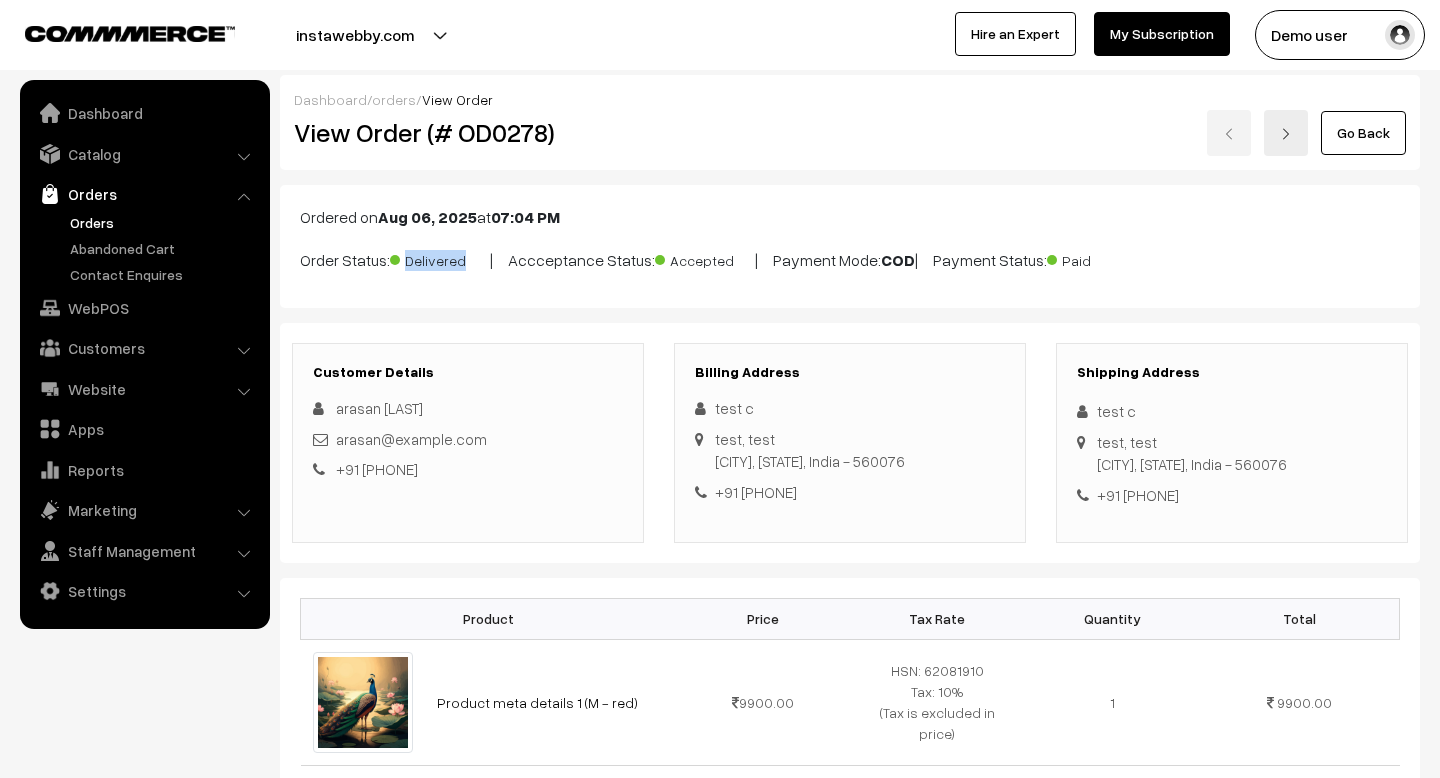 drag, startPoint x: 302, startPoint y: 262, endPoint x: 483, endPoint y: 262, distance: 181 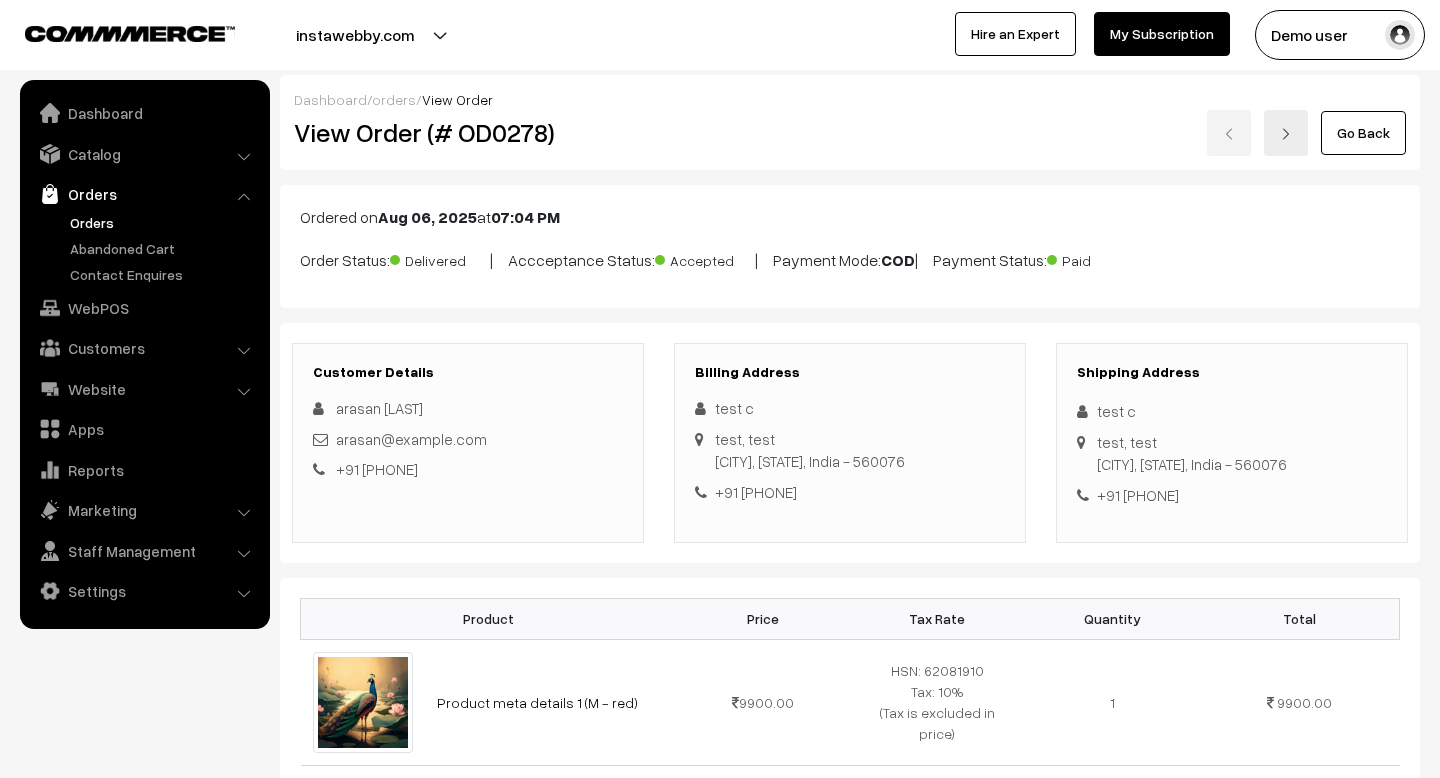 click on "Ordered on  Aug 06, 2025  at  07:04 PM
Order Status:
Delivered
|
Accceptance Status:
Accepted
|
Payment Mode:
COD
|
Payment Status:
Paid" at bounding box center (850, 246) 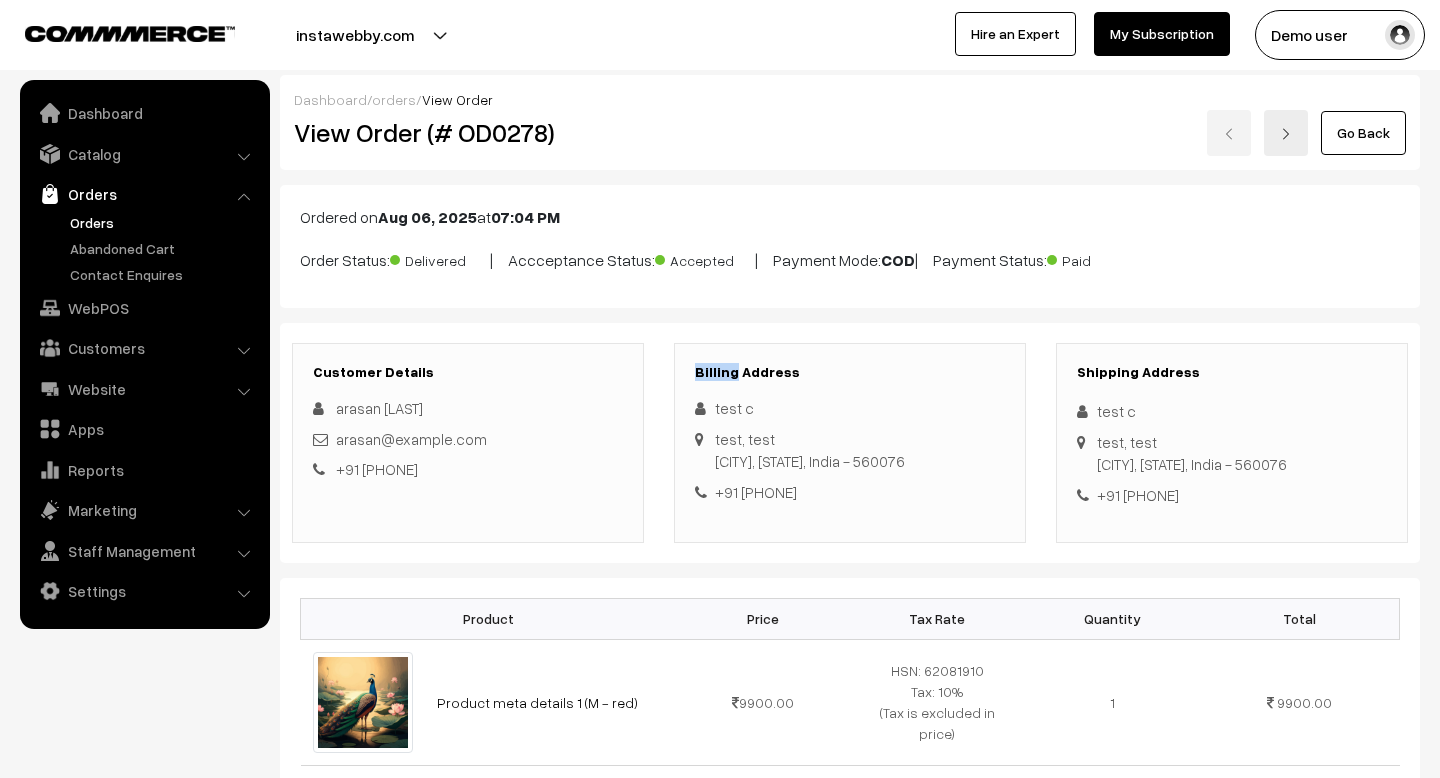 click on "Billing Address" at bounding box center (850, 372) 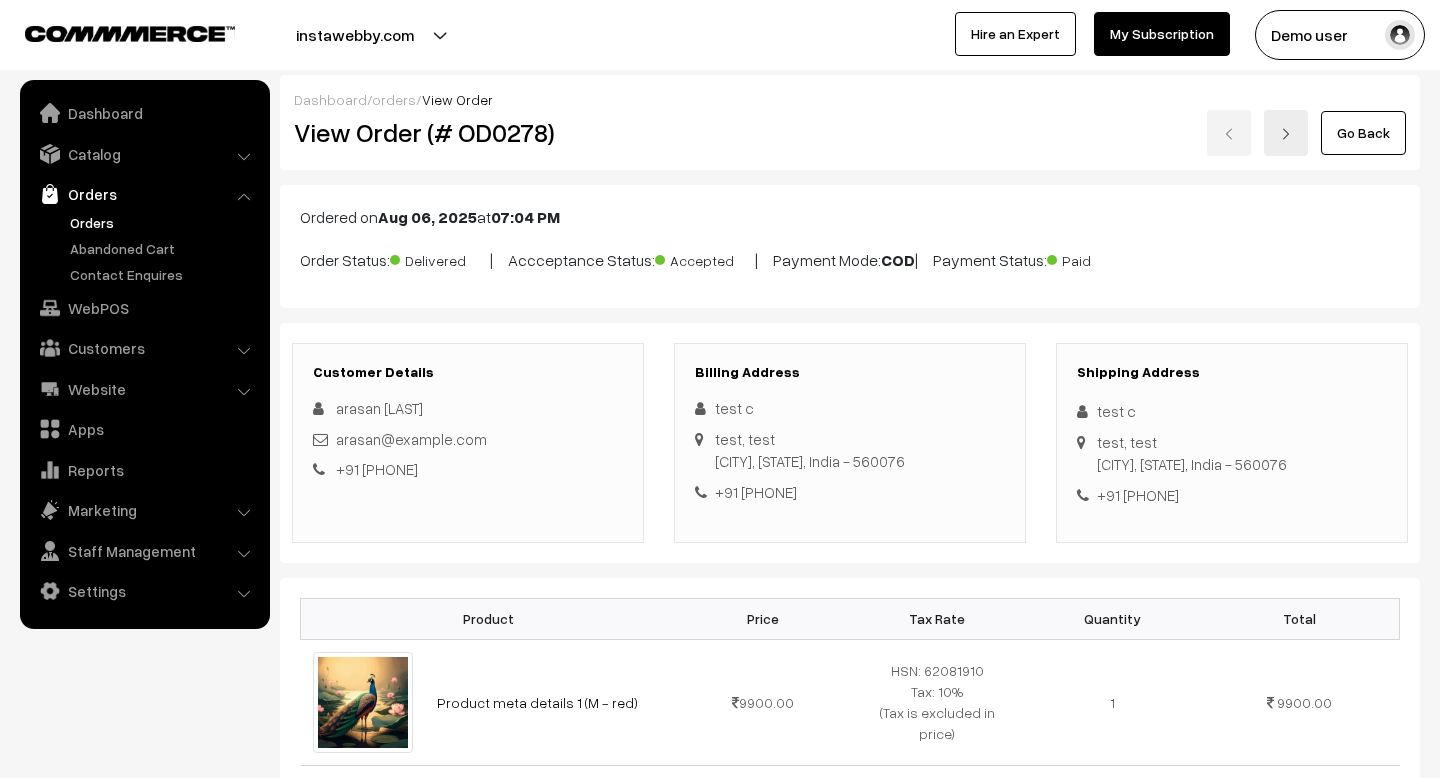 click on "Billing Address" at bounding box center (850, 372) 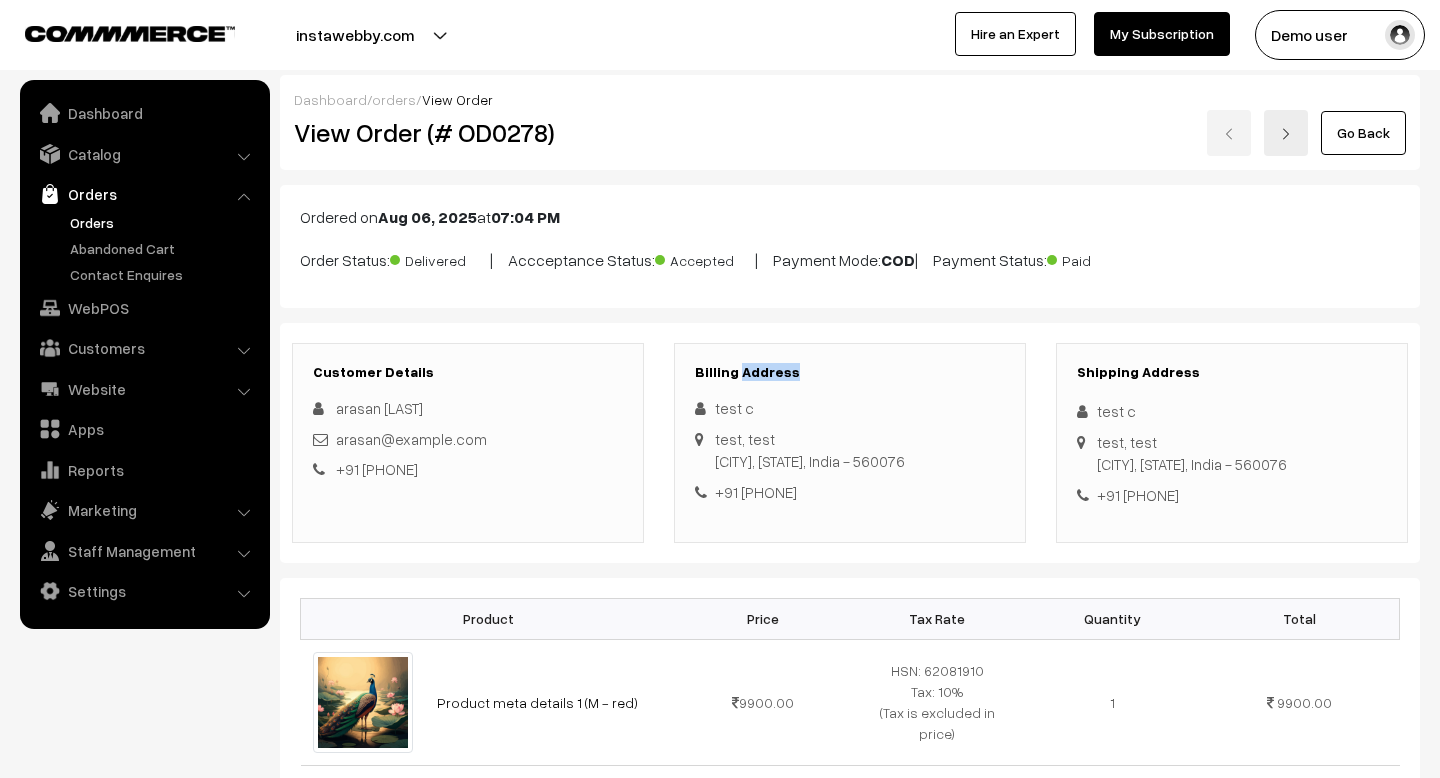 click on "Billing Address" at bounding box center [850, 372] 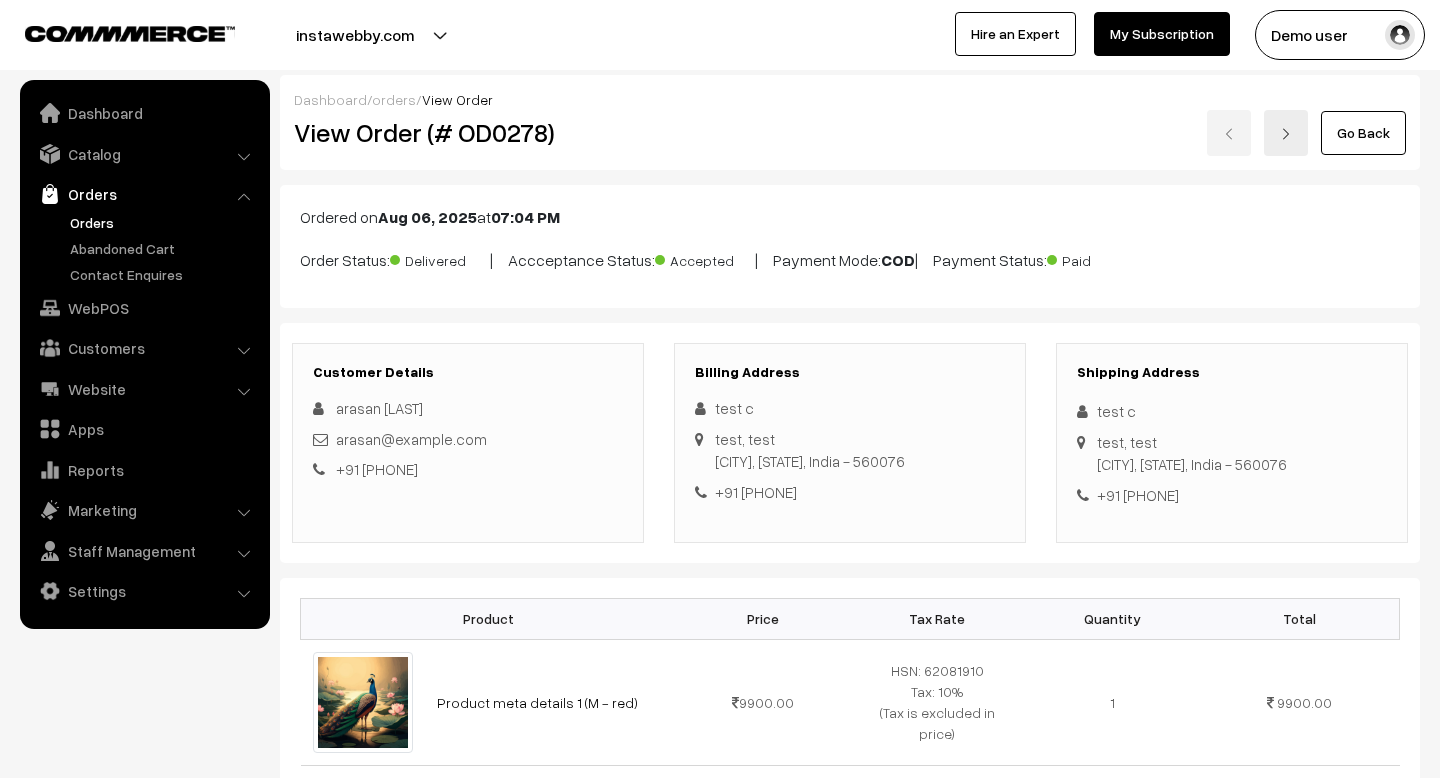 click on "Billing Address" at bounding box center [850, 372] 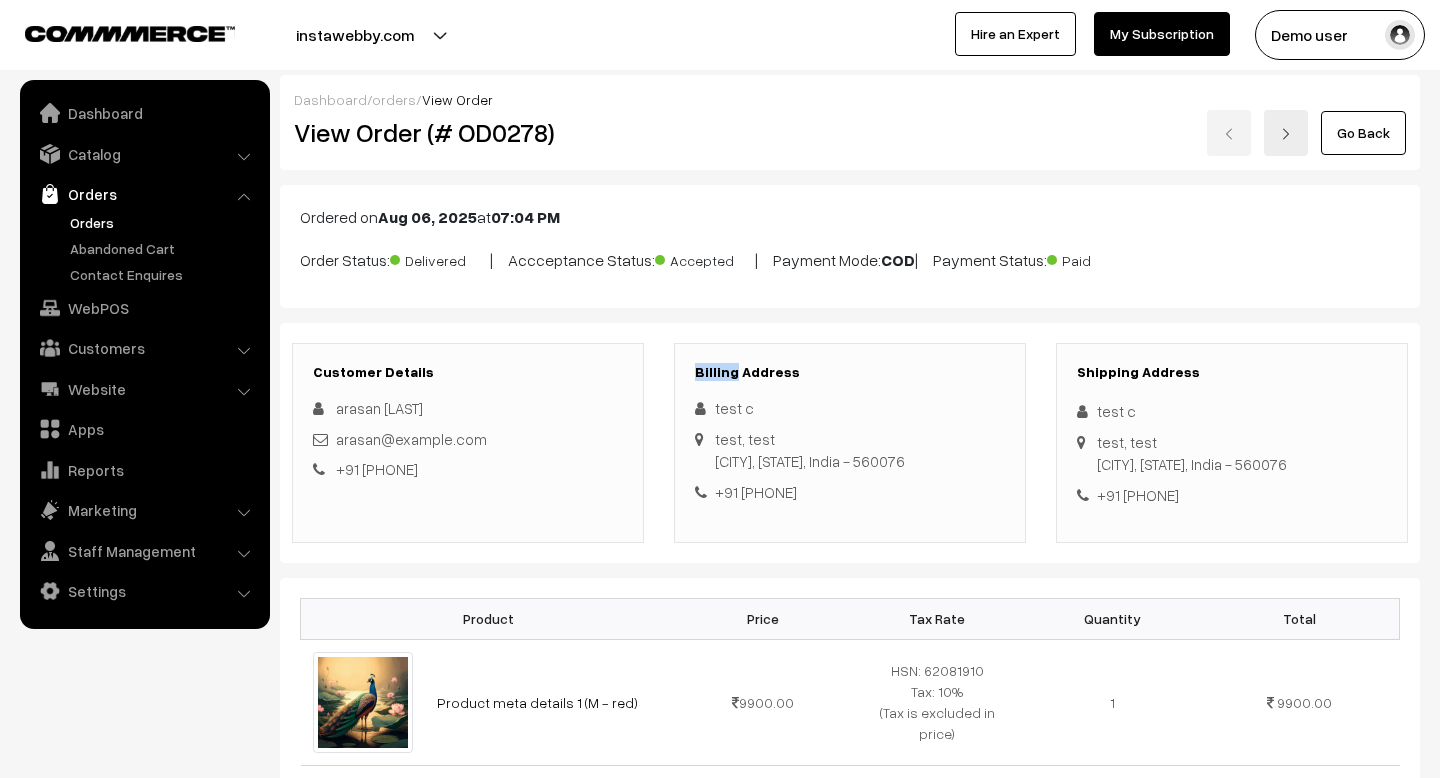 click on "Billing Address" at bounding box center [850, 372] 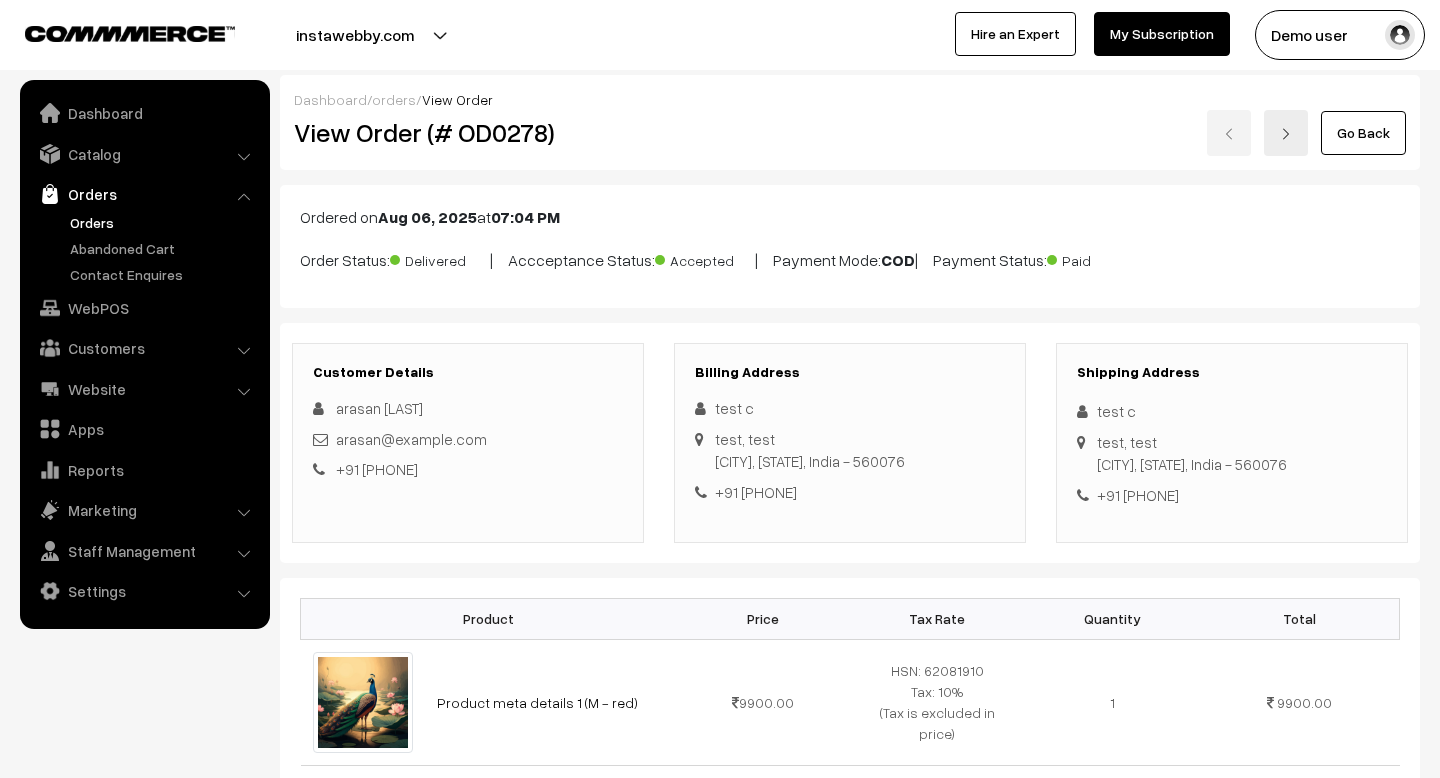 click on "Billing Address" at bounding box center [850, 372] 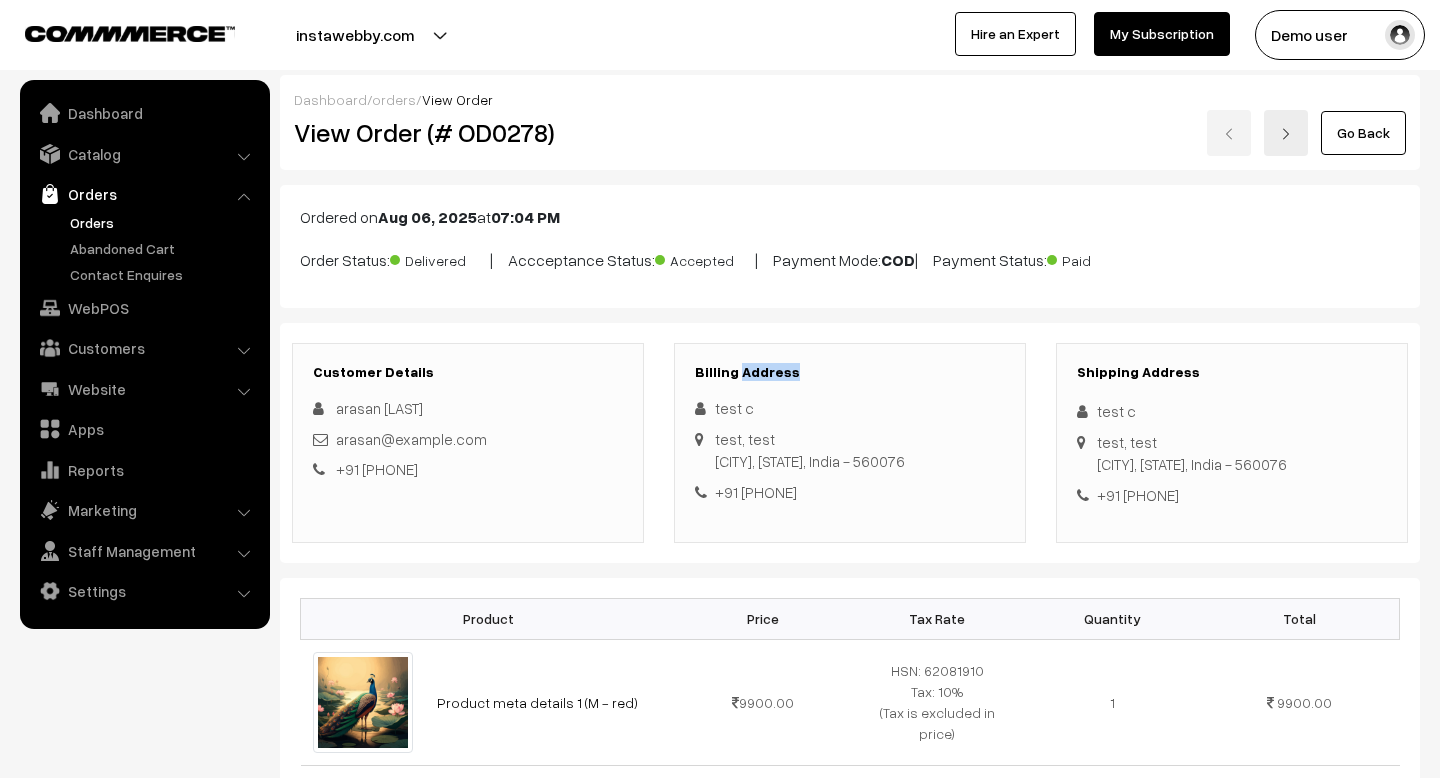 click on "Billing Address" at bounding box center [850, 372] 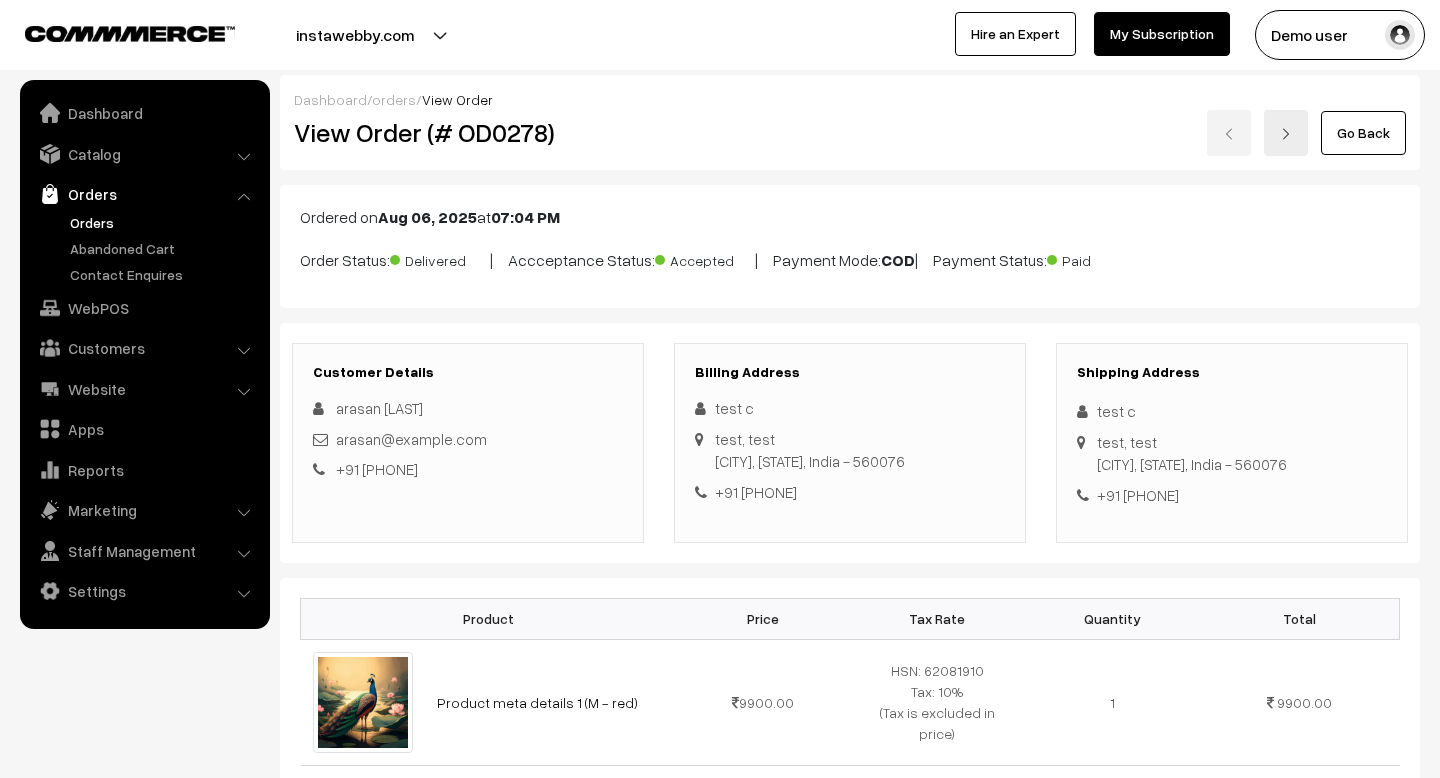 click on "Billing Address" at bounding box center [850, 372] 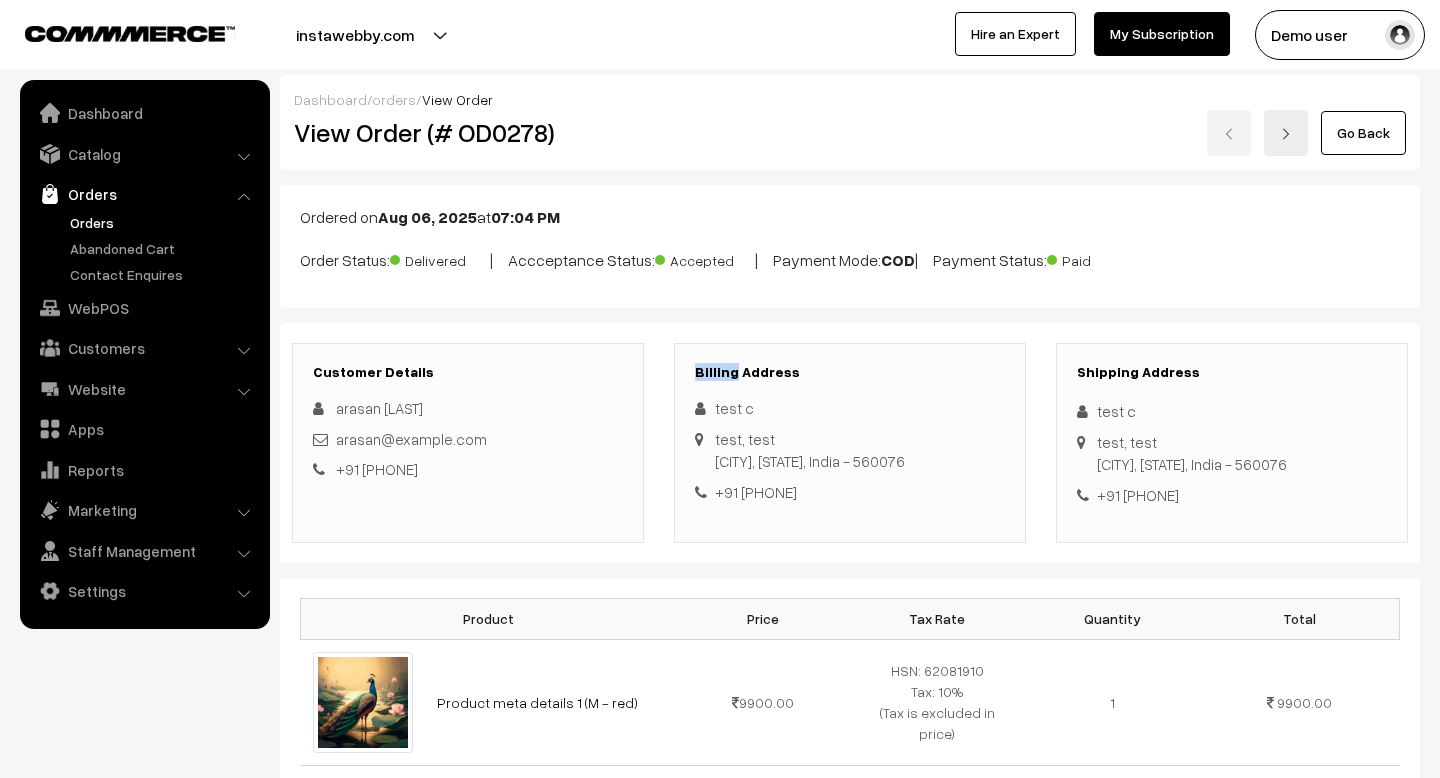 click on "Billing Address" at bounding box center (850, 372) 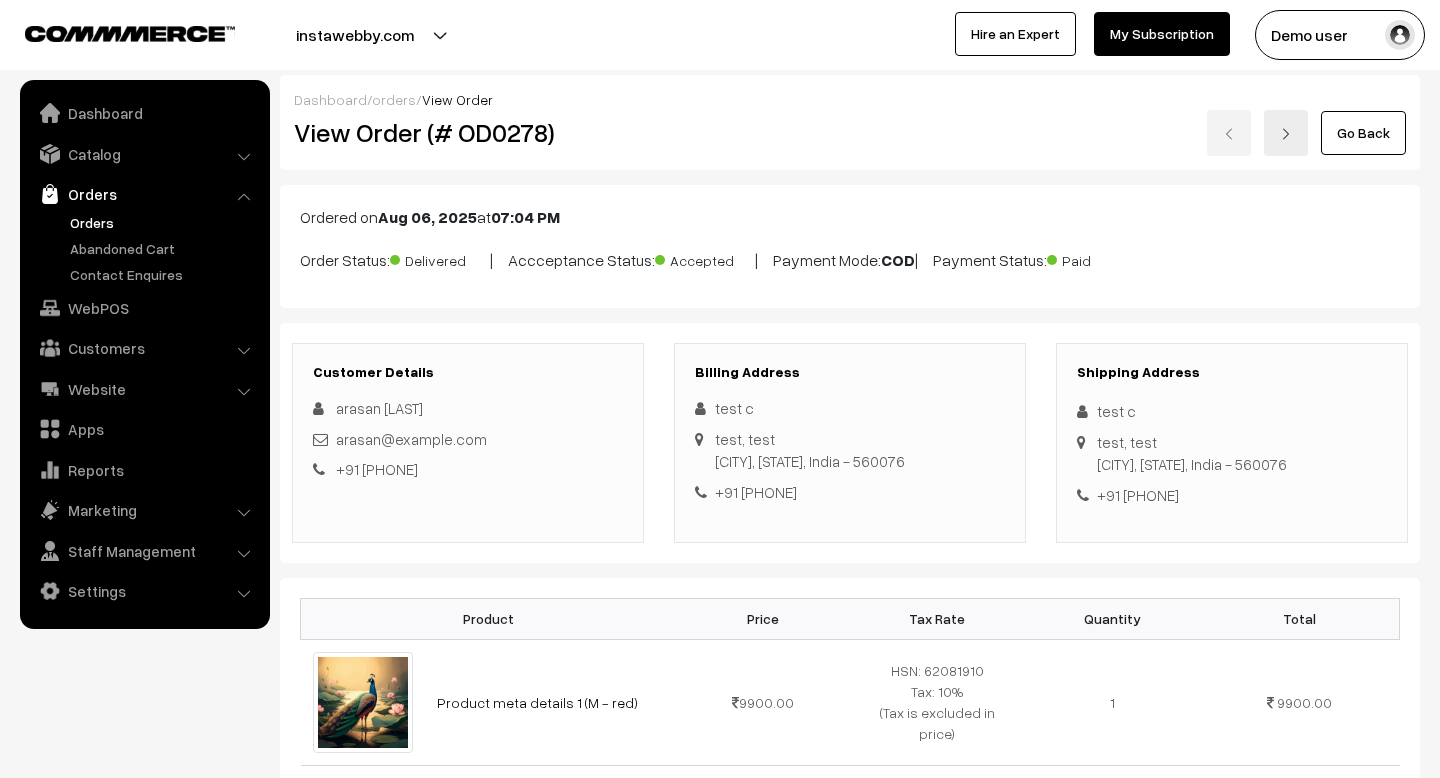 click on "Billing Address" at bounding box center (850, 372) 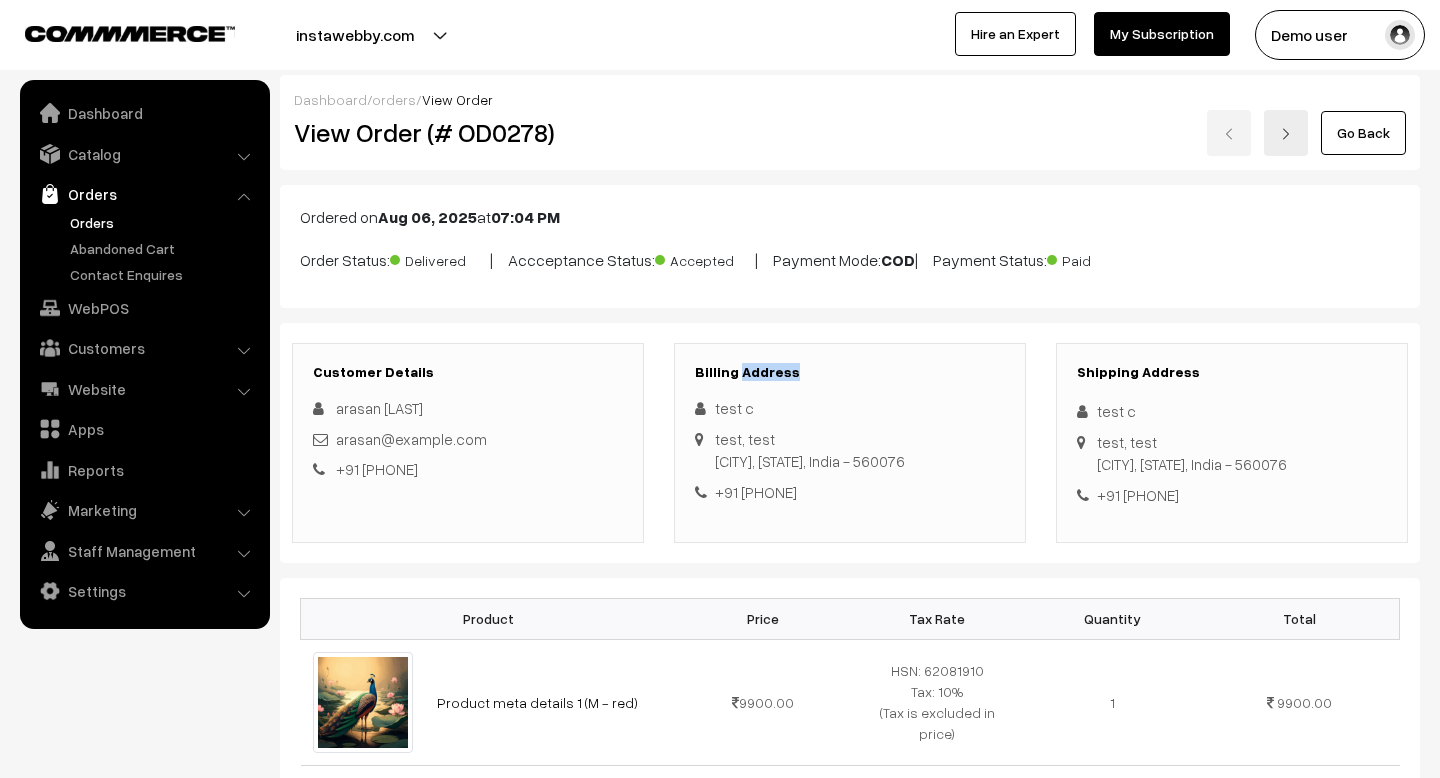 click on "Billing Address" at bounding box center [850, 372] 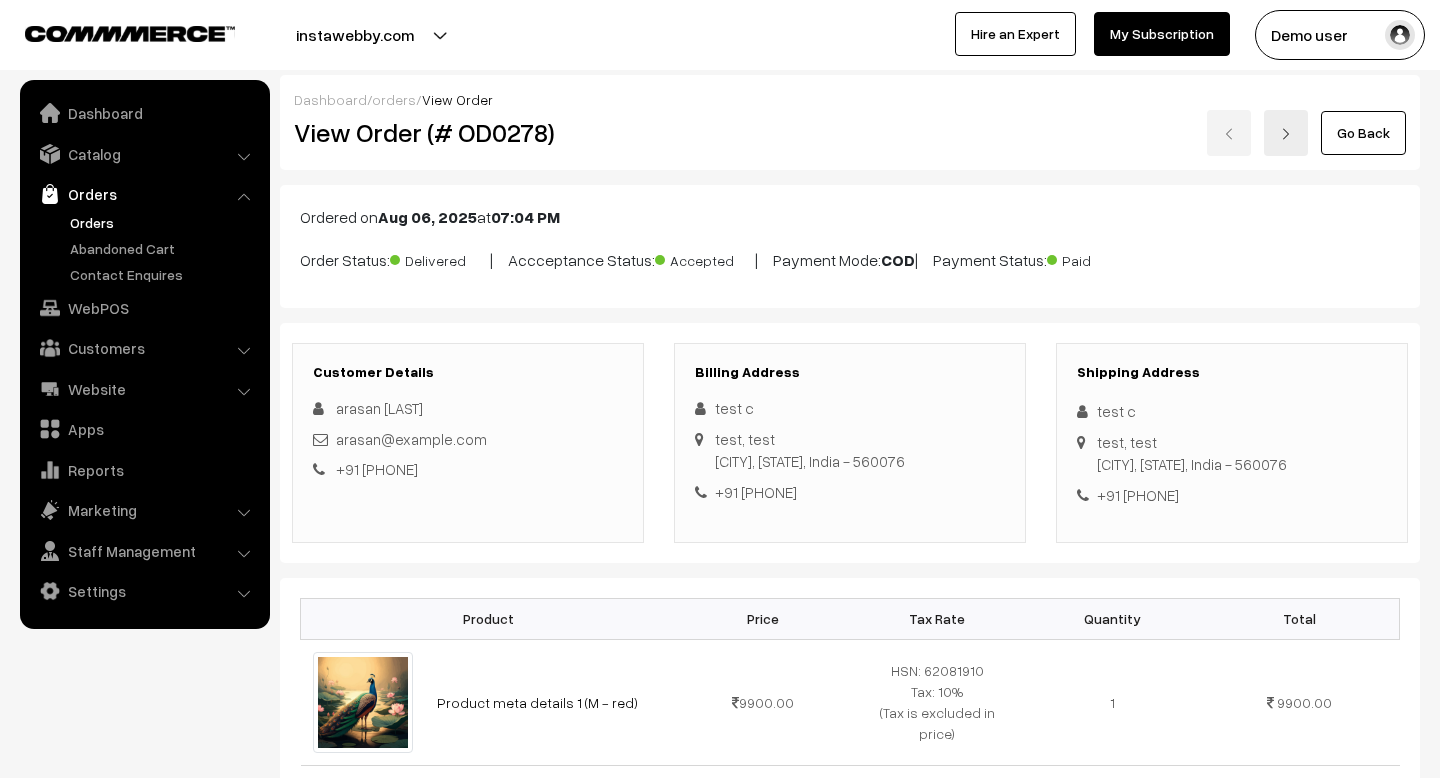 click on "Billing Address" at bounding box center (850, 372) 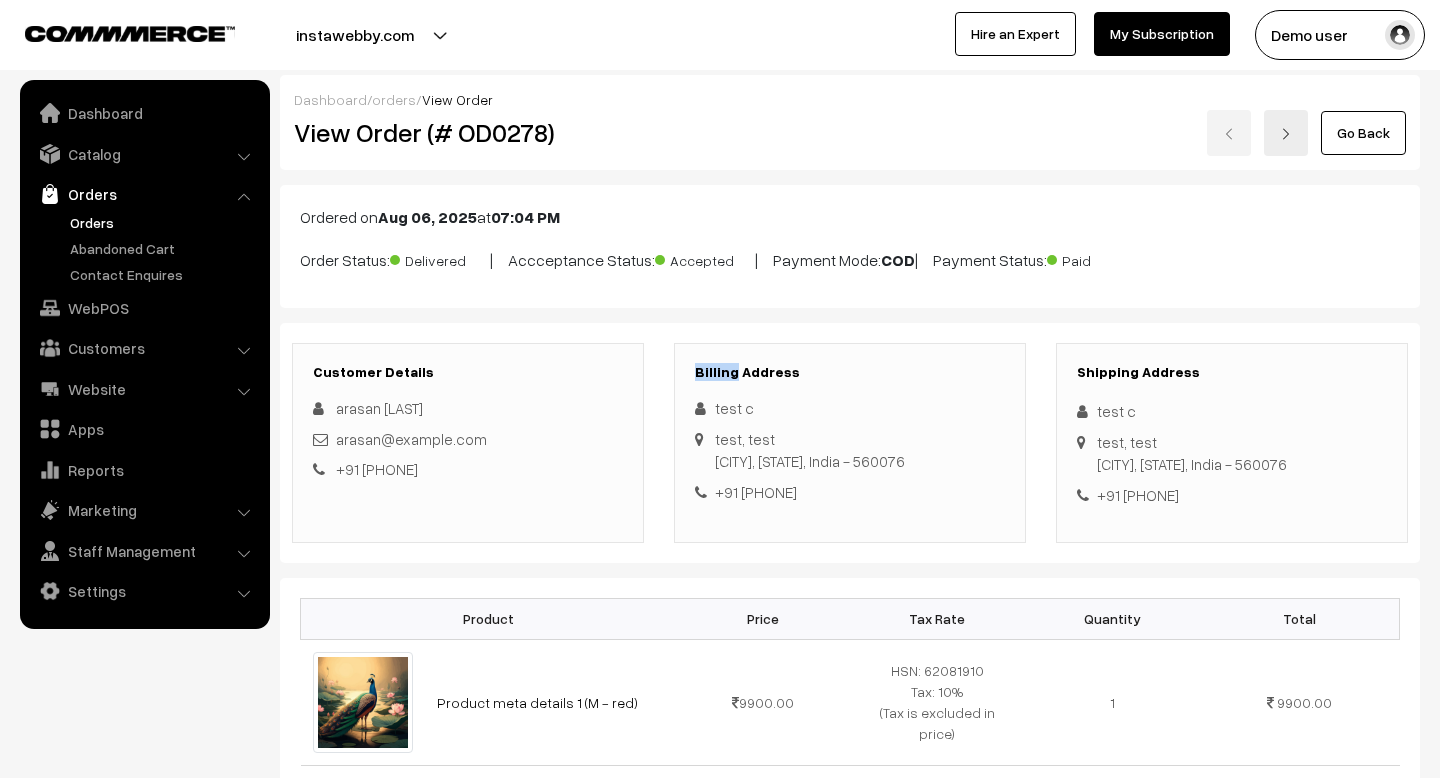 click on "Billing Address" at bounding box center [850, 372] 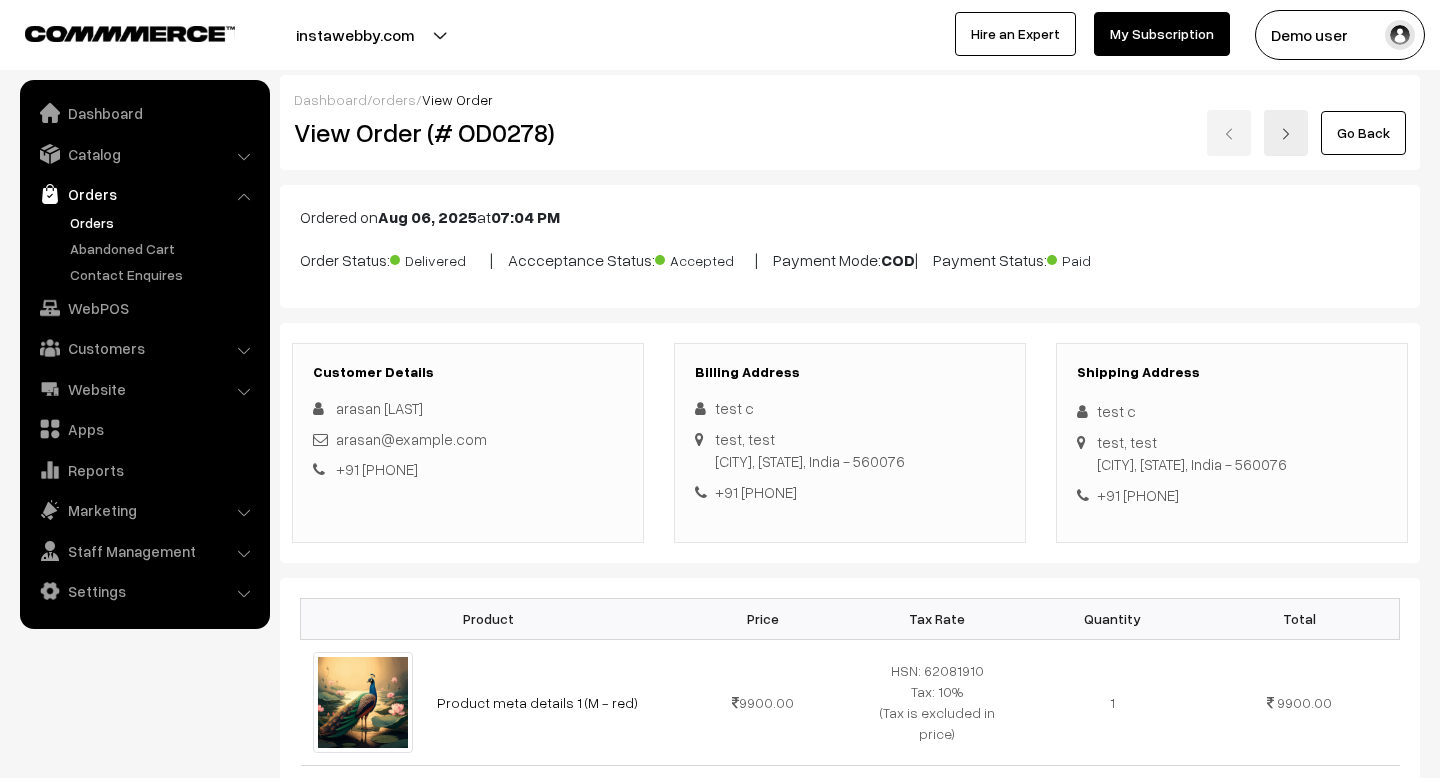 click on "Billing Address" at bounding box center [850, 372] 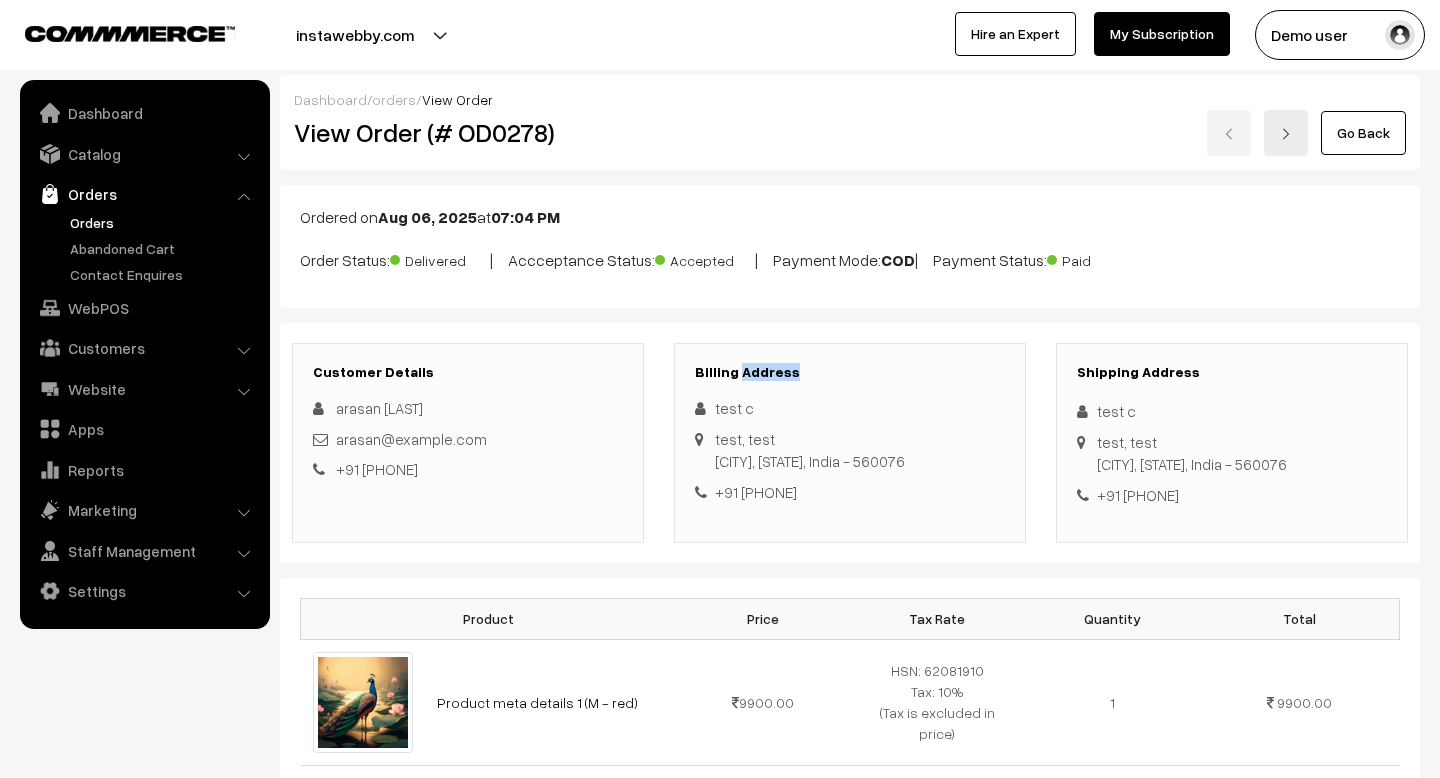 click on "Billing Address" at bounding box center (850, 372) 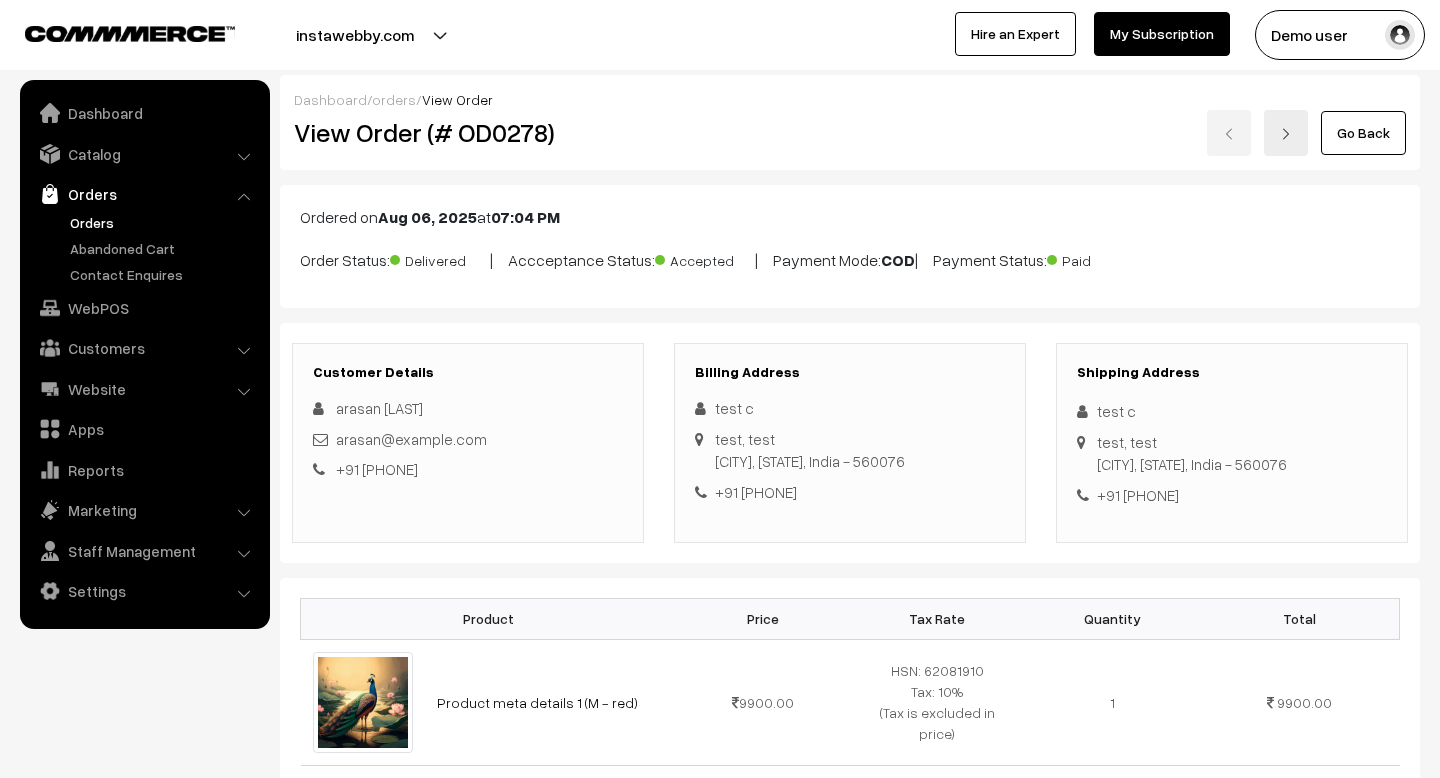 click on "Billing Address" at bounding box center [850, 372] 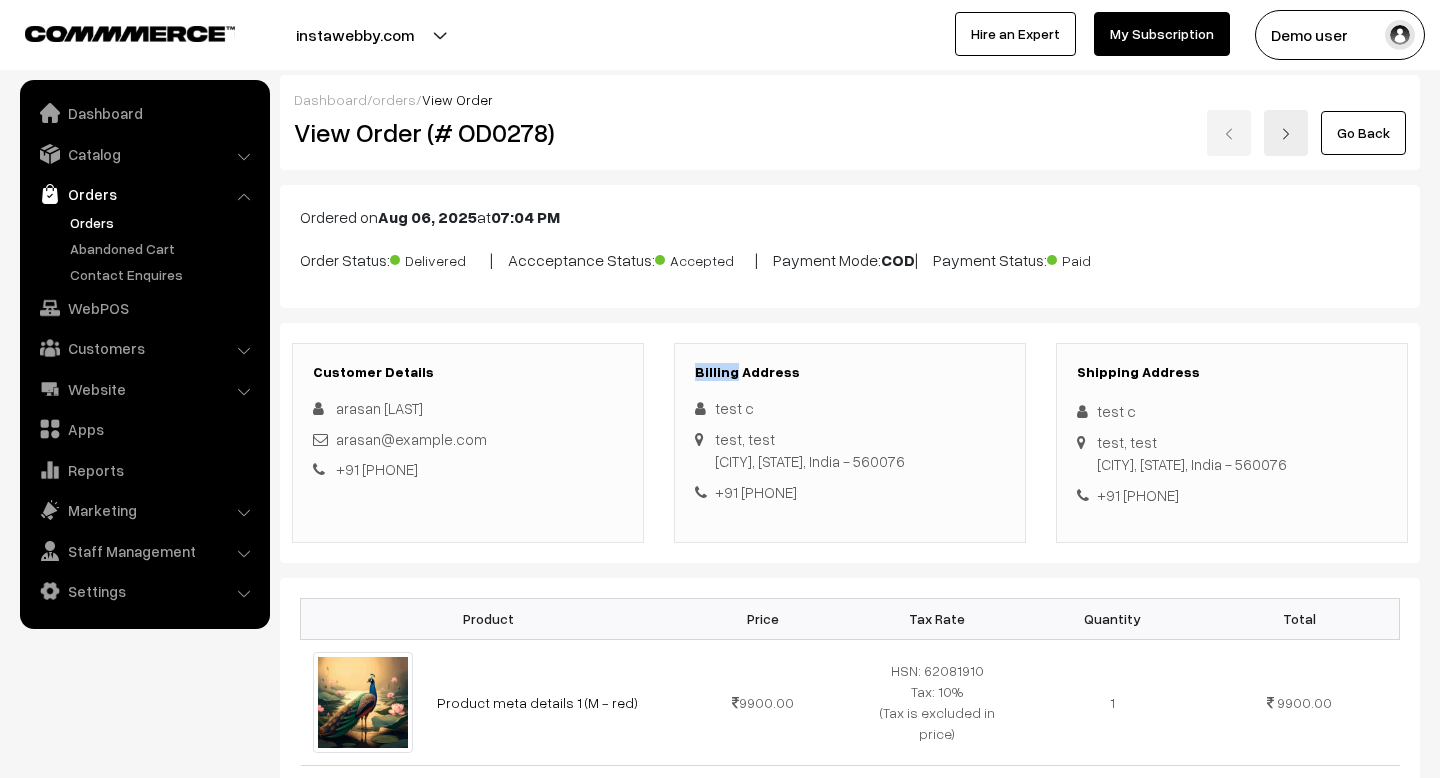 click on "Billing Address" at bounding box center (850, 372) 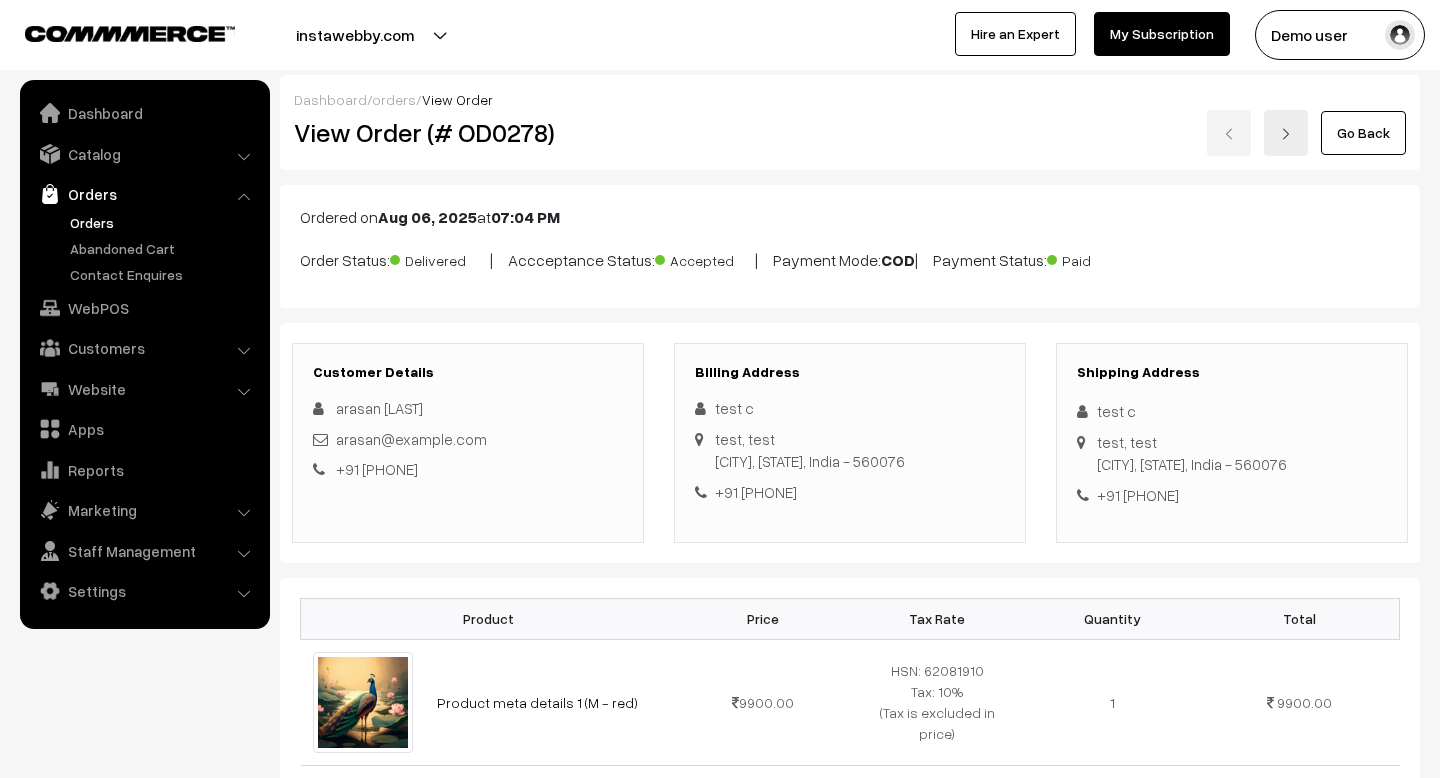 click on "Billing Address" at bounding box center [850, 372] 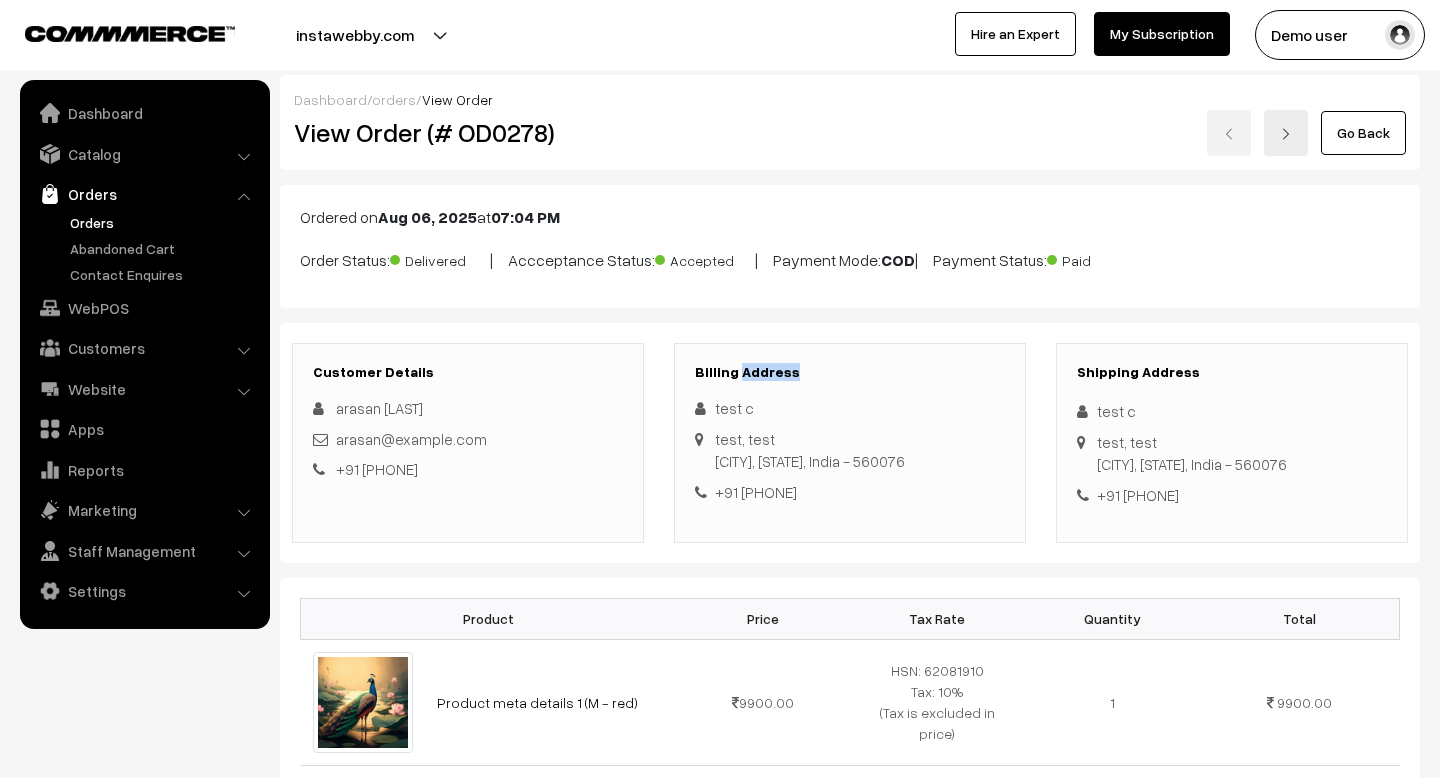 click on "Billing Address" at bounding box center (850, 372) 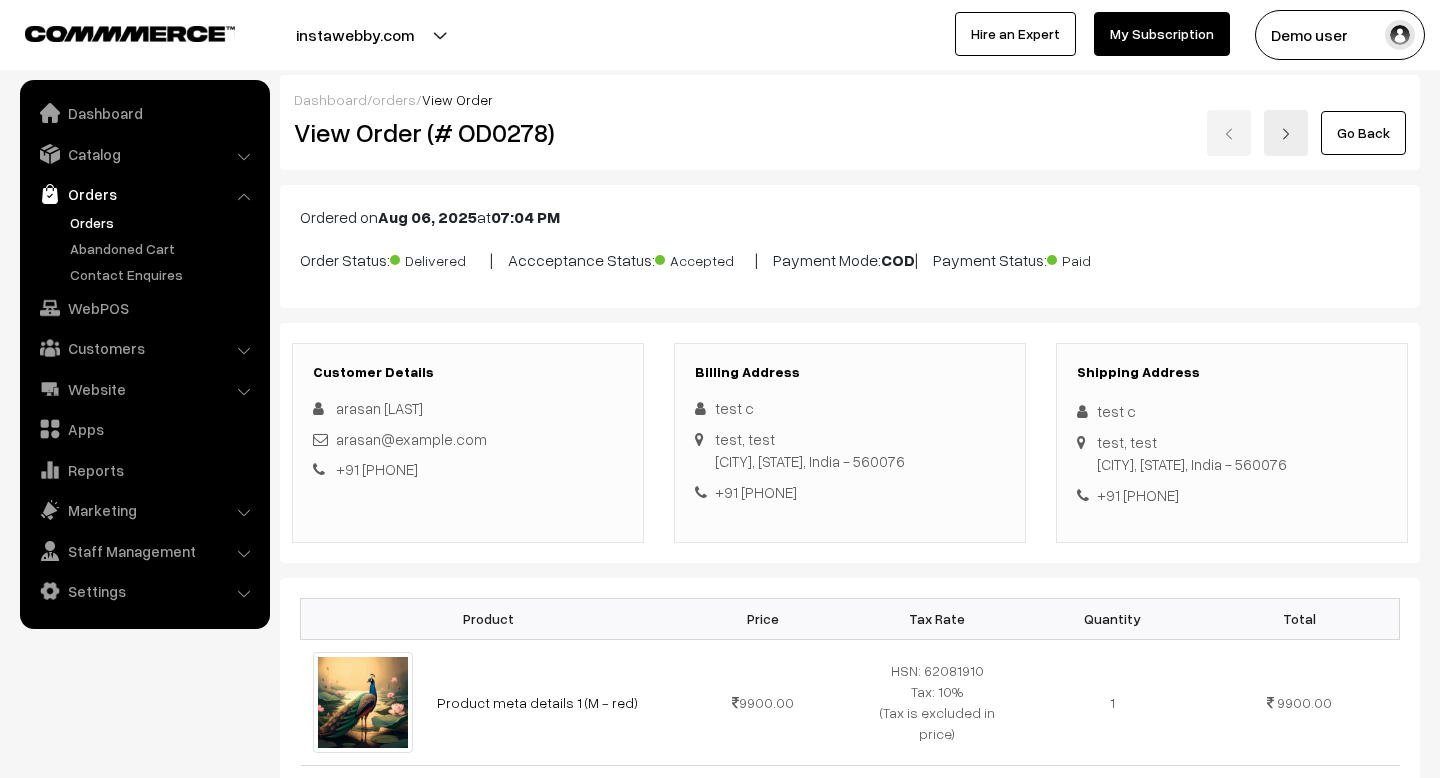 click on "Billing Address
test c
test, test
BANGALORE,                                 Karnataka,  India                                 - 560076
+91 9595959595" at bounding box center [850, 443] 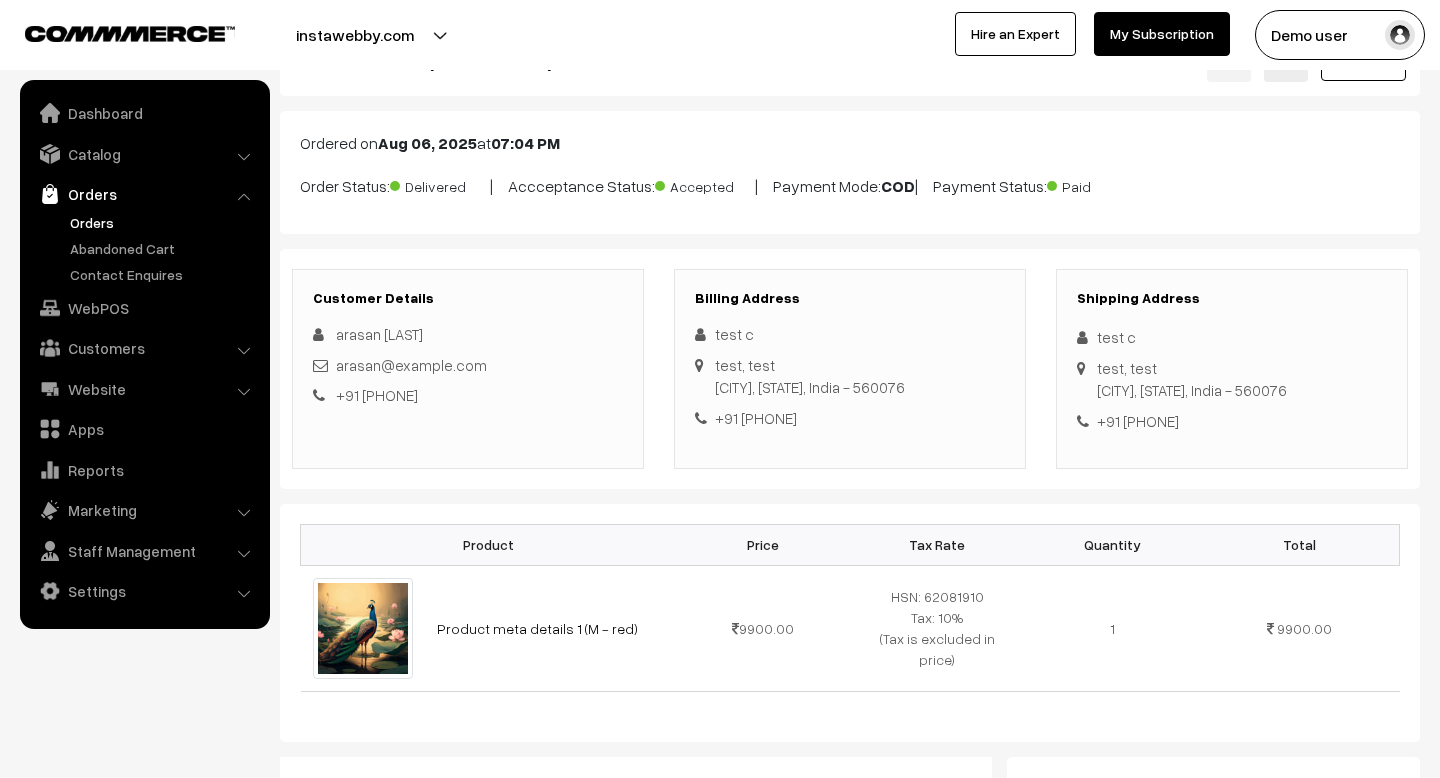 drag, startPoint x: 698, startPoint y: 298, endPoint x: 870, endPoint y: 356, distance: 181.51584 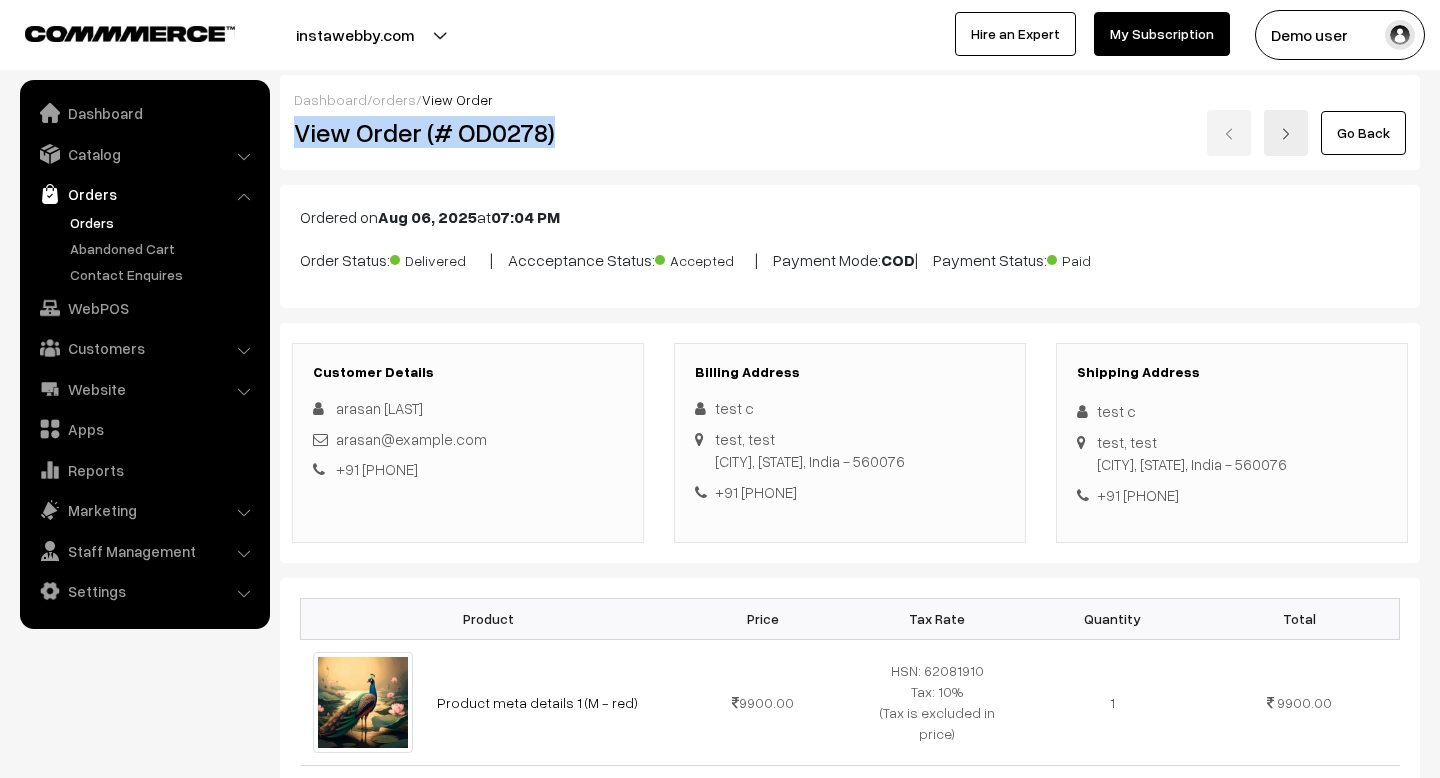 drag, startPoint x: 552, startPoint y: 132, endPoint x: 293, endPoint y: 125, distance: 259.09457 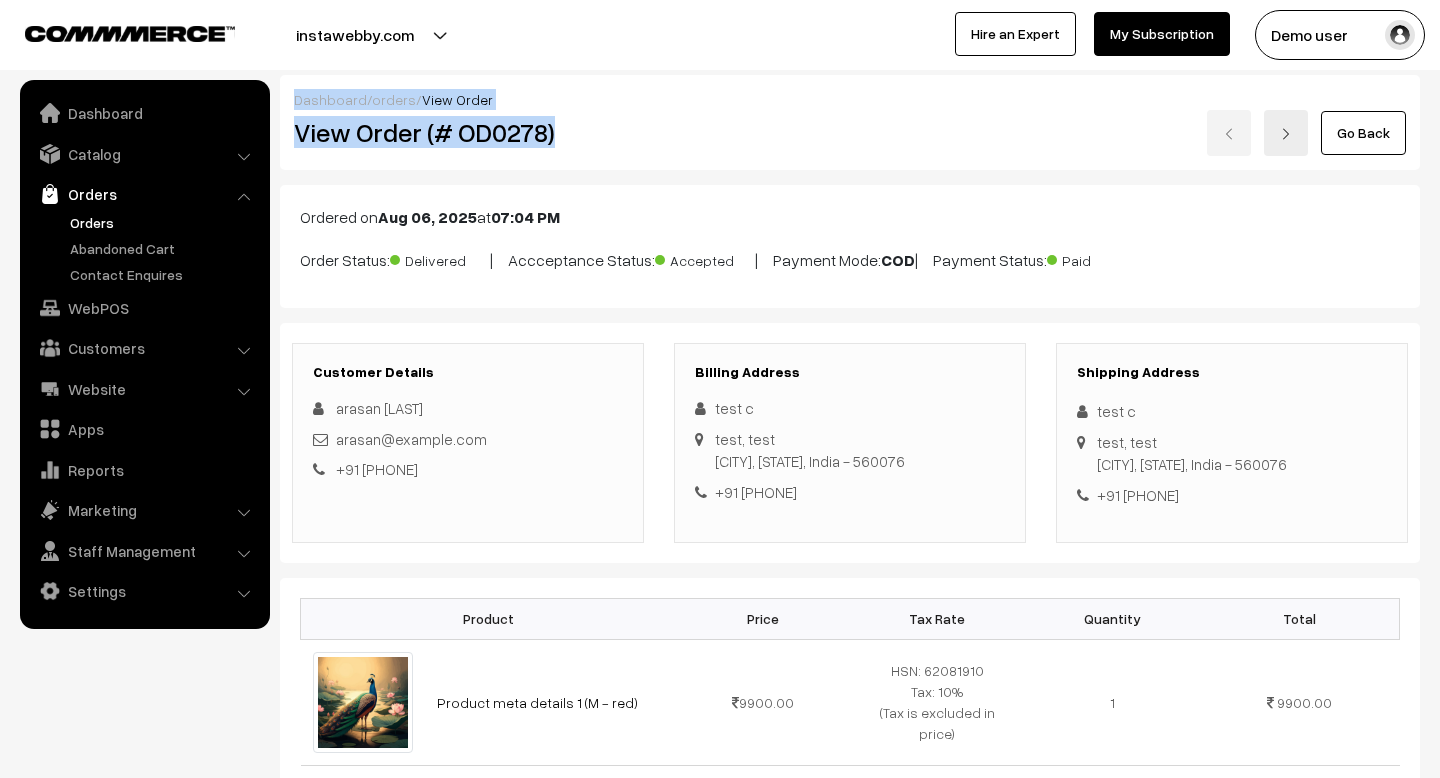 drag, startPoint x: 291, startPoint y: 104, endPoint x: 567, endPoint y: 146, distance: 279.17737 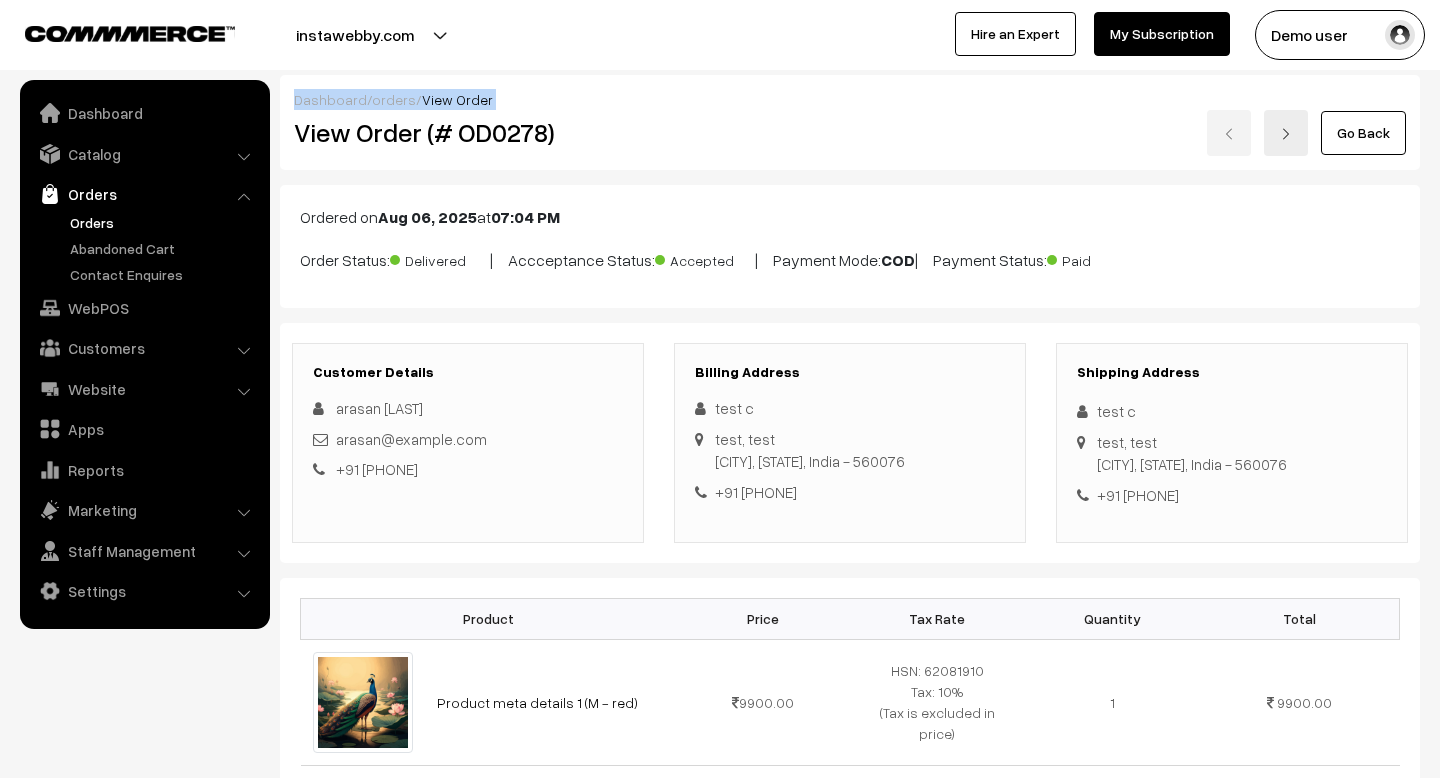 drag, startPoint x: 291, startPoint y: 103, endPoint x: 342, endPoint y: 113, distance: 51.971146 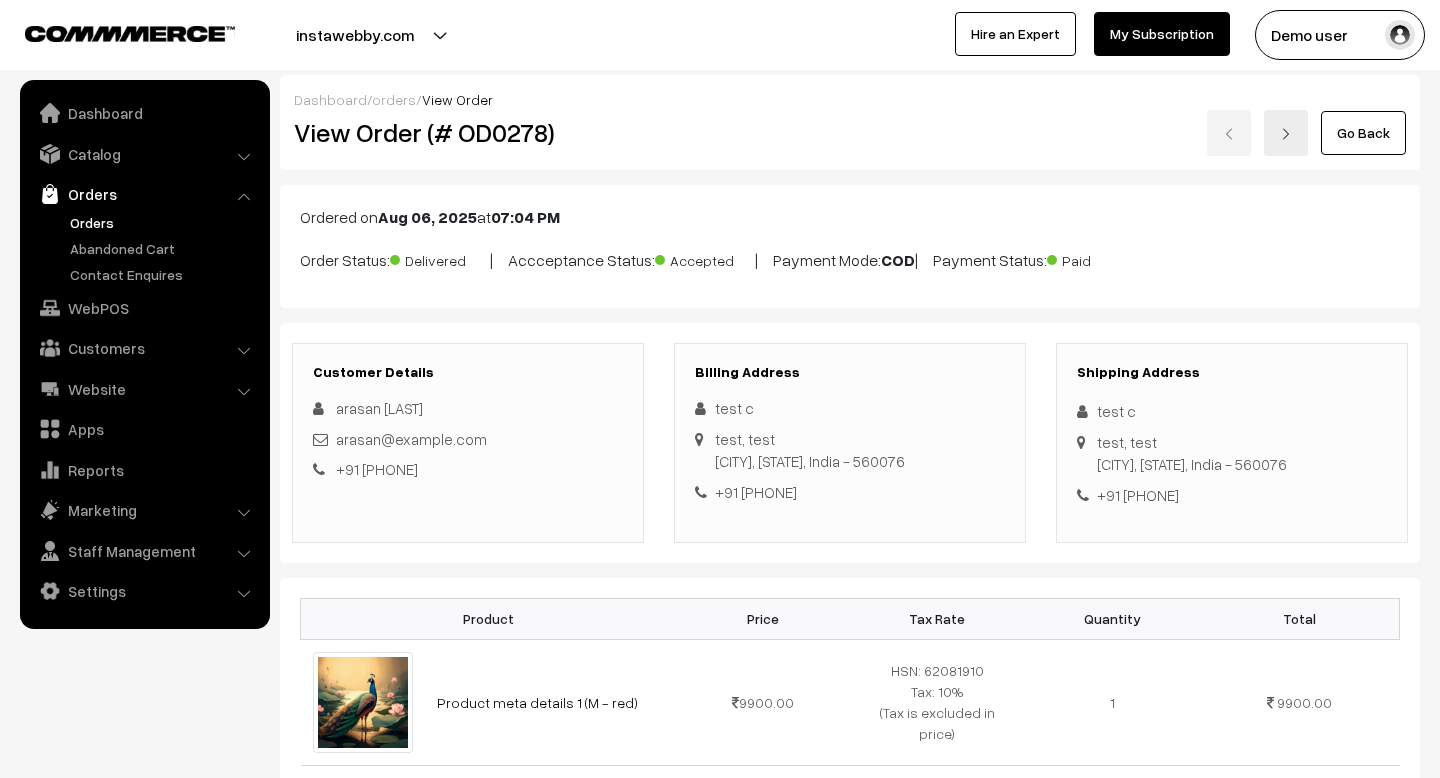 click on "Dashboard  /
orders  /
View Order
View Order (# OD0278)
Go Back" at bounding box center (850, 122) 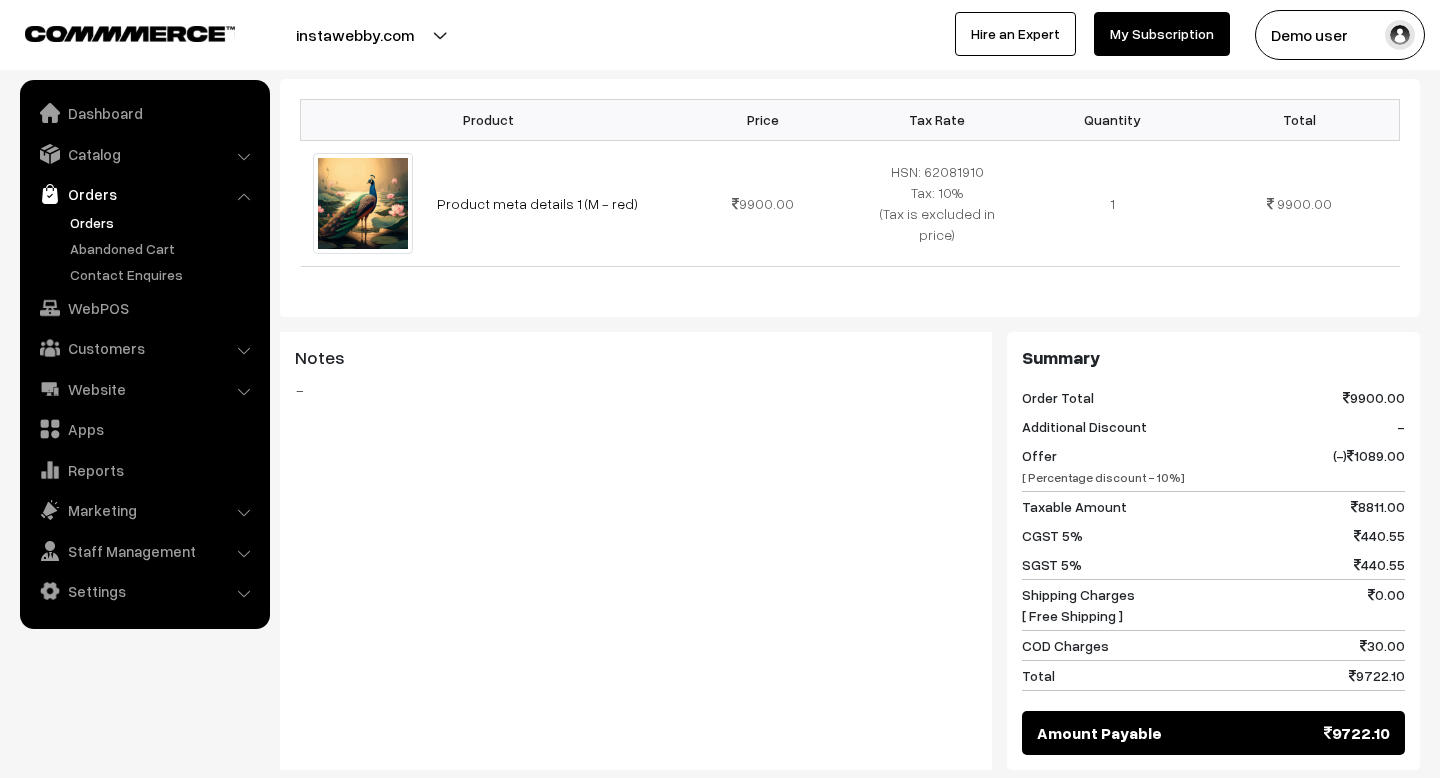 scroll, scrollTop: 545, scrollLeft: 0, axis: vertical 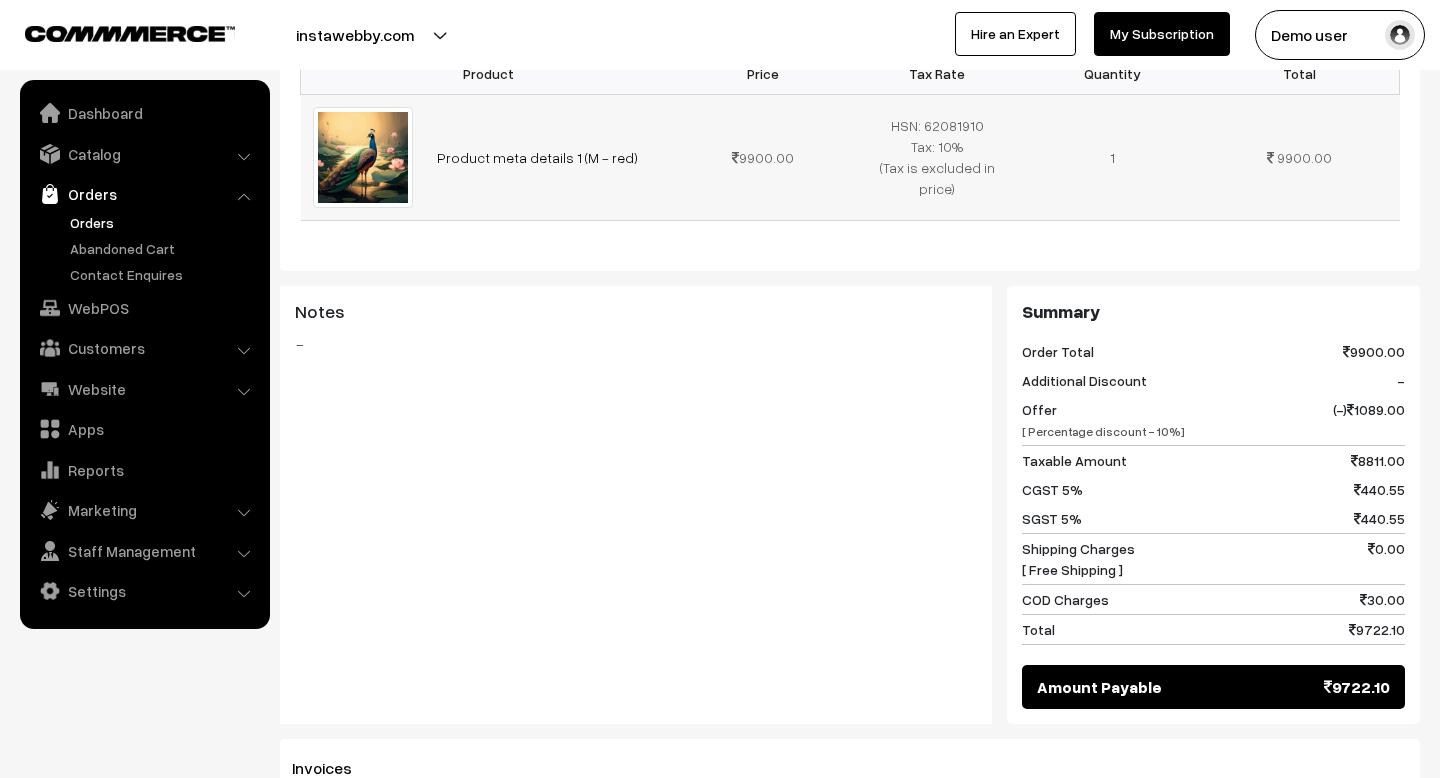 click on "1" at bounding box center (1112, 157) 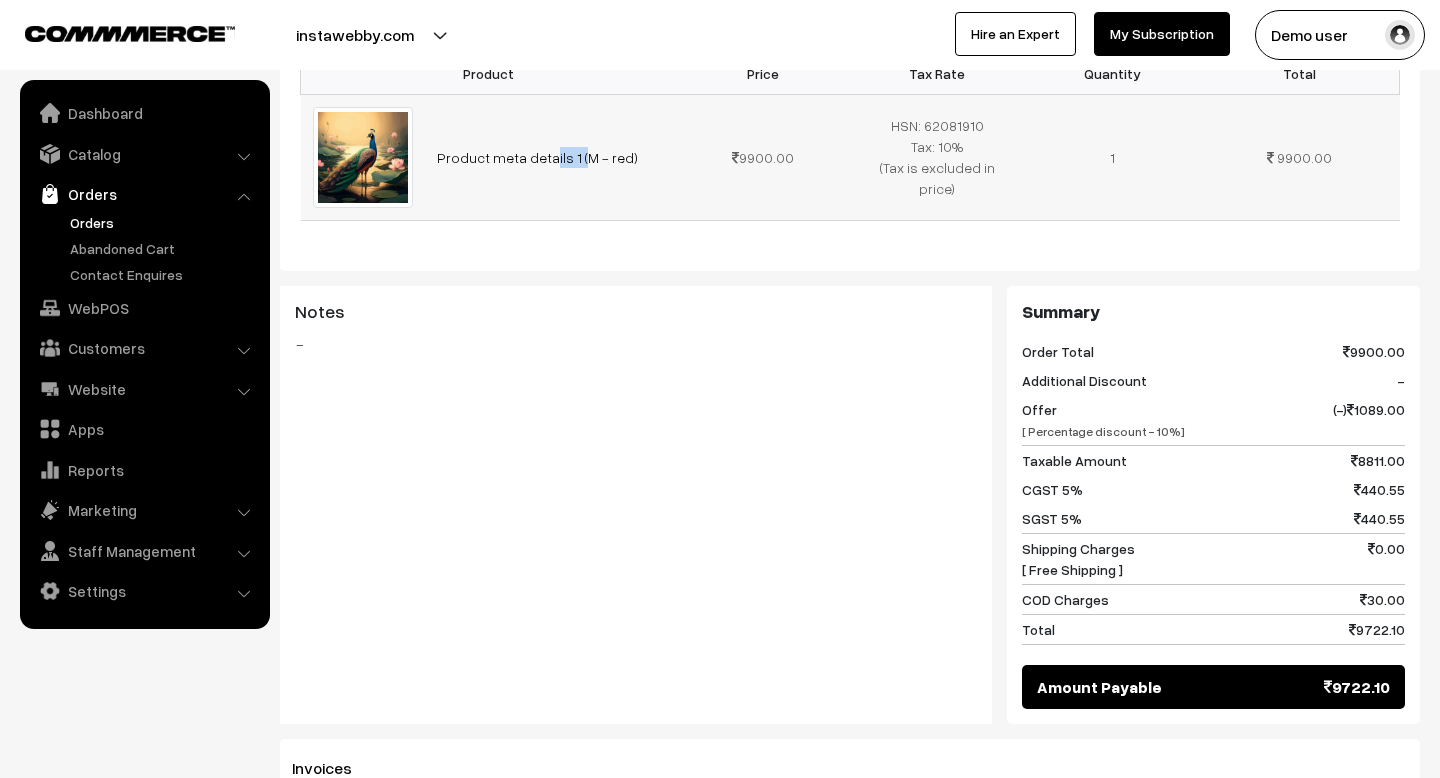 click on "Product meta details 1 (M - red)" at bounding box center (550, 157) 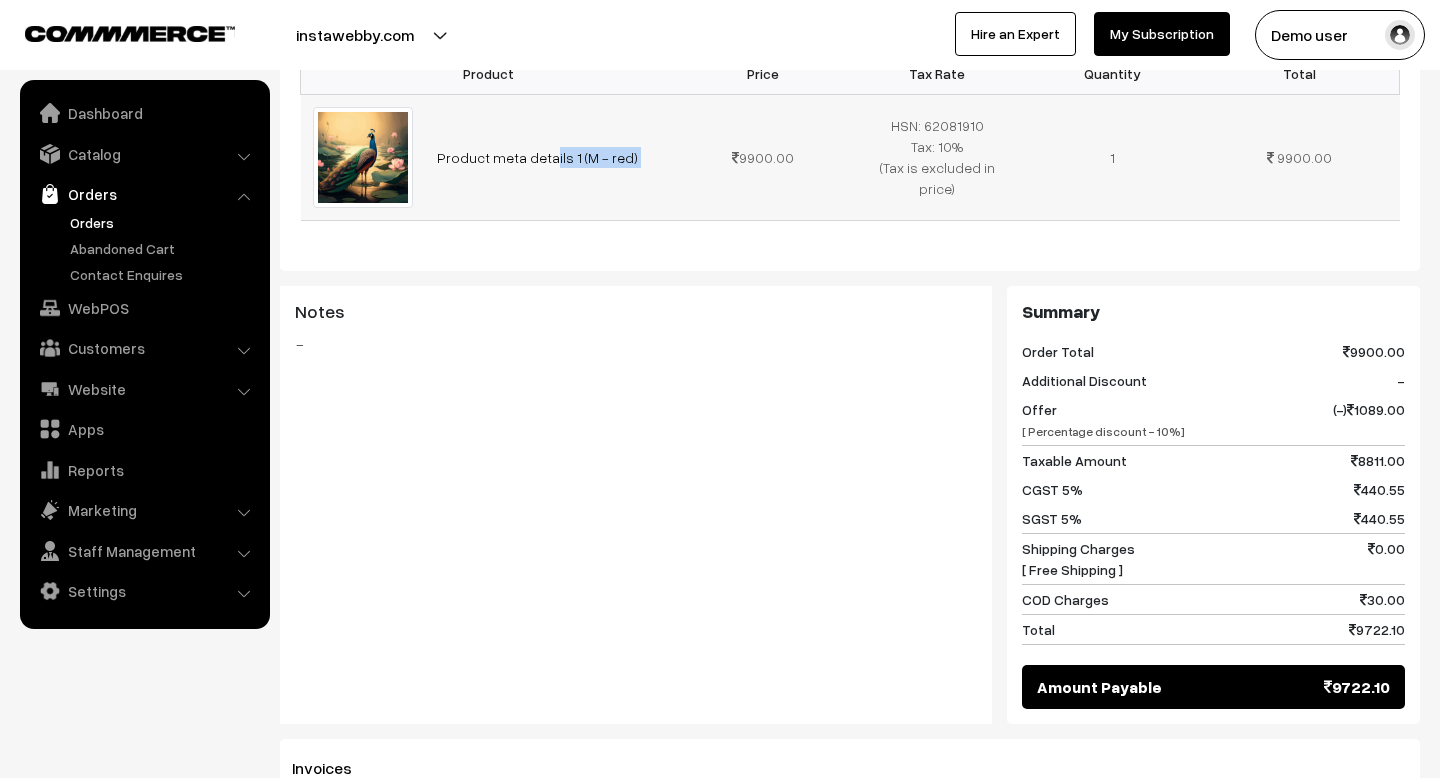 click on "Product meta details 1 (M - red)" at bounding box center [550, 157] 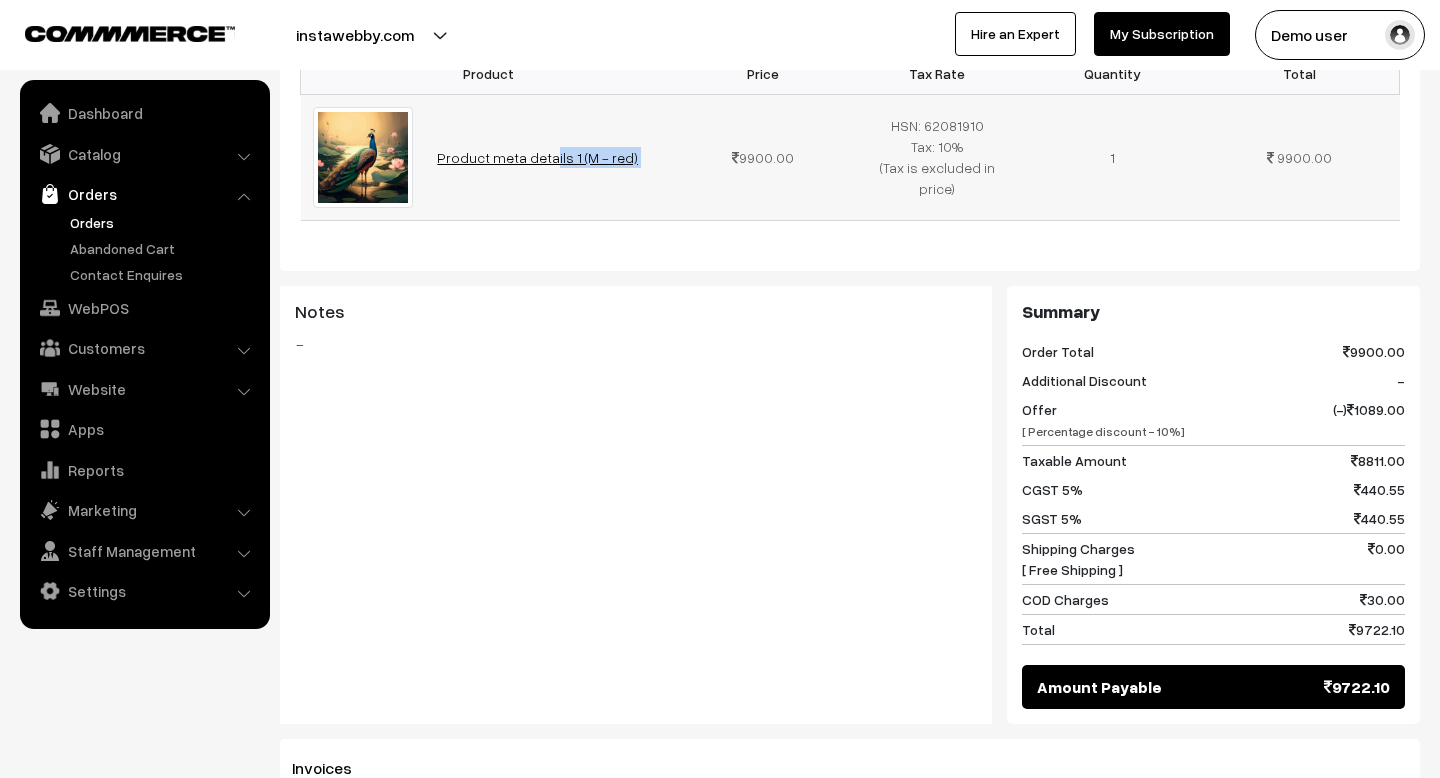 click on "Product meta details 1 (M - red)" at bounding box center [537, 157] 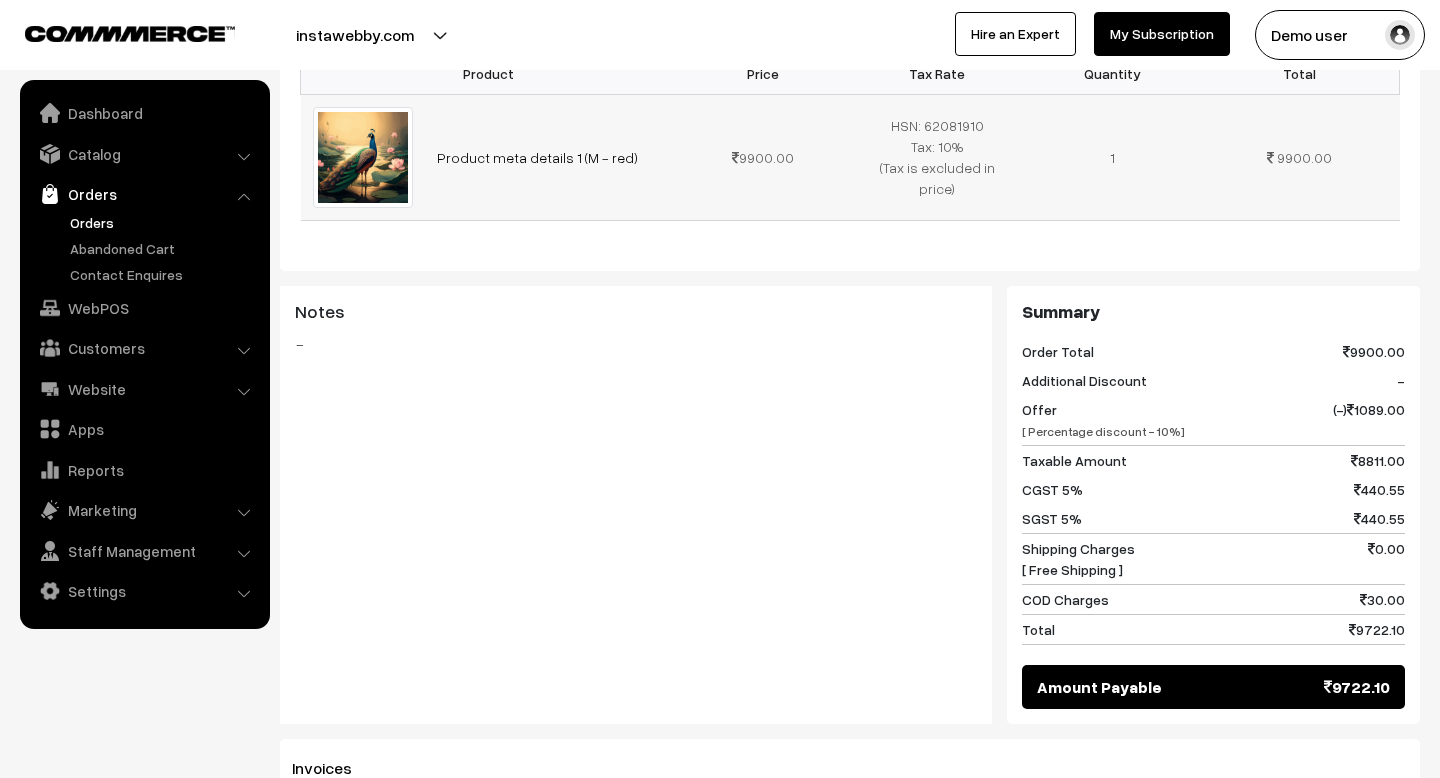 click on "Product meta details 1 (M - red)" at bounding box center (550, 157) 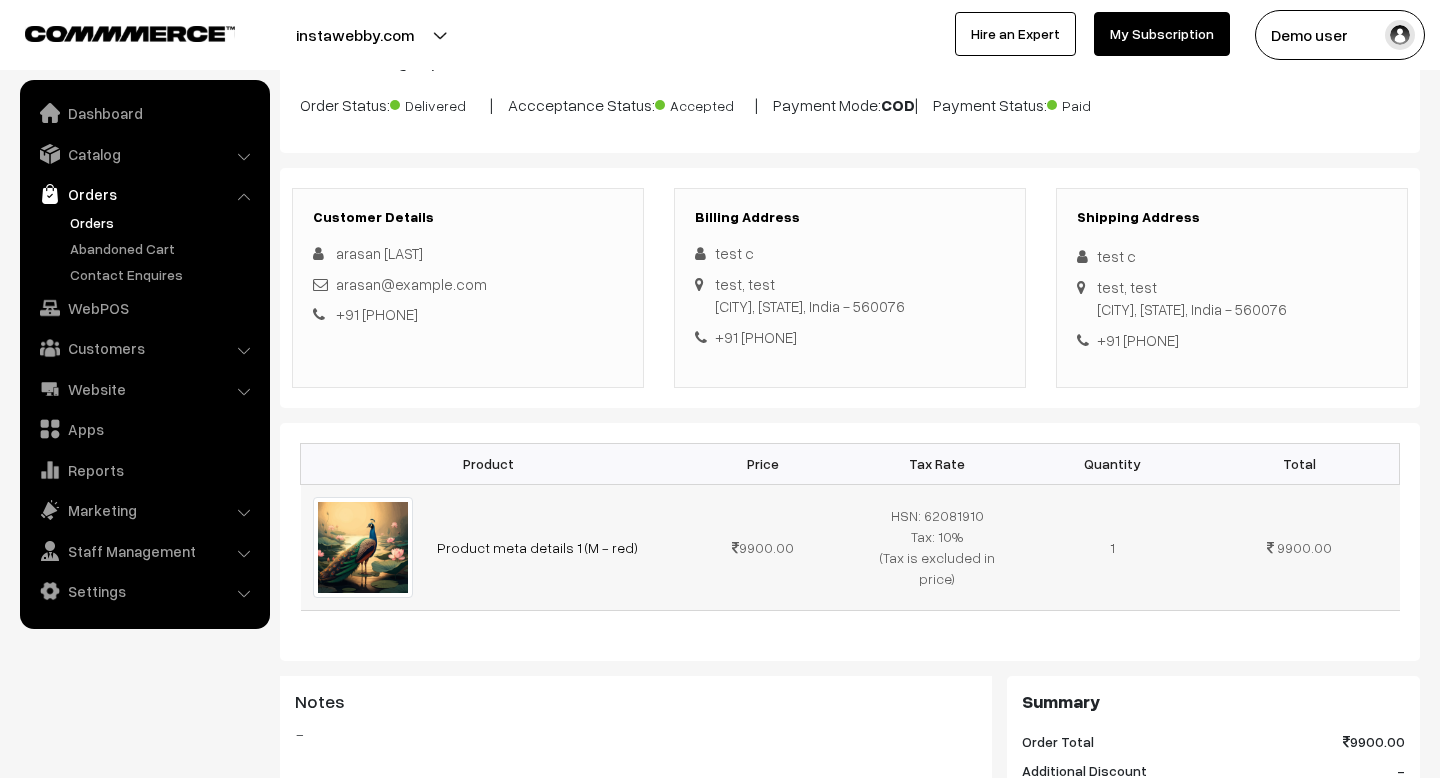 scroll, scrollTop: 0, scrollLeft: 0, axis: both 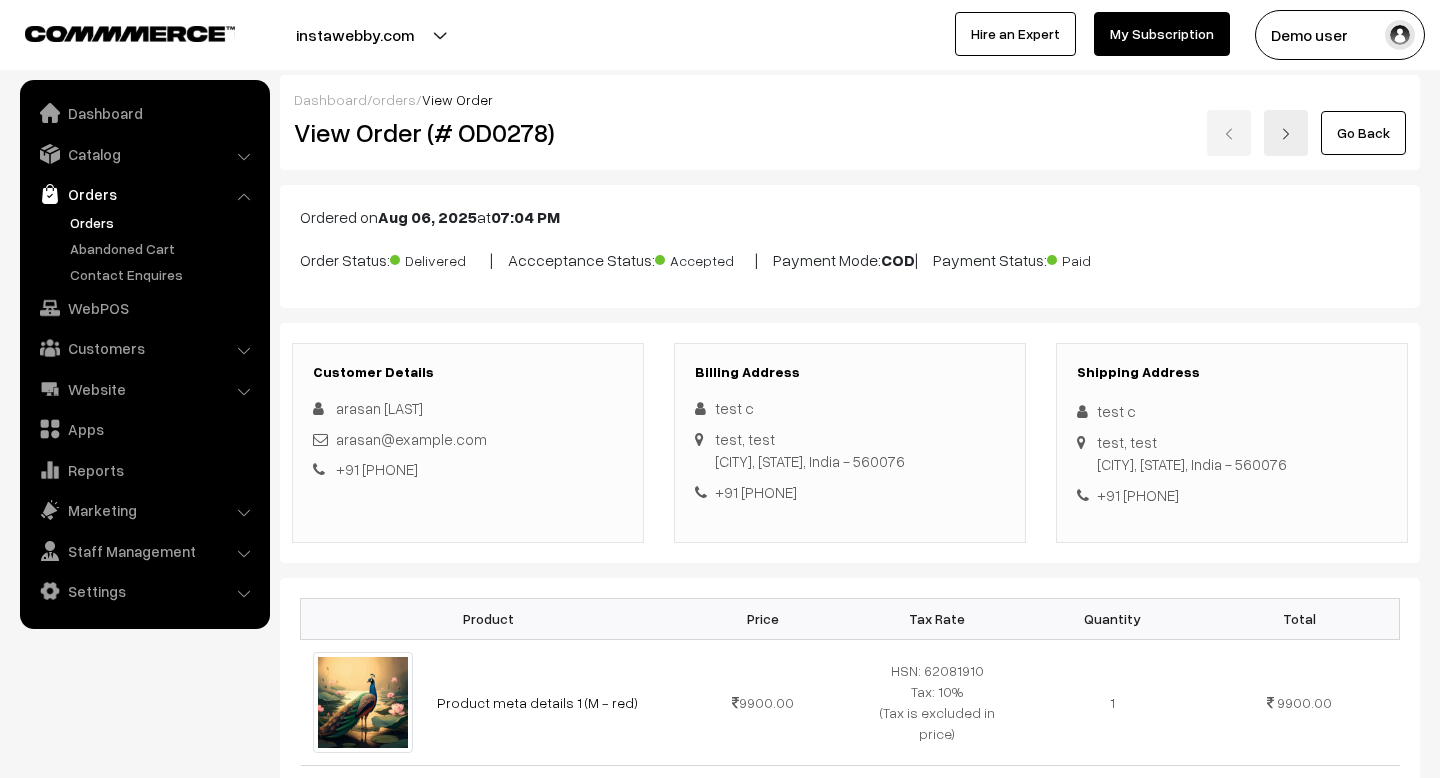click on "Order Status:
Delivered
|
Accceptance Status:
Accepted
|
Payment Mode:
COD
|
Payment Status:
Paid" at bounding box center (850, 258) 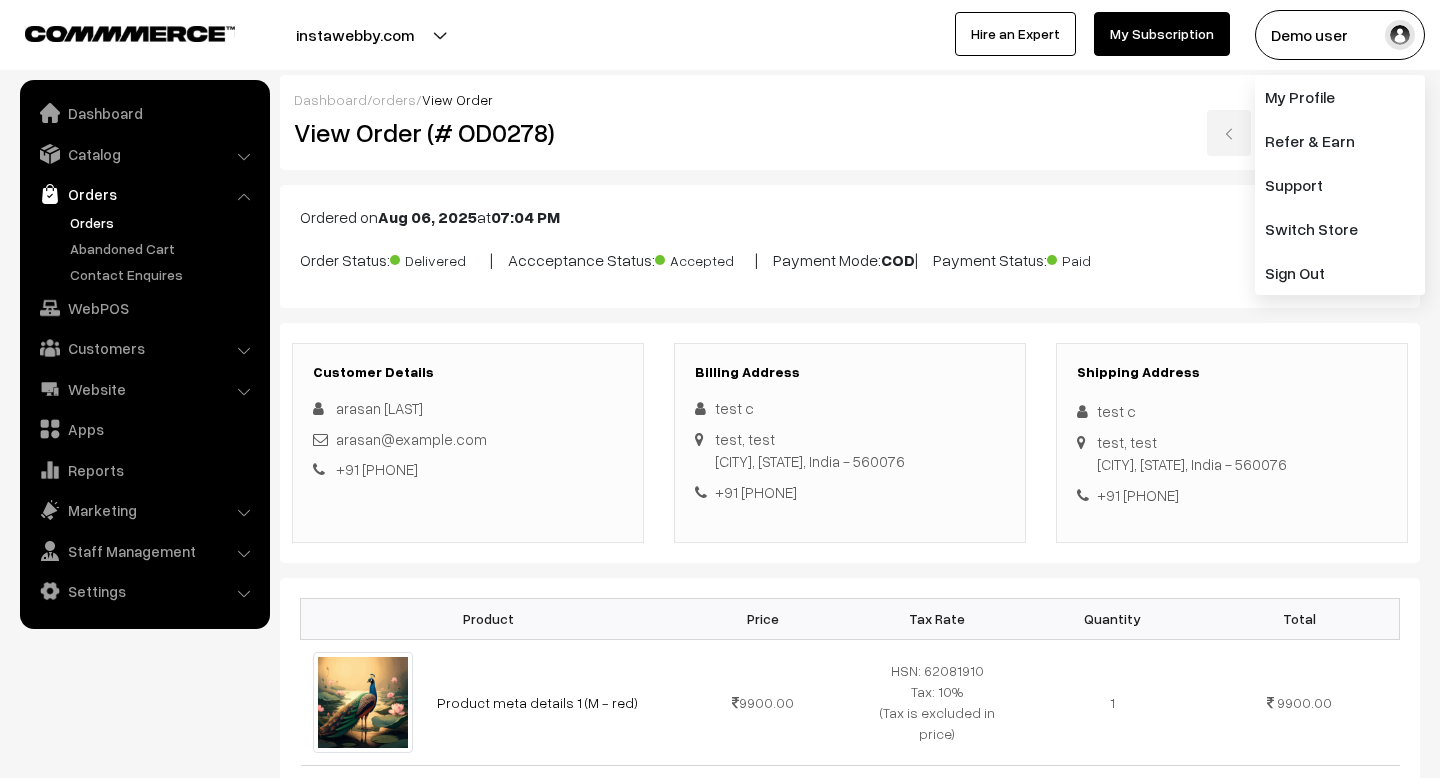 click on "Demo user" at bounding box center [1340, 35] 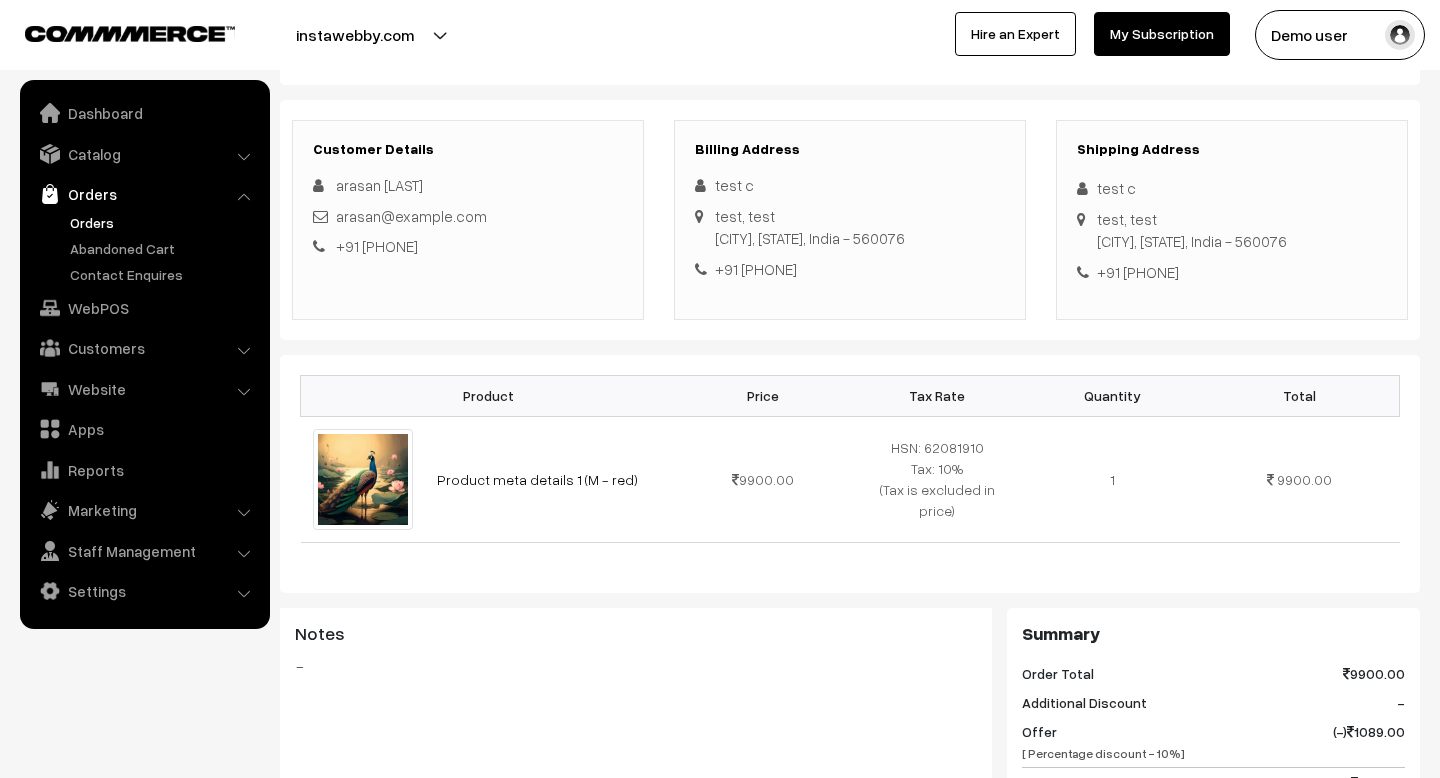 scroll, scrollTop: 861, scrollLeft: 0, axis: vertical 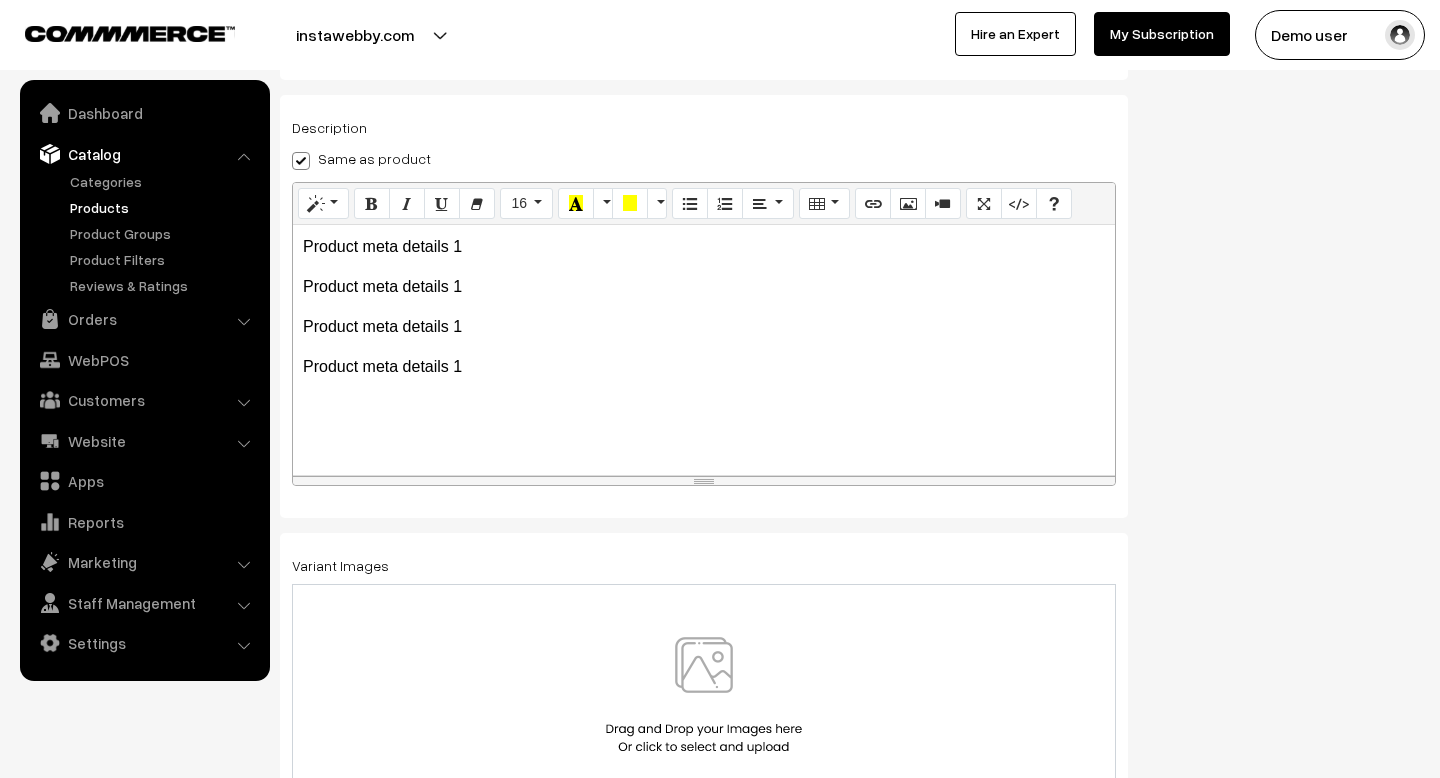 click on "Product meta details 1" at bounding box center (704, 367) 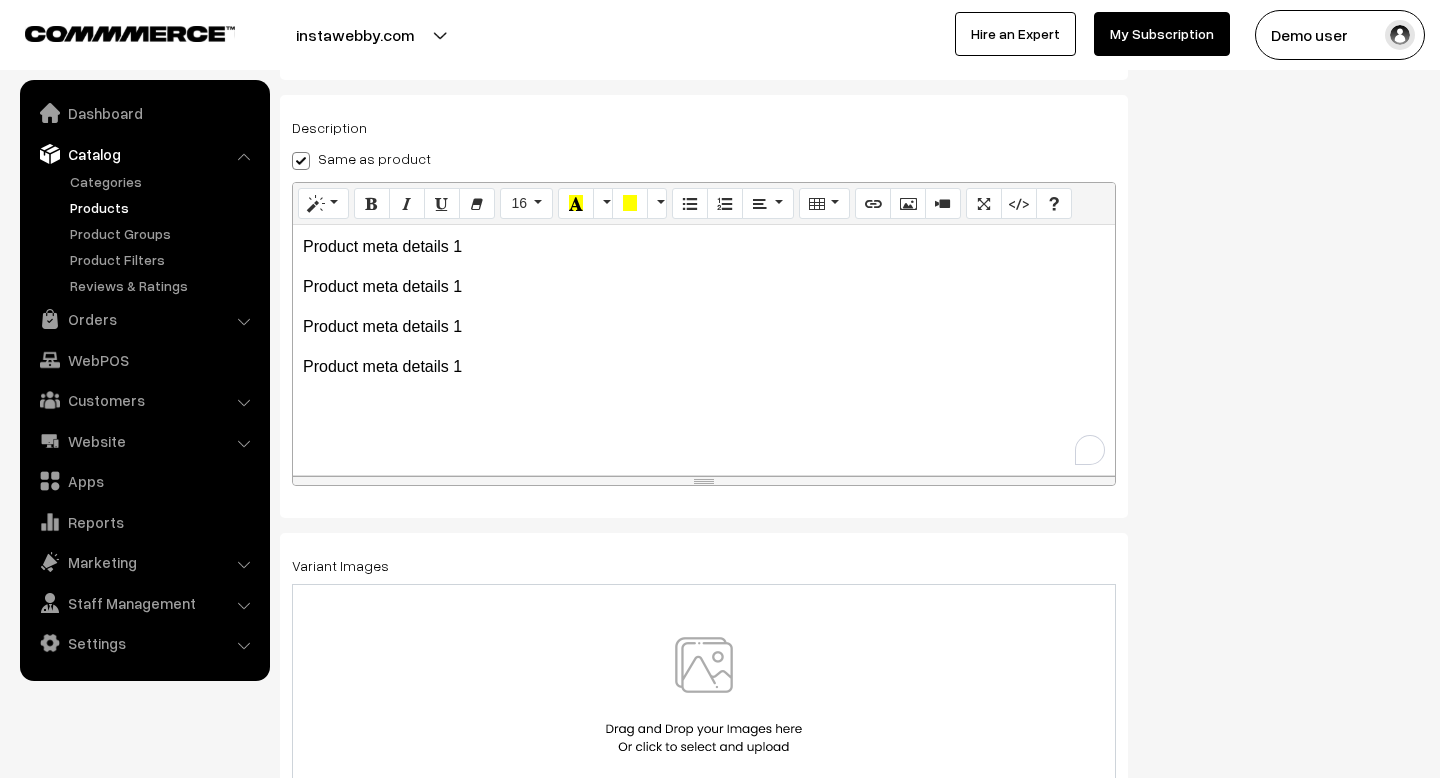 click on "Product meta details 1 Product meta details 1 Product meta details 1 Product meta details 1" at bounding box center [704, 350] 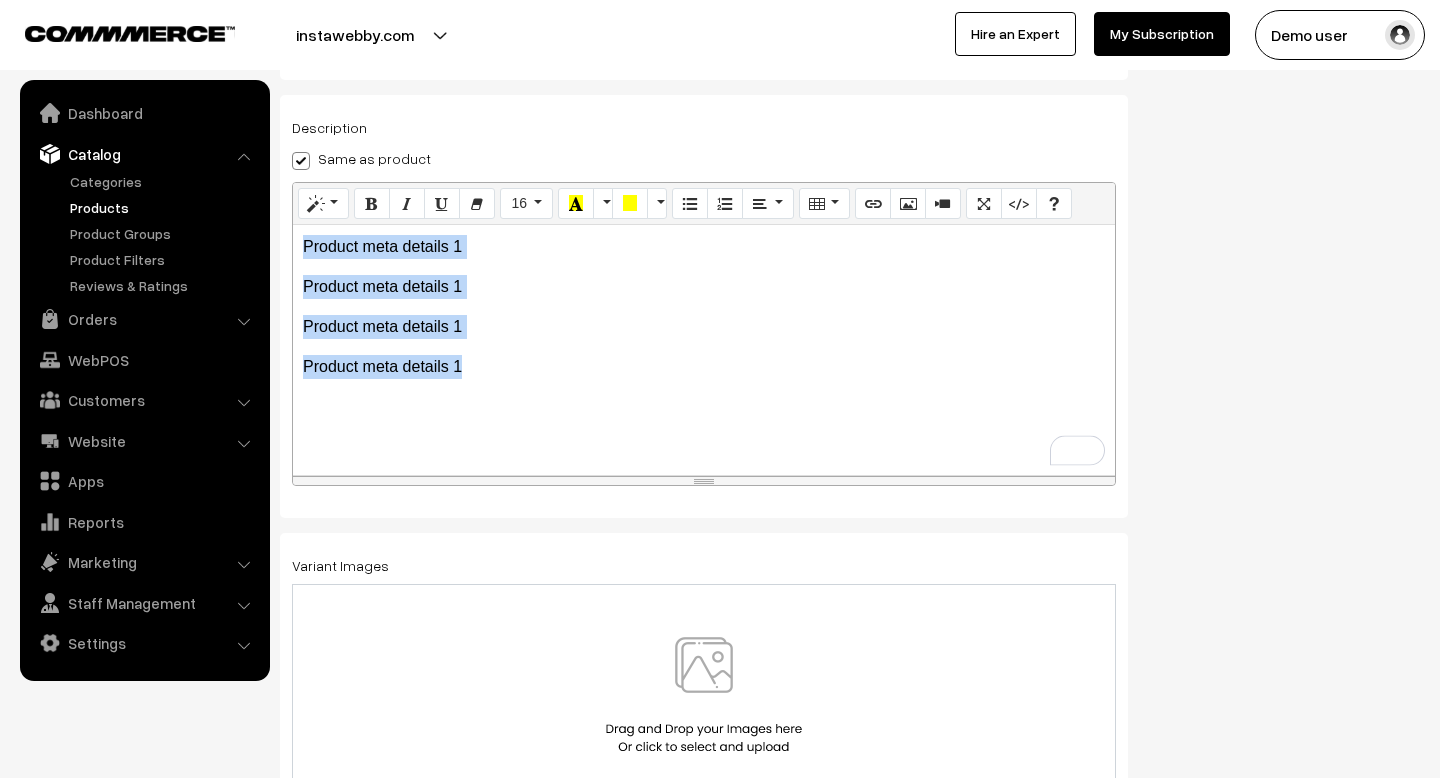 drag, startPoint x: 488, startPoint y: 372, endPoint x: 301, endPoint y: 252, distance: 222.19136 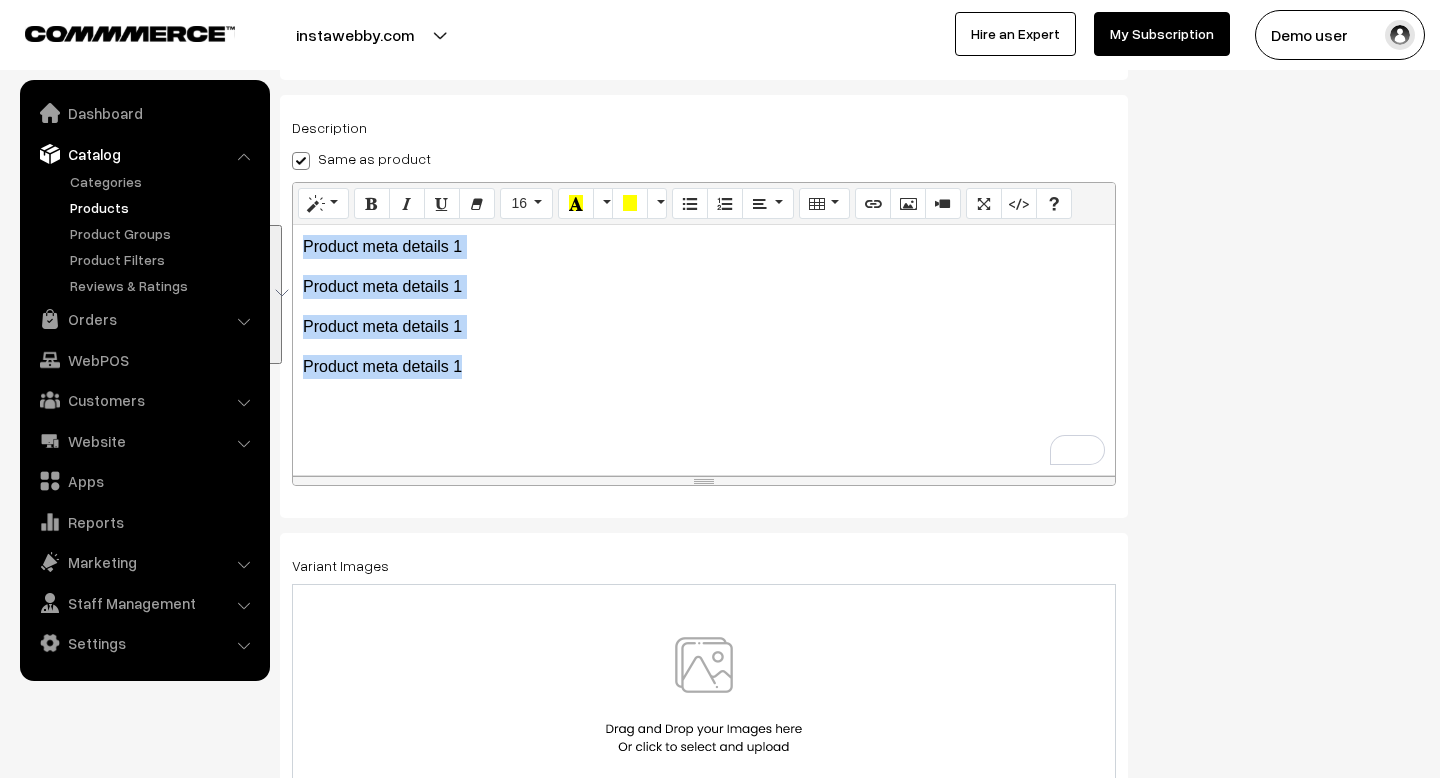 drag, startPoint x: 468, startPoint y: 371, endPoint x: 305, endPoint y: 246, distance: 205.41179 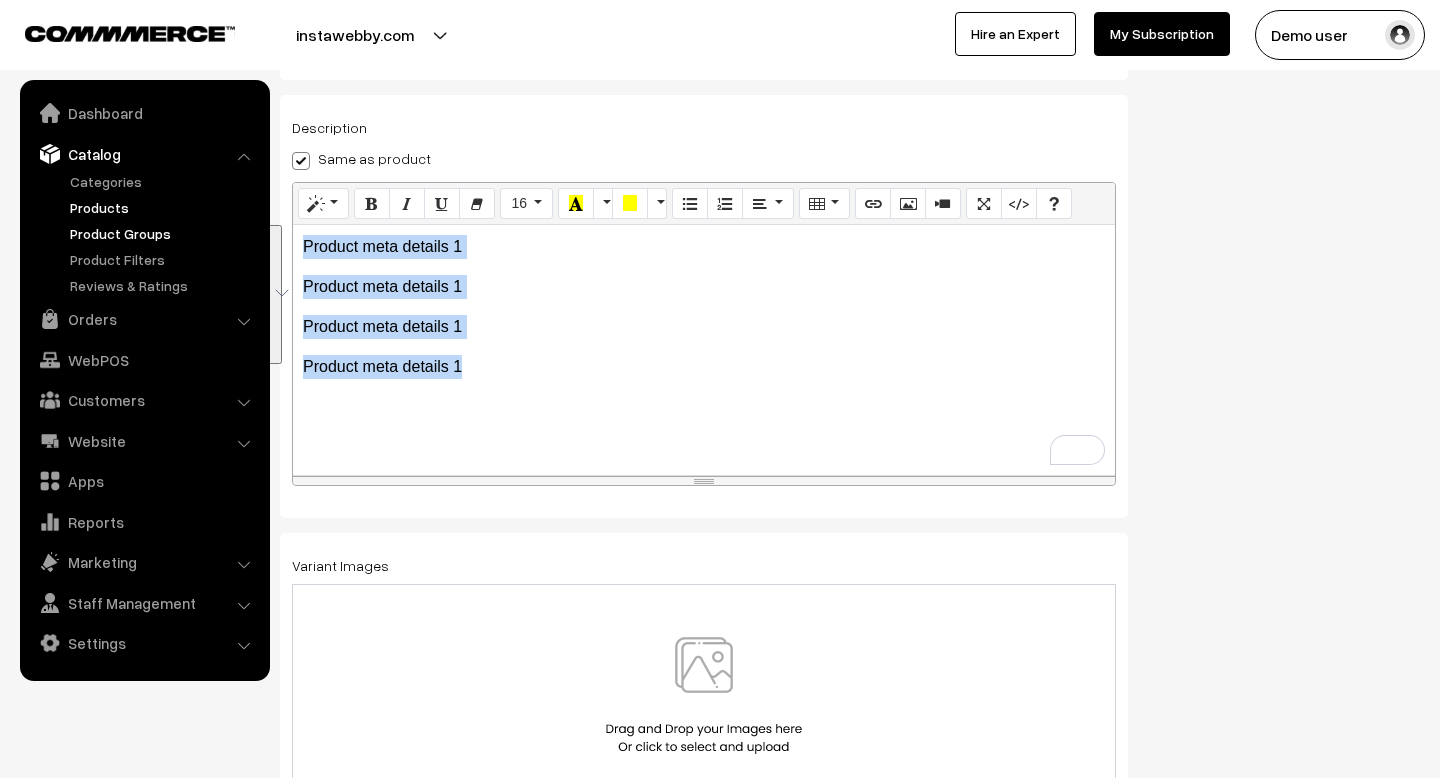 drag, startPoint x: 462, startPoint y: 373, endPoint x: 250, endPoint y: 240, distance: 250.26585 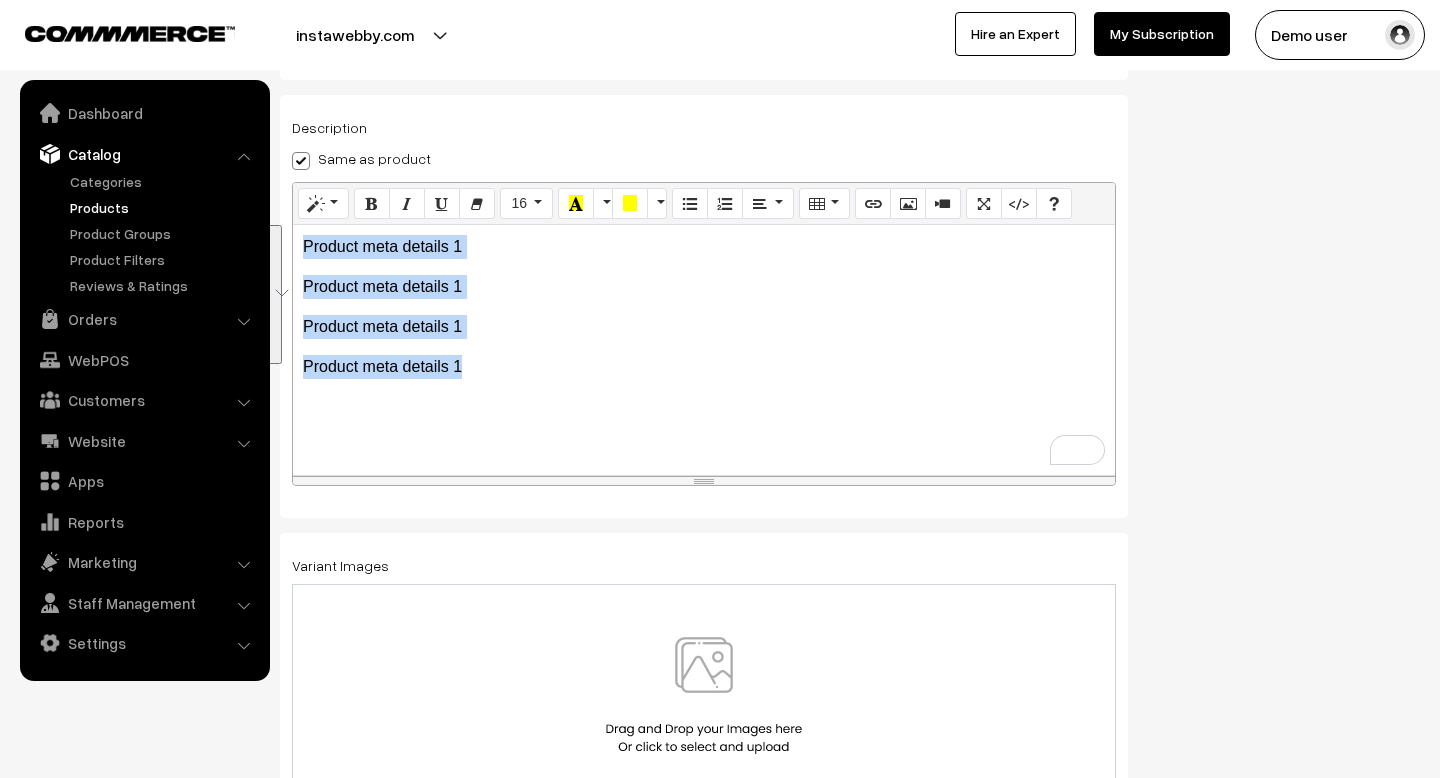 click on "Product meta details 1" at bounding box center (704, 367) 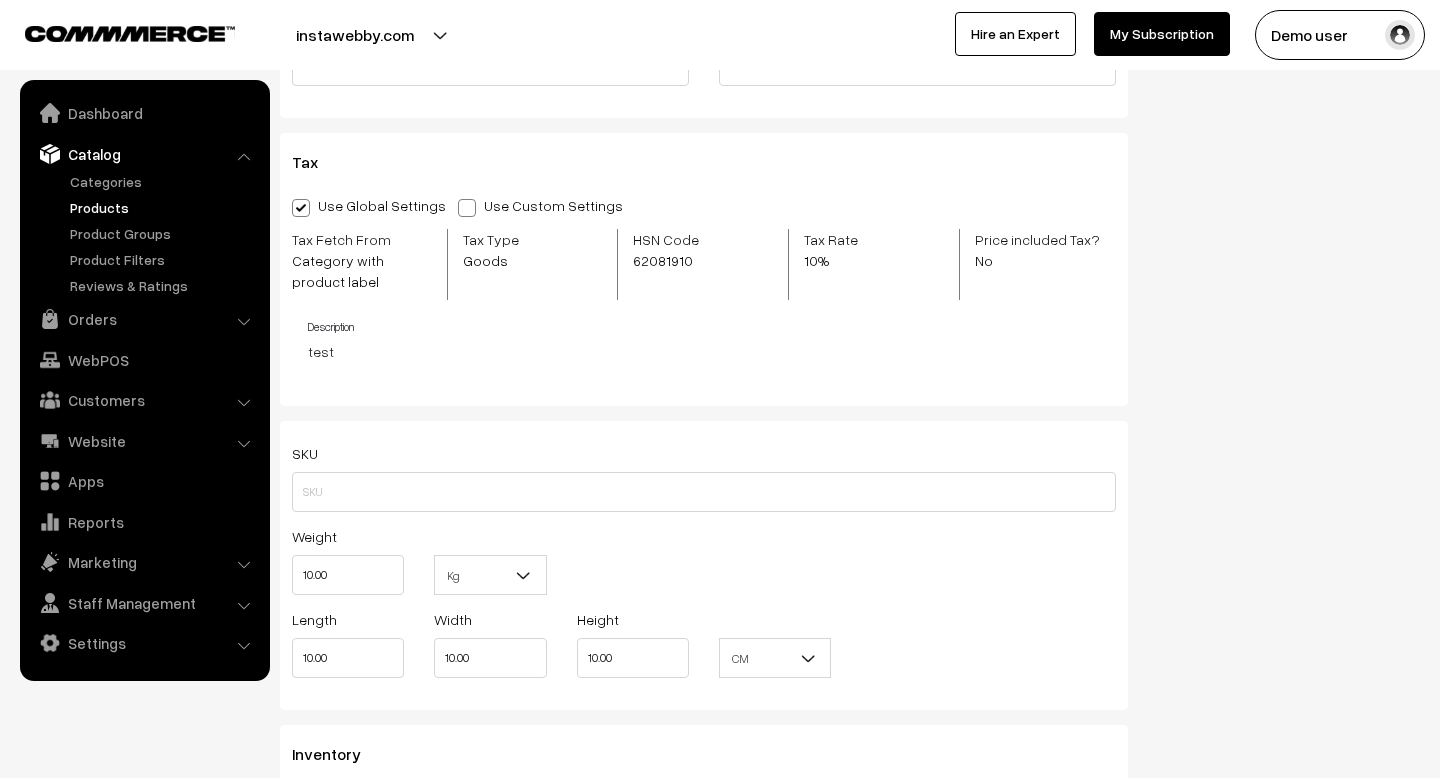 scroll, scrollTop: 1748, scrollLeft: 0, axis: vertical 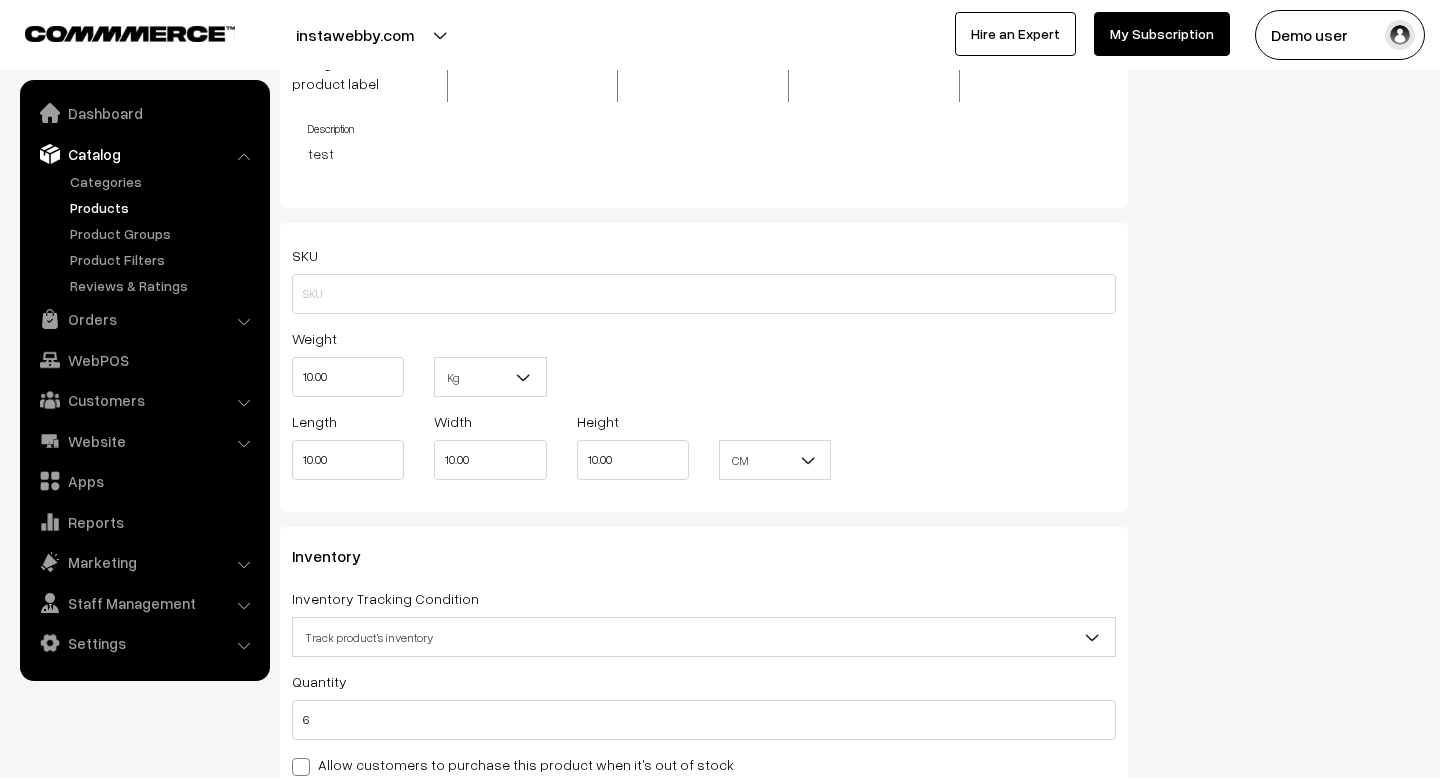 click at bounding box center [808, 460] 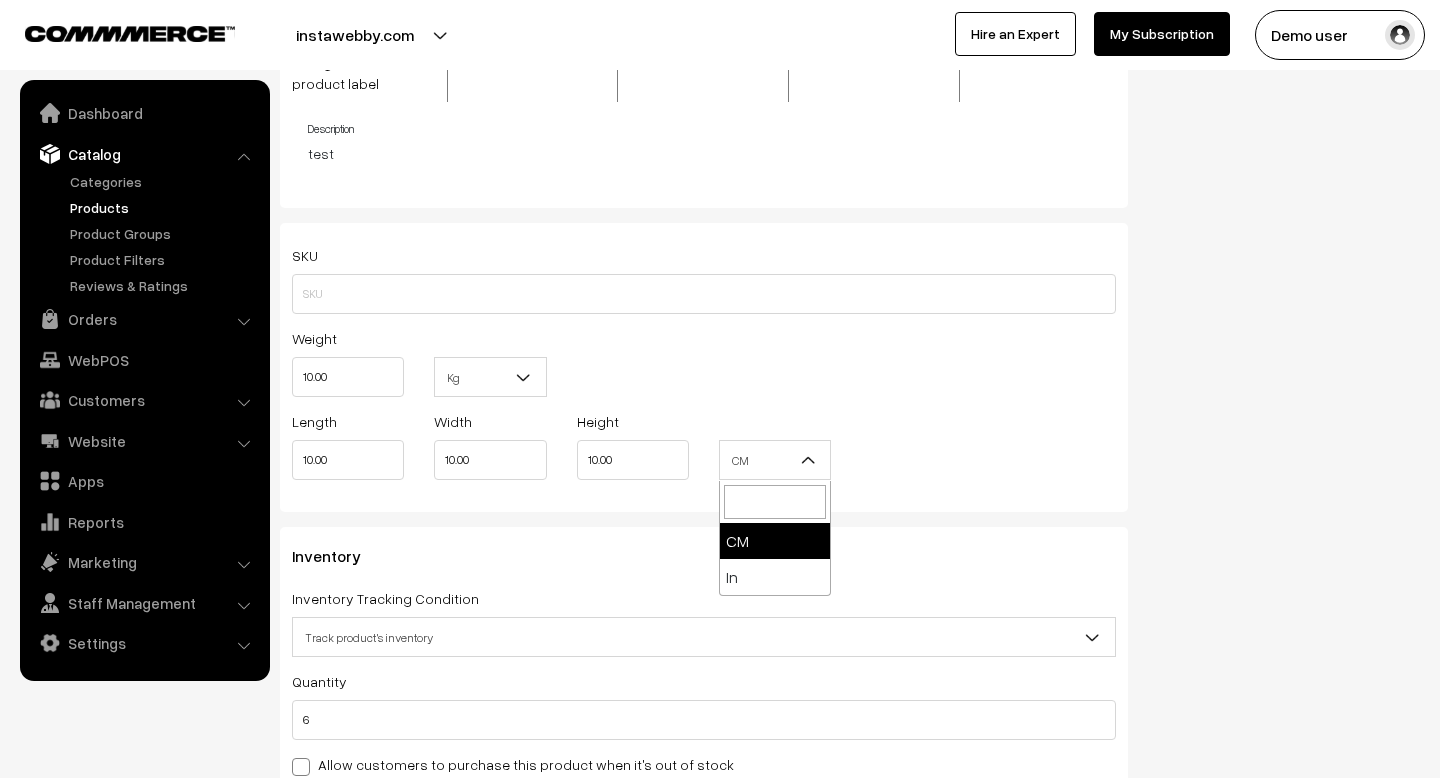 click on "Weight
10.00
Kg
Kg" at bounding box center [704, 367] 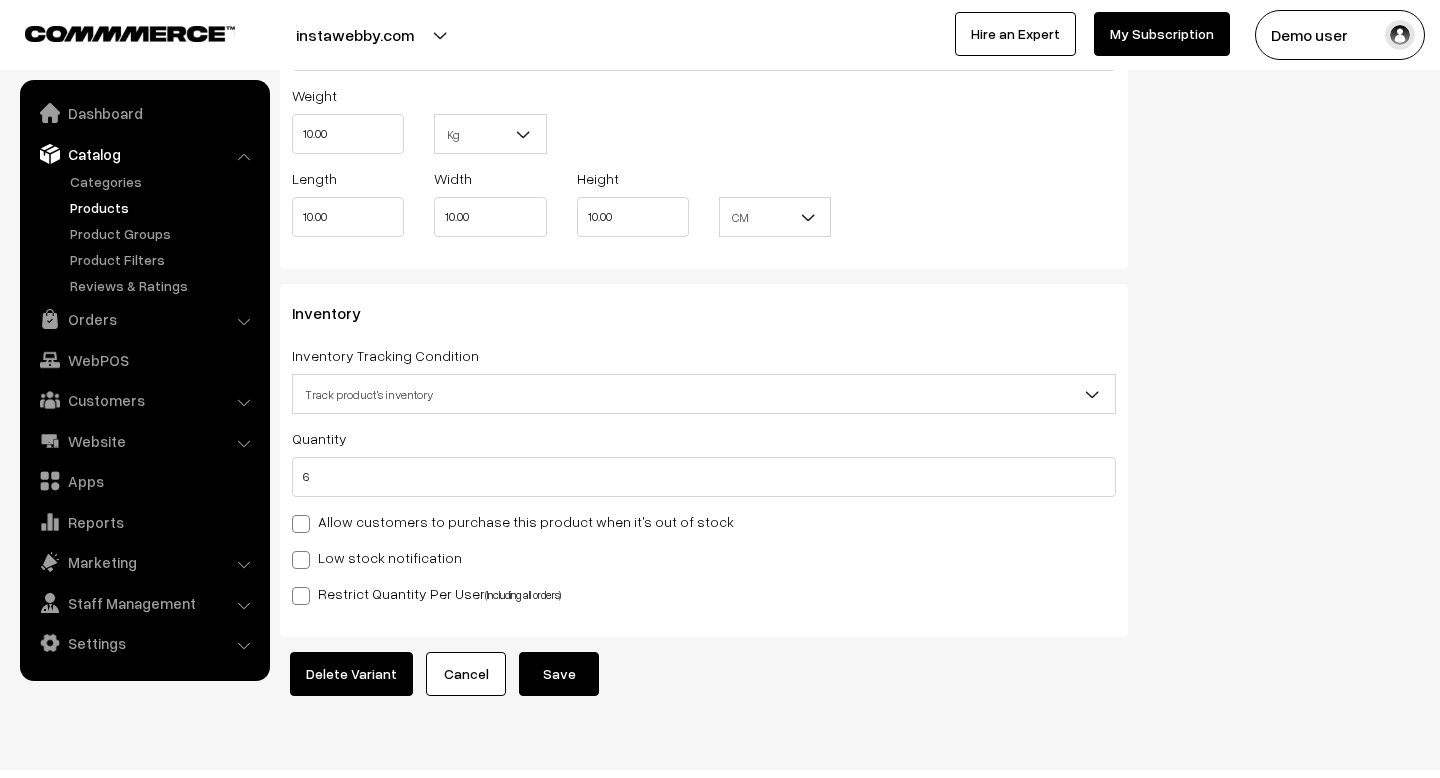 scroll, scrollTop: 2025, scrollLeft: 0, axis: vertical 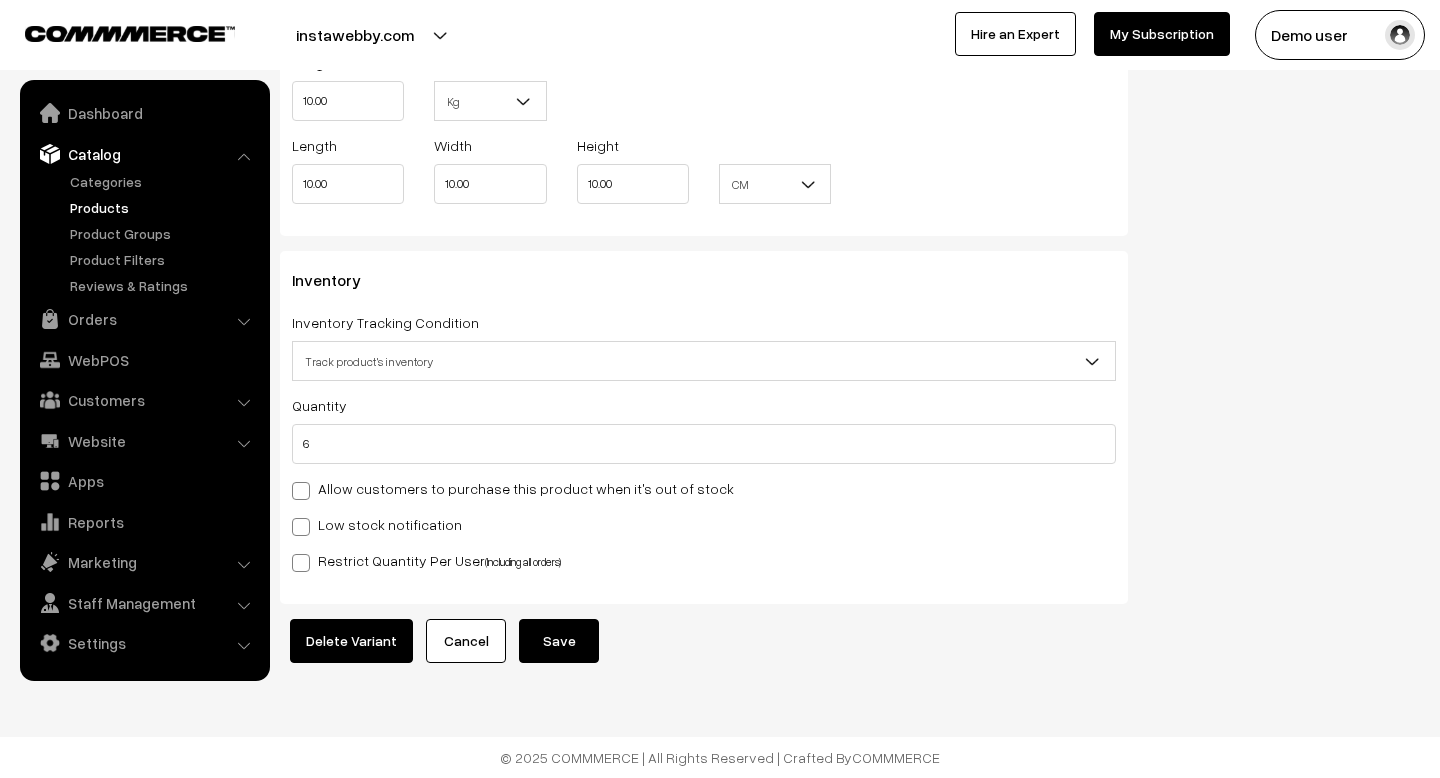 click on "Allow customers to purchase this product when it's out of stock" at bounding box center (513, 488) 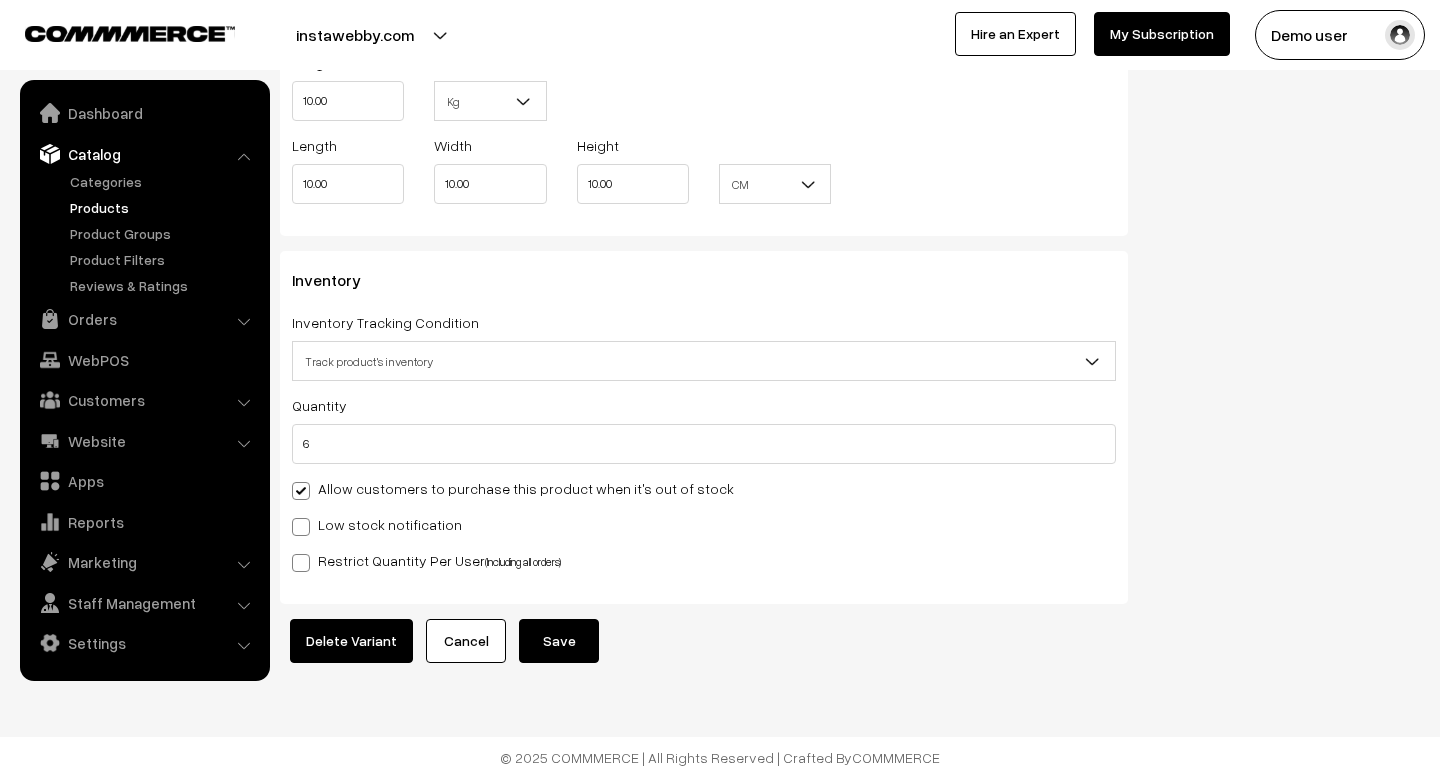 click on "Allow customers to purchase this product when it's out of stock" at bounding box center [513, 488] 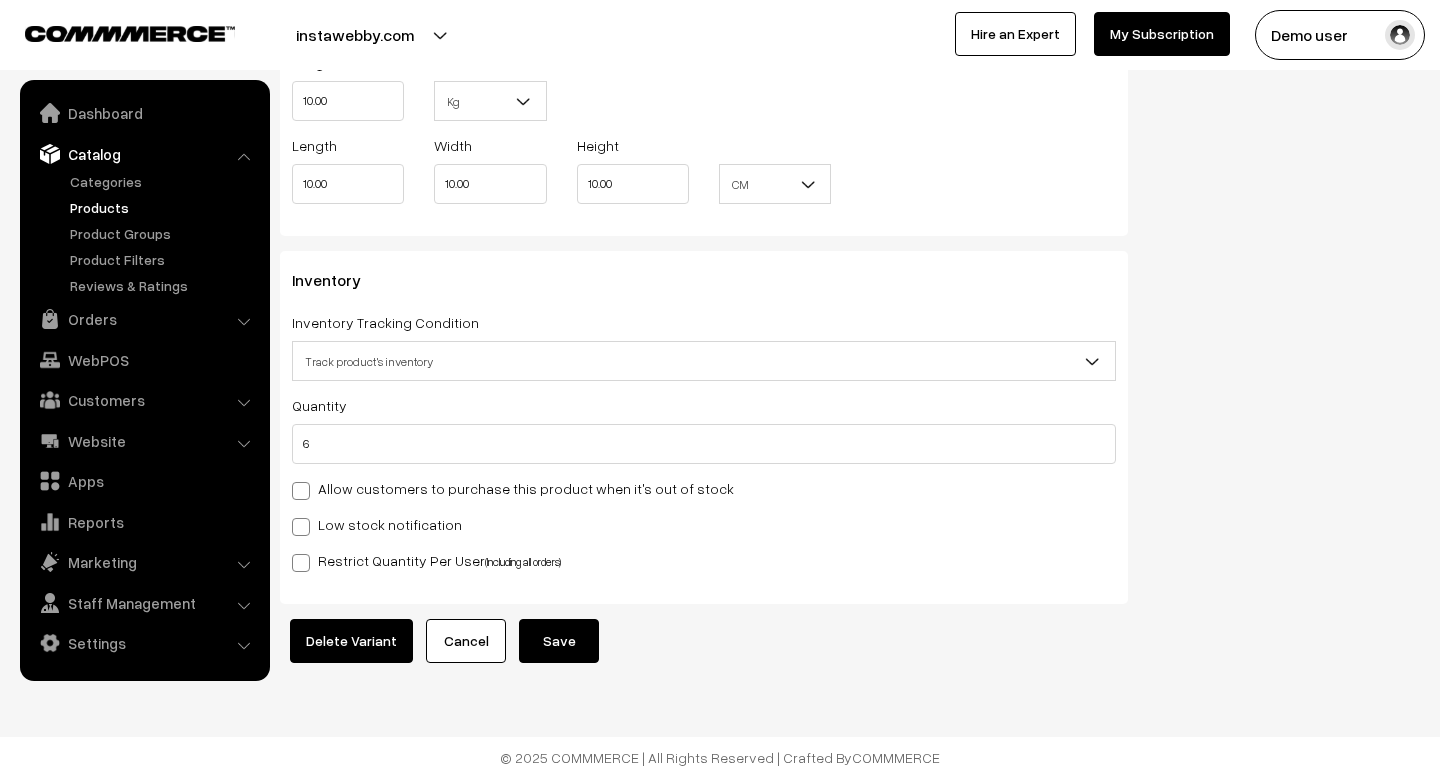 click on "Low stock notification" at bounding box center [377, 524] 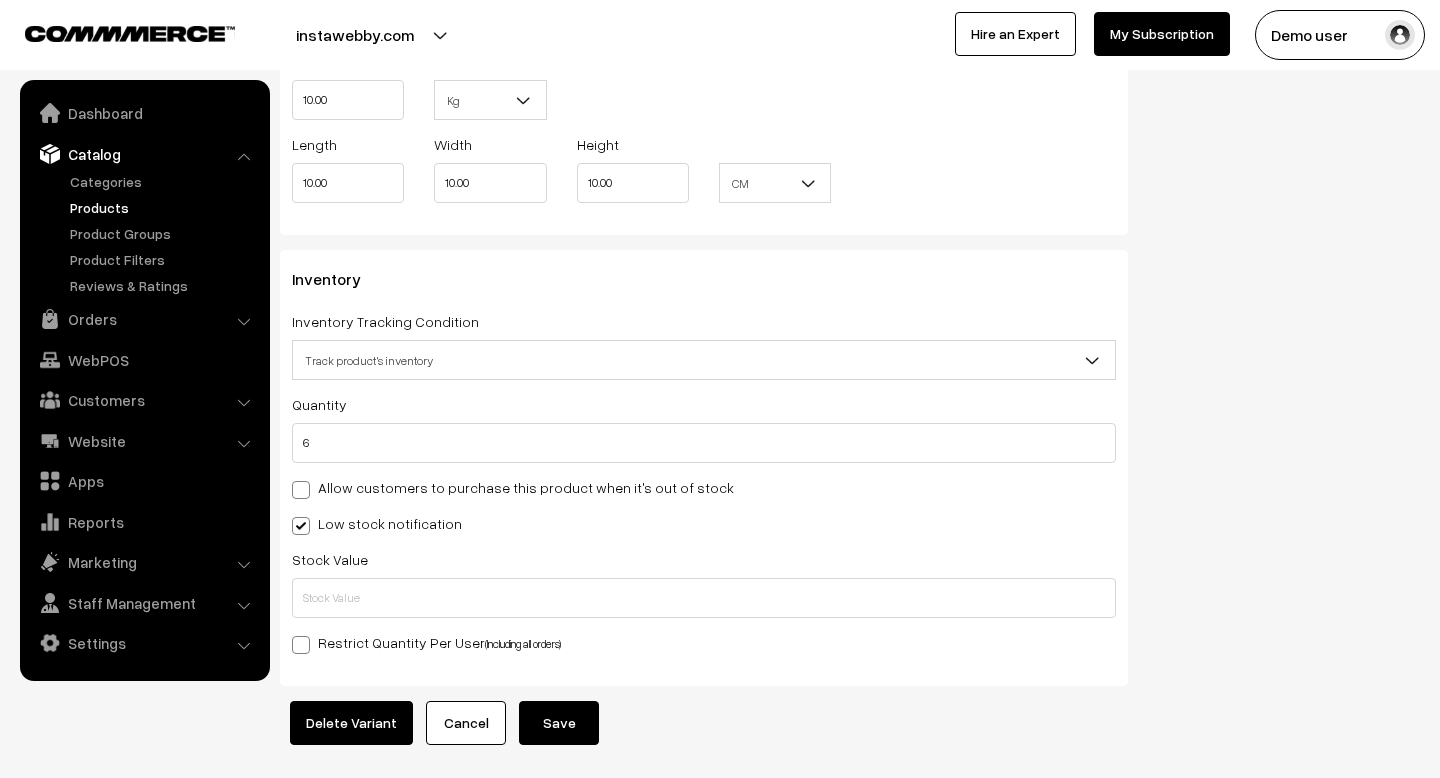 click on "Low stock notification" at bounding box center [377, 523] 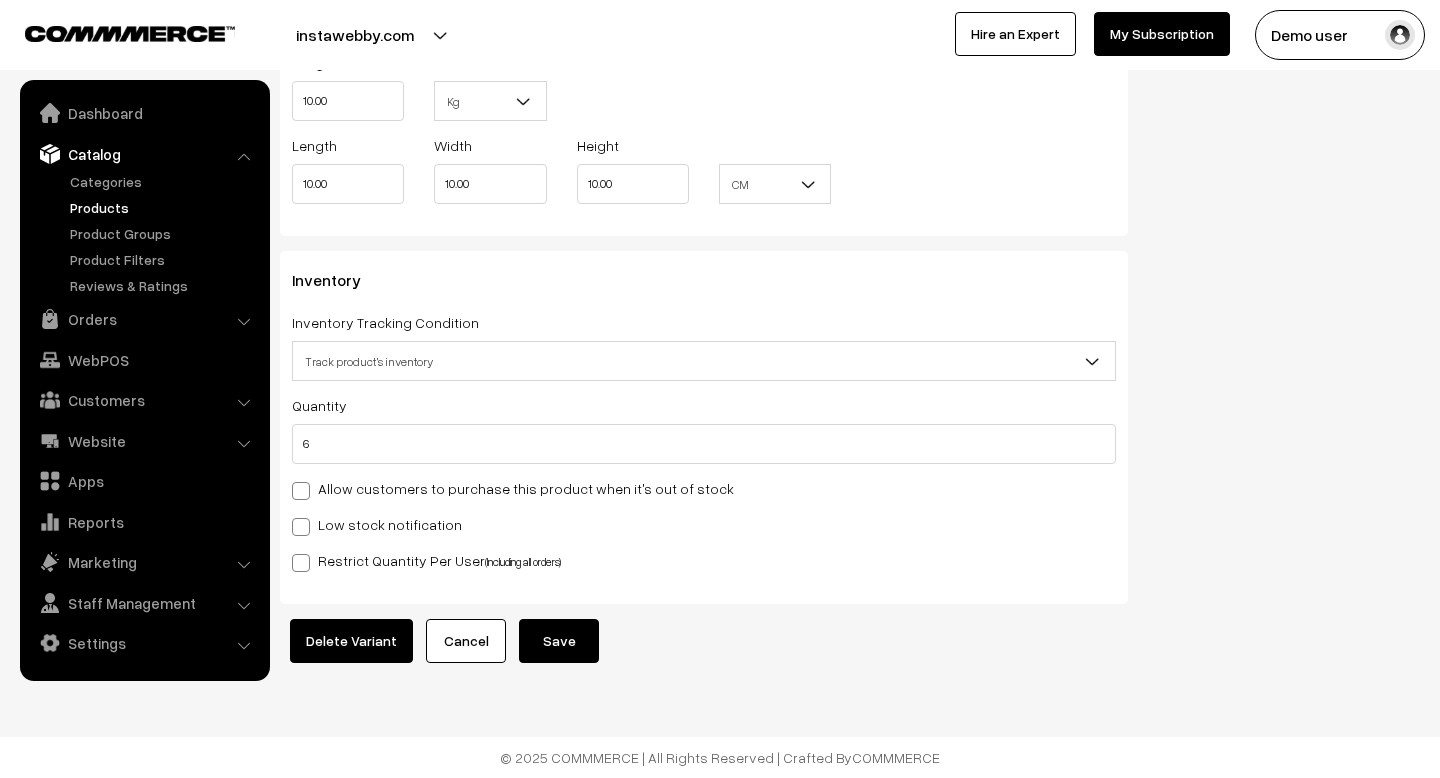 click on "Restrict Quantity Per User  (Including all orders)" at bounding box center [426, 560] 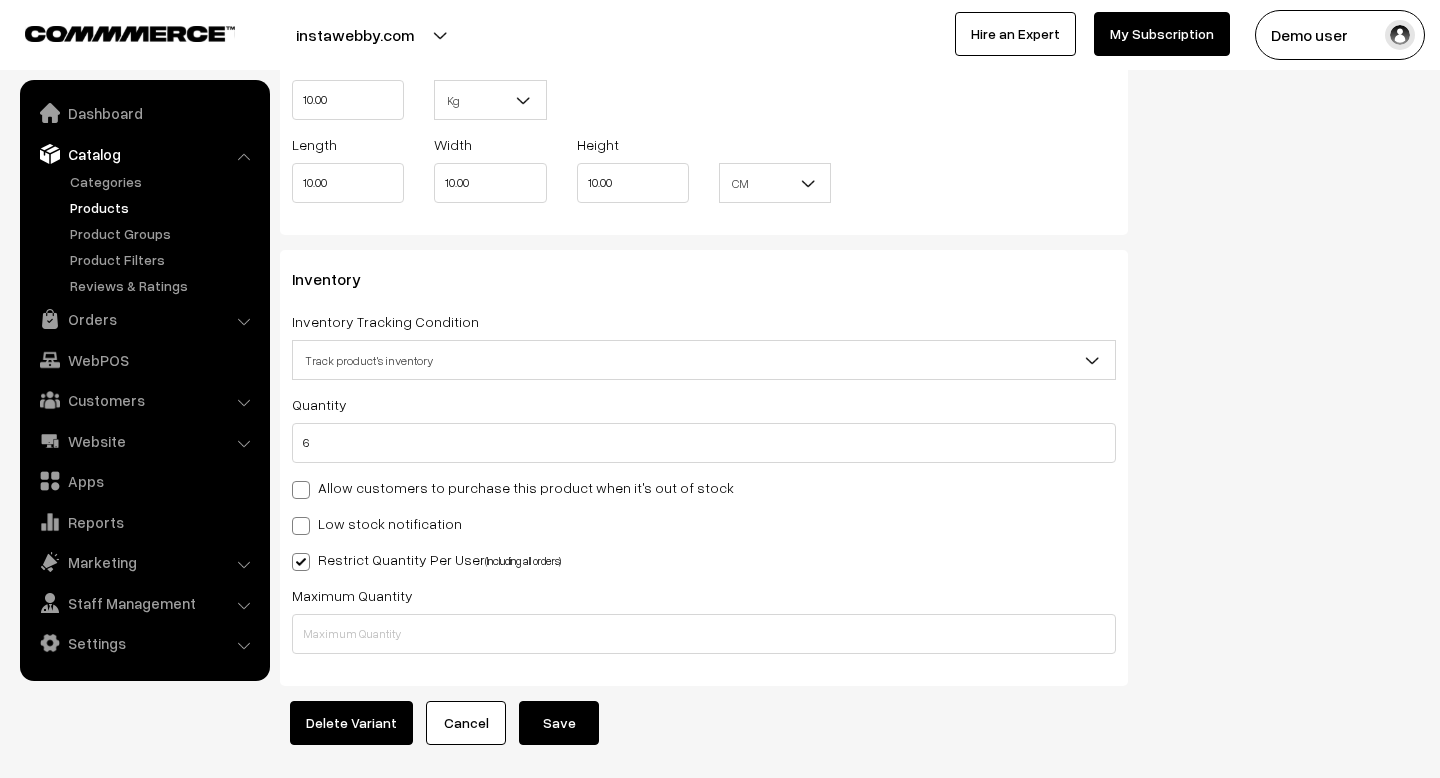 click on "Restrict Quantity Per User  (Including all orders)" at bounding box center (426, 559) 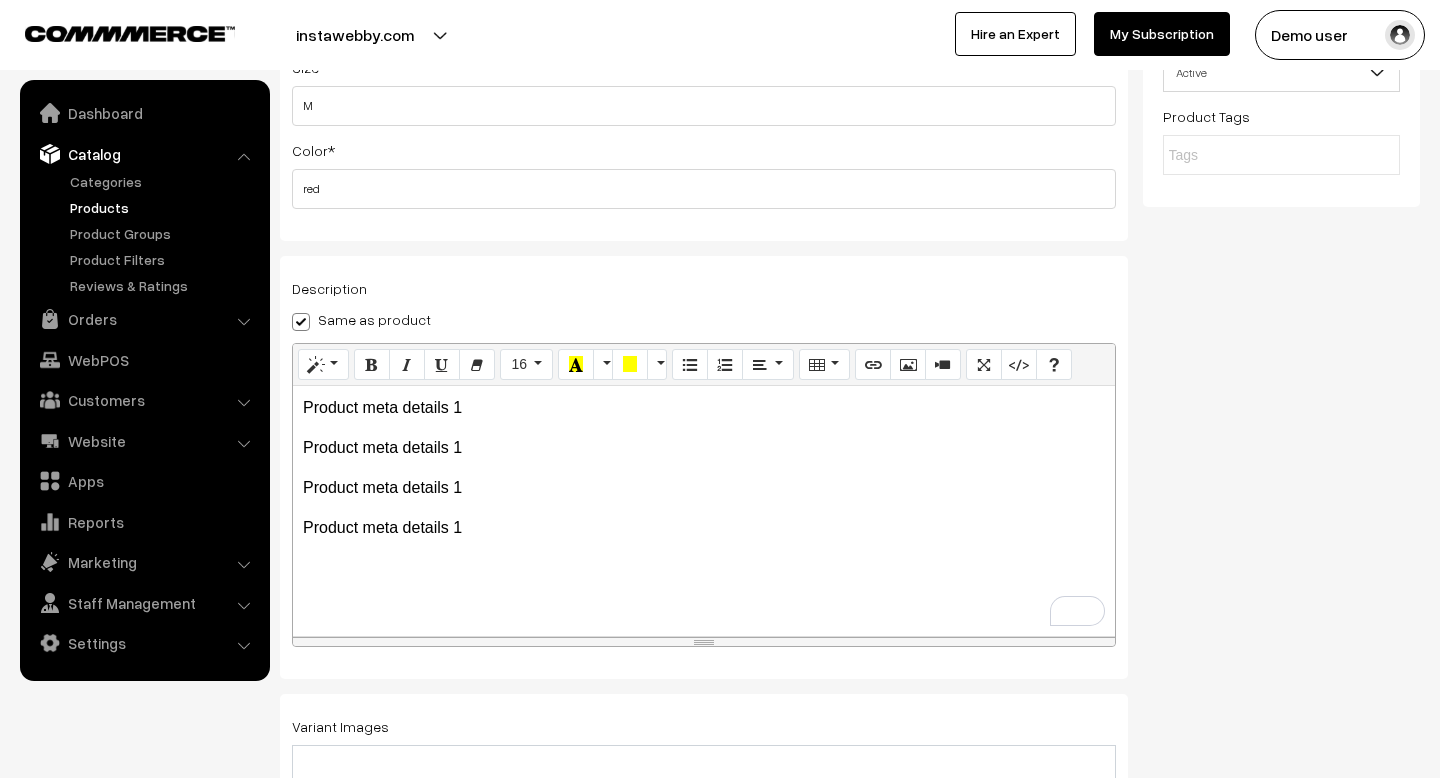 scroll, scrollTop: 0, scrollLeft: 0, axis: both 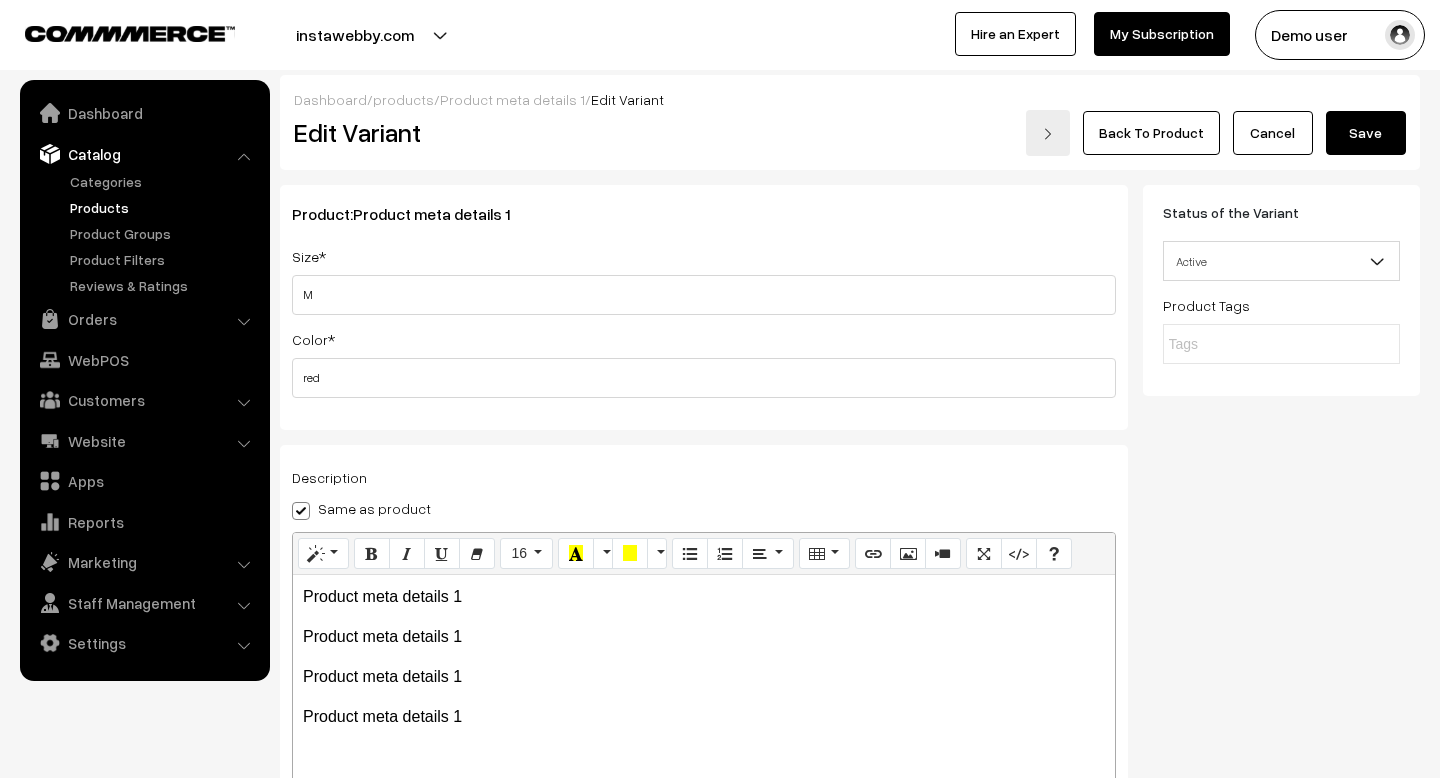 click on "Hire an Expert
My Subscription" at bounding box center [1085, 33] 